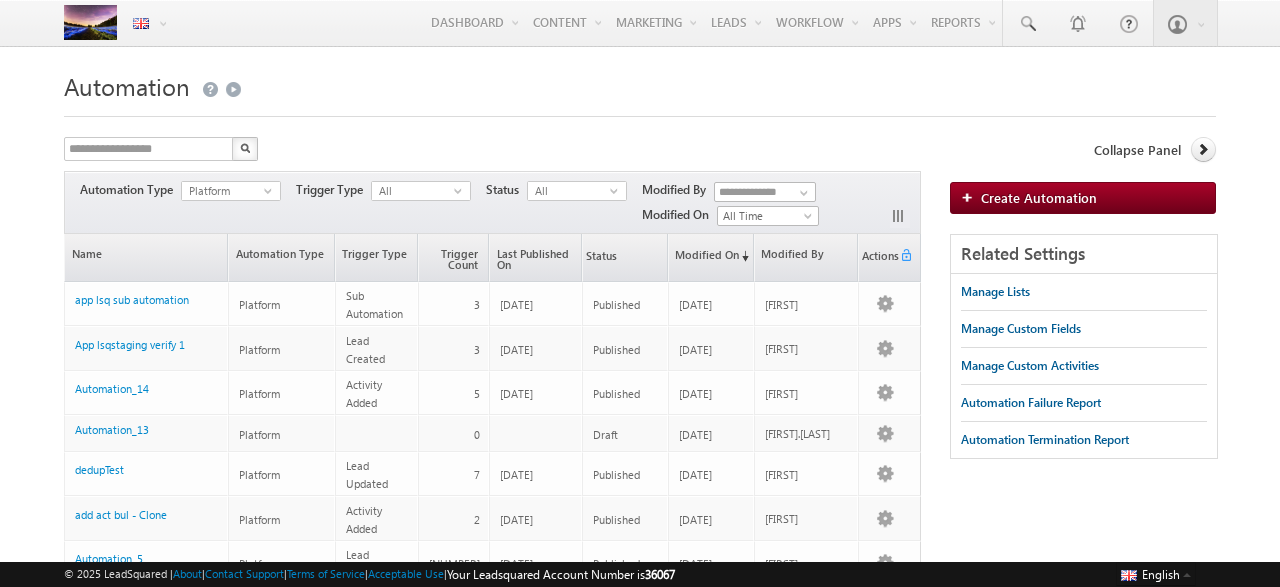 scroll, scrollTop: 0, scrollLeft: 0, axis: both 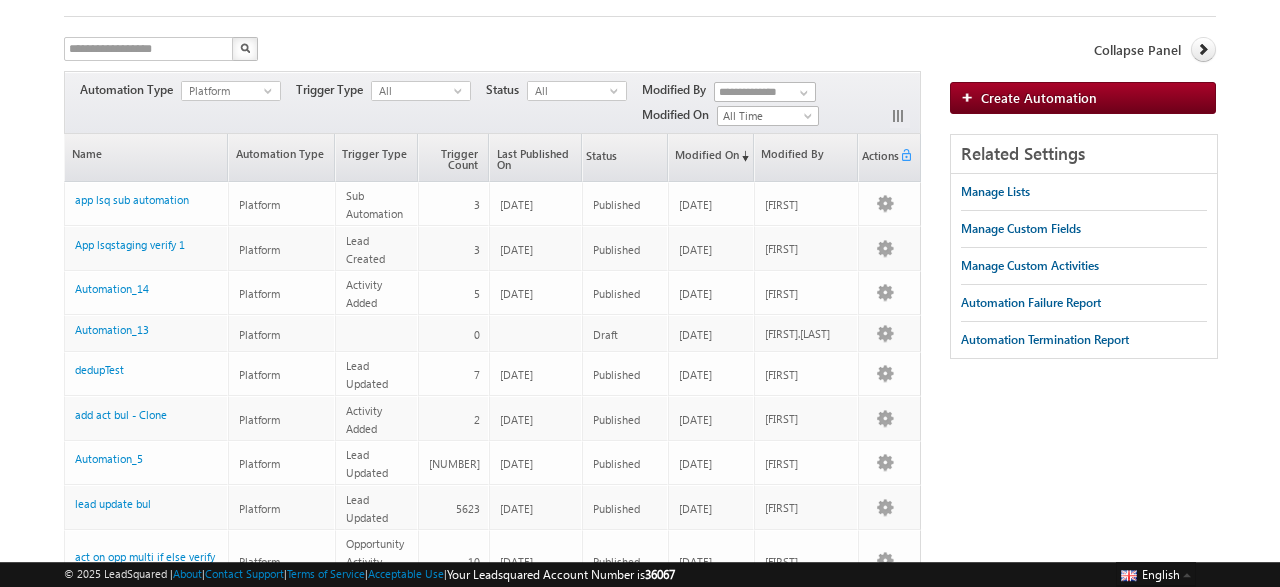 click on "All select" at bounding box center (421, 93) 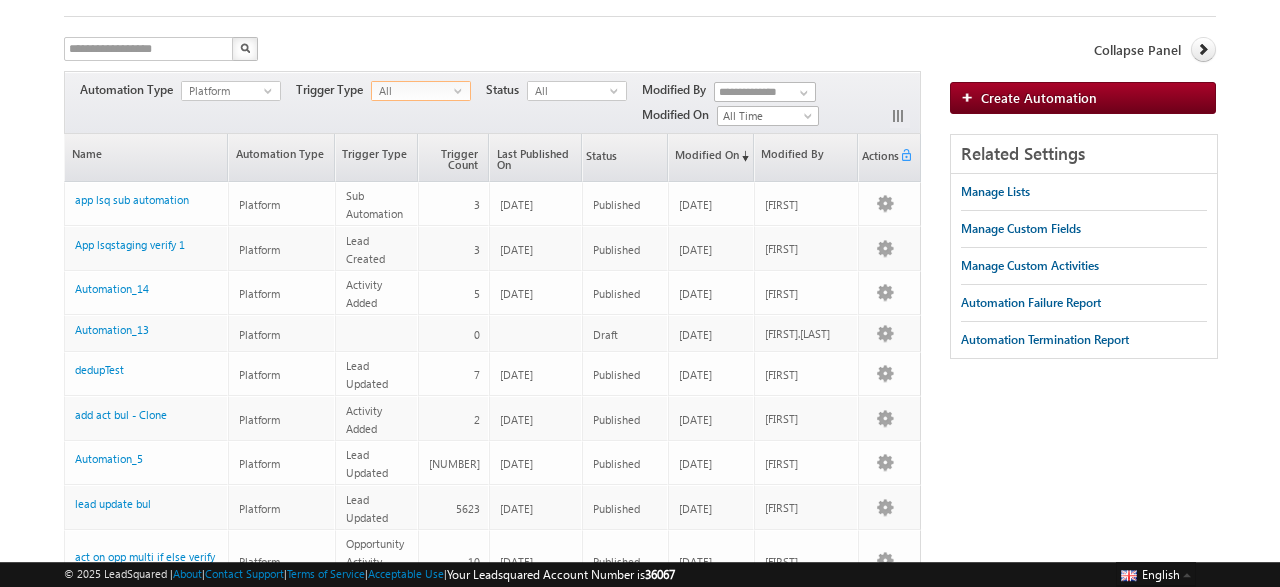 click on "All" at bounding box center (413, 91) 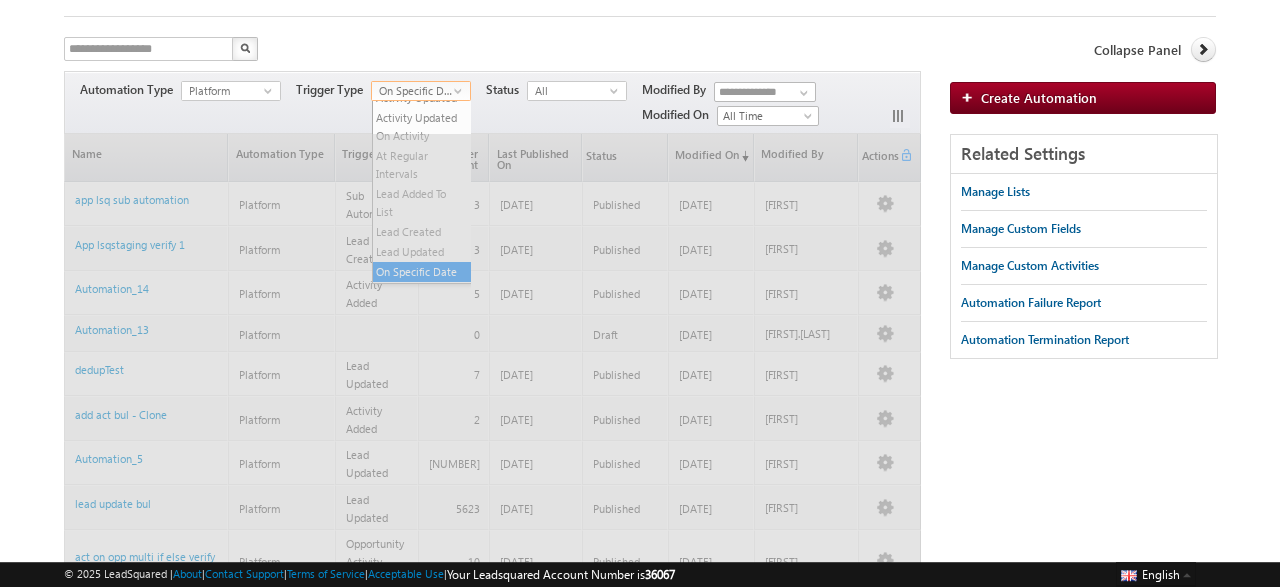 scroll, scrollTop: 73, scrollLeft: 0, axis: vertical 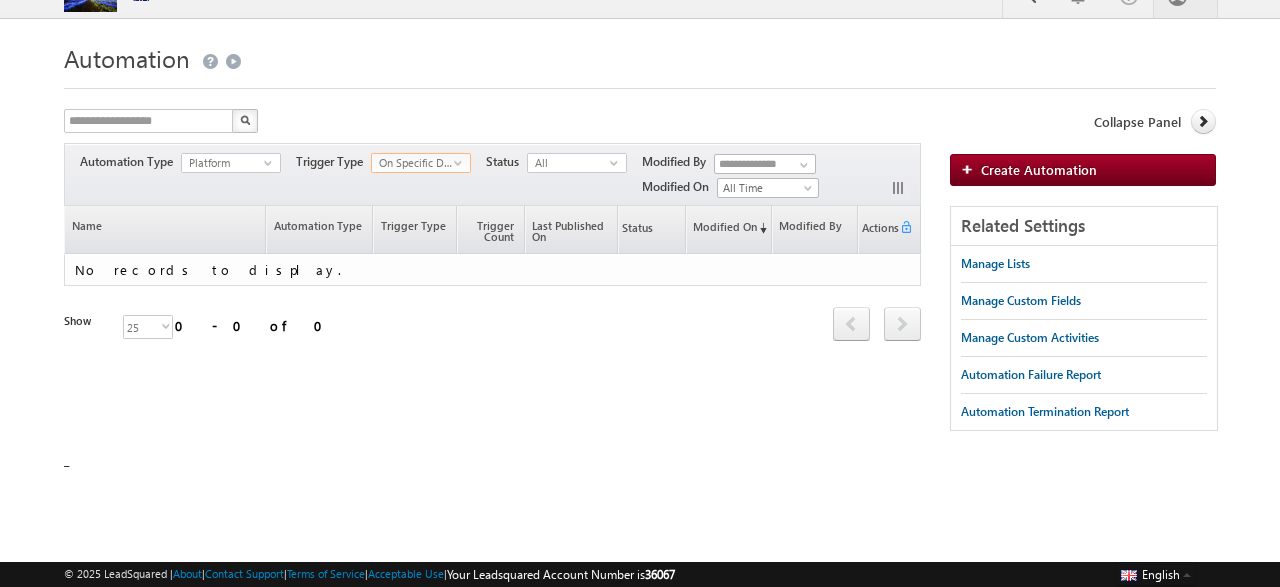 click on "On Specific Date" at bounding box center [413, 163] 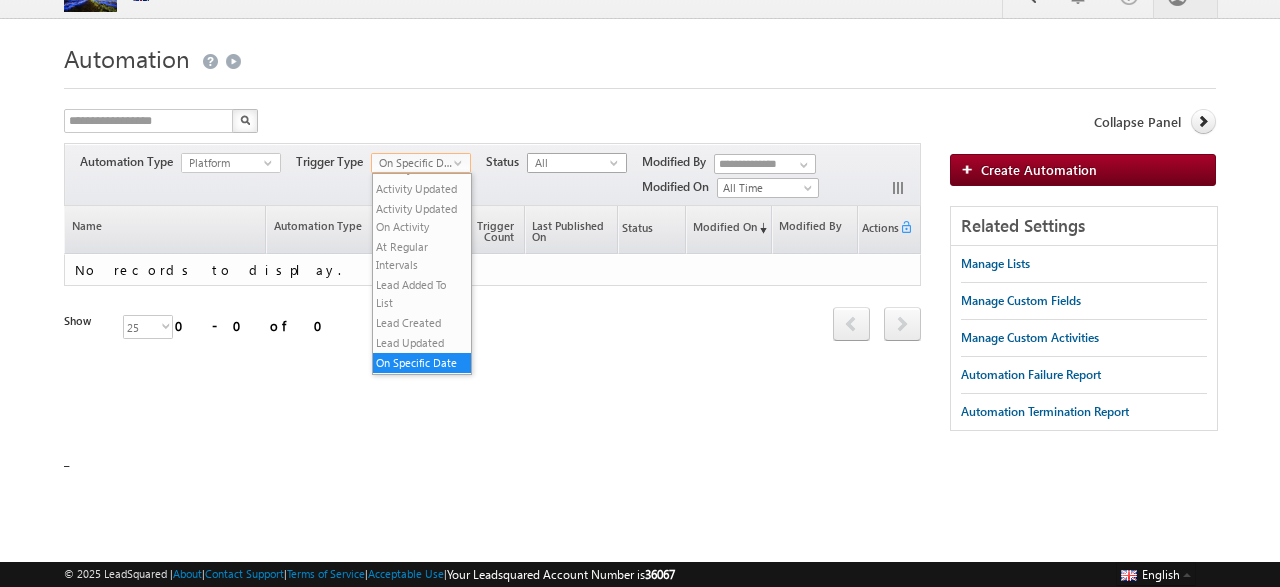 click on "All" at bounding box center [569, 163] 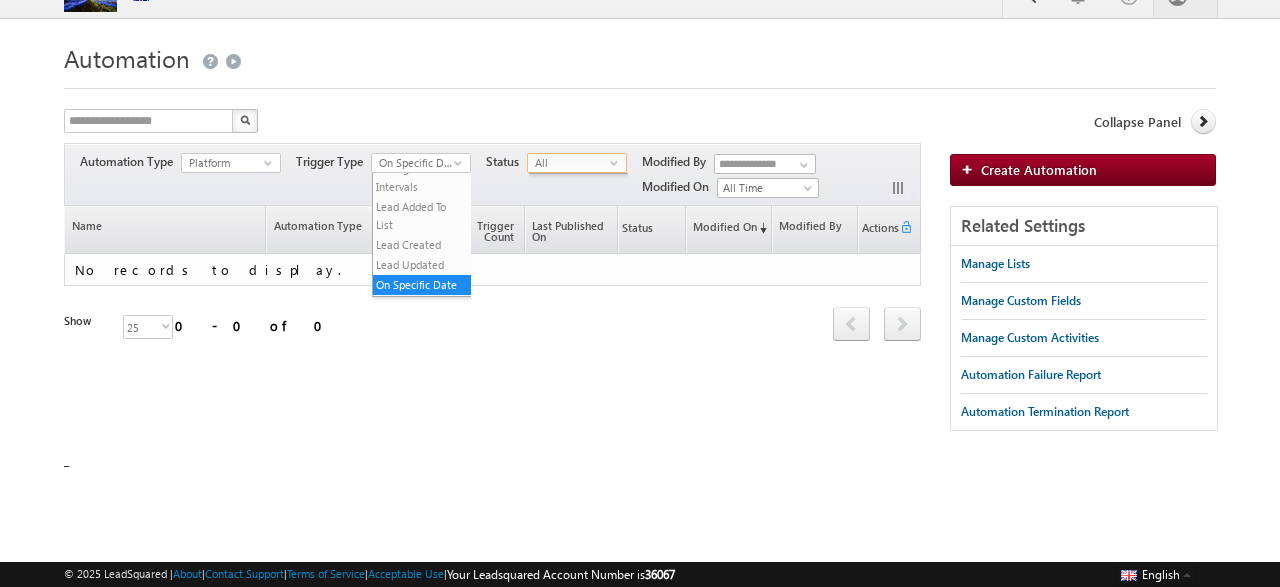 scroll, scrollTop: 73, scrollLeft: 0, axis: vertical 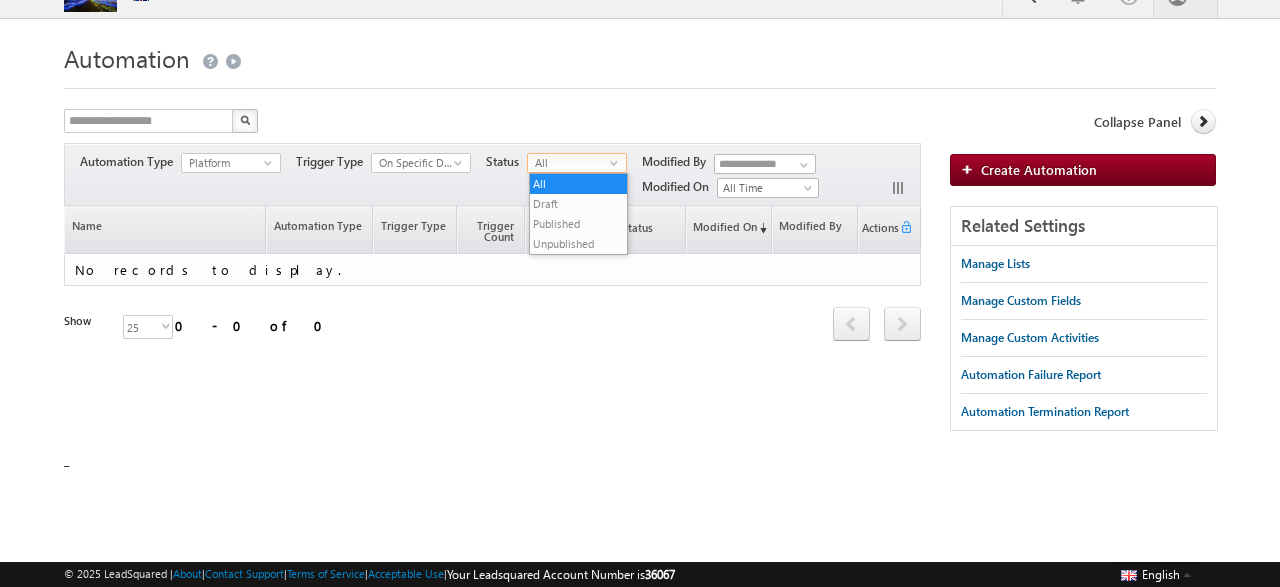 click on "Refresh first prev next last 0 - 0 of 0 Has Send Email Name Automation Type Trigger Type Scope Trigger Count Last Published On
Status
Modified On (sorted descending) Modified By
Actions
No records to display. Refresh 25" at bounding box center (492, 289) 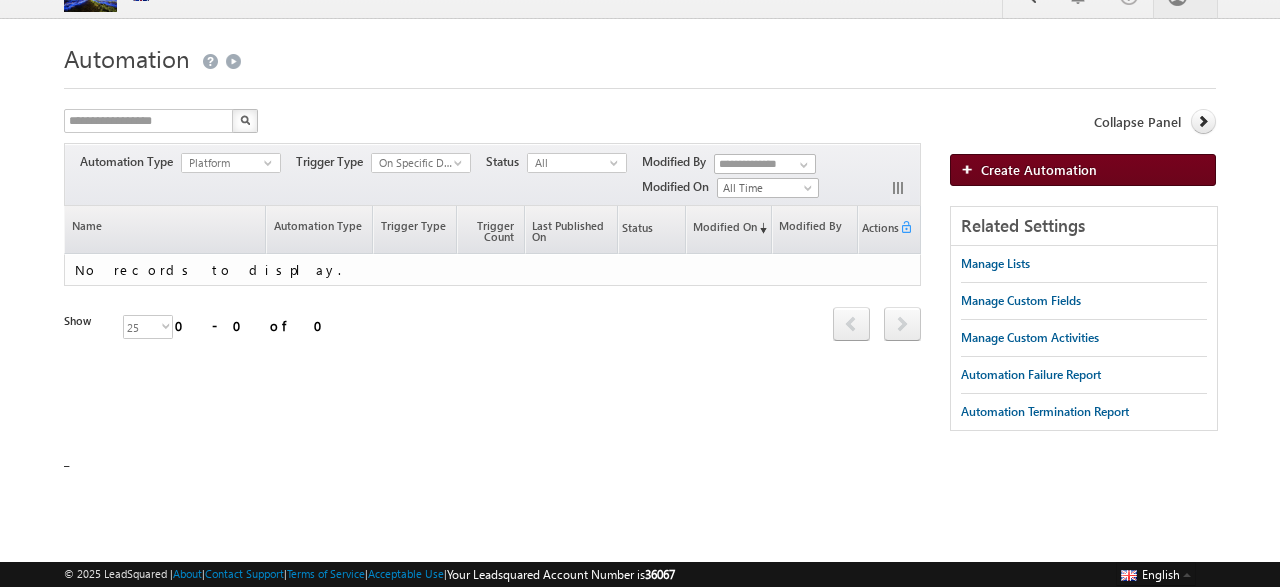 click on "Create Automation" at bounding box center [1039, 169] 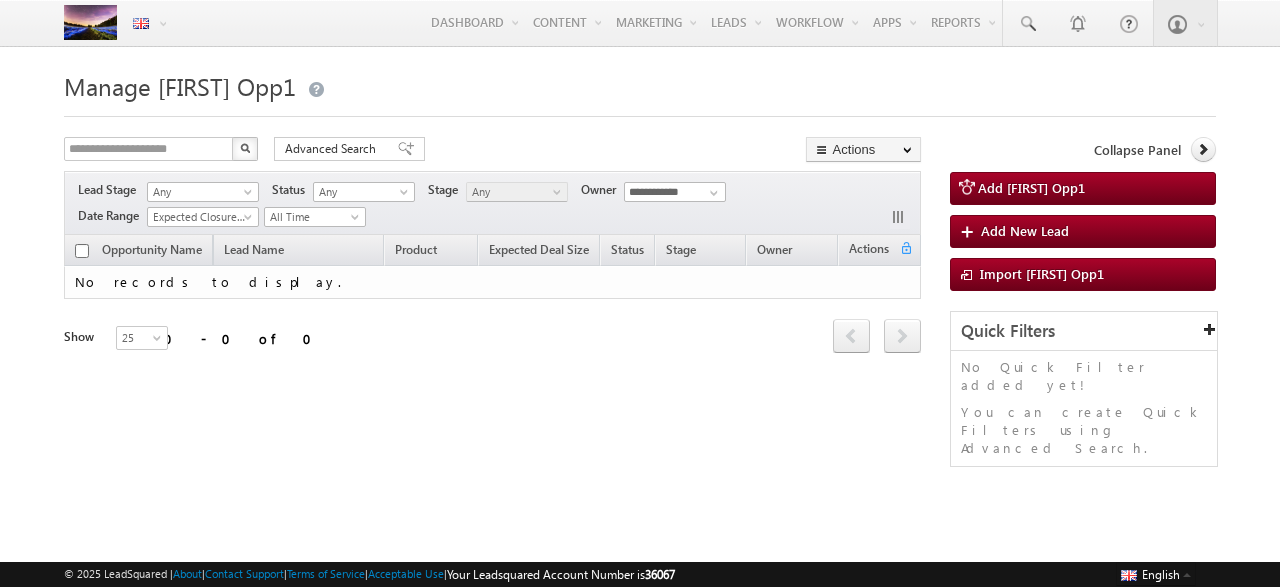 scroll, scrollTop: 0, scrollLeft: 0, axis: both 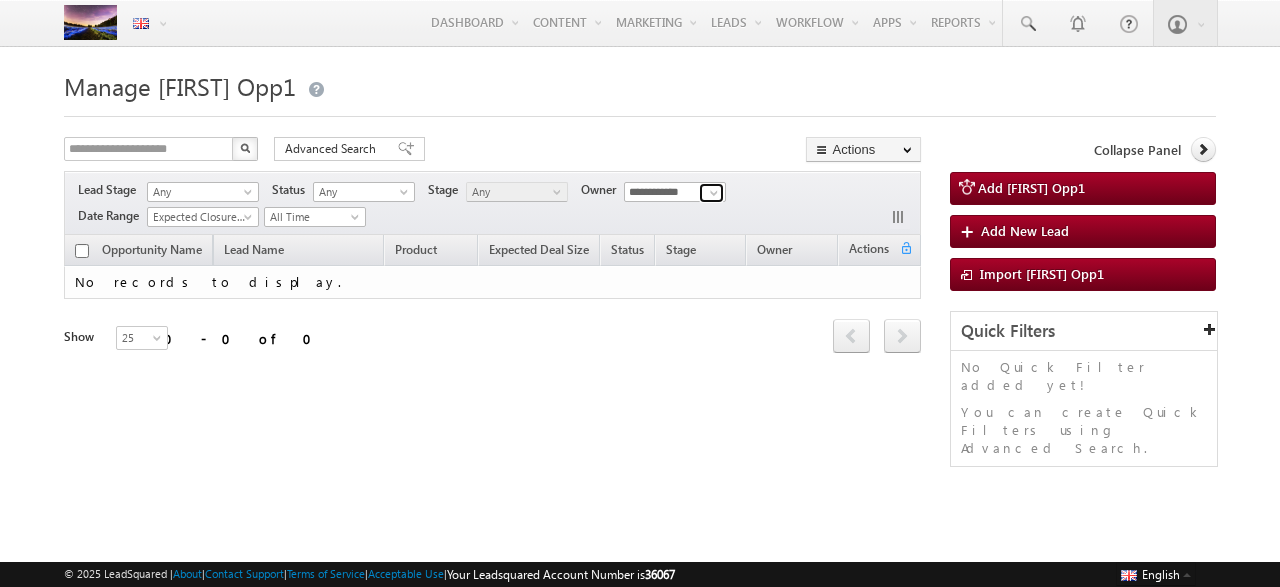 click at bounding box center [714, 193] 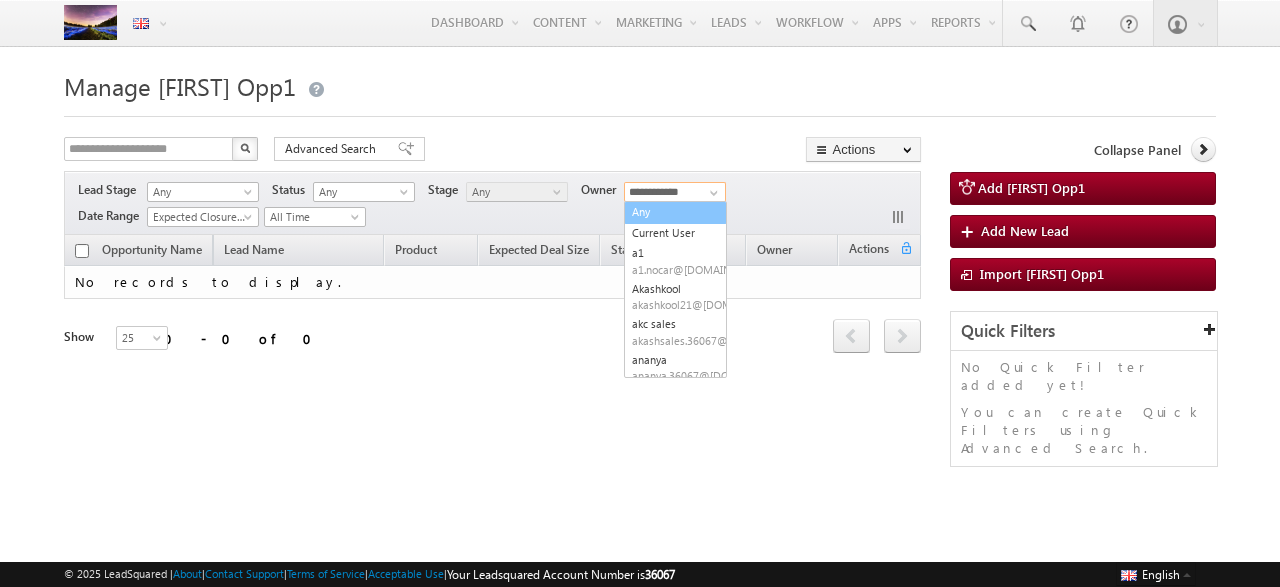 click on "Any" at bounding box center (675, 212) 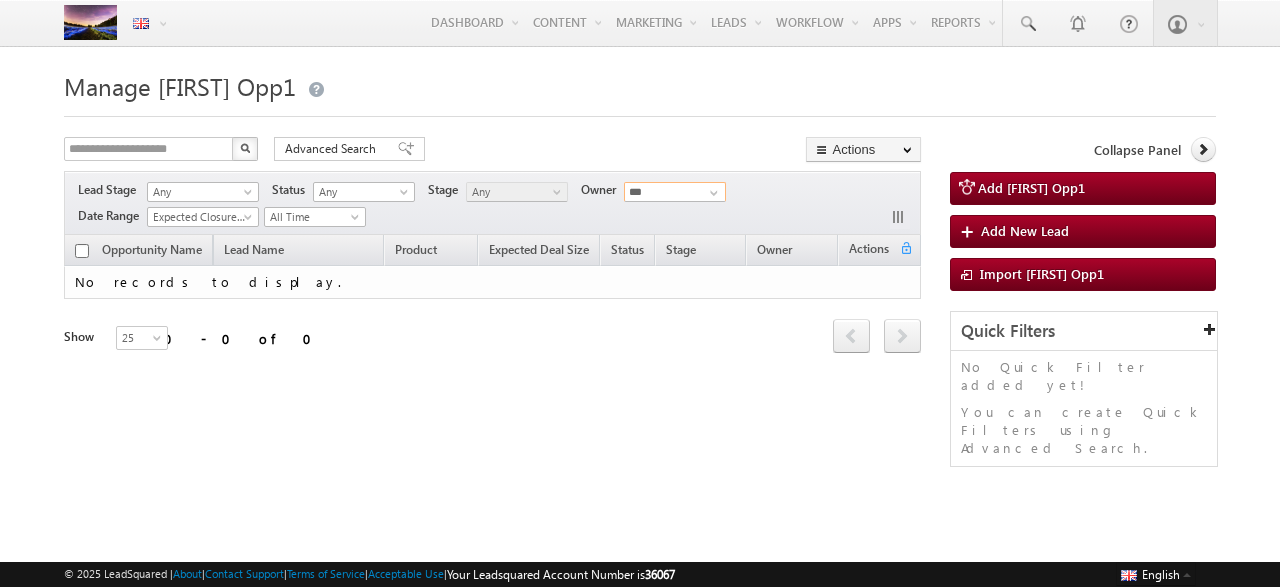 scroll, scrollTop: 28, scrollLeft: 0, axis: vertical 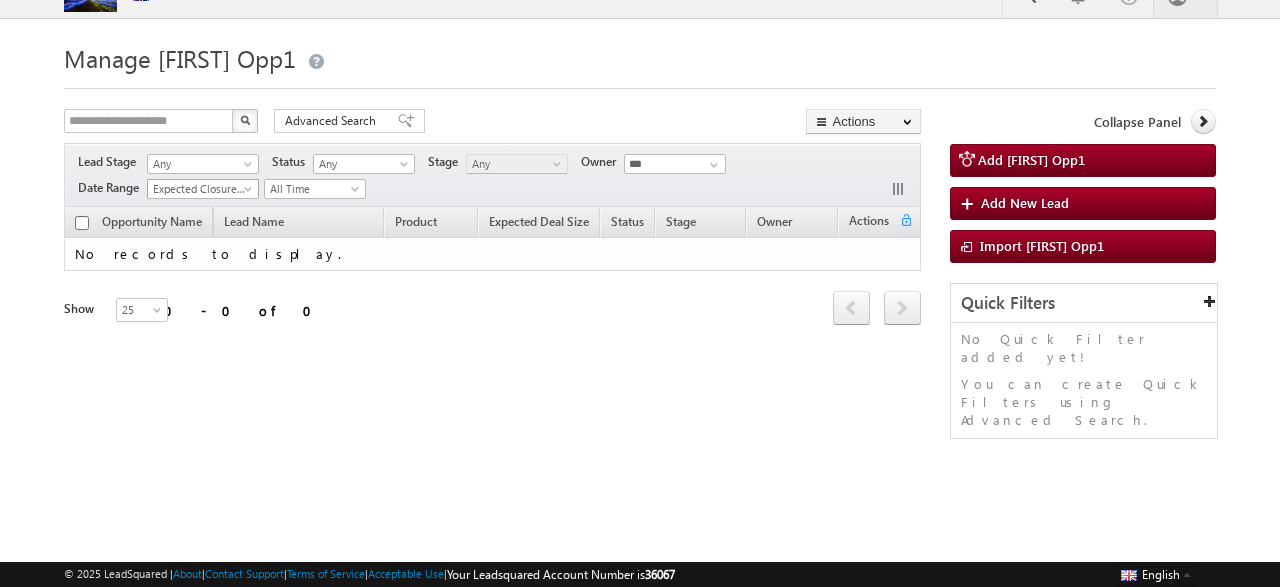 click on "Expected Closure Date" at bounding box center (200, 189) 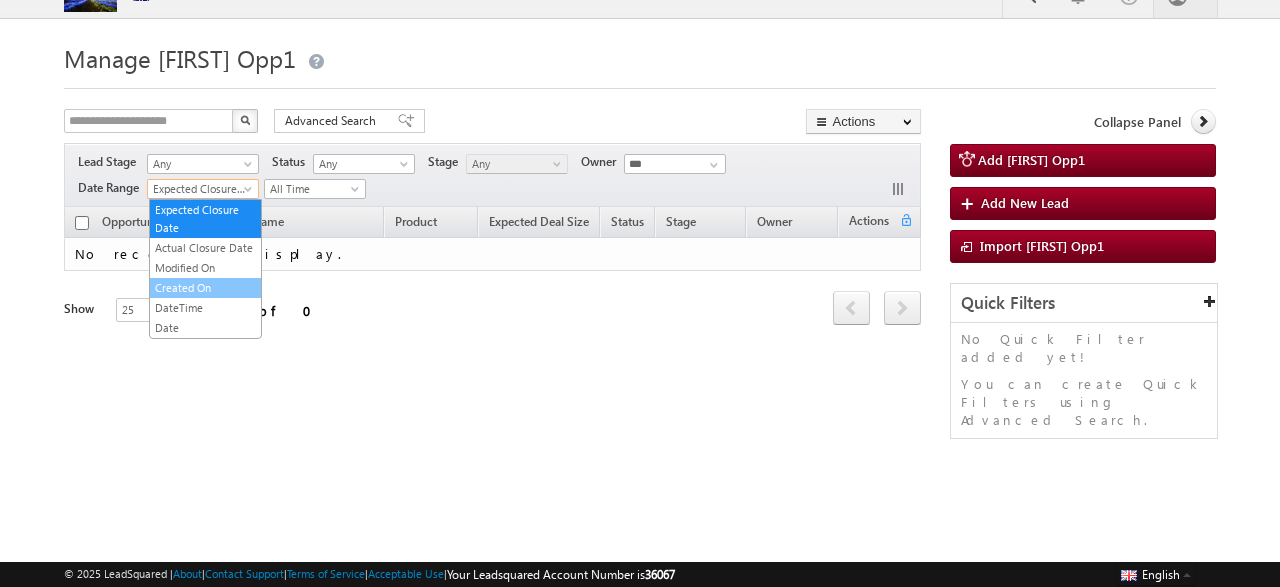 click on "Created On" at bounding box center [205, 288] 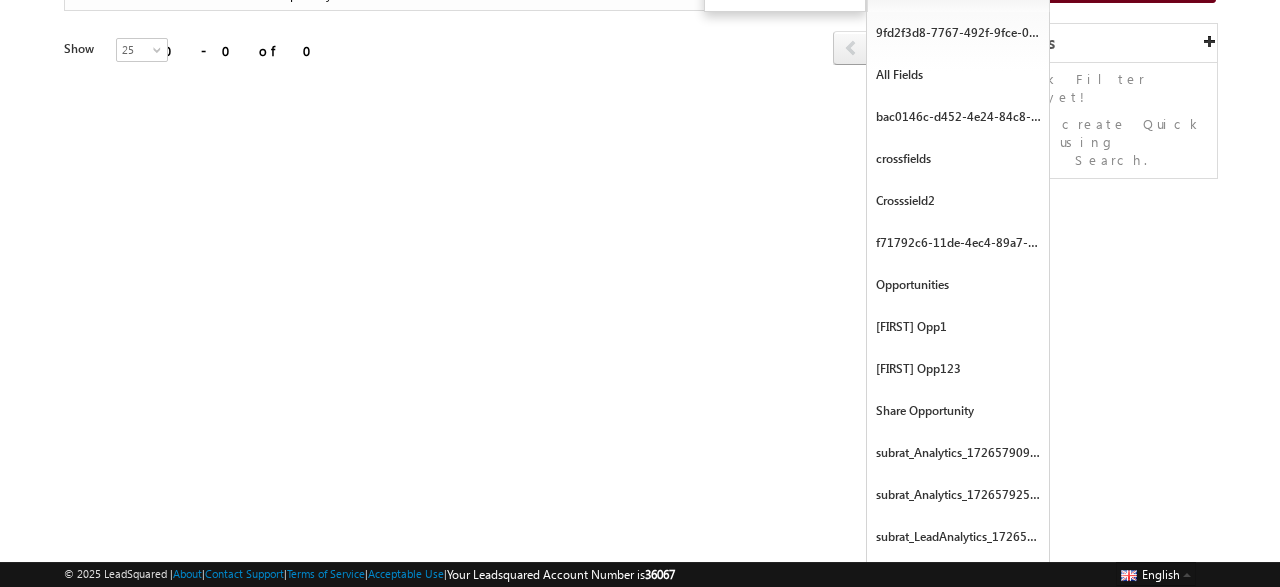scroll, scrollTop: 300, scrollLeft: 0, axis: vertical 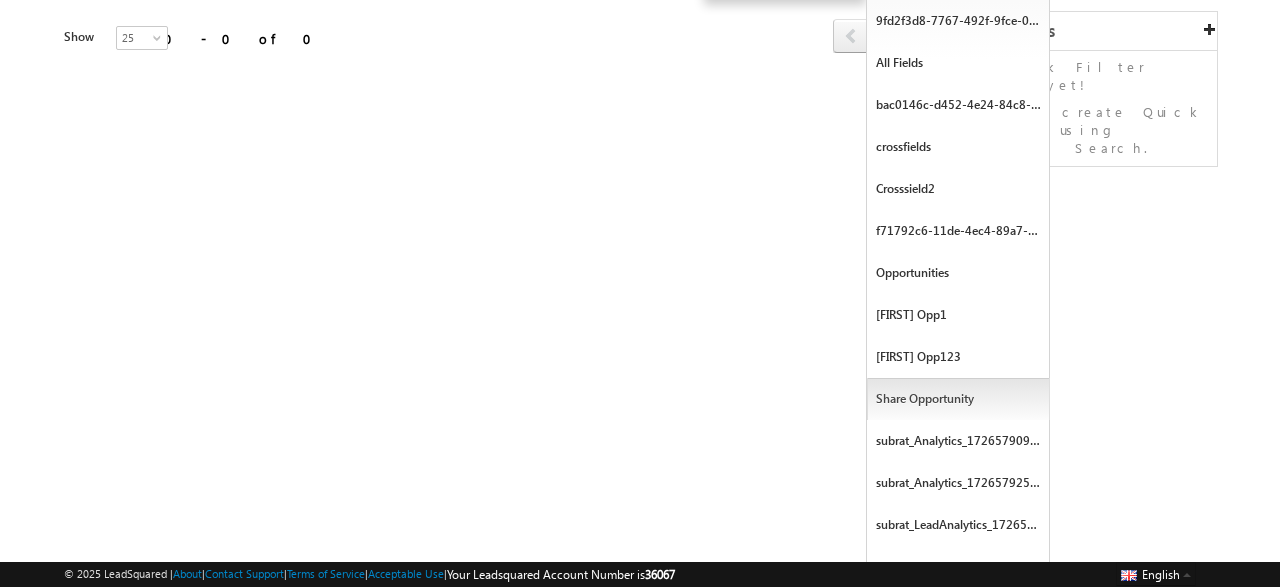 click on "Share Opportunity" at bounding box center [958, 399] 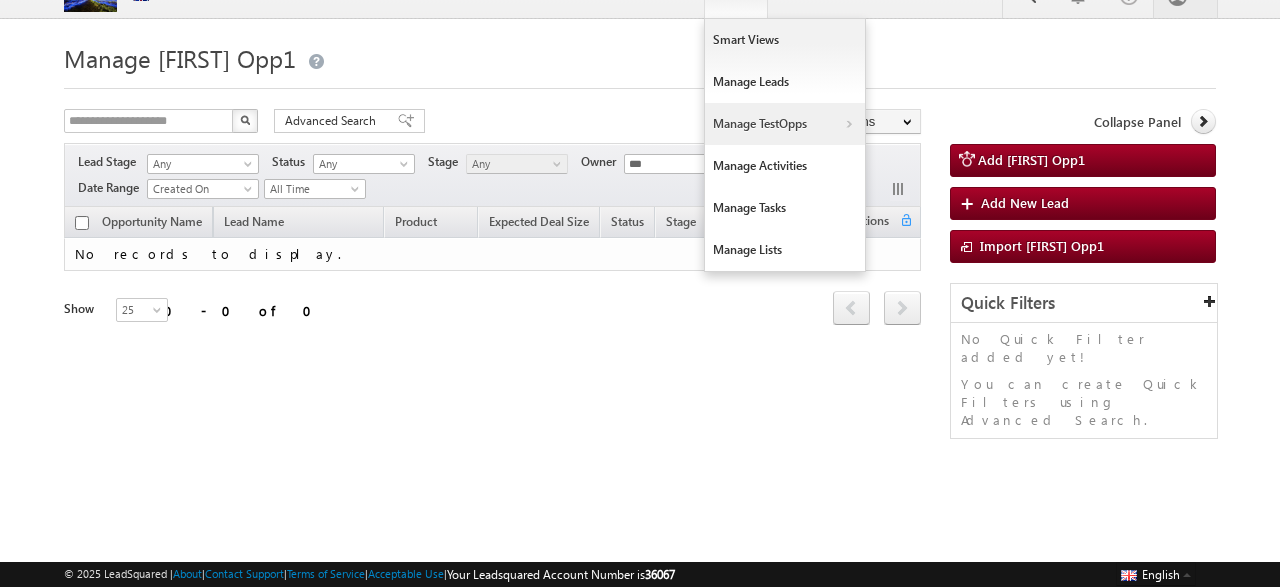 scroll, scrollTop: 28, scrollLeft: 0, axis: vertical 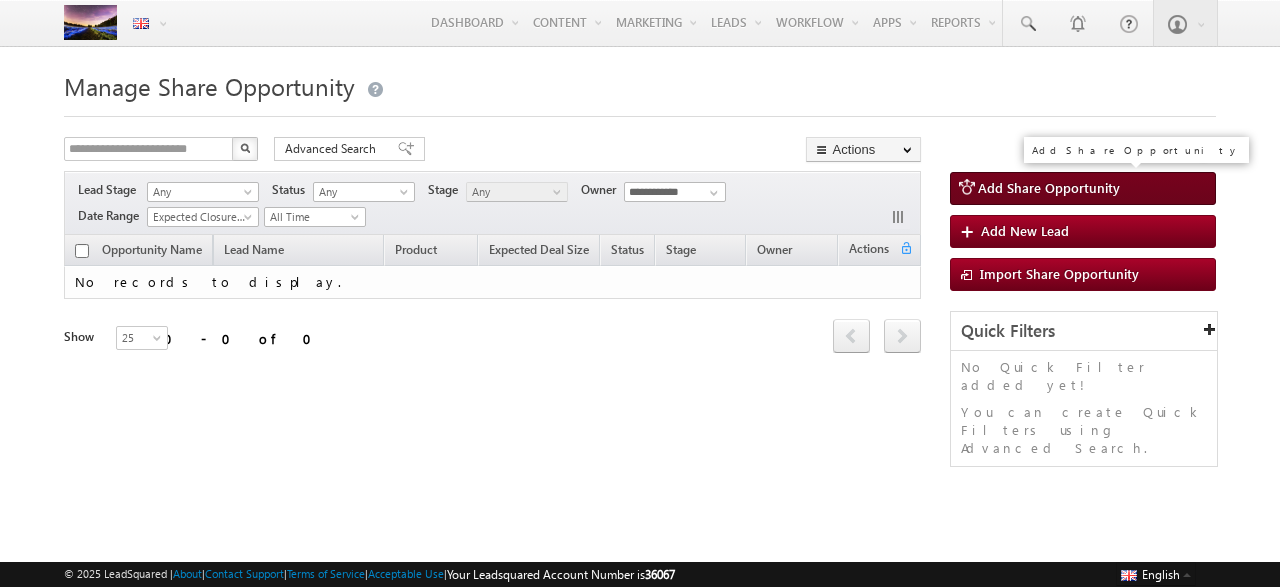 click on "Add Share Opportunity" at bounding box center (1049, 187) 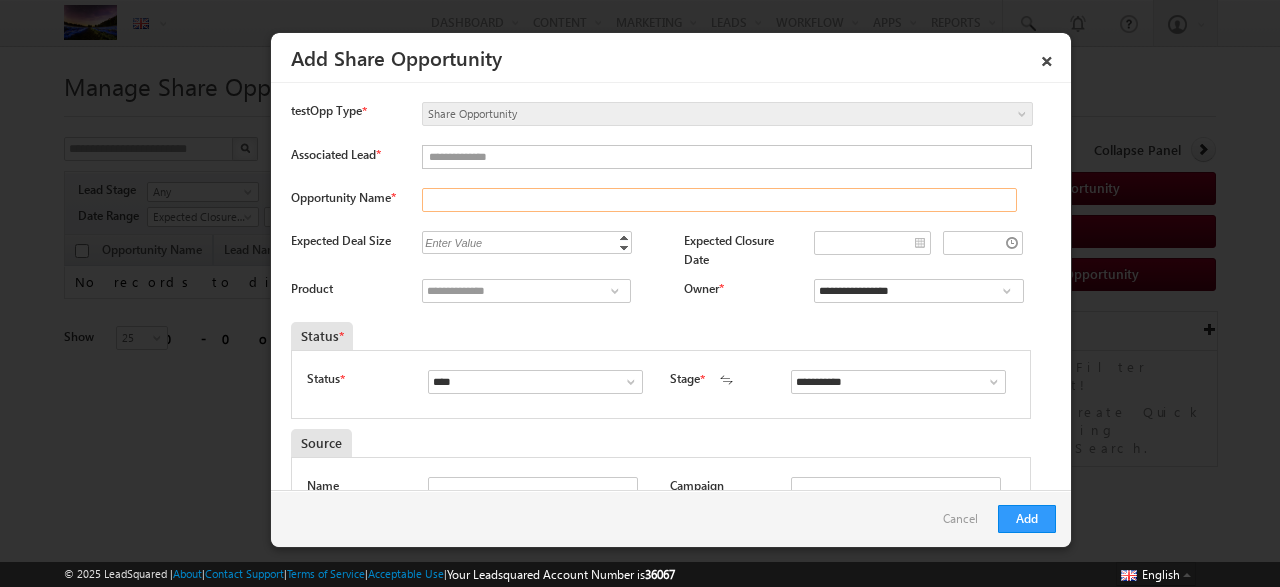 click on "Opportunity Name *" at bounding box center [719, 200] 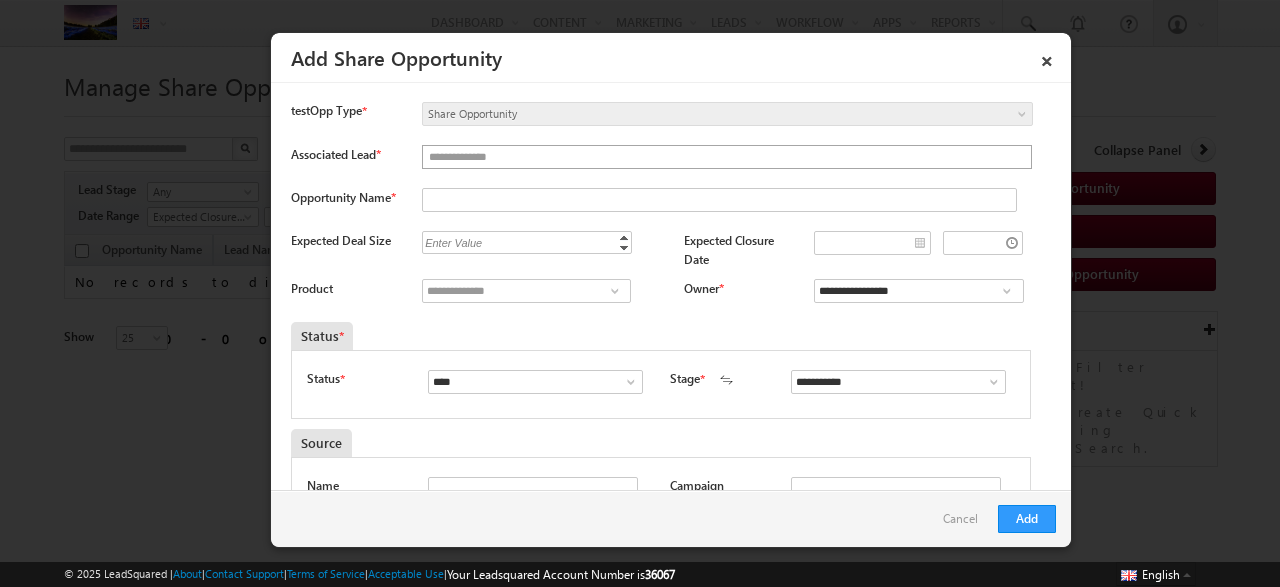 click at bounding box center [727, 157] 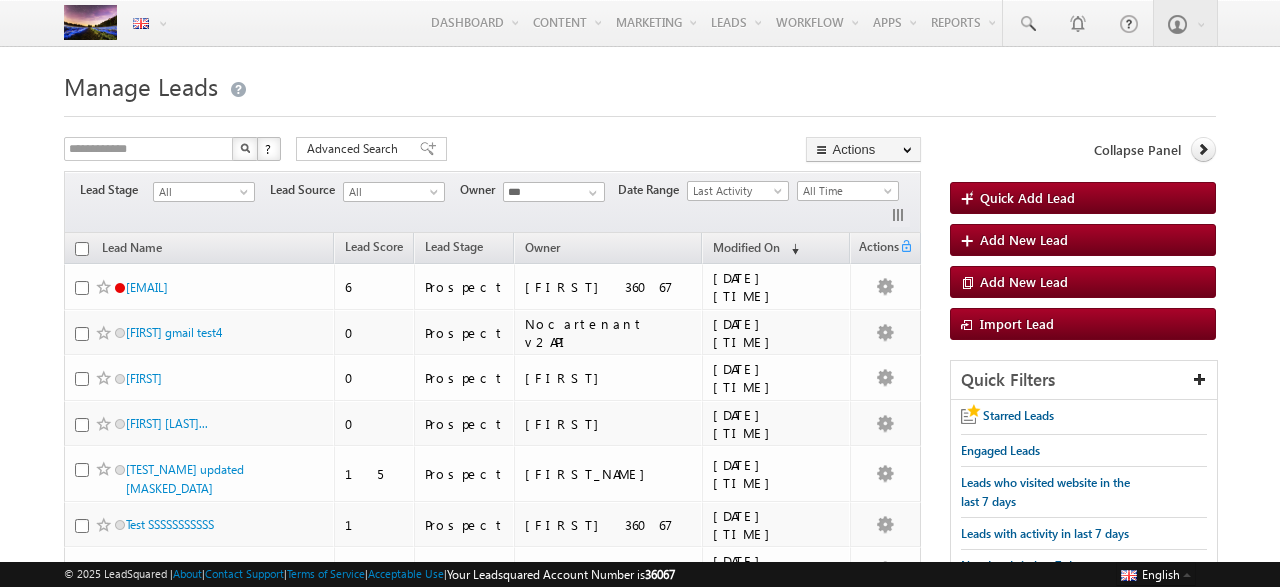 scroll, scrollTop: 0, scrollLeft: 0, axis: both 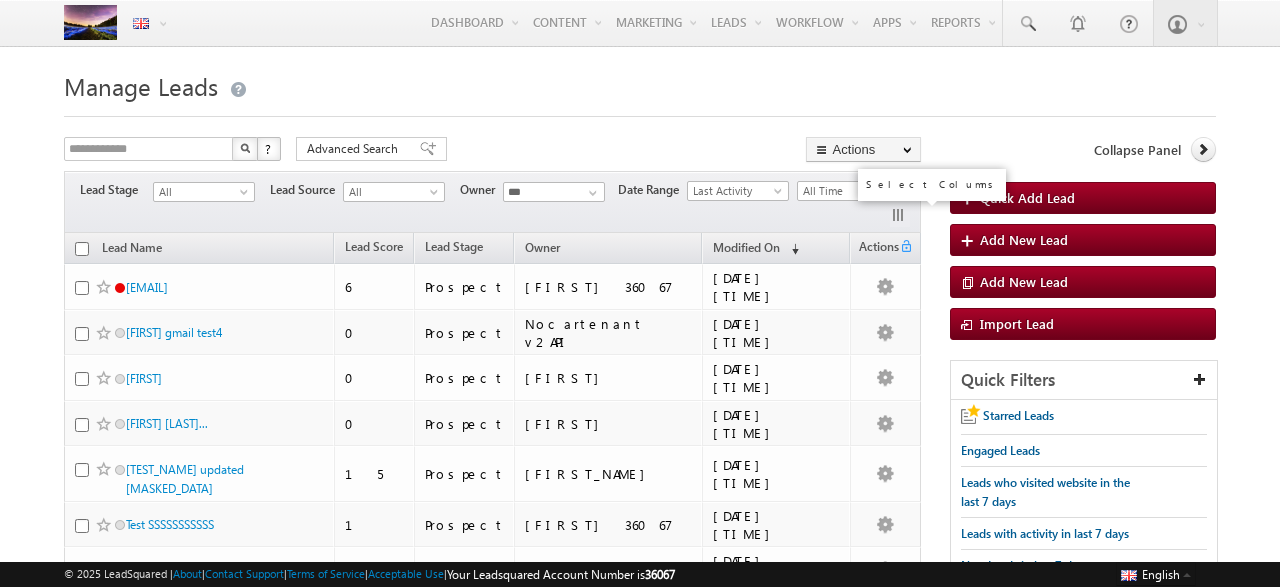 click at bounding box center (900, 217) 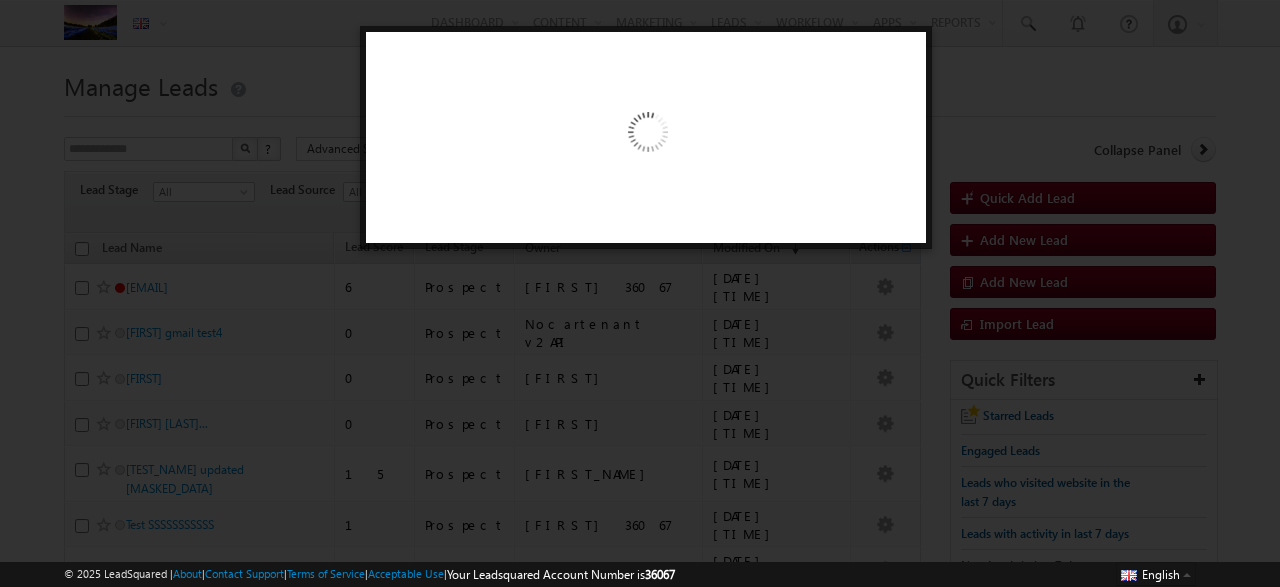 type 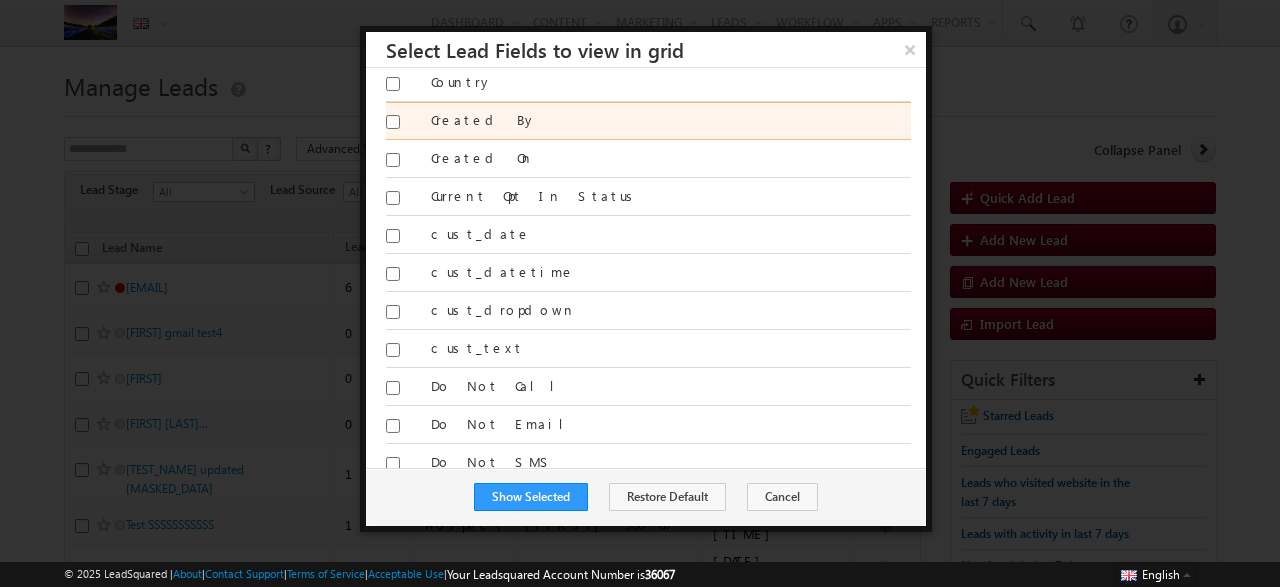 scroll, scrollTop: 280, scrollLeft: 0, axis: vertical 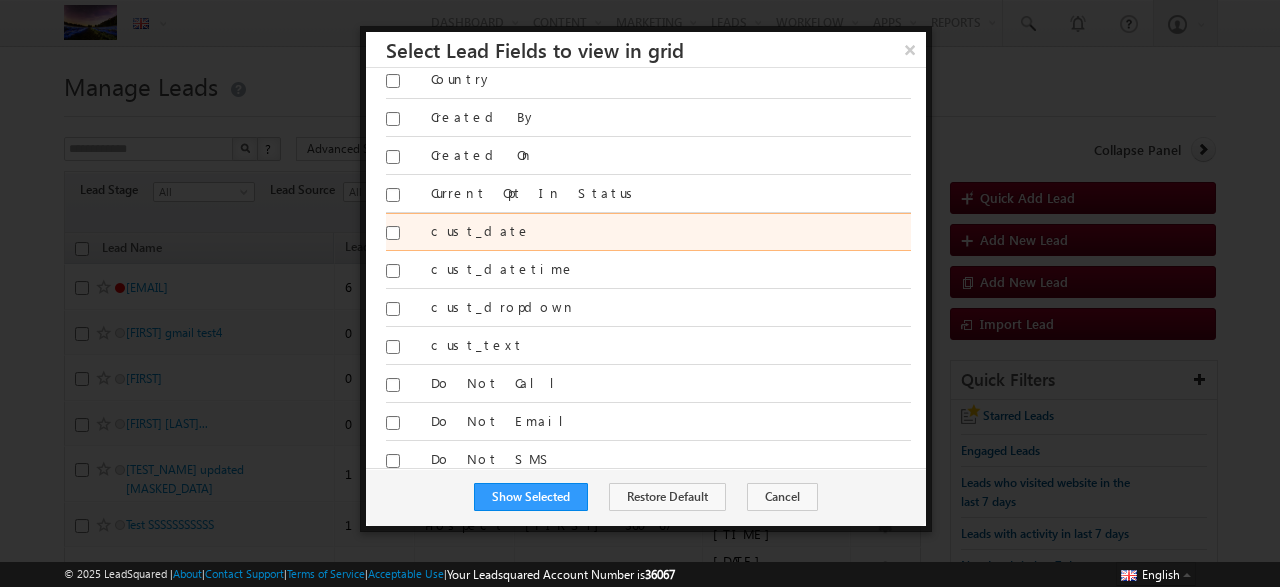 click on "cust_date" at bounding box center (671, 231) 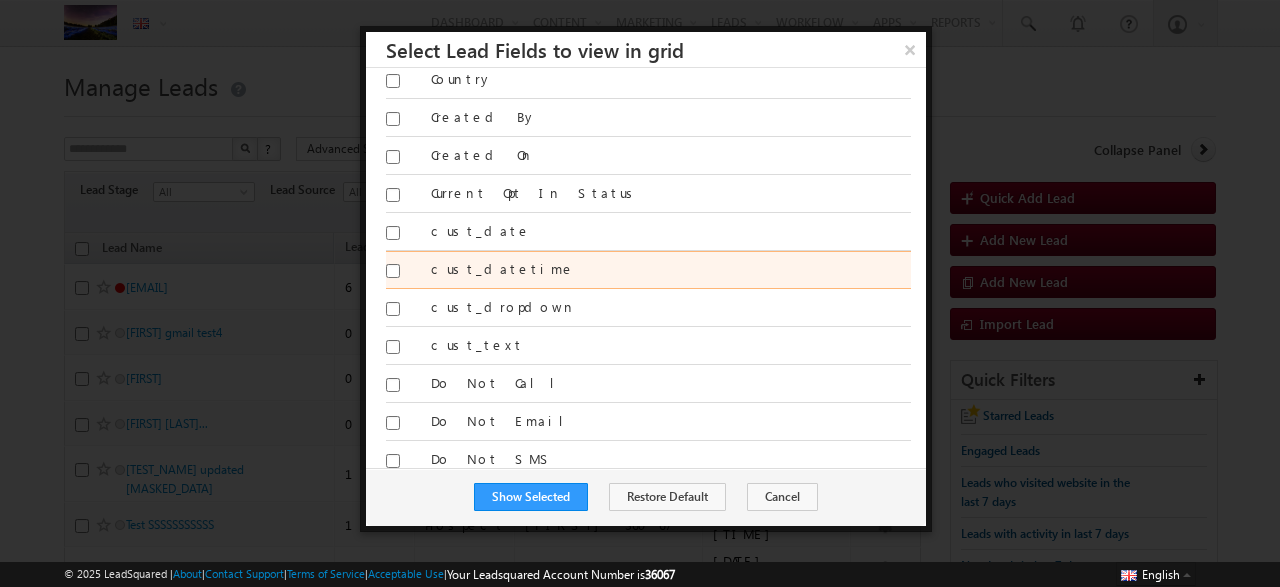 click on "cust_datetime" at bounding box center (648, 270) 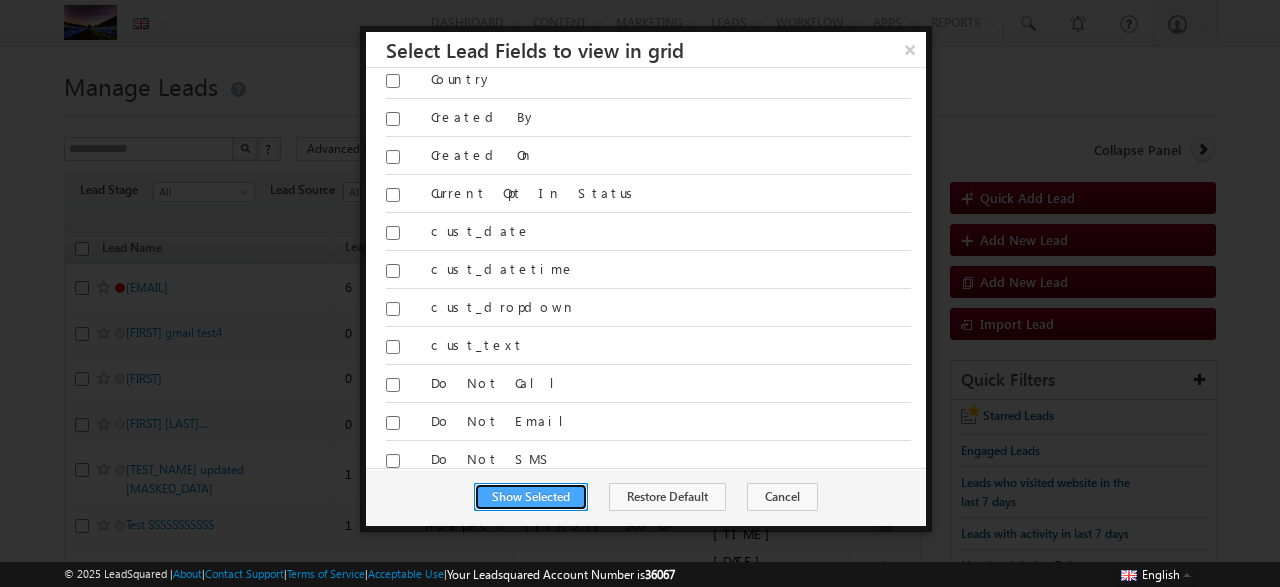 click on "Show Selected" at bounding box center (531, 497) 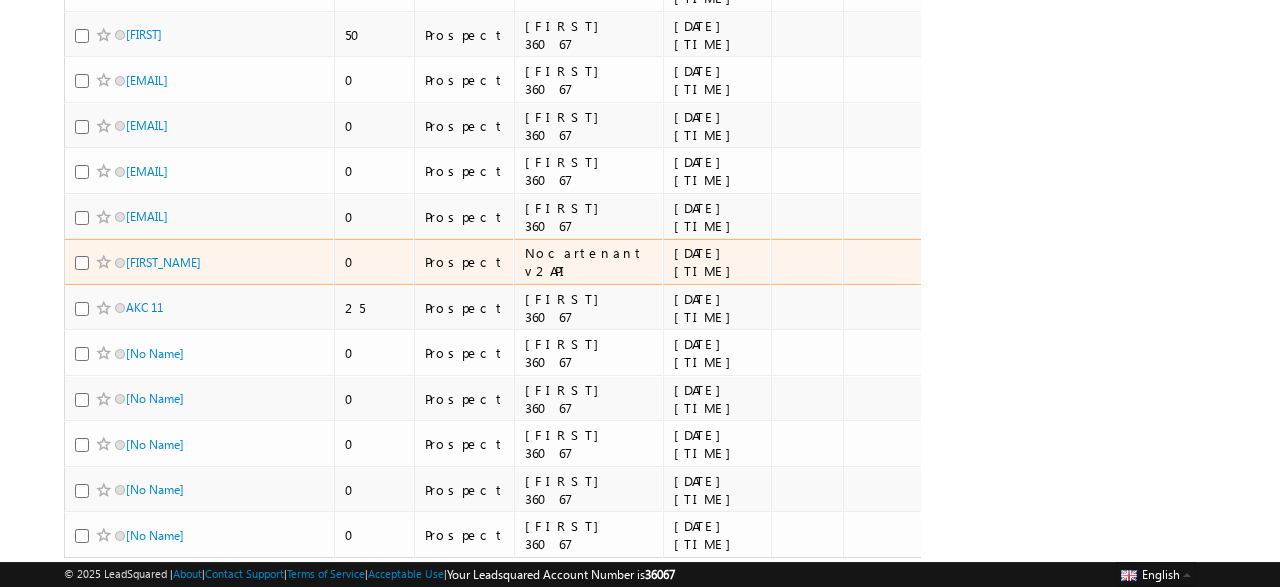 scroll, scrollTop: 966, scrollLeft: 0, axis: vertical 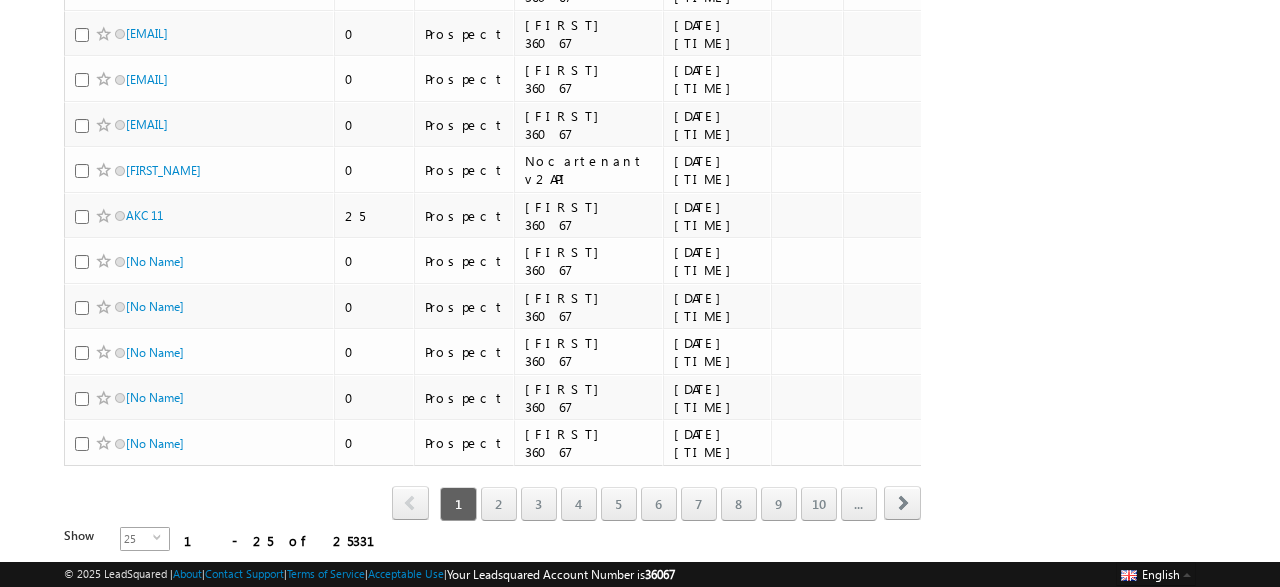 click on "25" at bounding box center (137, 539) 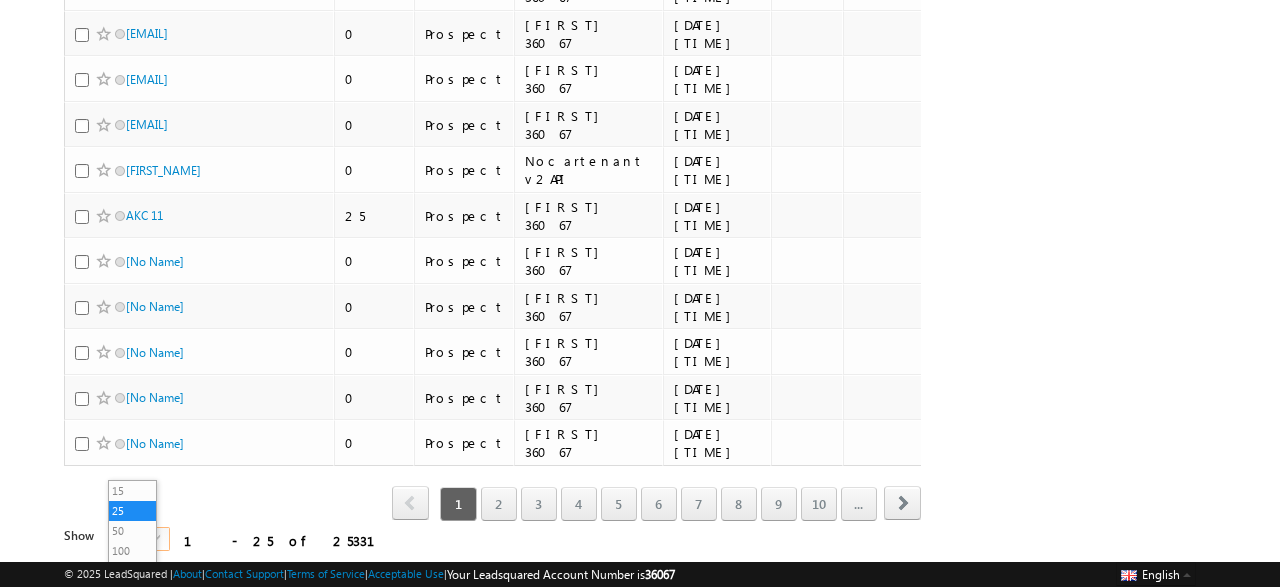 click on "25" at bounding box center [137, 539] 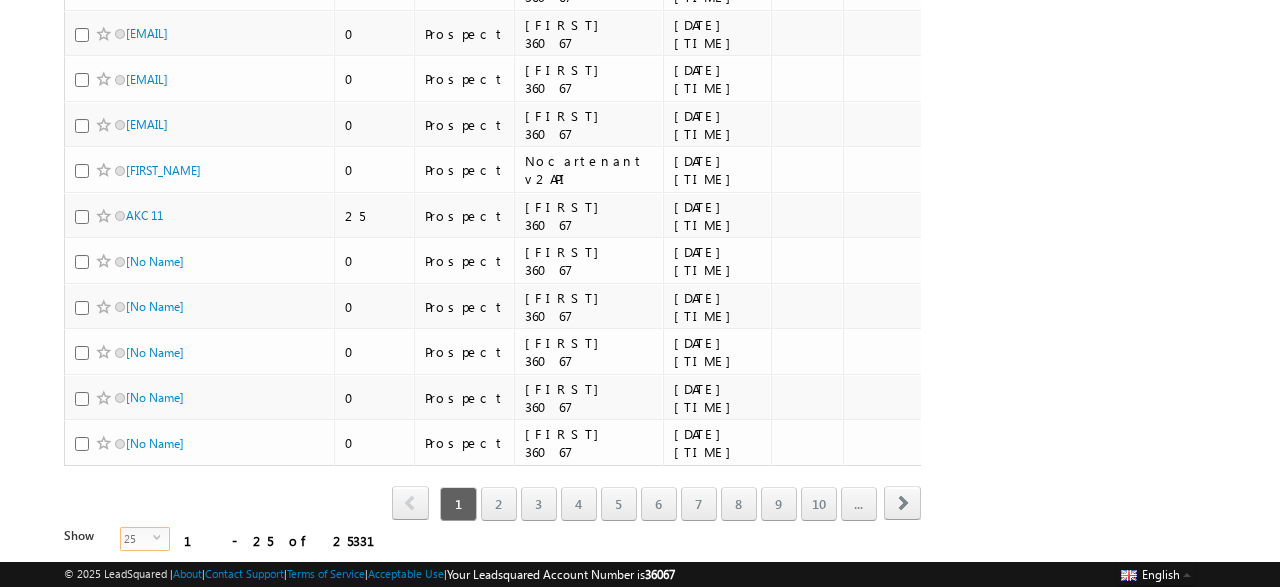click on "25" at bounding box center (137, 539) 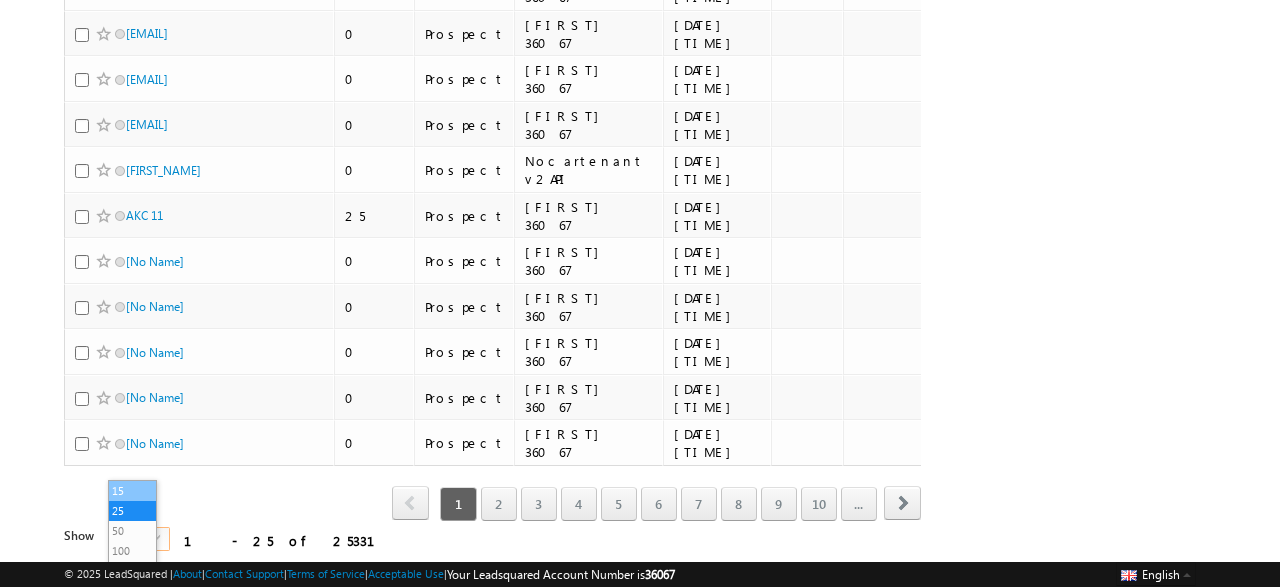 click on "15" at bounding box center (133, 491) 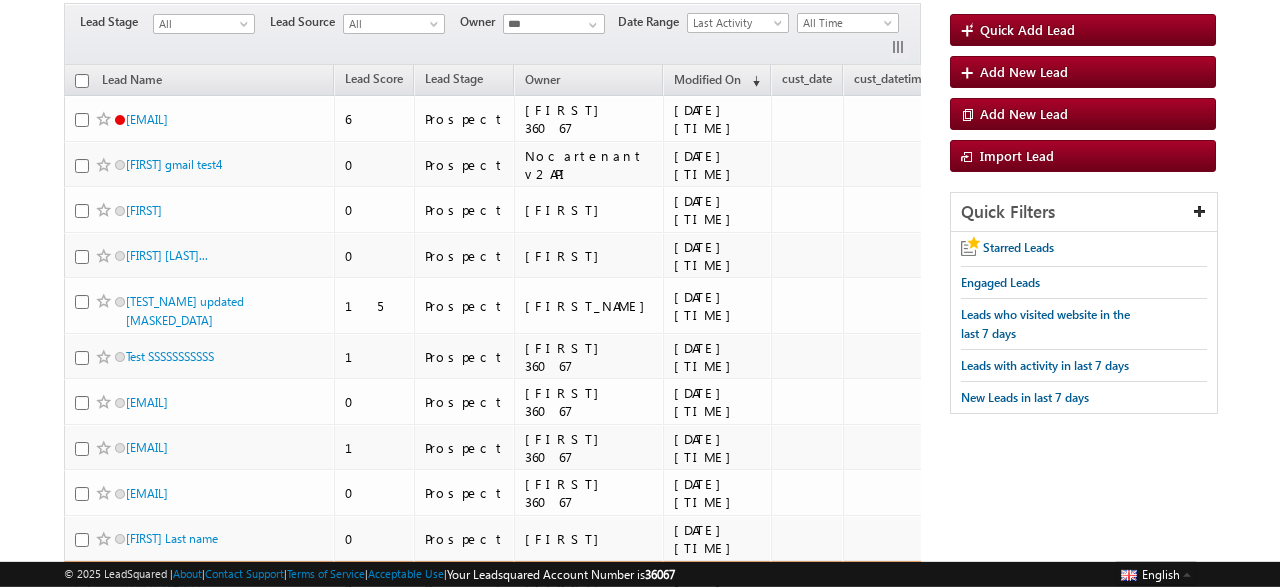 scroll, scrollTop: 0, scrollLeft: 0, axis: both 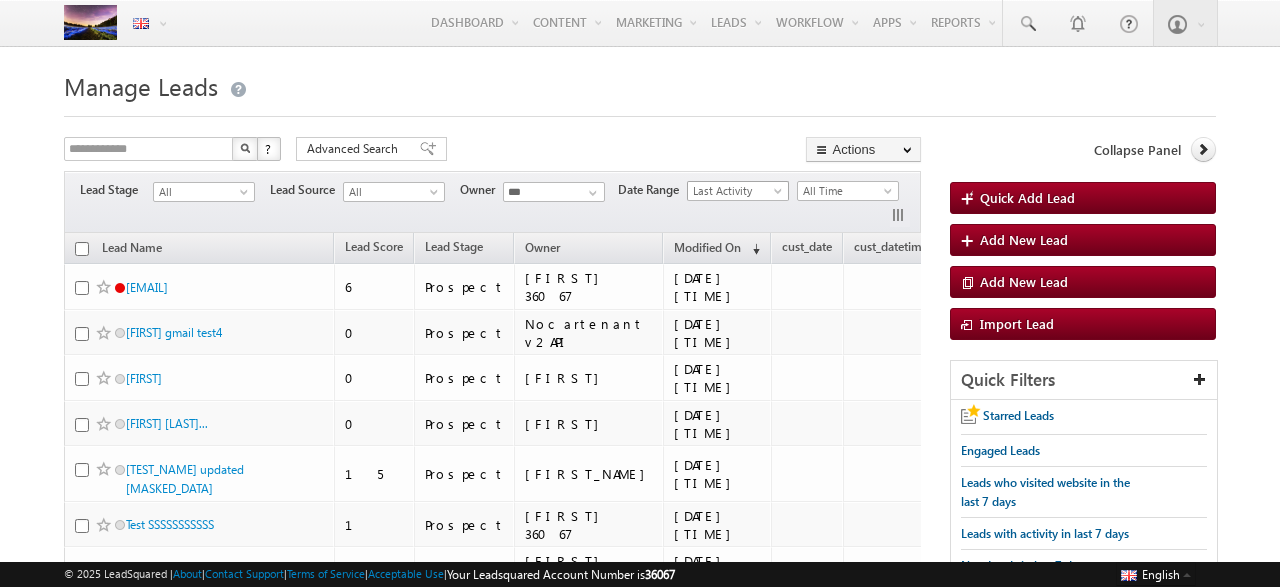click on "Last Activity" at bounding box center [735, 191] 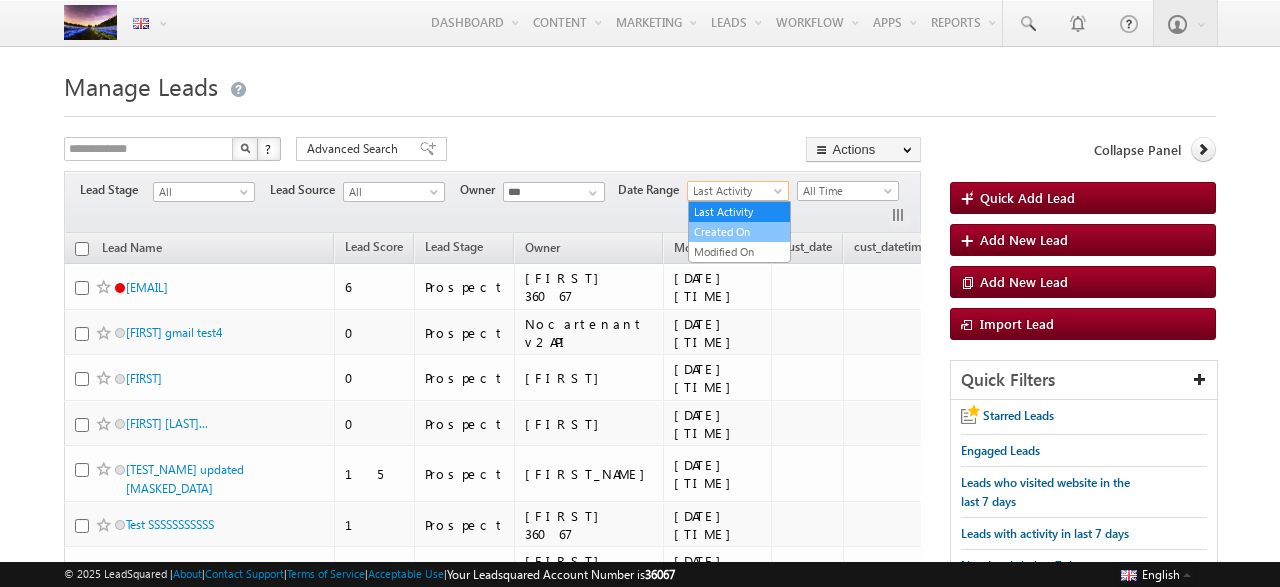 click on "Created On" at bounding box center (739, 232) 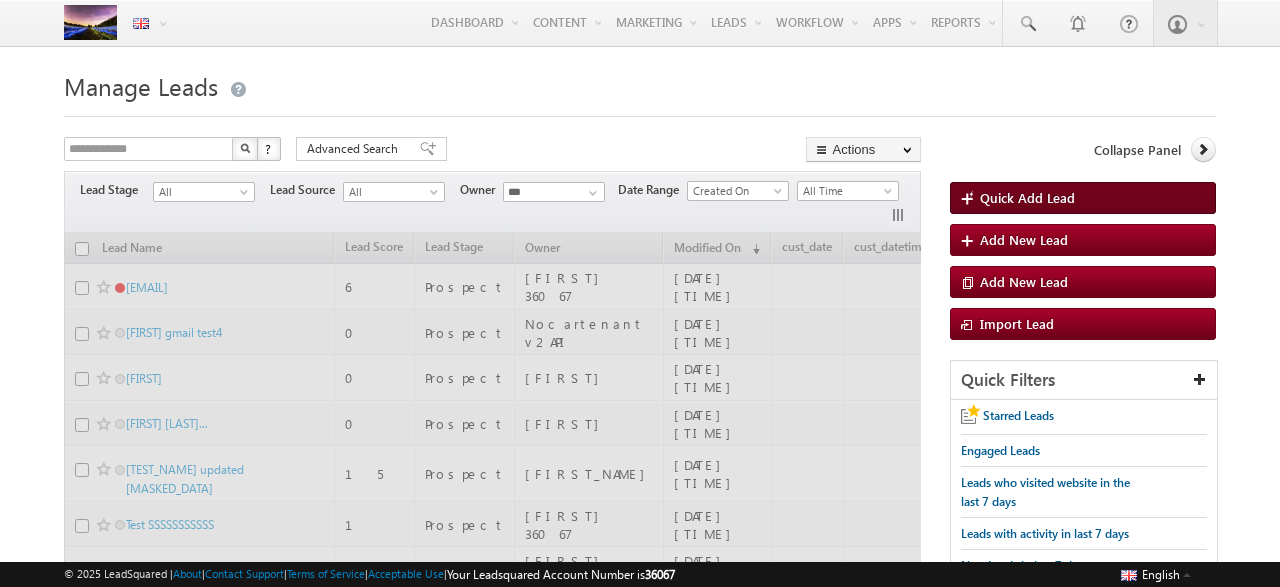 click on "Quick Add Lead" at bounding box center (1083, 198) 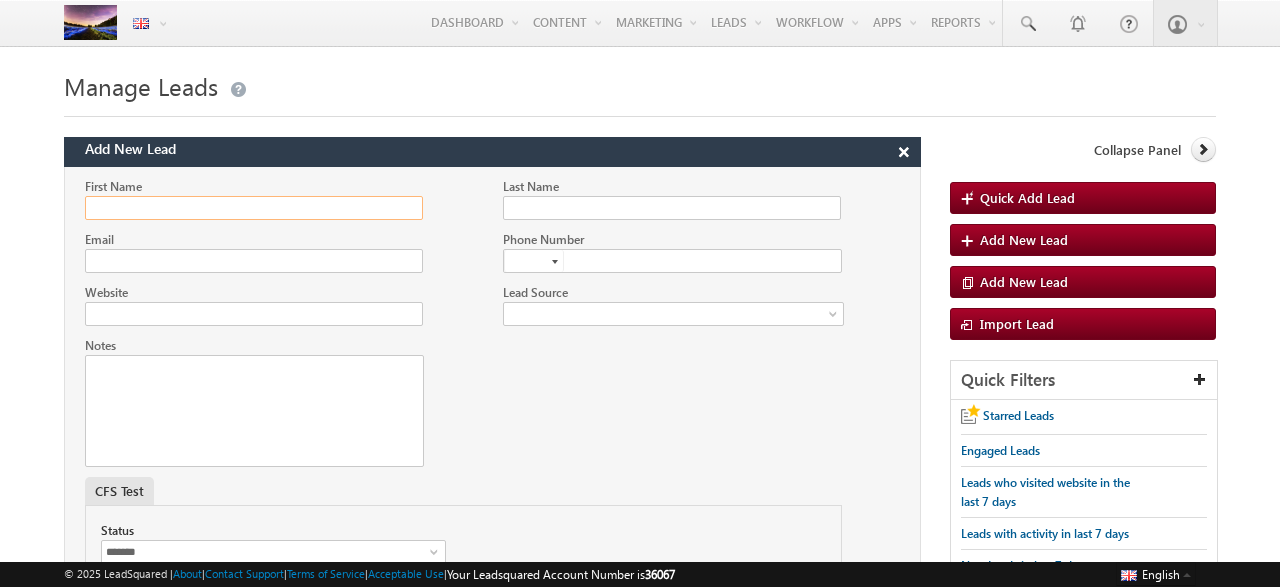 click on "First Name" at bounding box center (254, 208) 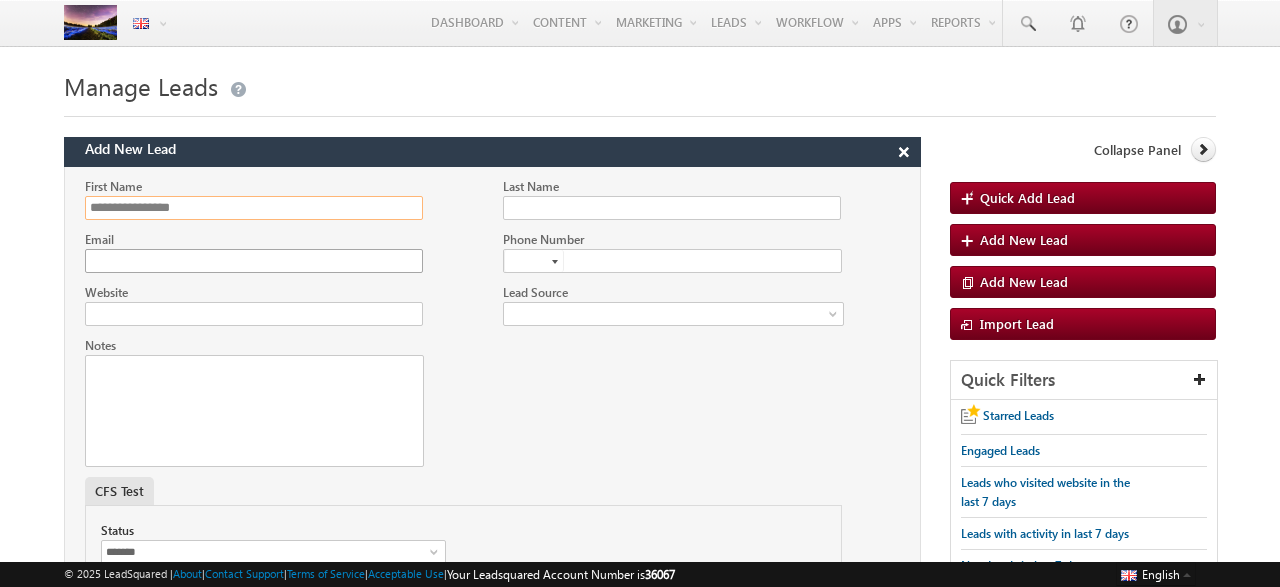 type on "**********" 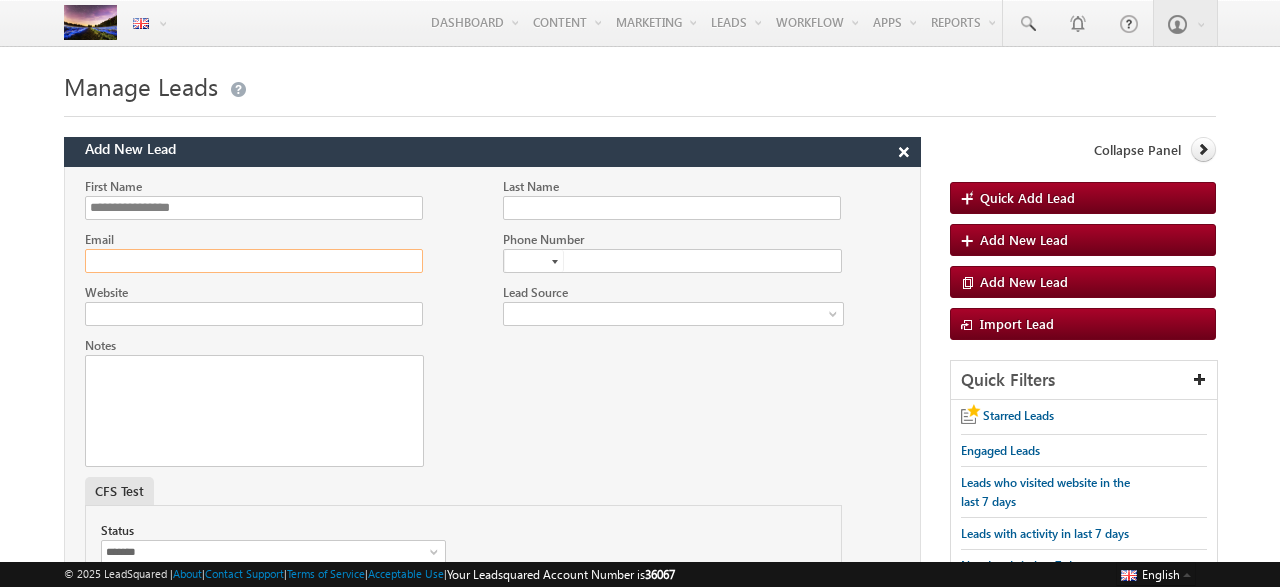 click on "Email" 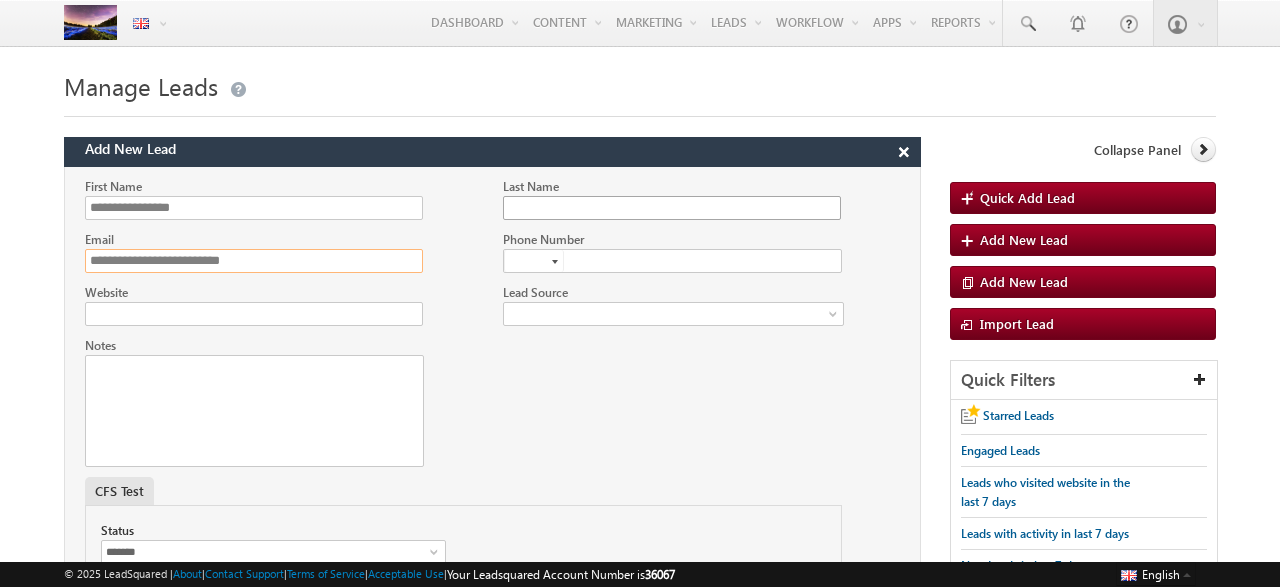 type on "**********" 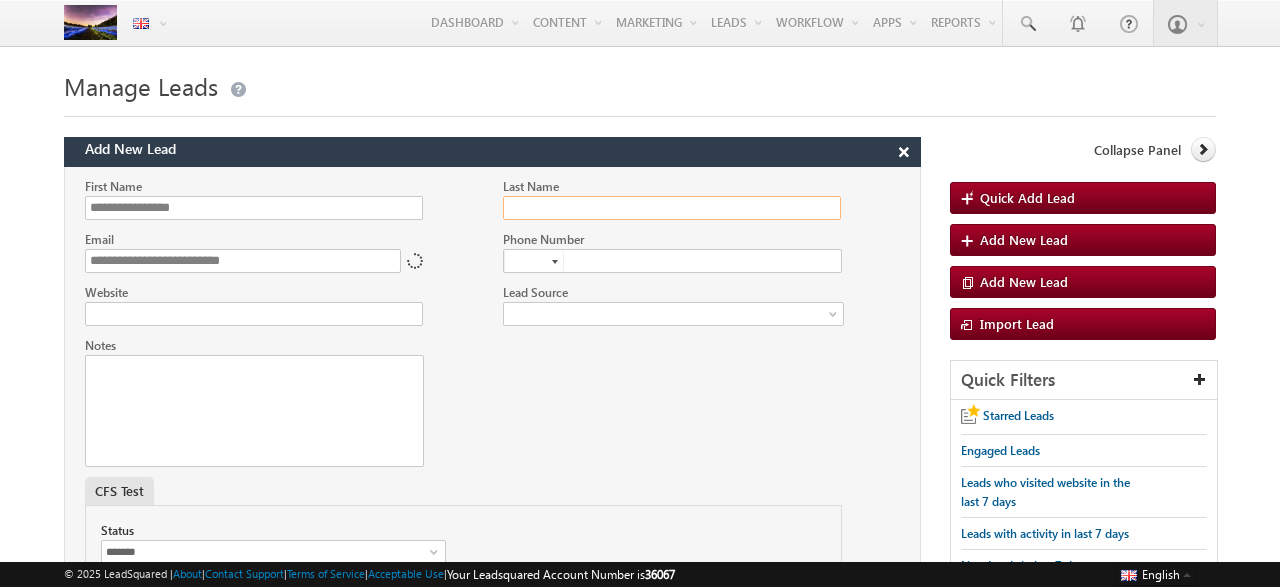 click on "Last Name" at bounding box center (672, 208) 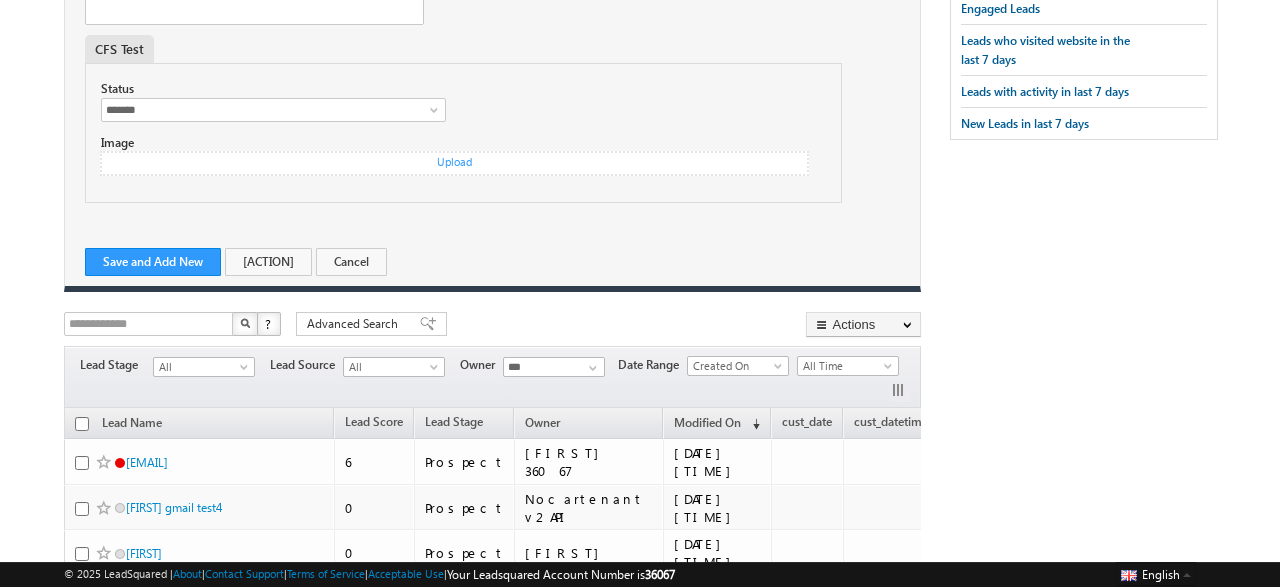 scroll, scrollTop: 452, scrollLeft: 0, axis: vertical 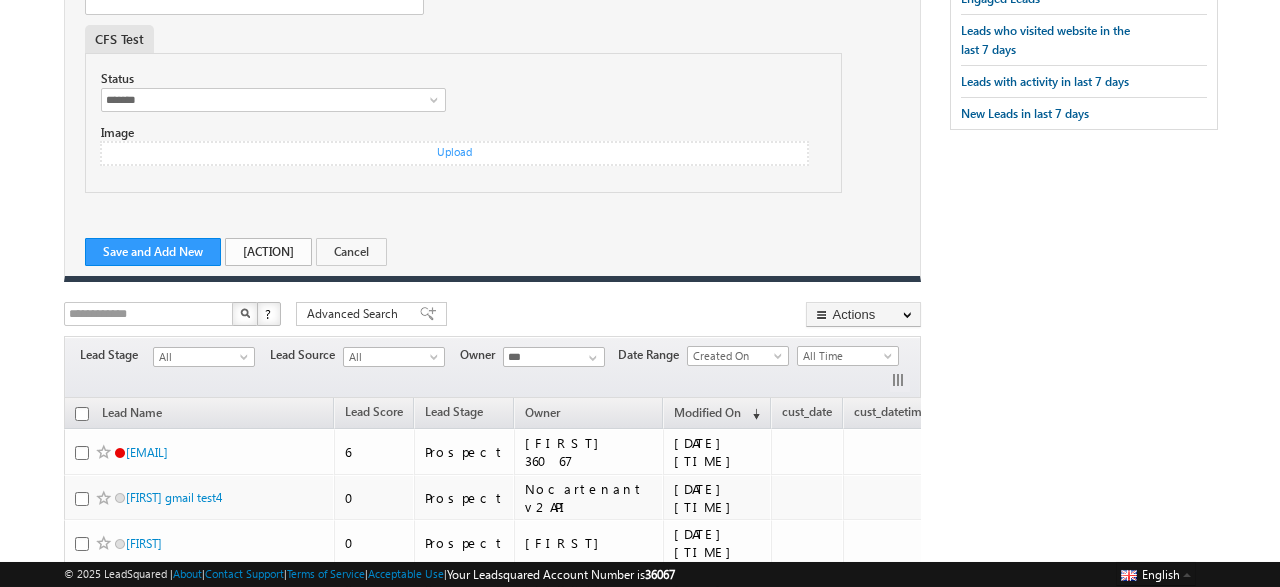 type on "**" 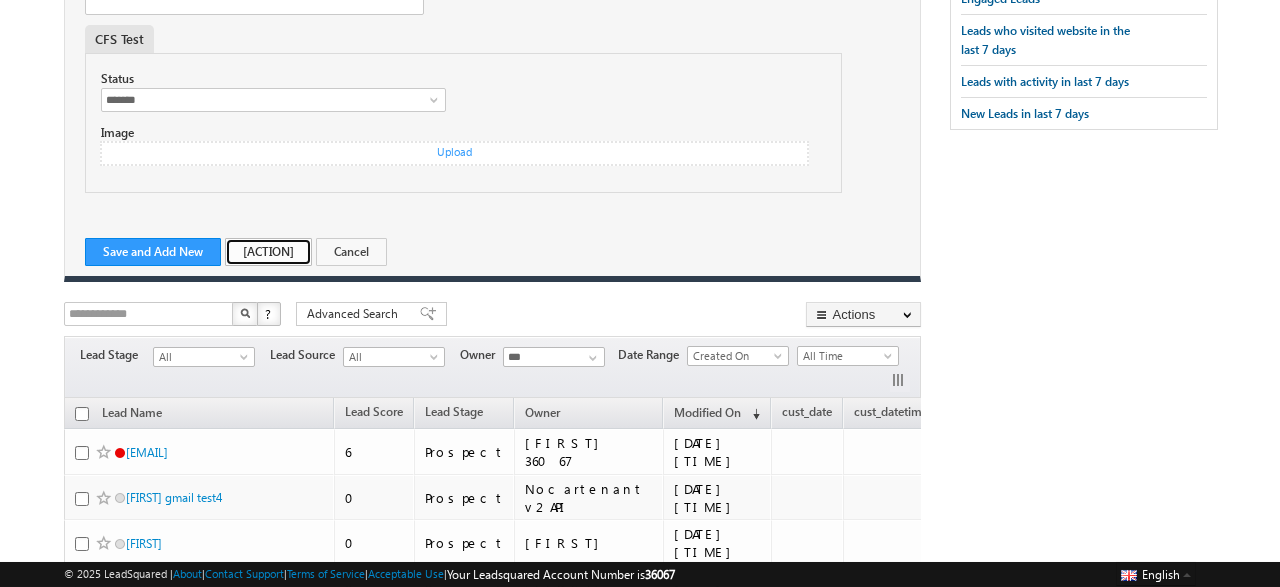 click on "Save and Close" at bounding box center [268, 252] 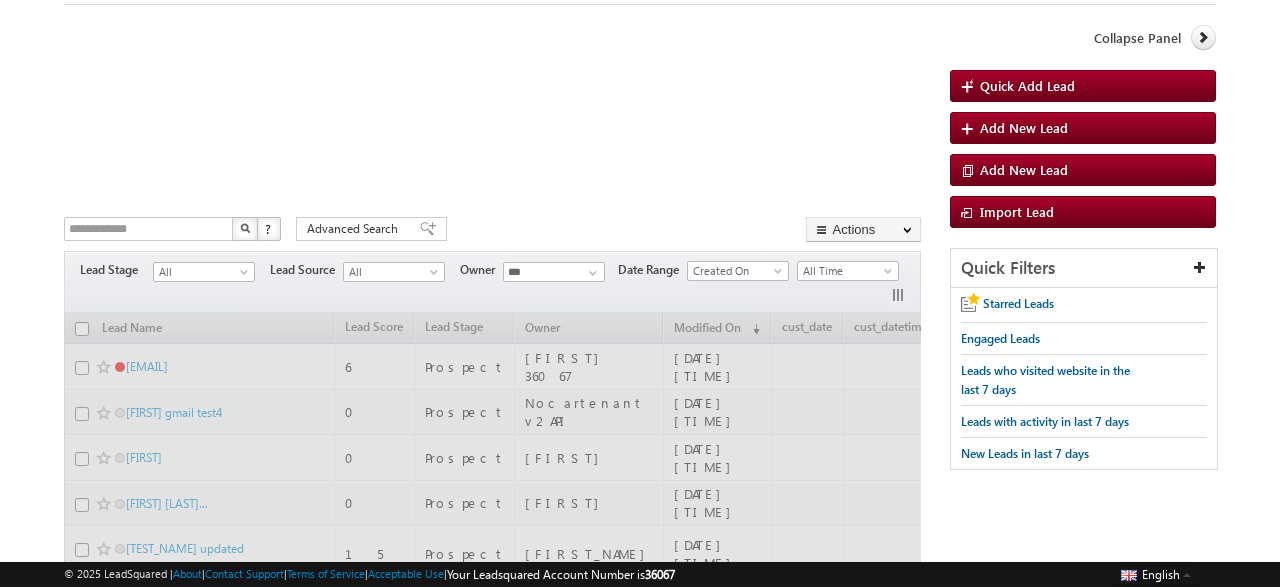 scroll, scrollTop: 0, scrollLeft: 0, axis: both 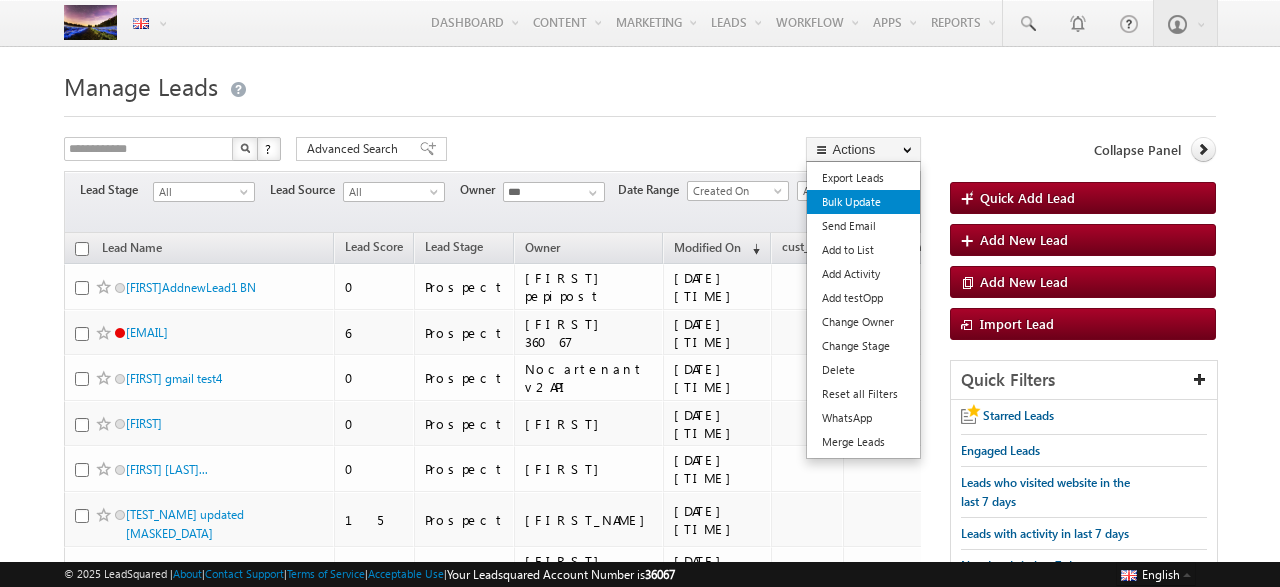 click on "Bulk Update" at bounding box center [863, 202] 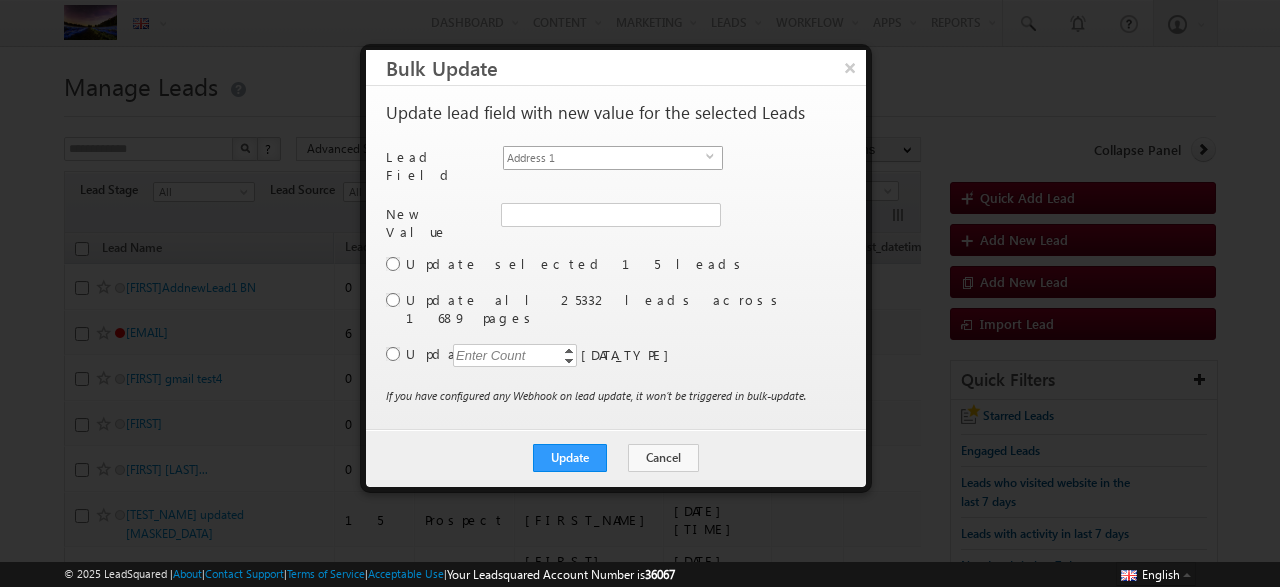 click on "Address 1" at bounding box center (605, 158) 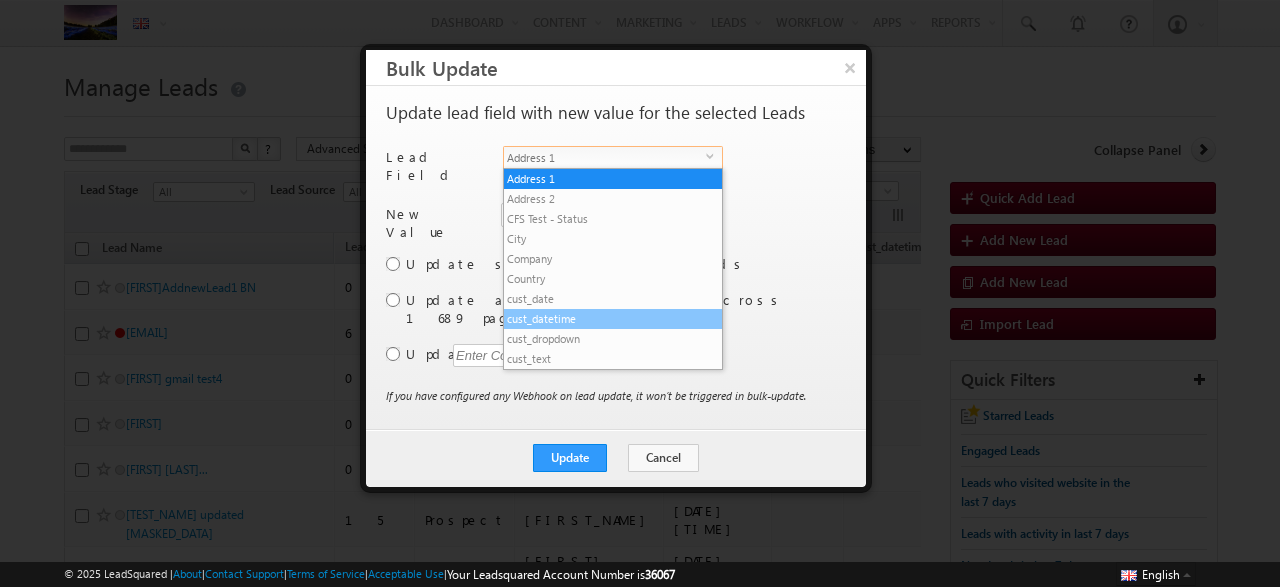 click on "cust_datetime" at bounding box center (613, 319) 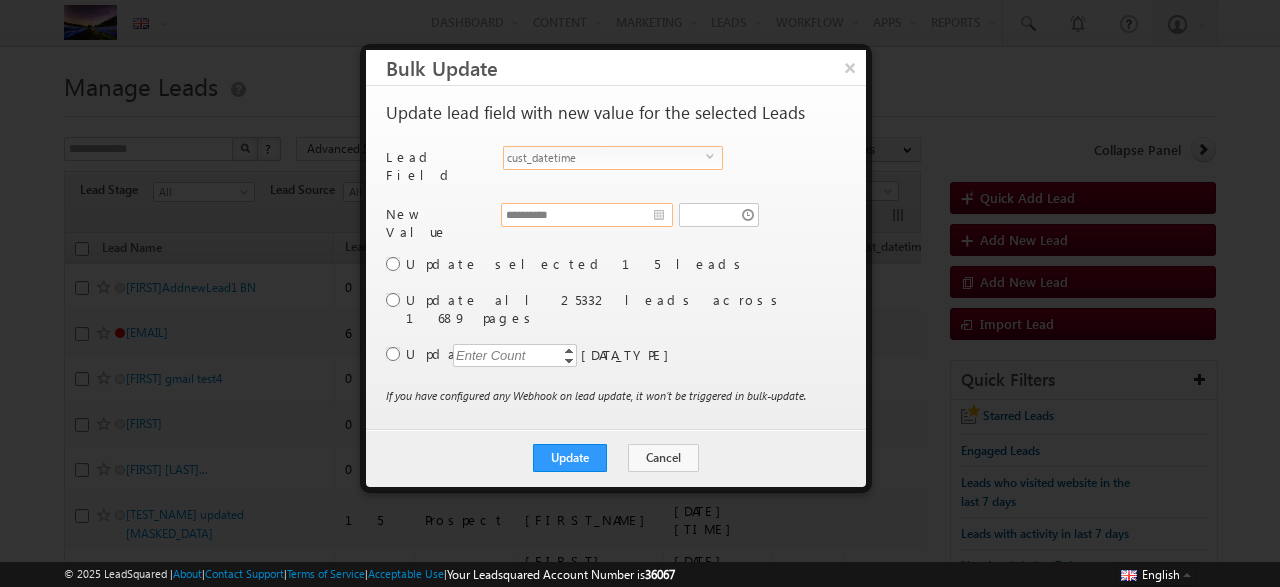click on "**********" at bounding box center [587, 215] 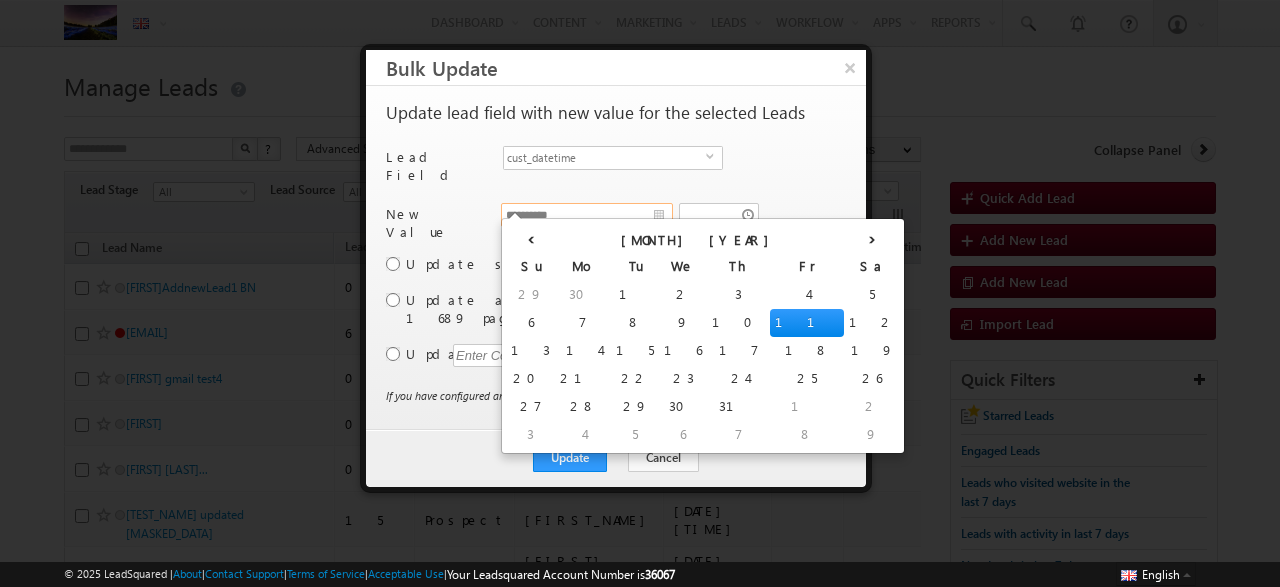 click on "11" at bounding box center [807, 323] 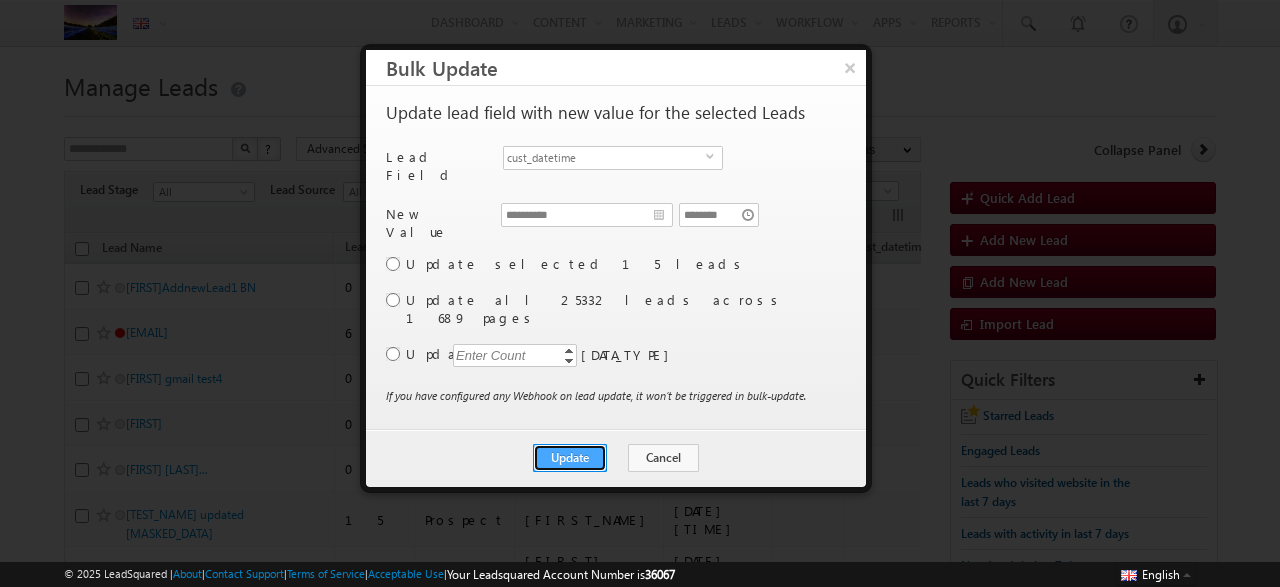 click on "Update" at bounding box center [570, 458] 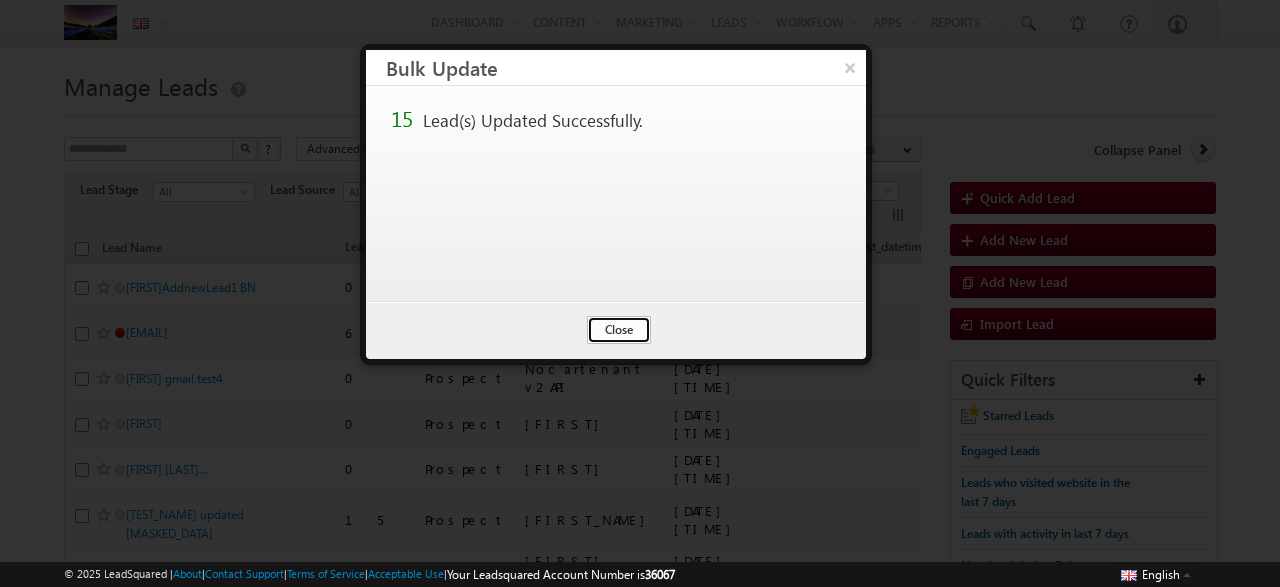 click on "Close" at bounding box center (619, 330) 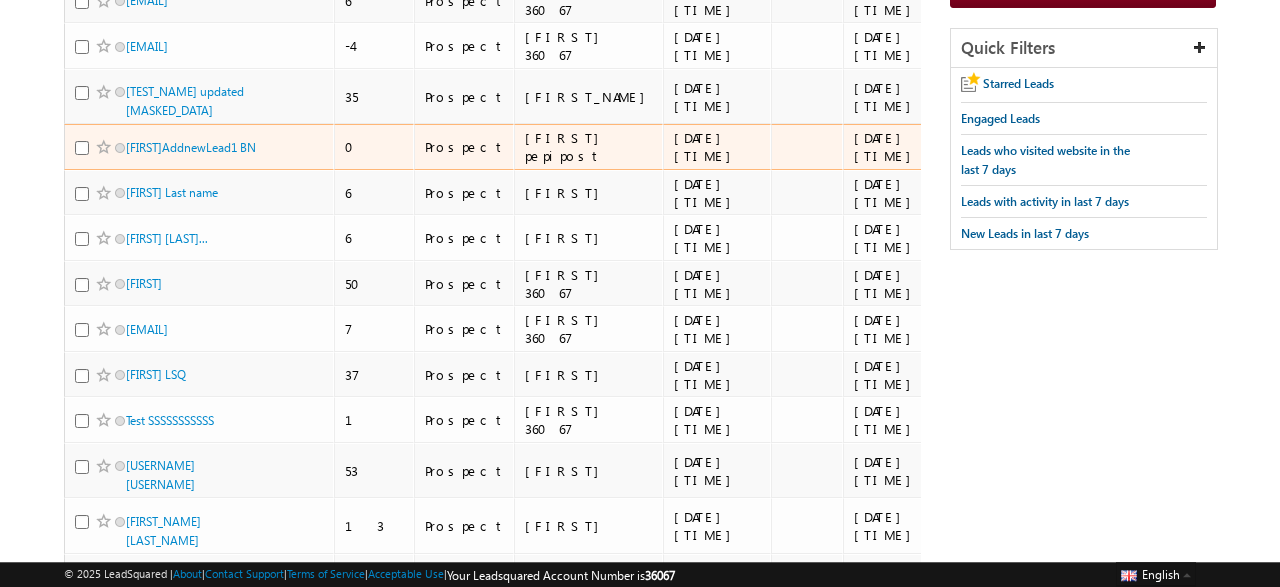 scroll, scrollTop: 517, scrollLeft: 0, axis: vertical 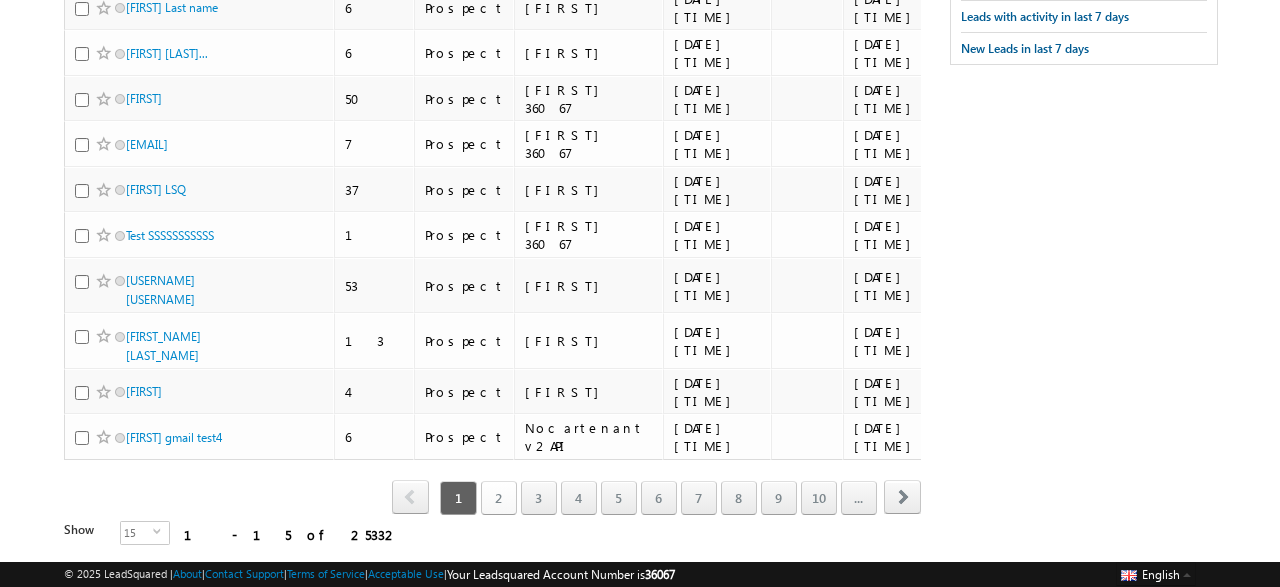 click on "2" at bounding box center [499, 498] 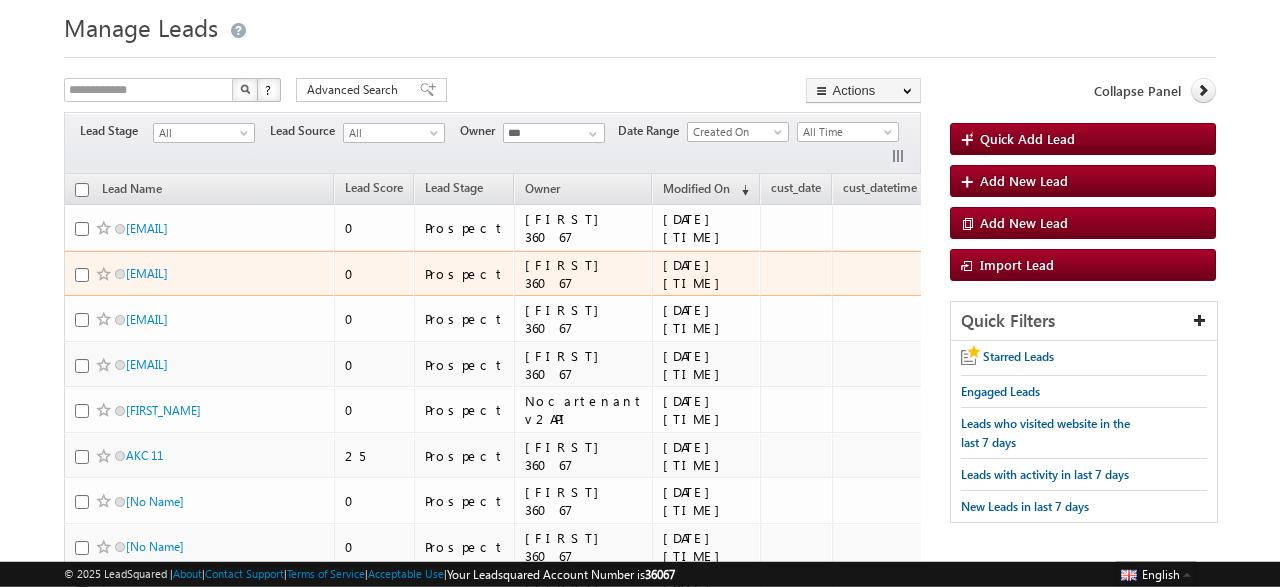 scroll, scrollTop: 13, scrollLeft: 0, axis: vertical 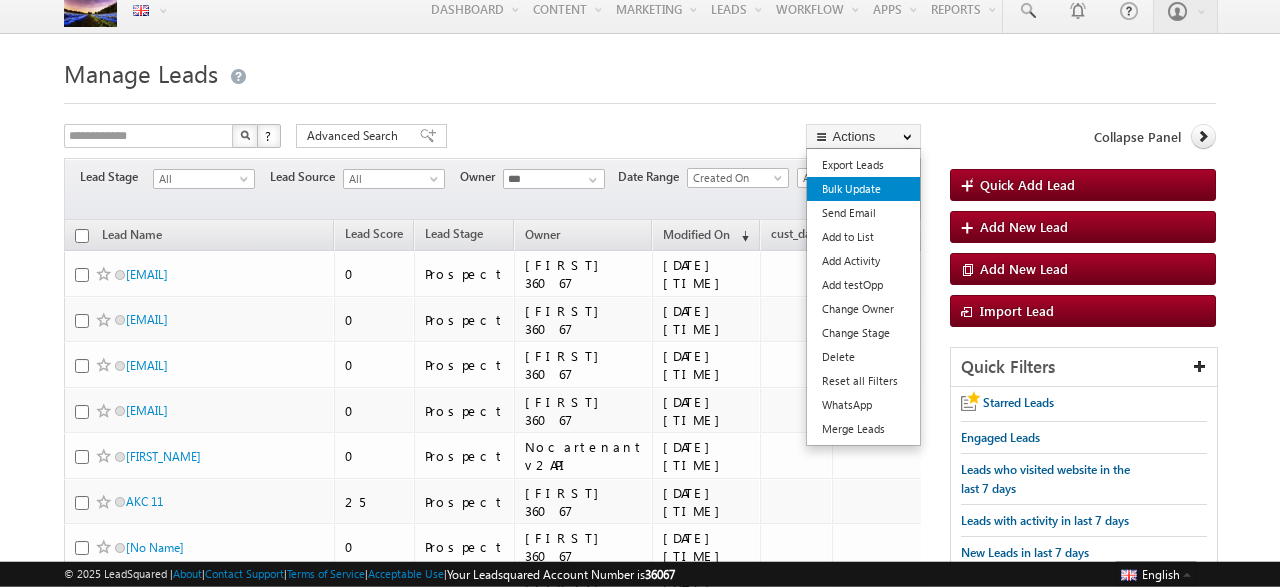 click on "Bulk Update" at bounding box center (863, 189) 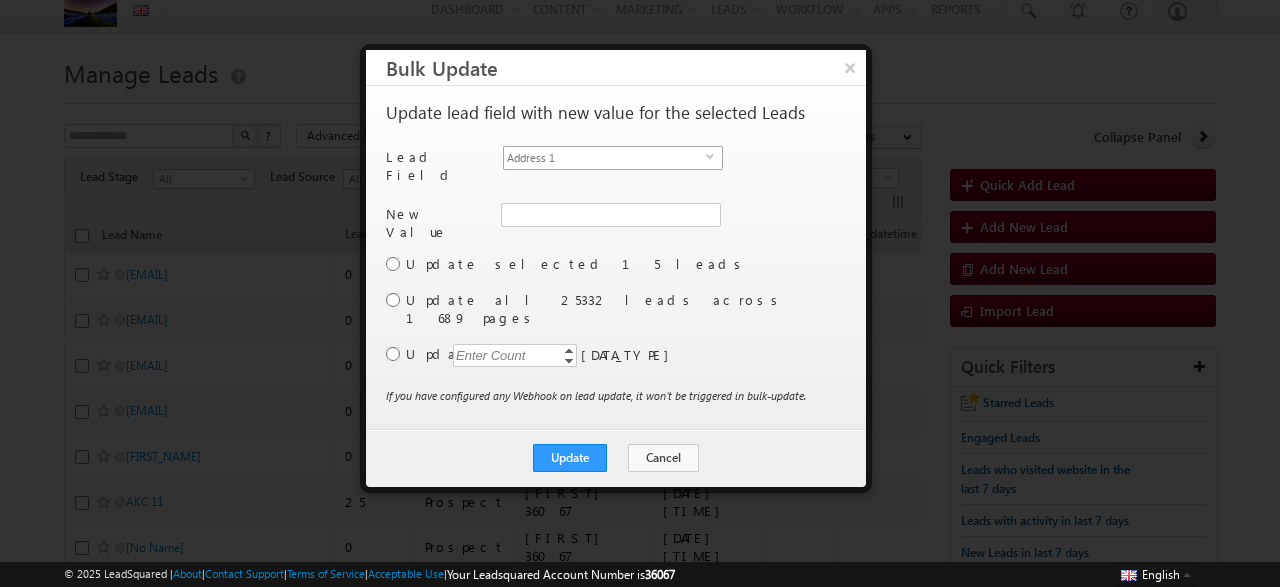 click on "Address 1" at bounding box center (605, 158) 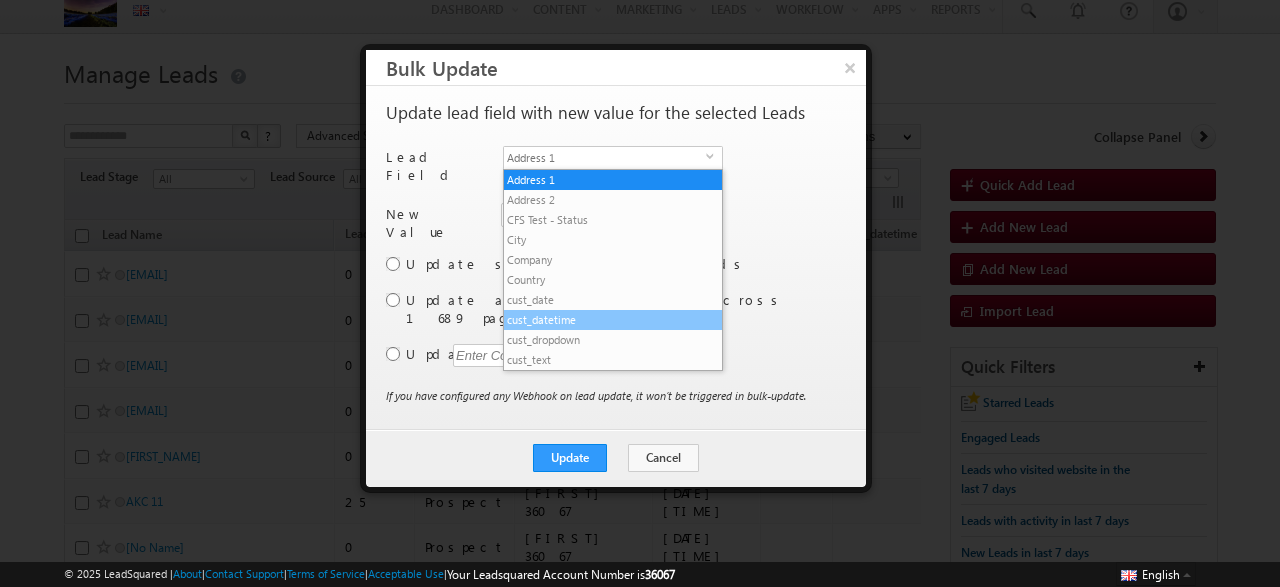 click on "cust_datetime" at bounding box center (613, 320) 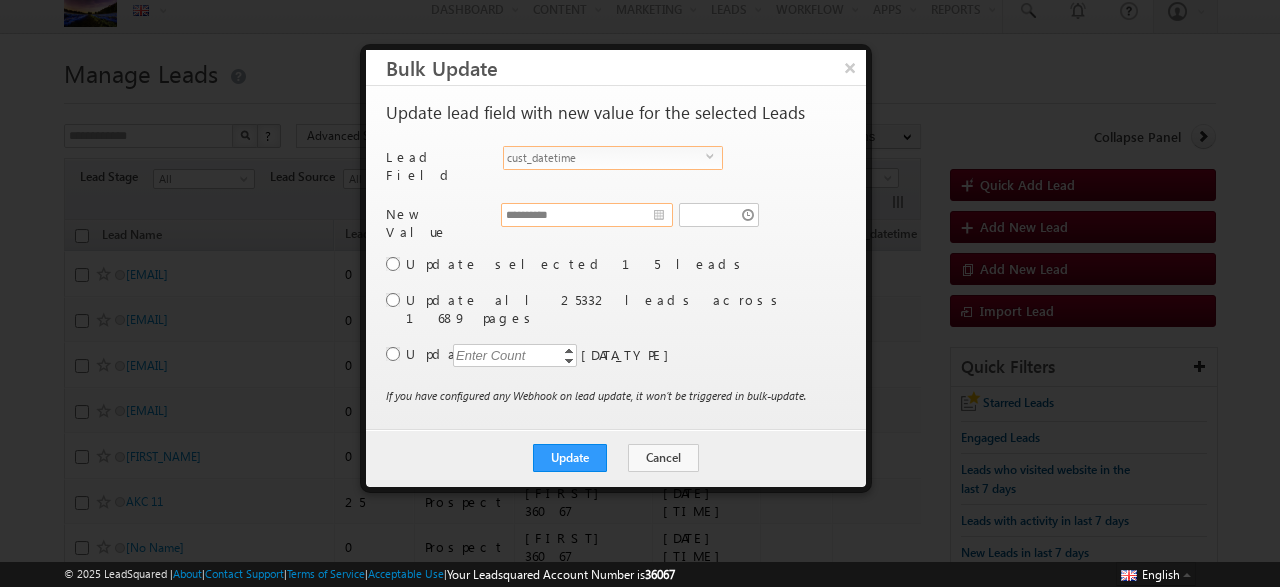click on "**********" at bounding box center (587, 215) 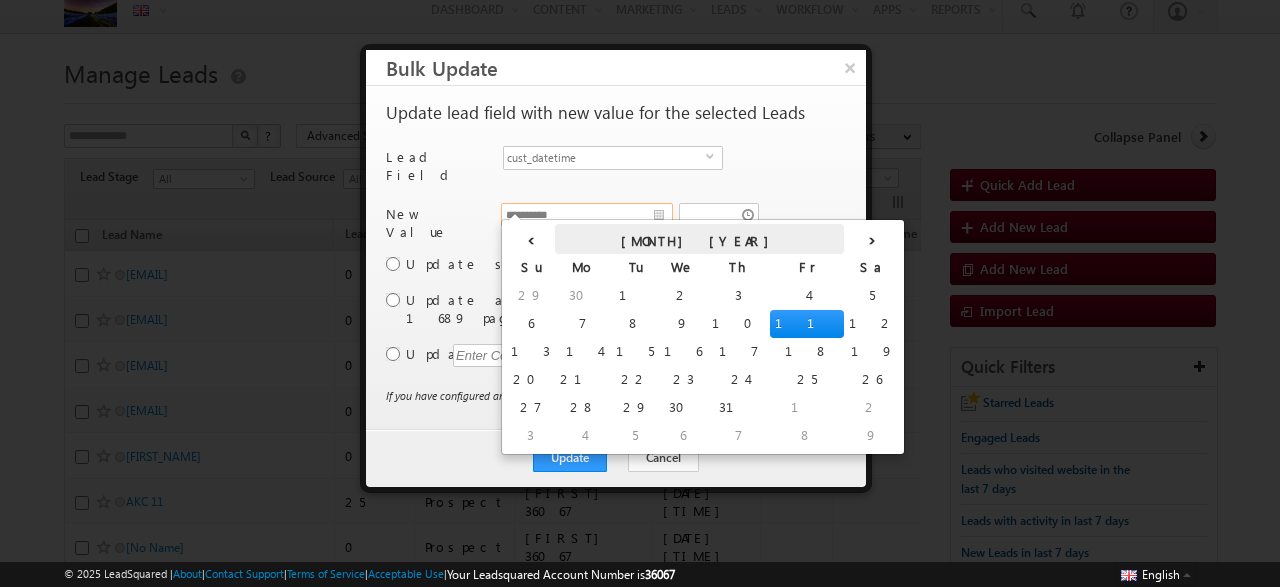 click on "July 2025" at bounding box center [699, 239] 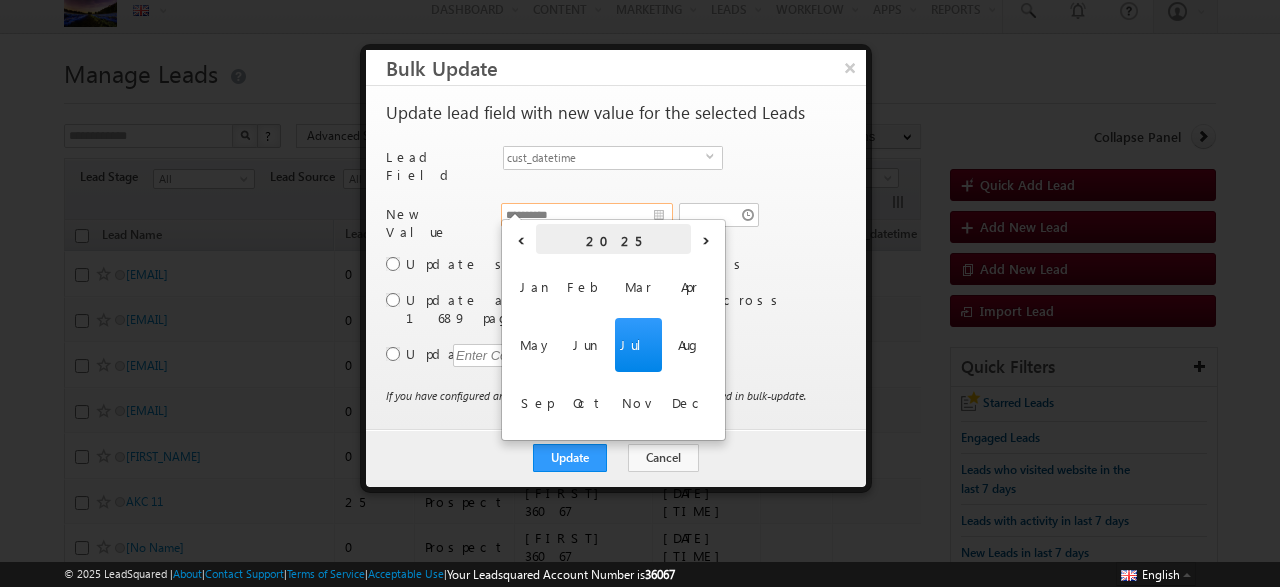 click on "2025" at bounding box center [613, 239] 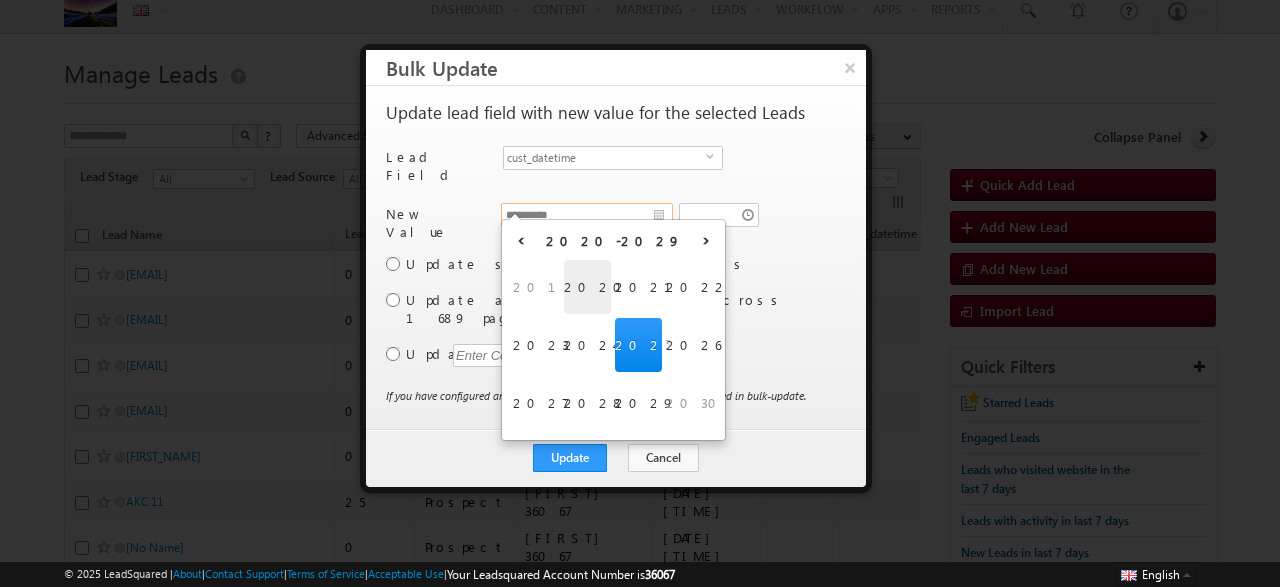 click on "2020" at bounding box center [587, 287] 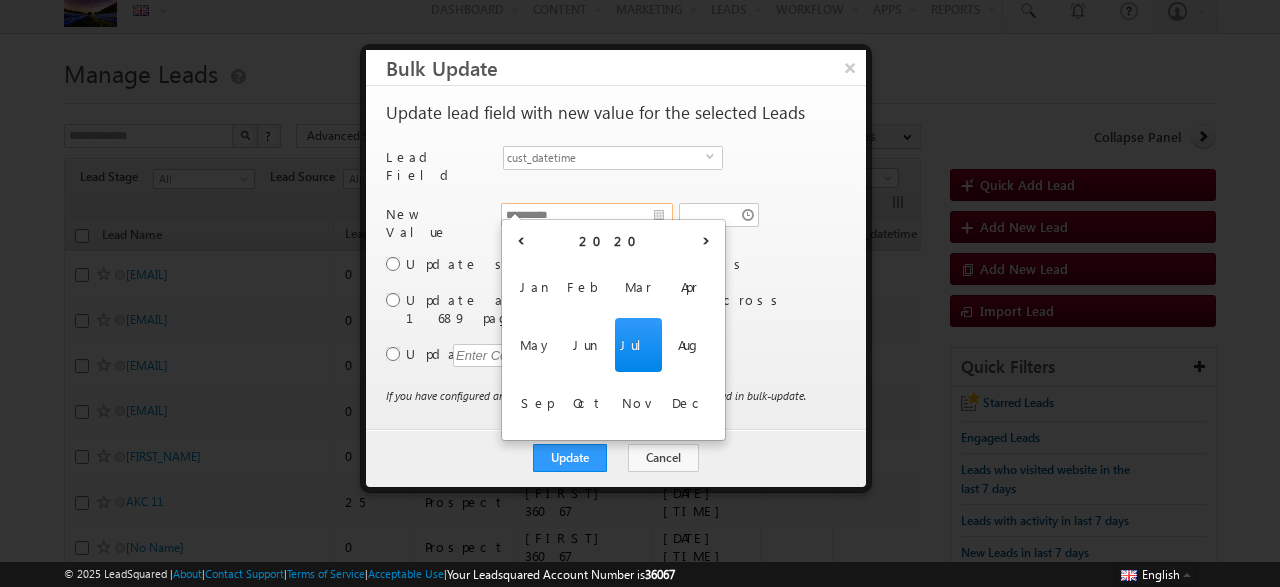 click on "Jul" at bounding box center (638, 345) 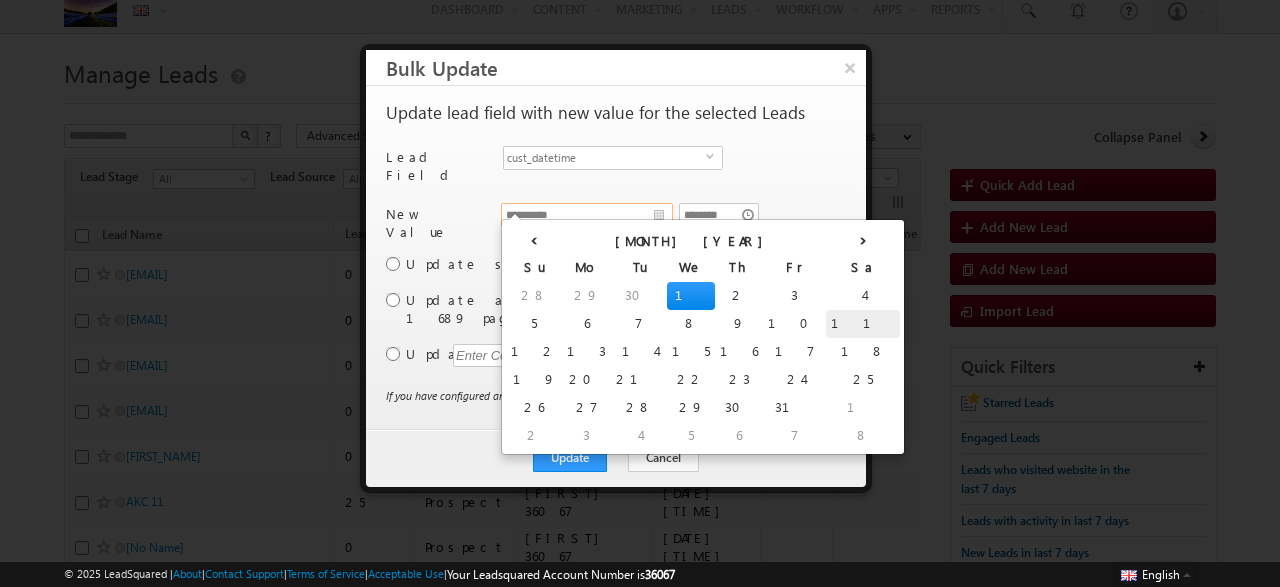 click on "11" at bounding box center [863, 324] 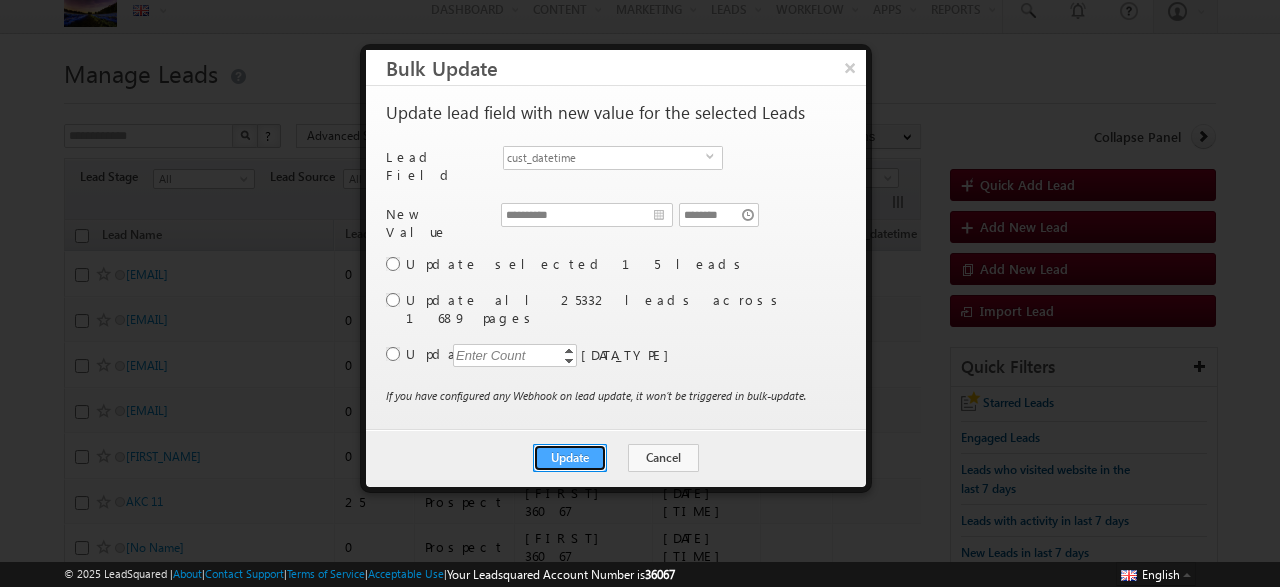 click on "Update" at bounding box center [570, 458] 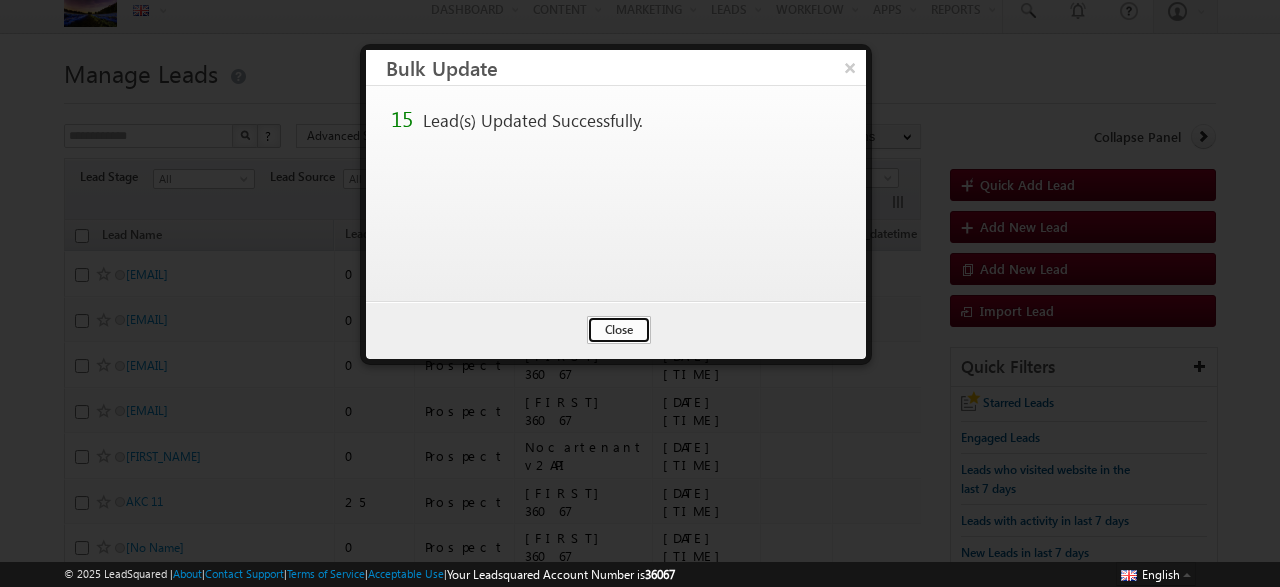 click on "Close" at bounding box center [619, 330] 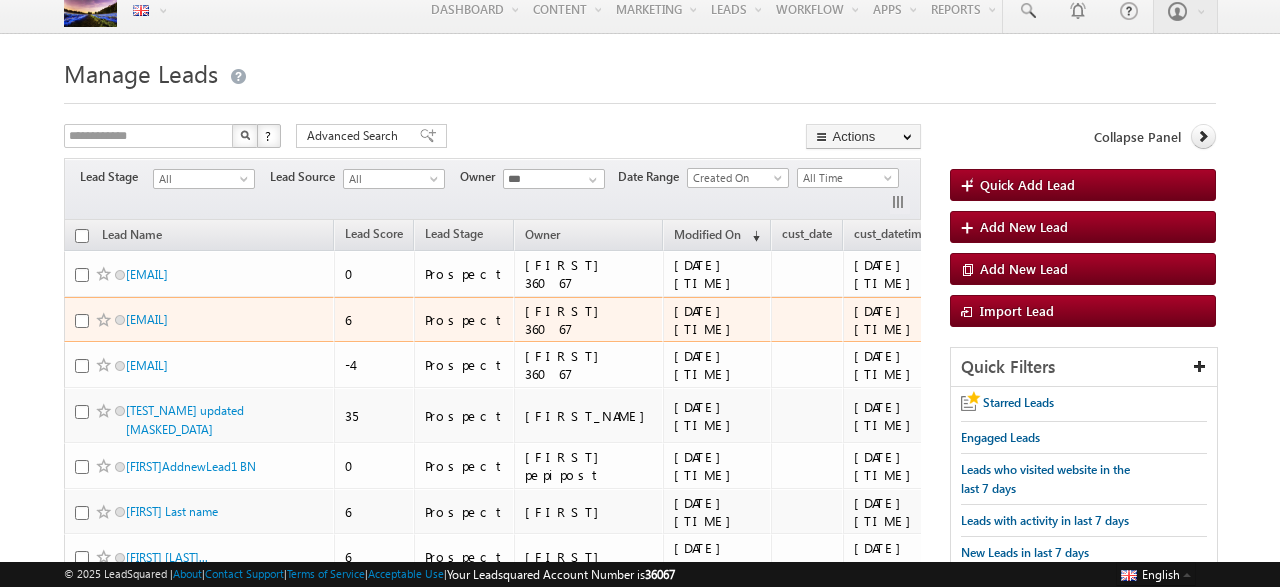 scroll, scrollTop: 517, scrollLeft: 0, axis: vertical 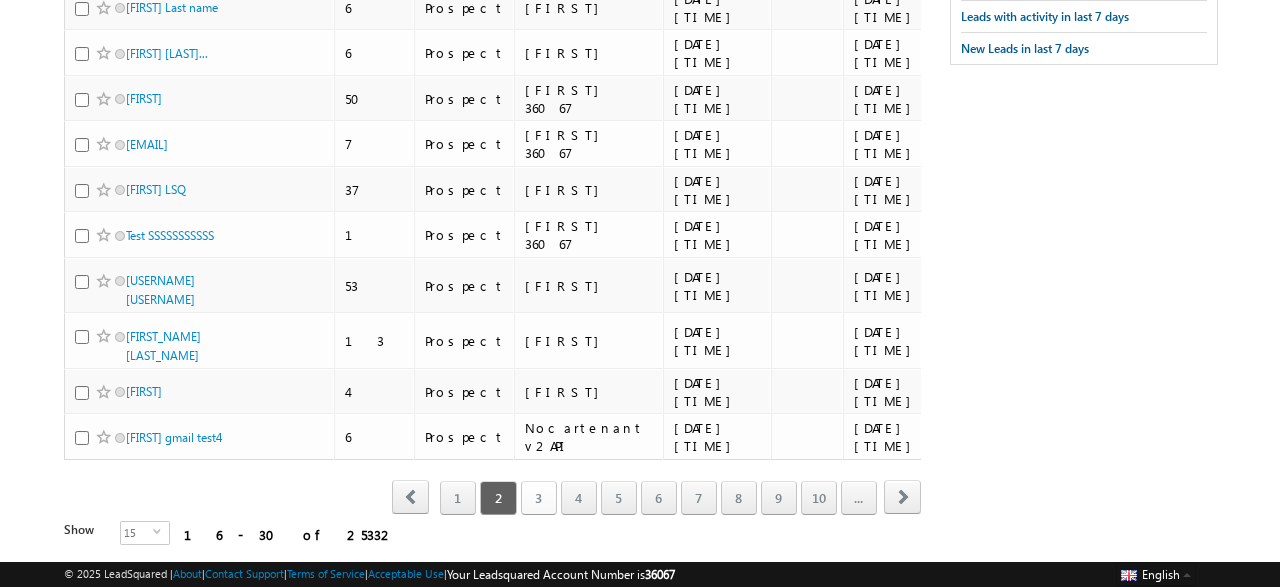 click on "3" at bounding box center [539, 498] 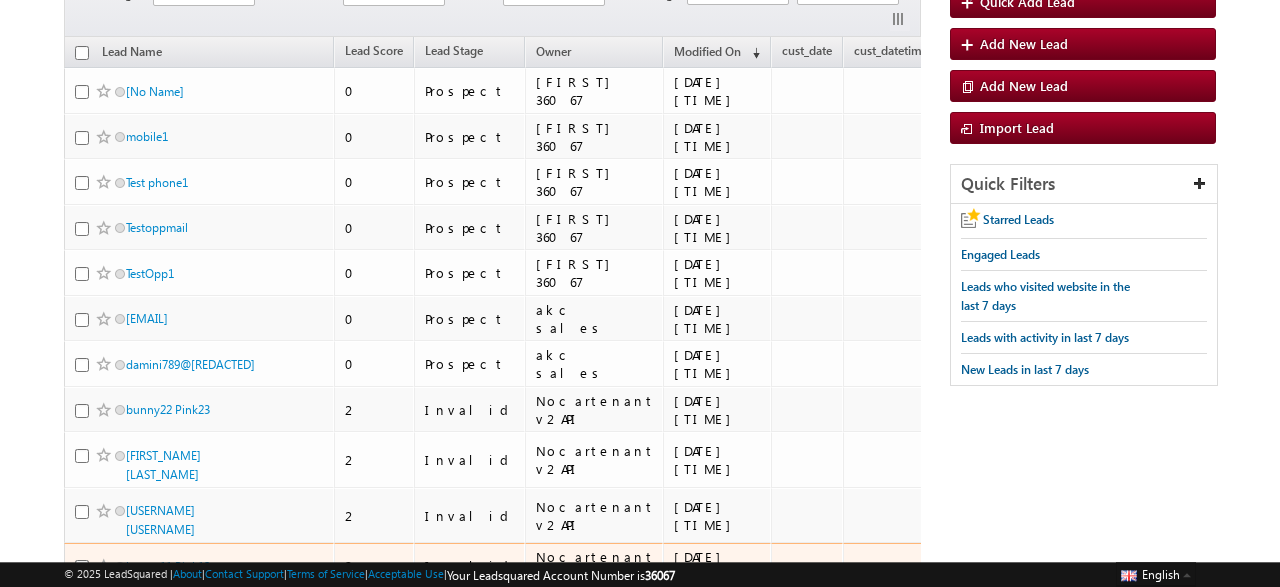 scroll, scrollTop: 0, scrollLeft: 0, axis: both 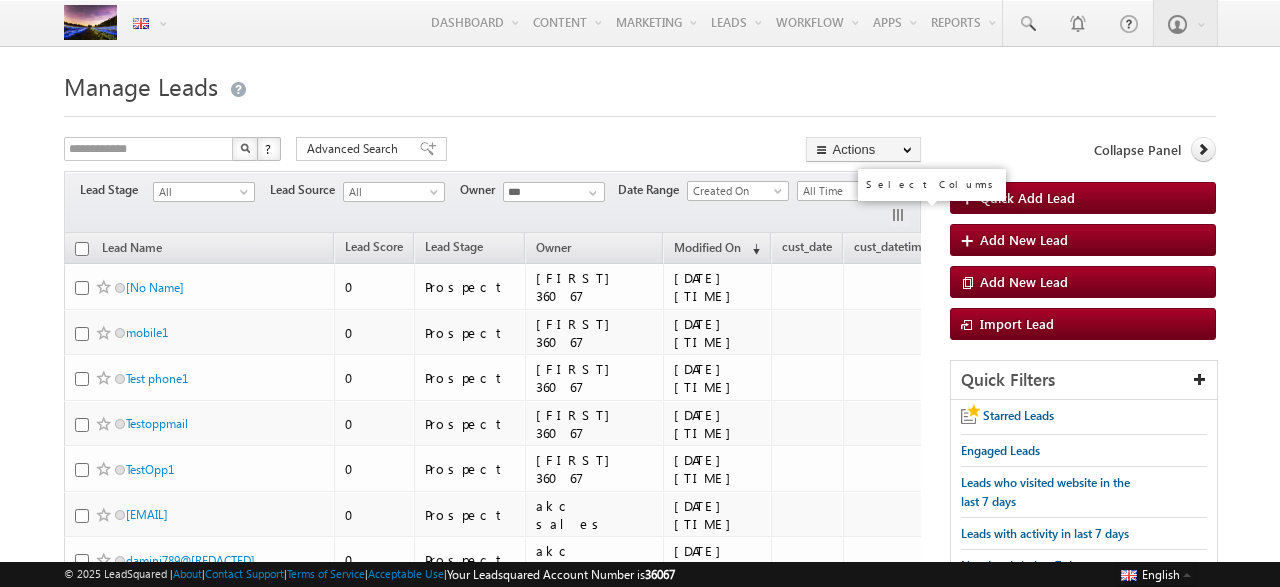 click at bounding box center [900, 217] 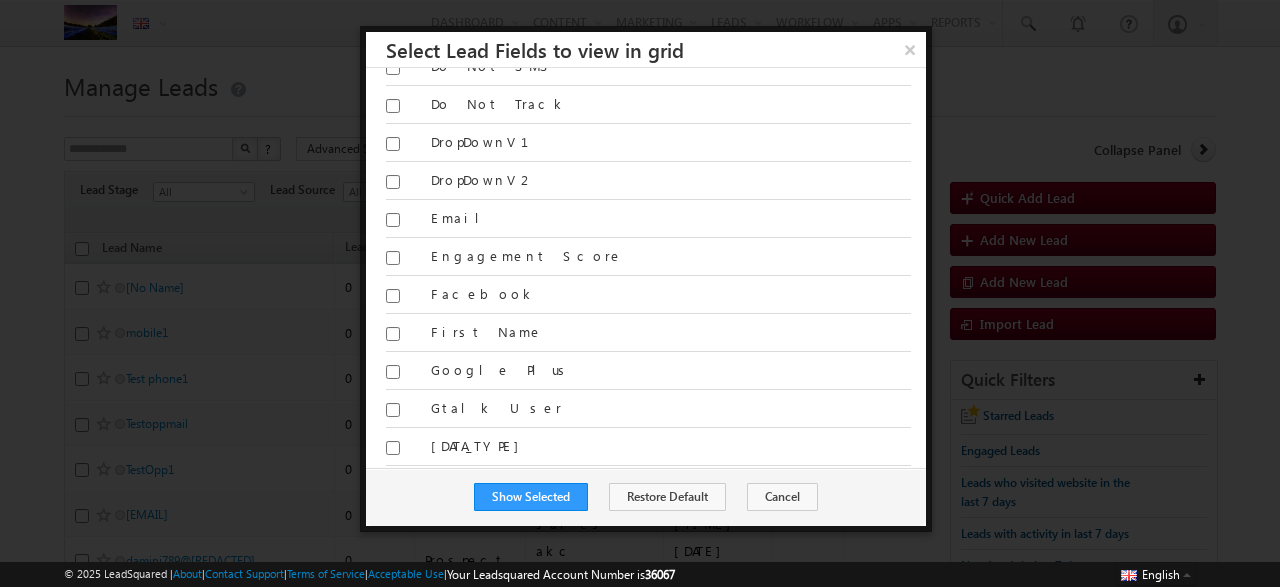 scroll, scrollTop: 675, scrollLeft: 0, axis: vertical 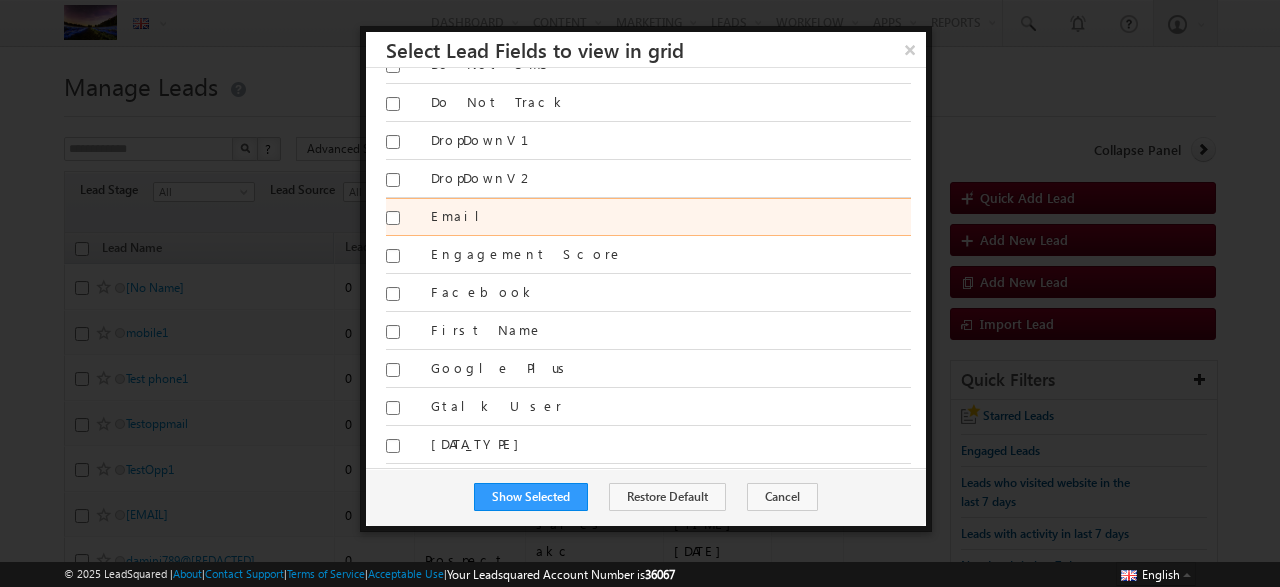 click on "Email" at bounding box center (671, 216) 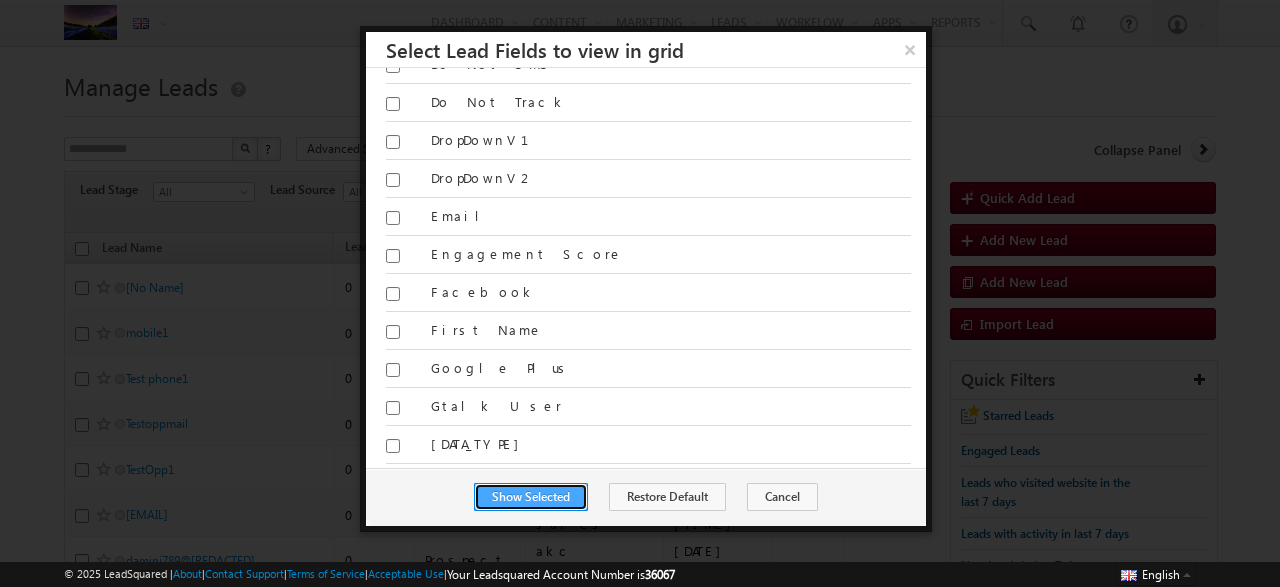 click on "Show Selected" at bounding box center [531, 497] 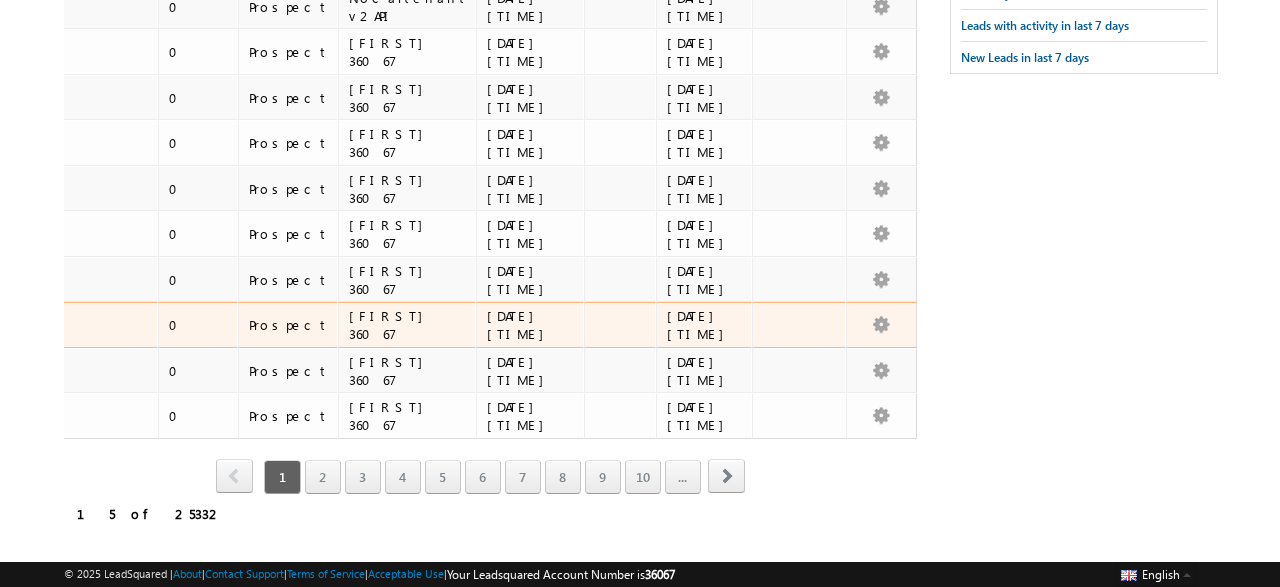 scroll, scrollTop: 0, scrollLeft: 0, axis: both 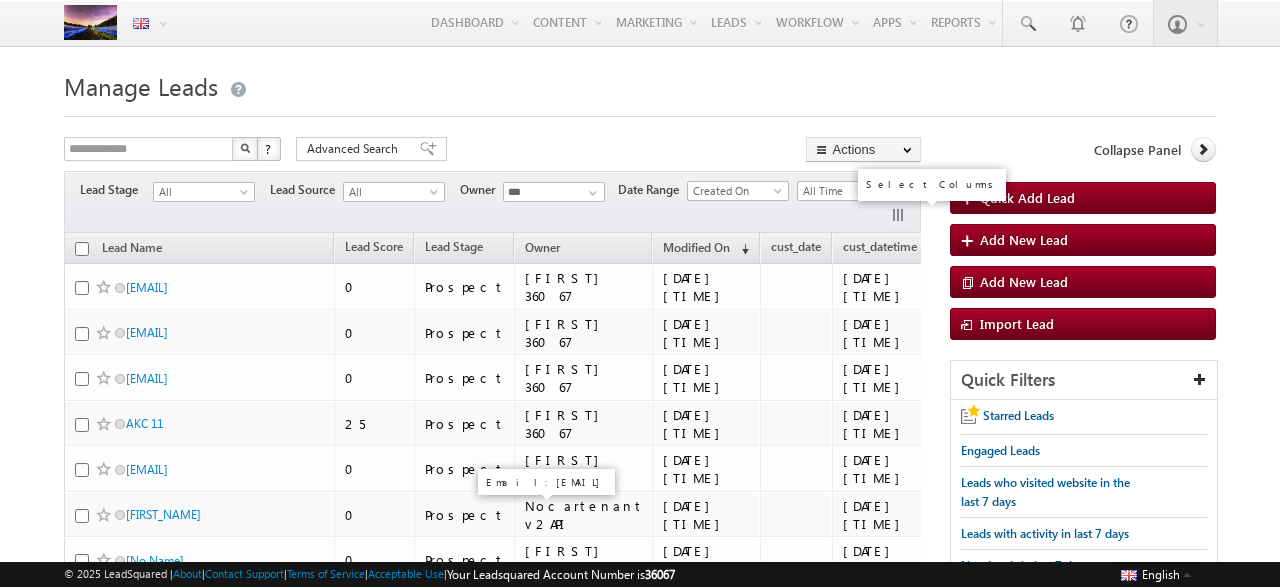 click at bounding box center [900, 217] 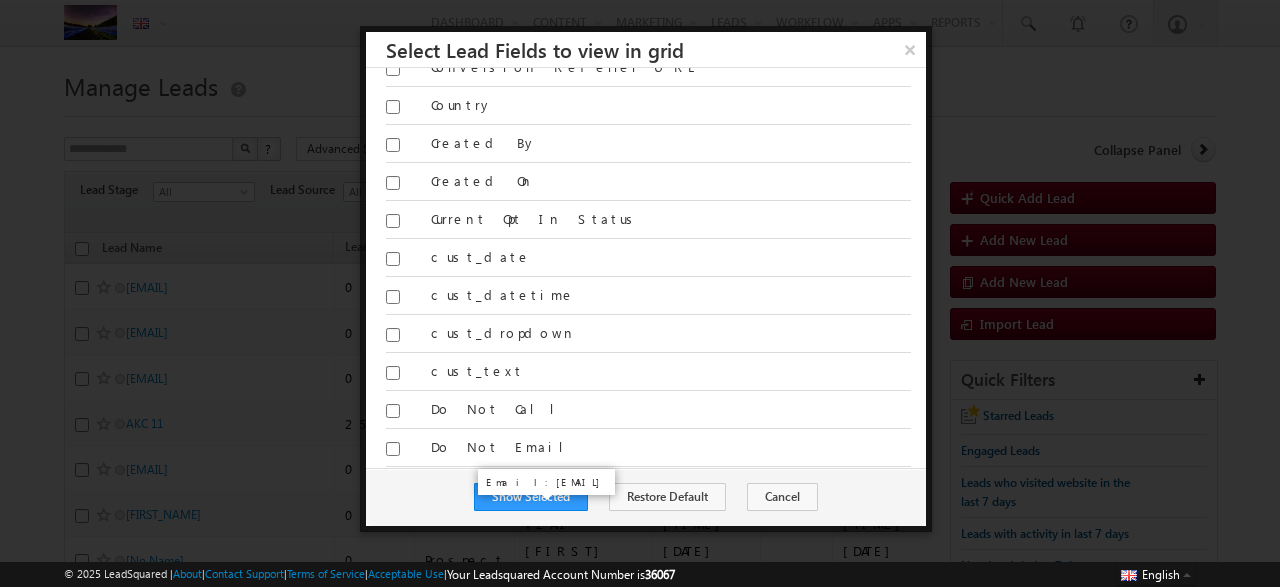 scroll, scrollTop: 0, scrollLeft: 0, axis: both 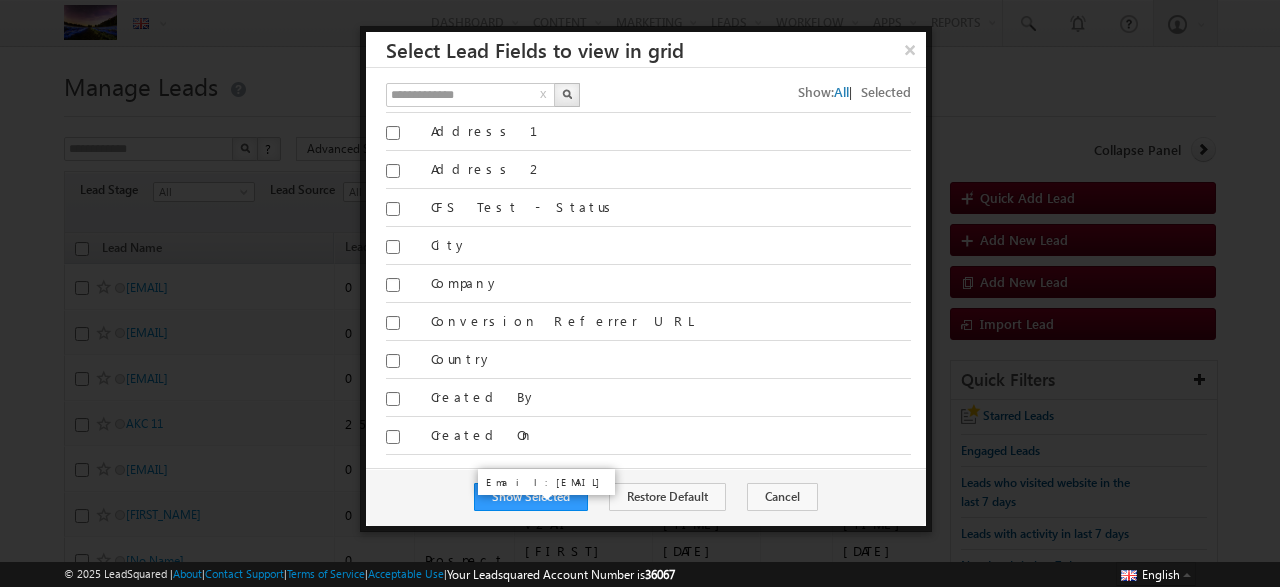 click on "Selected" at bounding box center (886, 91) 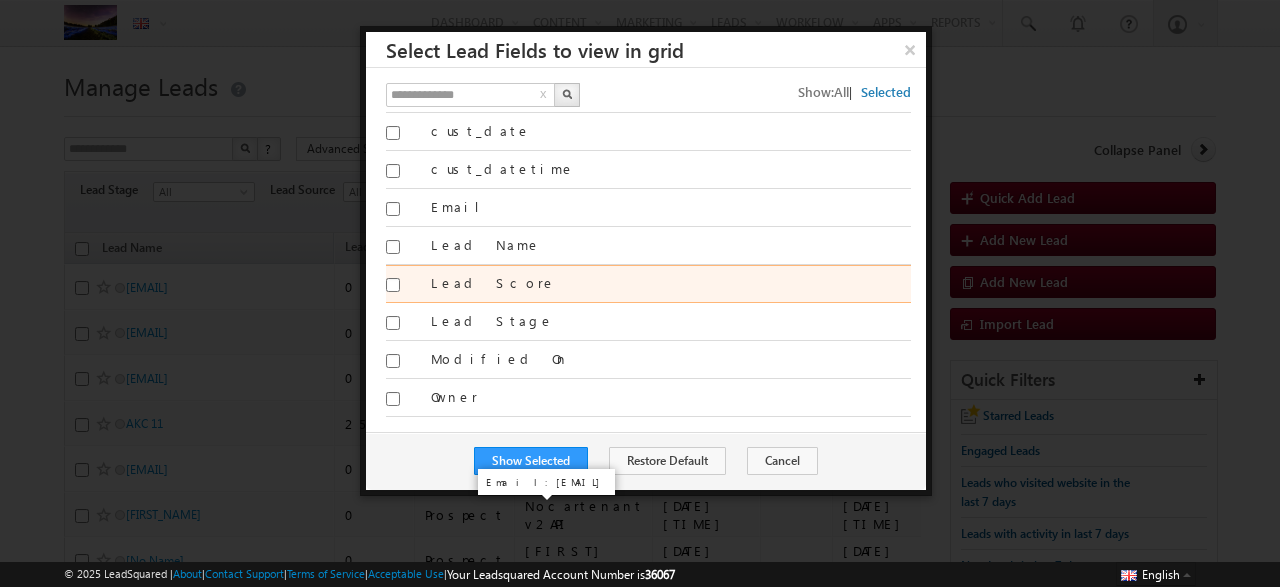 click on "Lead Score" at bounding box center (671, 283) 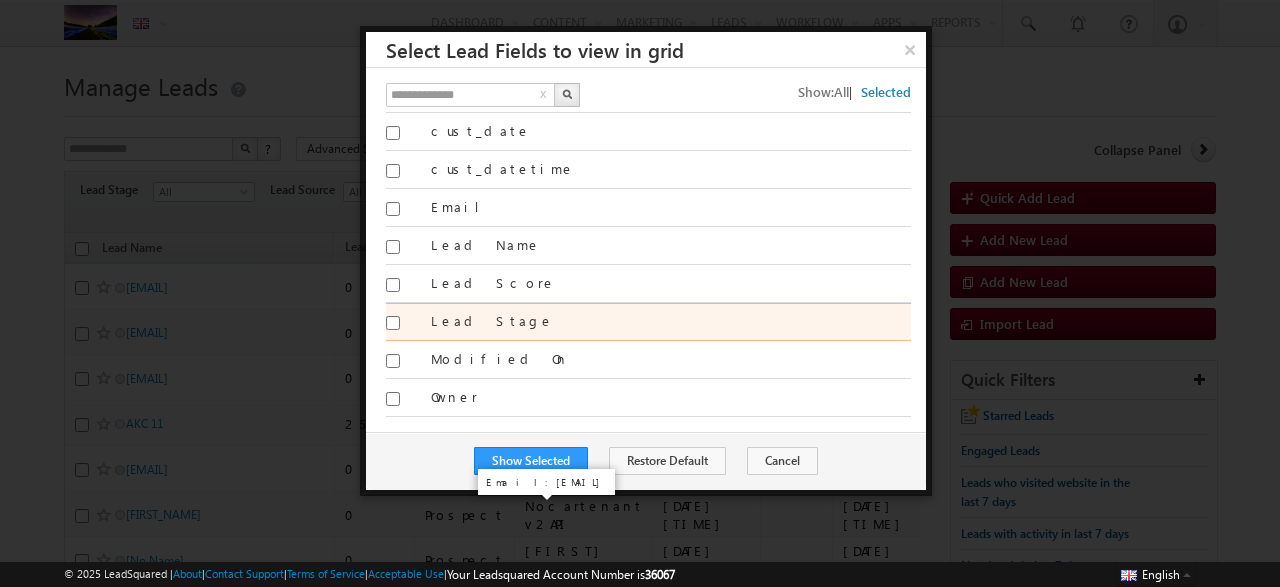 click on "Lead Stage" at bounding box center (671, 321) 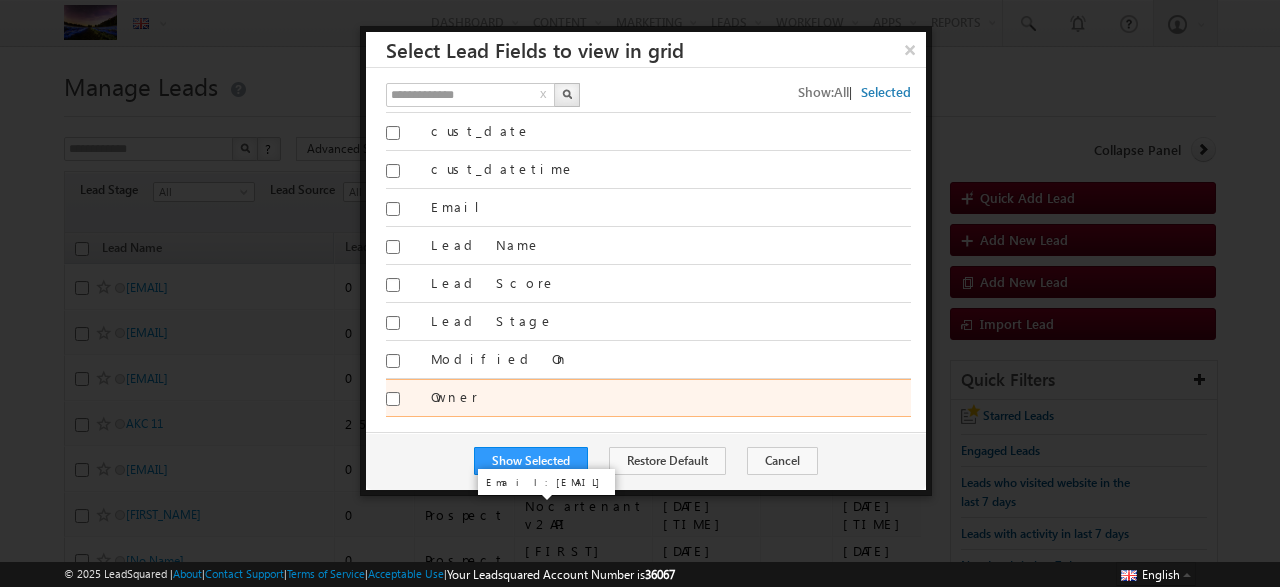click on "Owner" at bounding box center (671, 397) 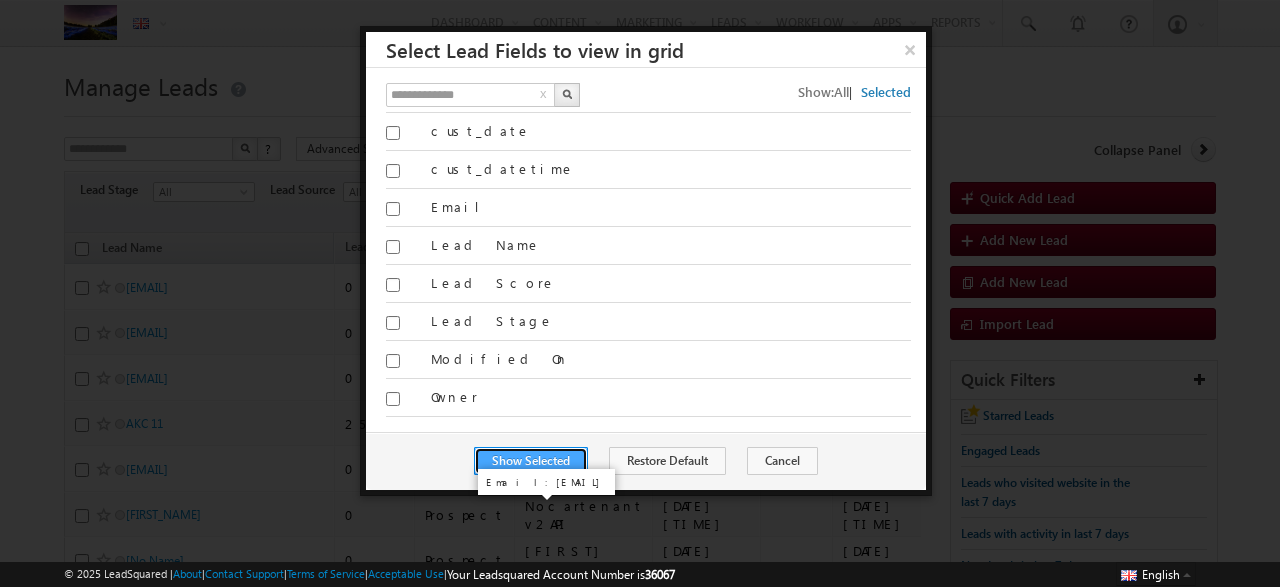 click on "Show Selected" at bounding box center (531, 461) 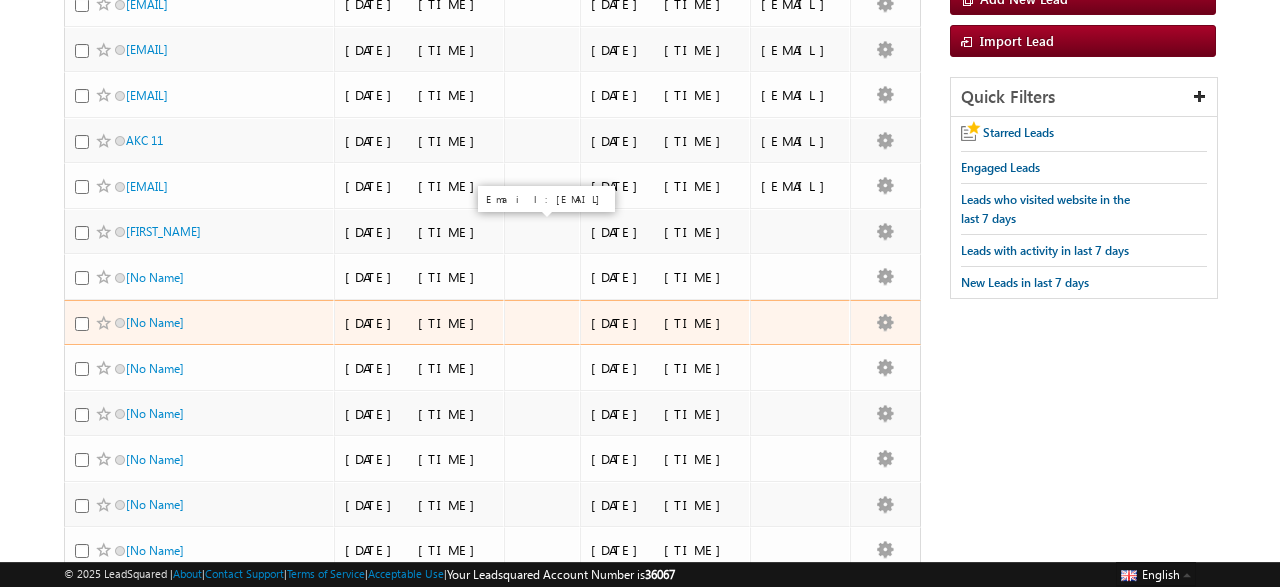 scroll, scrollTop: 508, scrollLeft: 0, axis: vertical 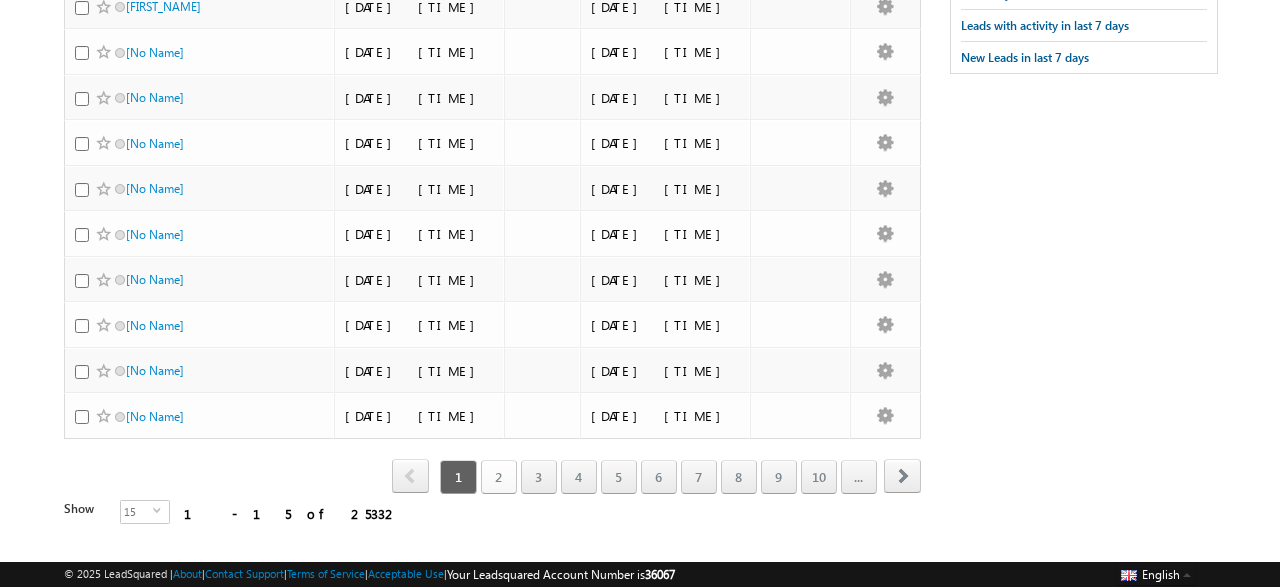 click on "2" at bounding box center [499, 477] 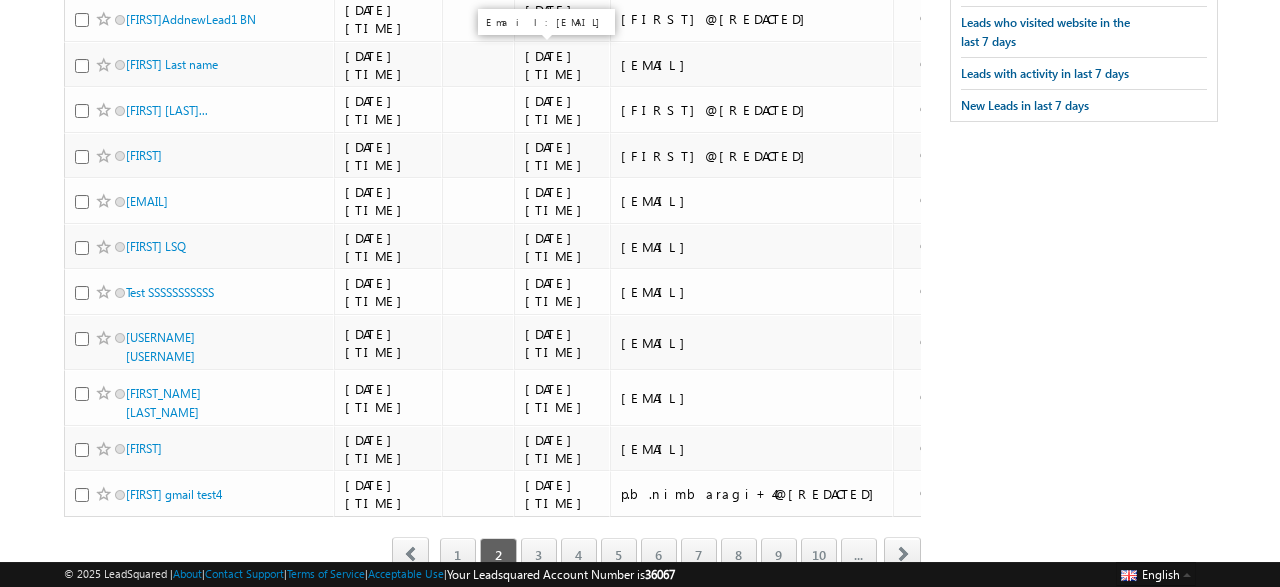 scroll, scrollTop: 517, scrollLeft: 0, axis: vertical 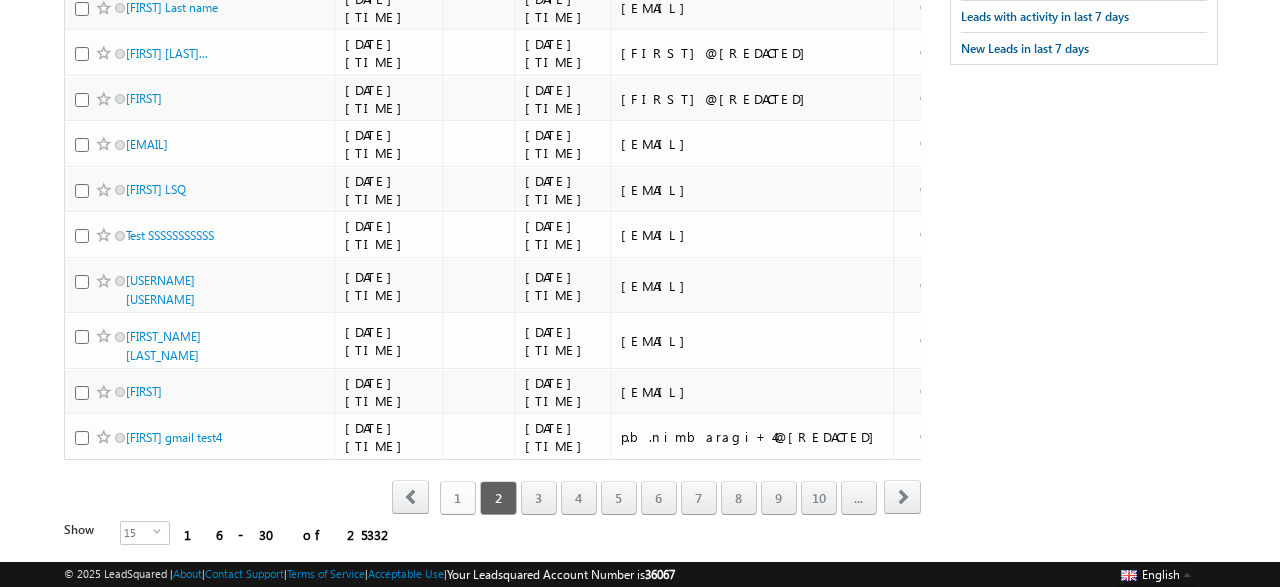 click on "1" at bounding box center (458, 498) 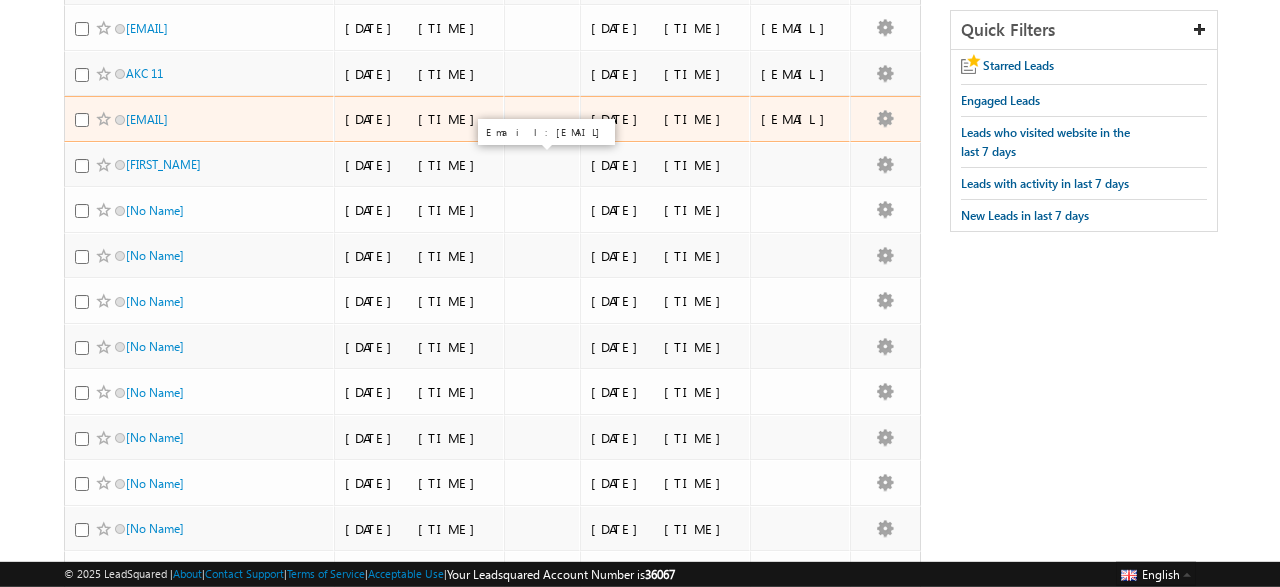 scroll, scrollTop: 508, scrollLeft: 0, axis: vertical 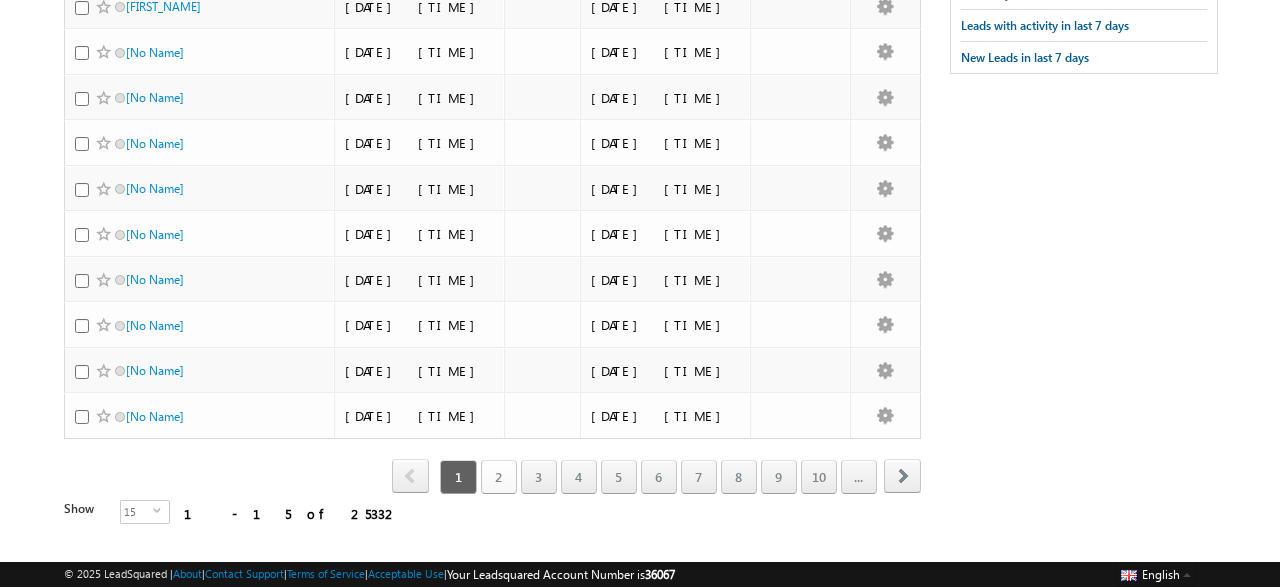 click on "2" at bounding box center [499, 477] 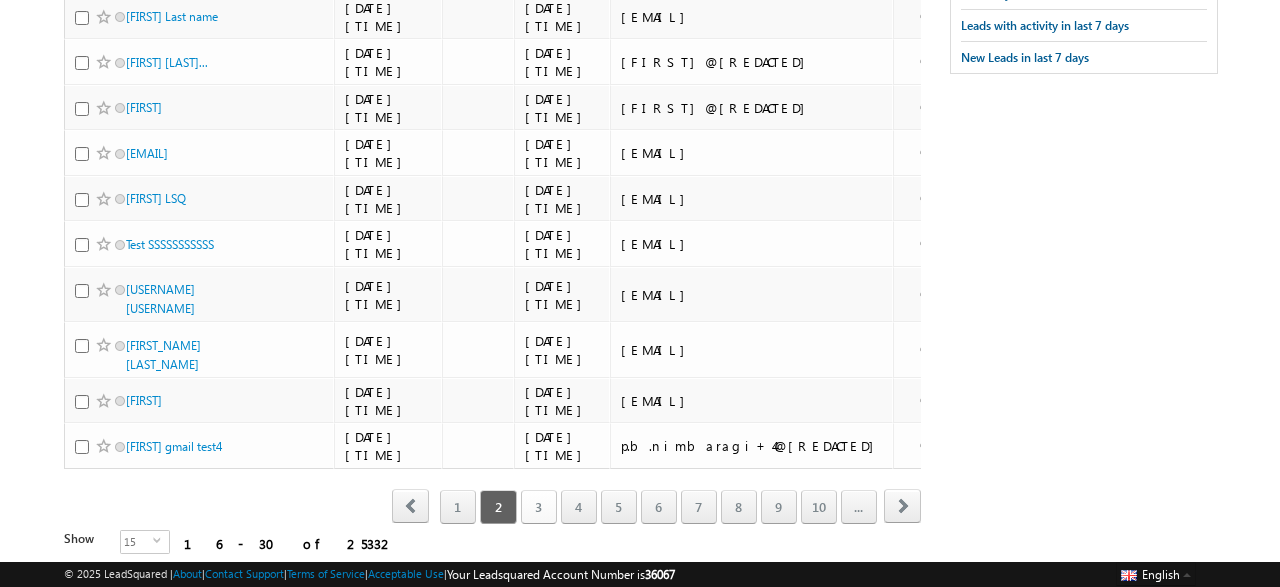 click on "3" at bounding box center [539, 507] 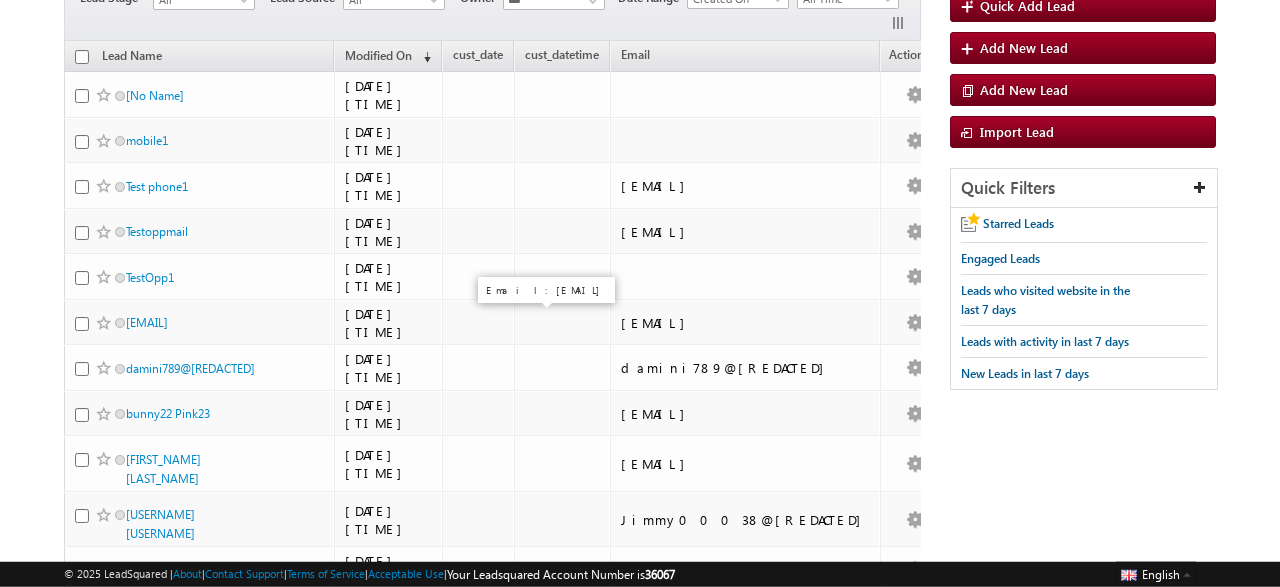scroll, scrollTop: 0, scrollLeft: 0, axis: both 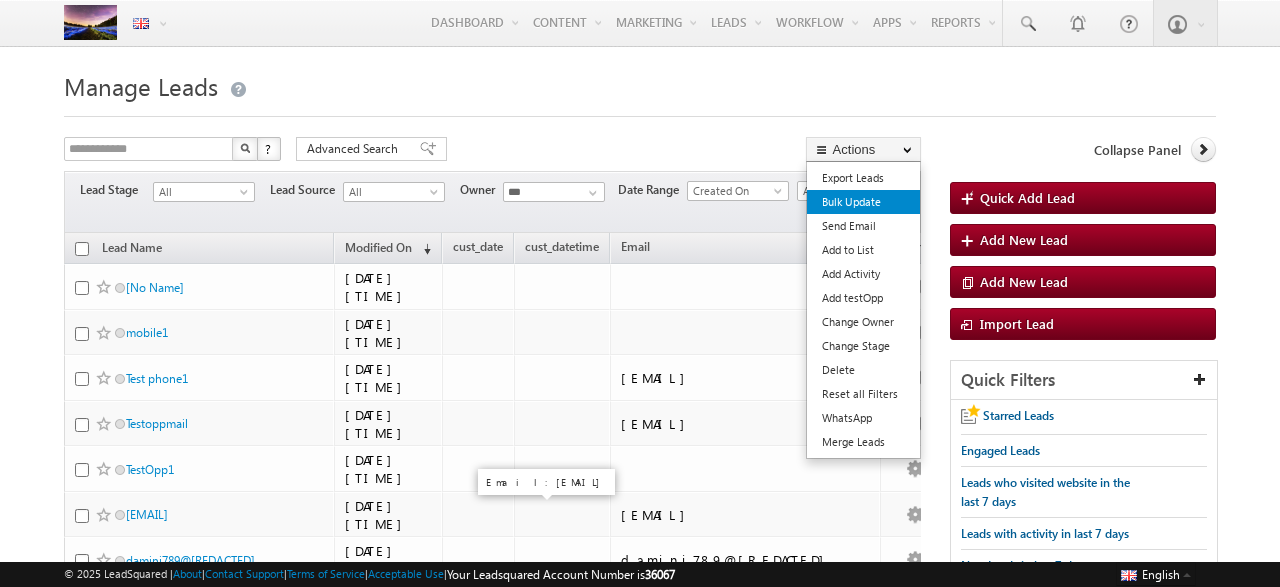 click on "Bulk Update" at bounding box center (863, 202) 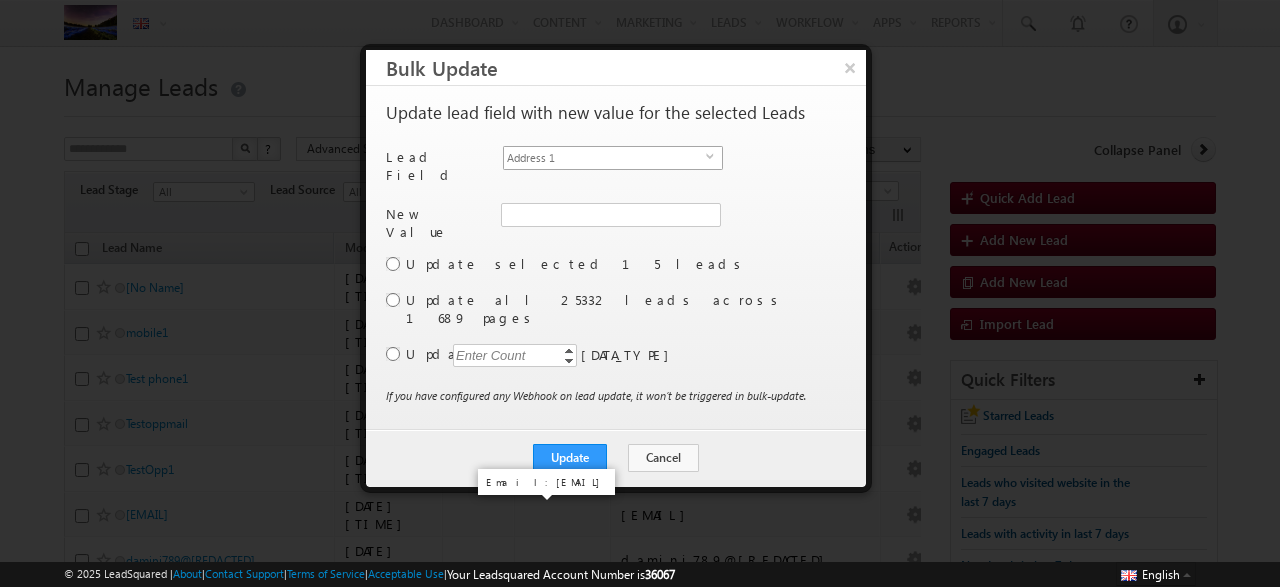 click on "Address 1" at bounding box center (605, 158) 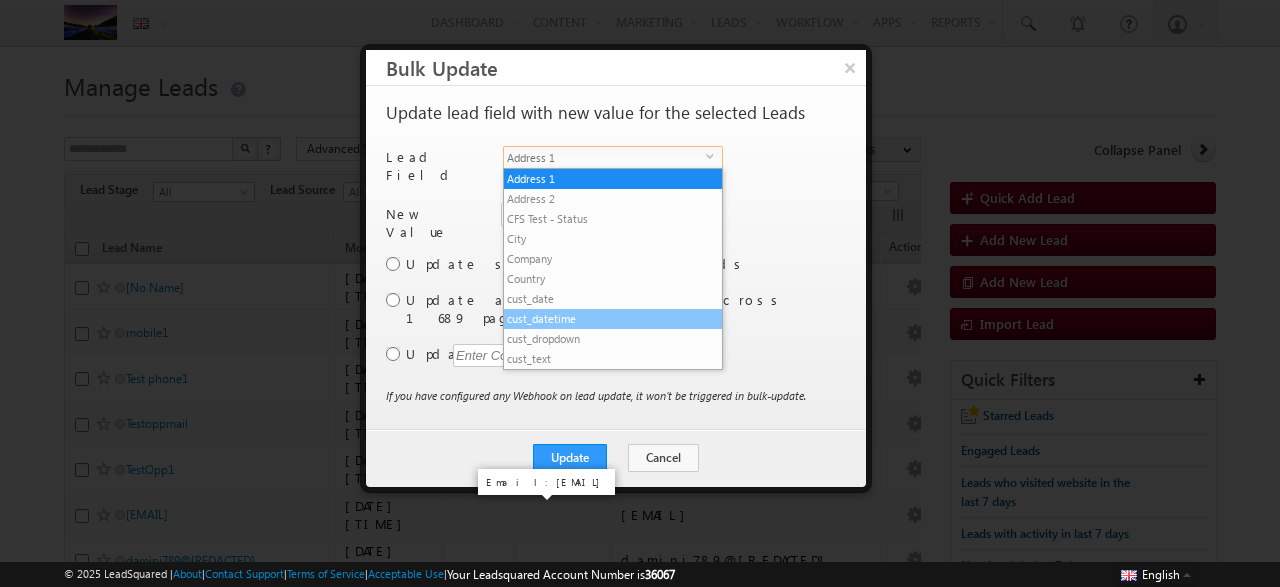click on "cust_datetime" at bounding box center (613, 319) 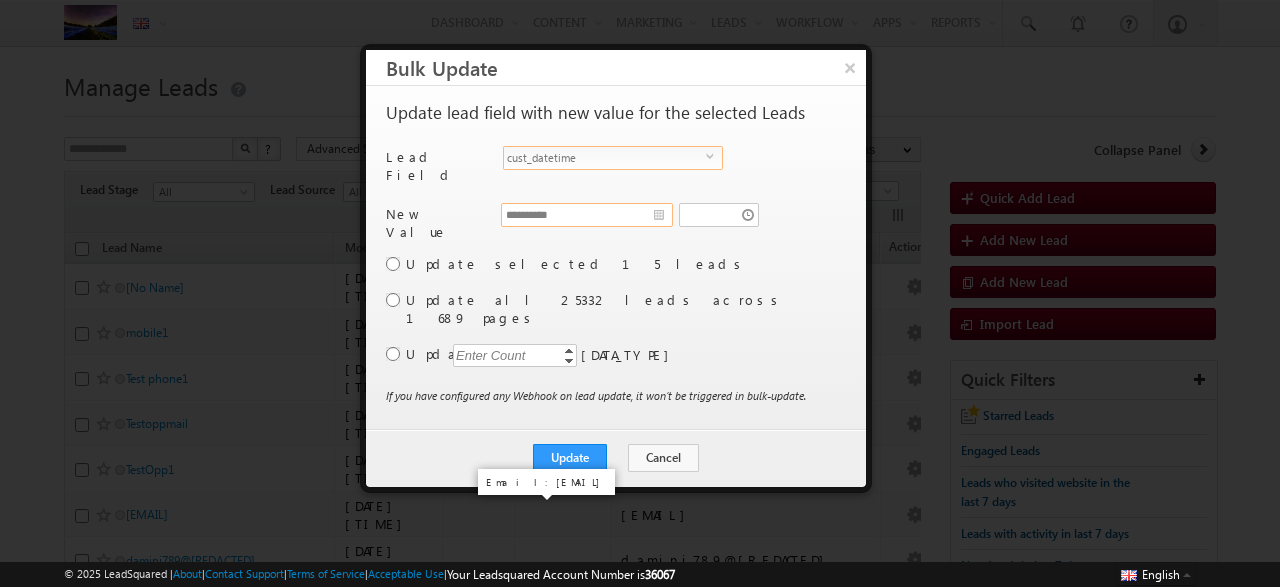 click on "**********" at bounding box center [587, 215] 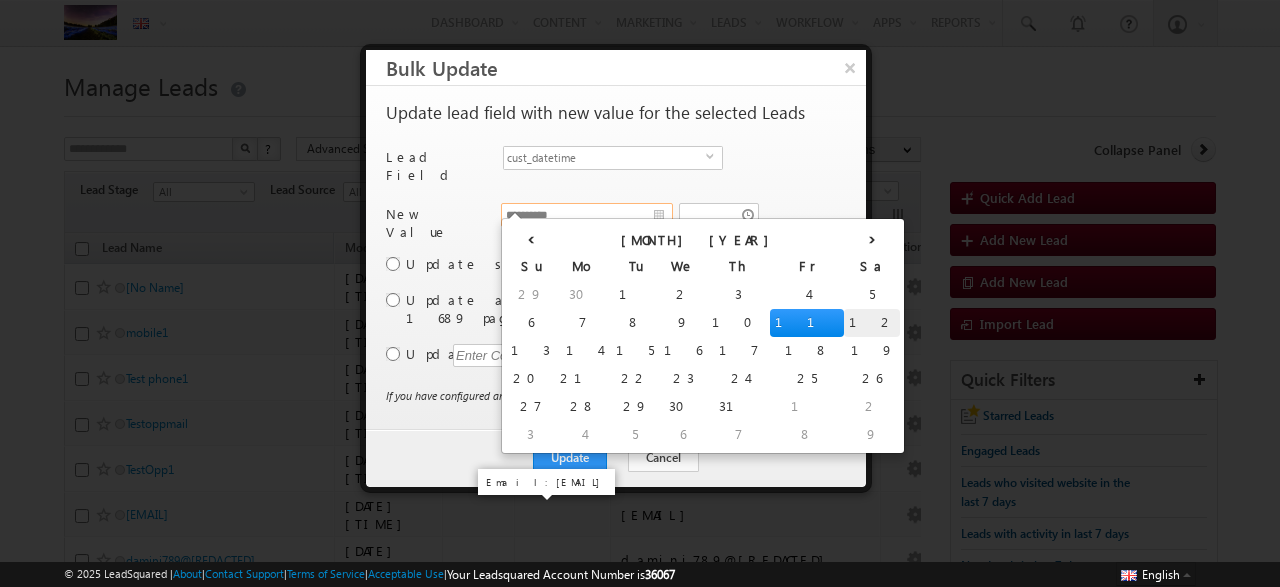 click on "12" at bounding box center [872, 323] 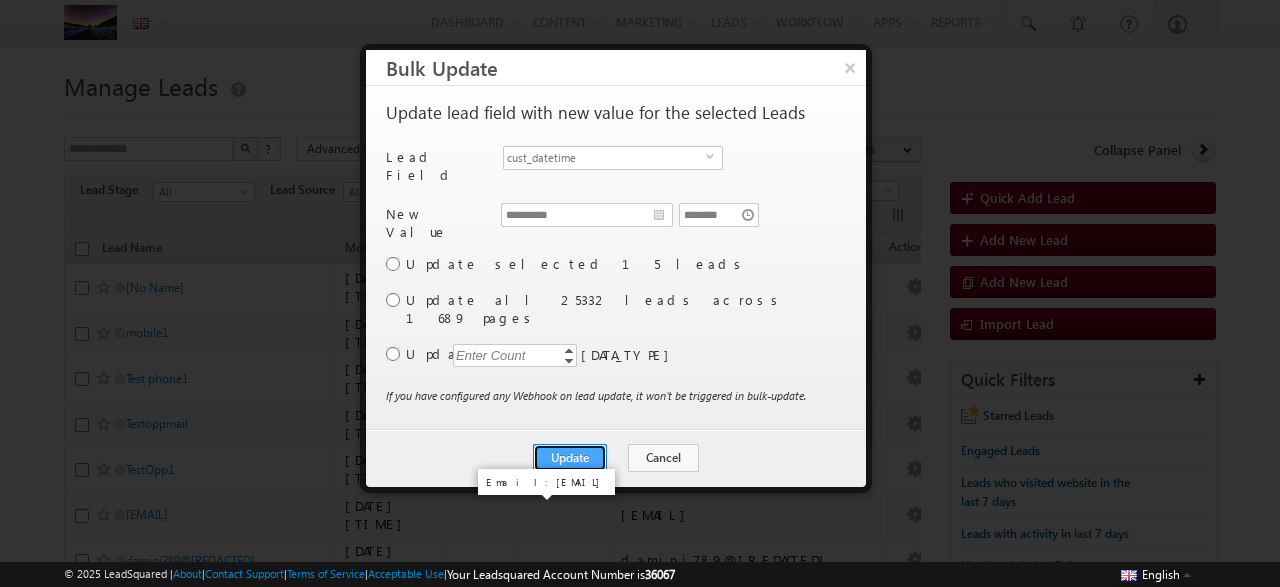click on "Update" at bounding box center [570, 458] 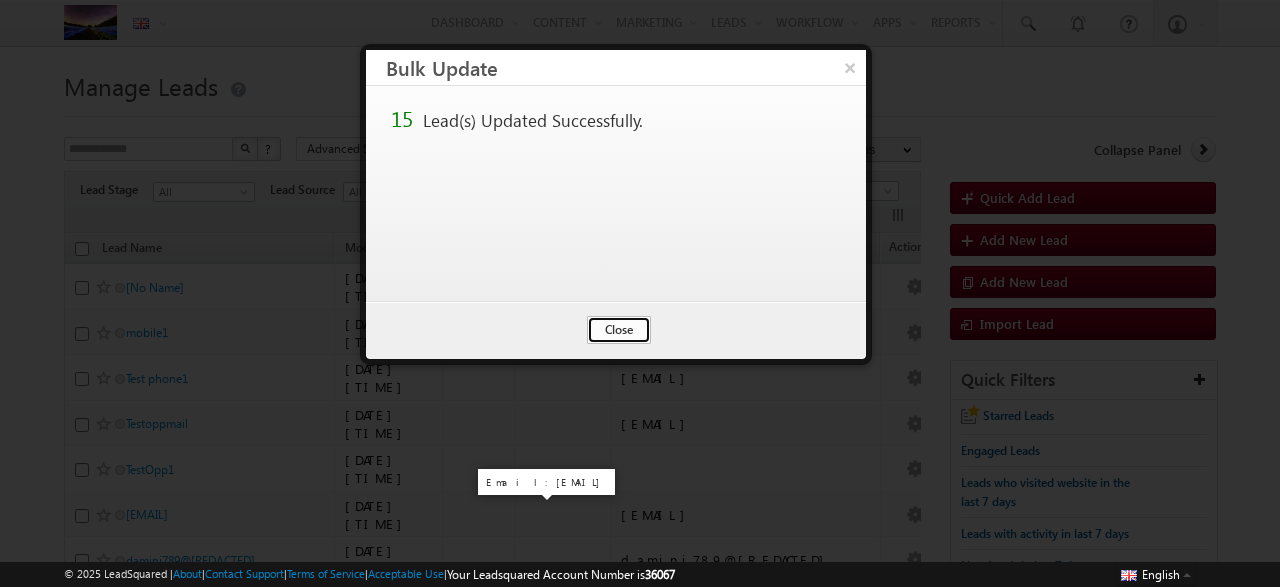 click on "Close" at bounding box center (619, 330) 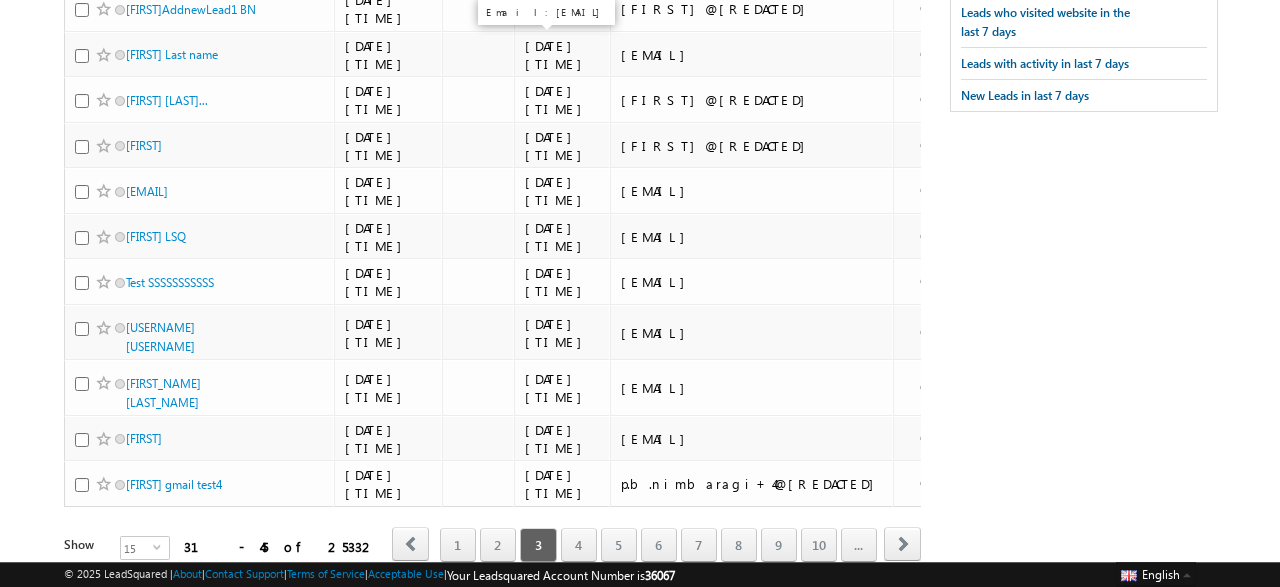 scroll, scrollTop: 517, scrollLeft: 0, axis: vertical 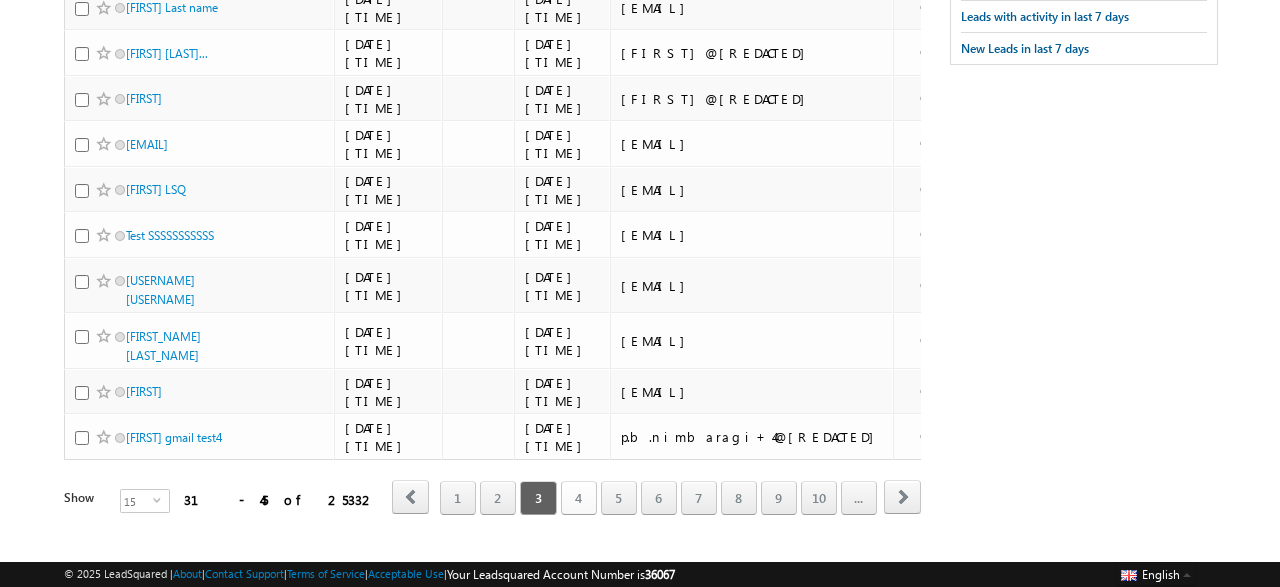 click on "4" at bounding box center (579, 498) 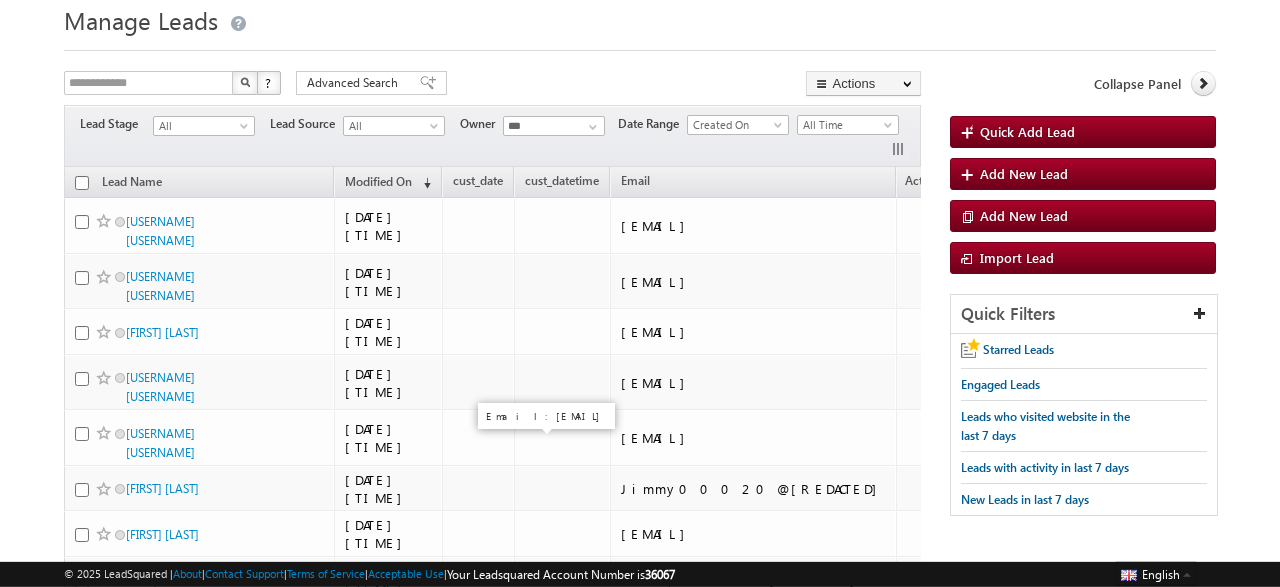 scroll, scrollTop: 0, scrollLeft: 0, axis: both 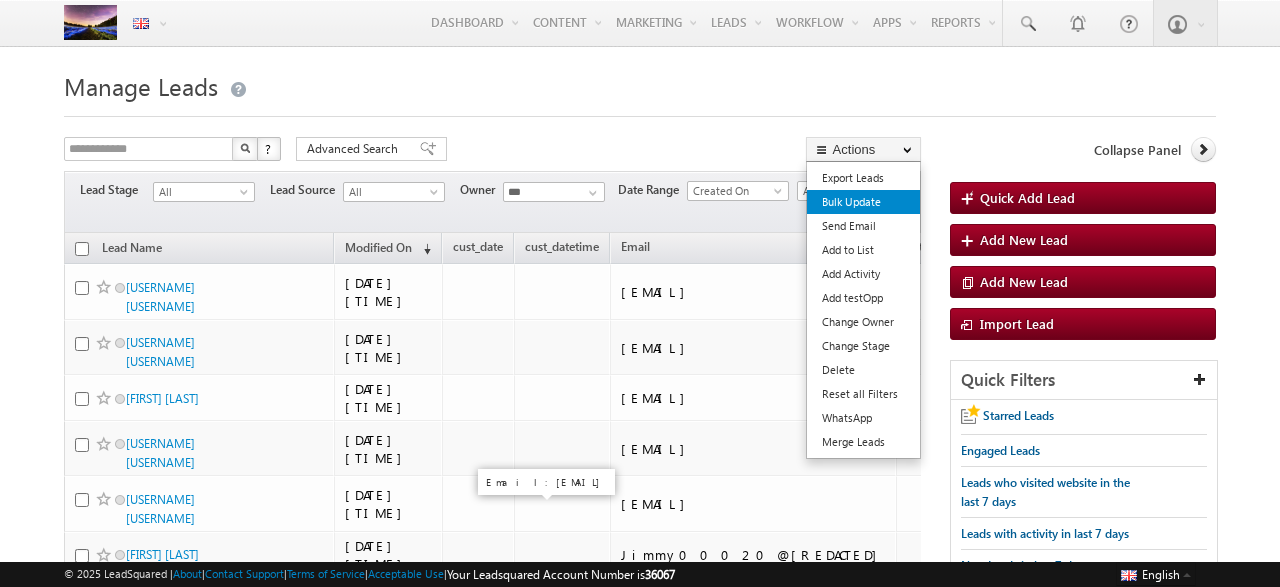 click on "Bulk Update" at bounding box center [863, 202] 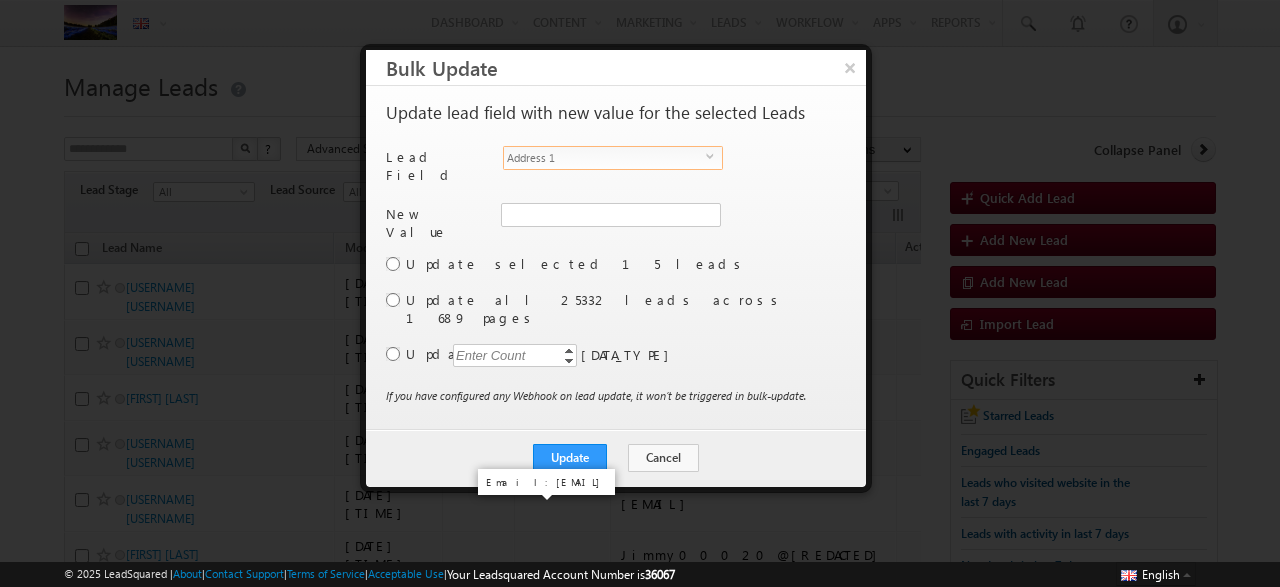 click on "Address 1" at bounding box center [605, 158] 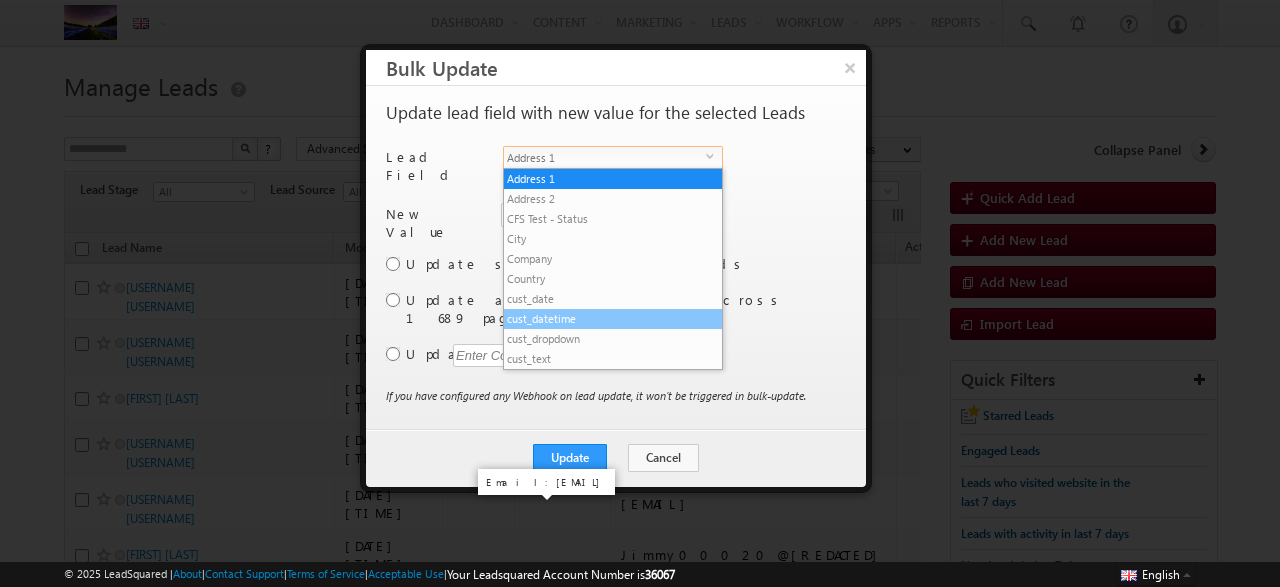 click on "cust_datetime" at bounding box center [613, 319] 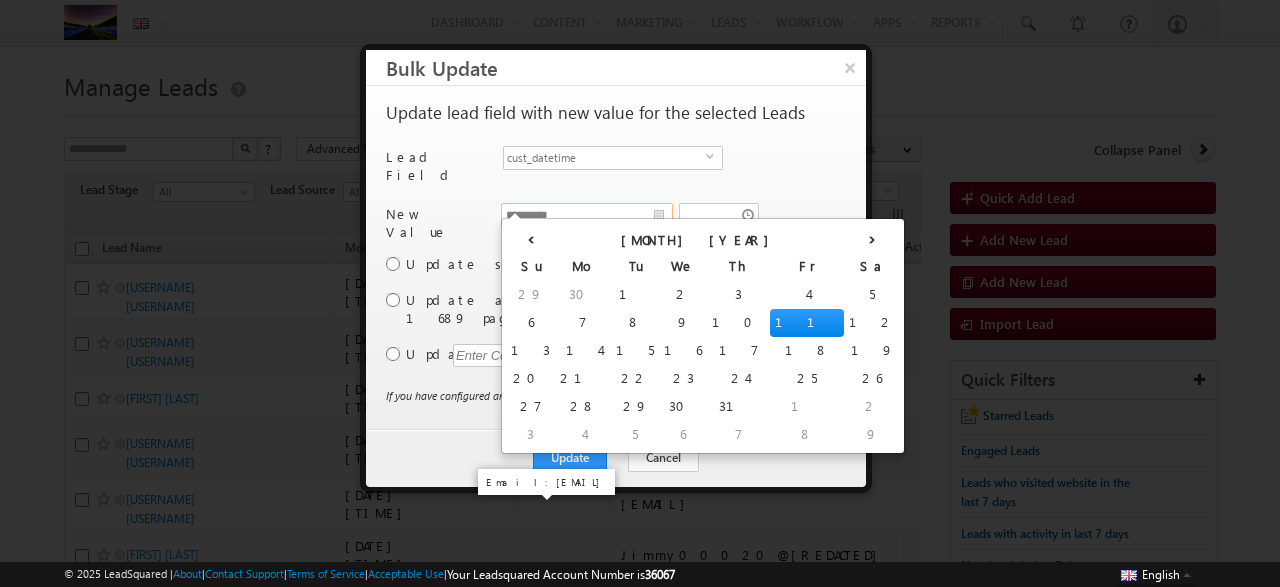 click on "**********" at bounding box center (587, 215) 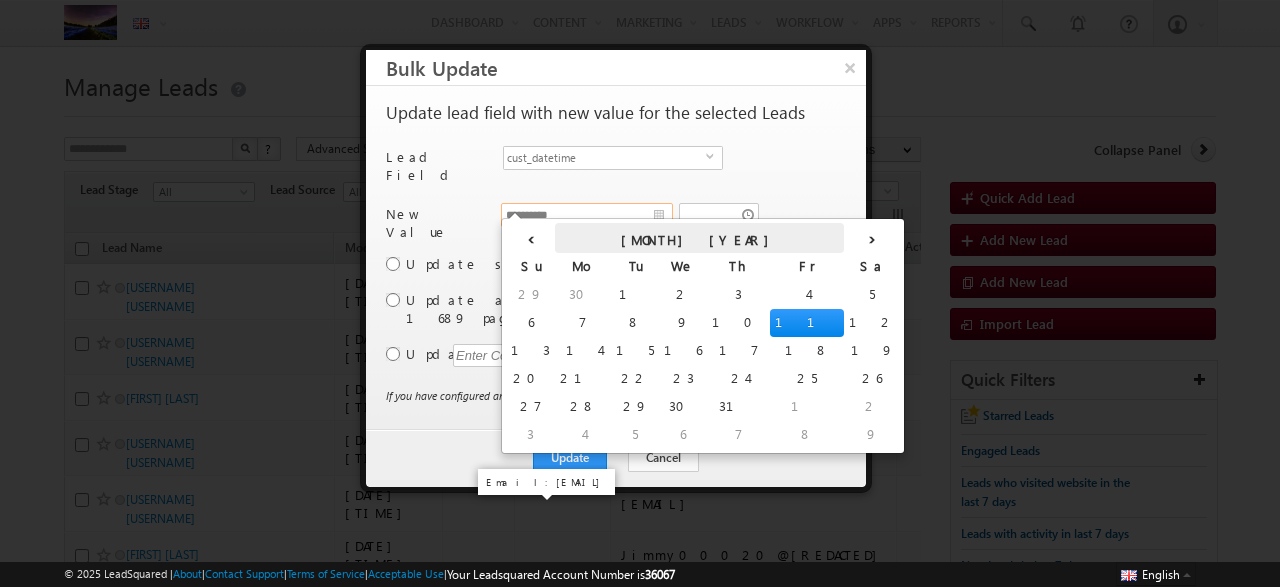 click on "July 2025" at bounding box center (699, 238) 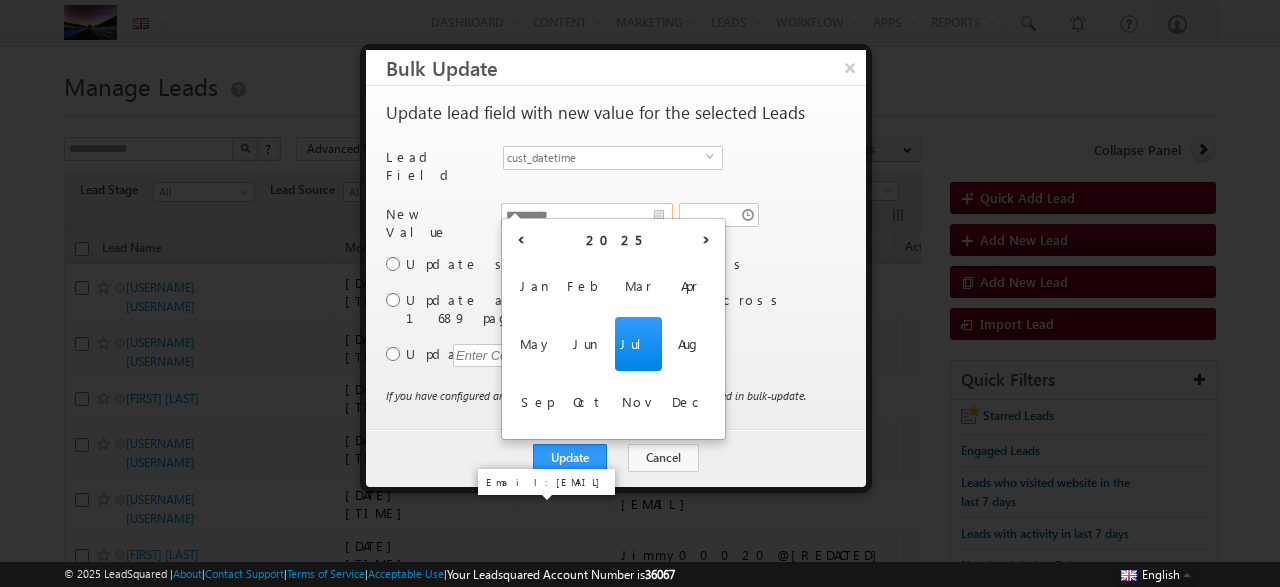 click on "2025" at bounding box center (613, 238) 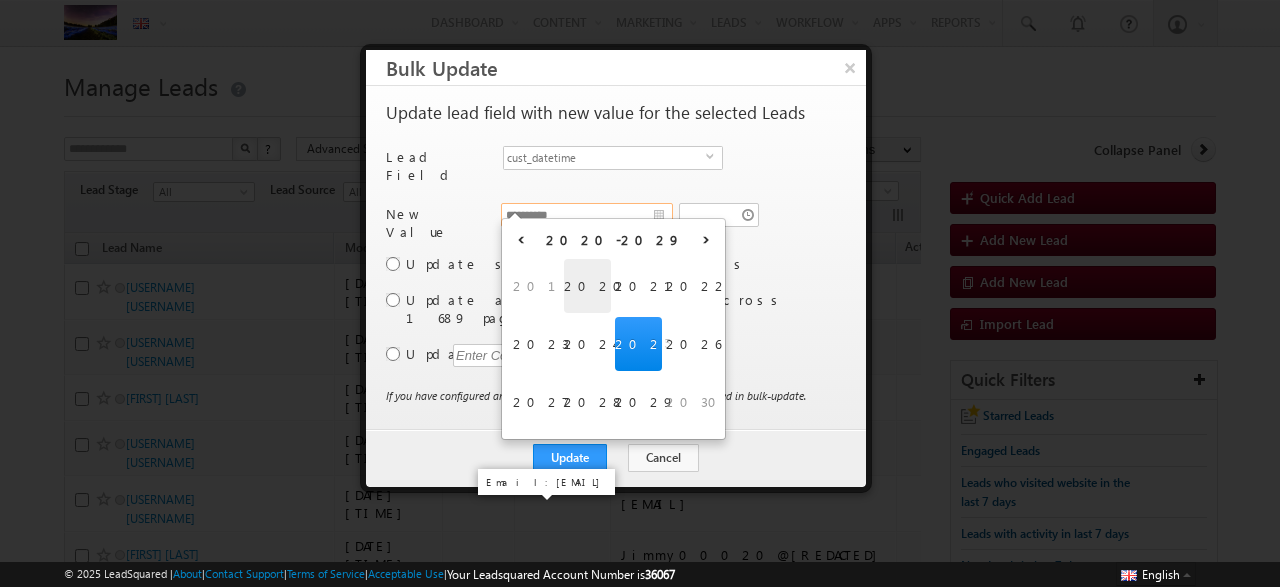 click on "2020" at bounding box center [587, 286] 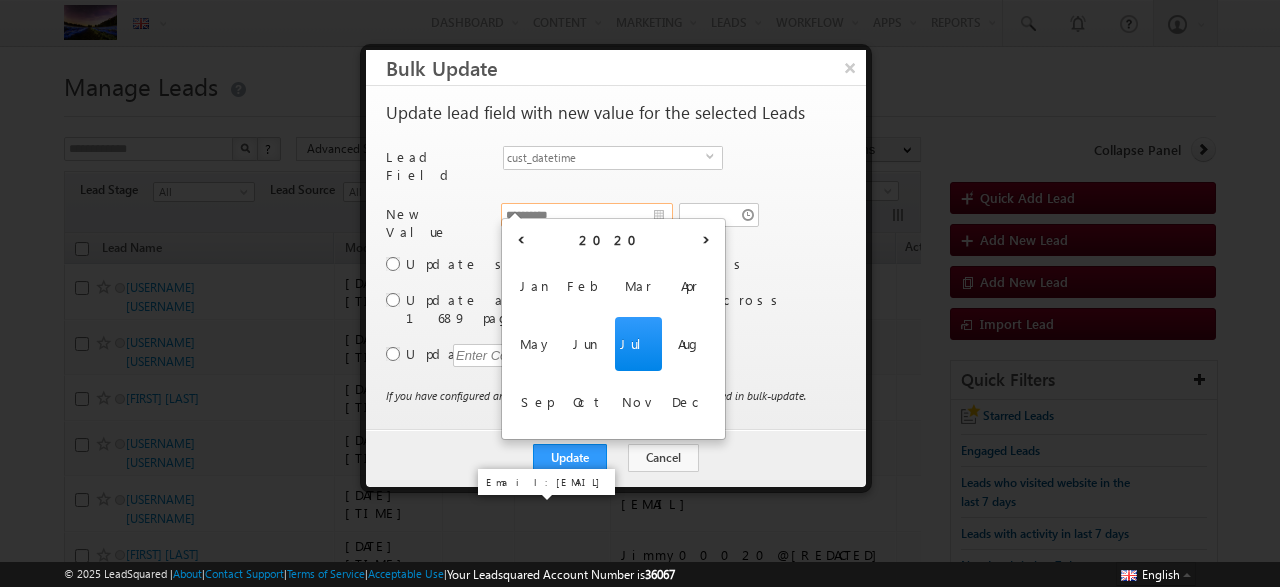 click on "Jul" at bounding box center (638, 344) 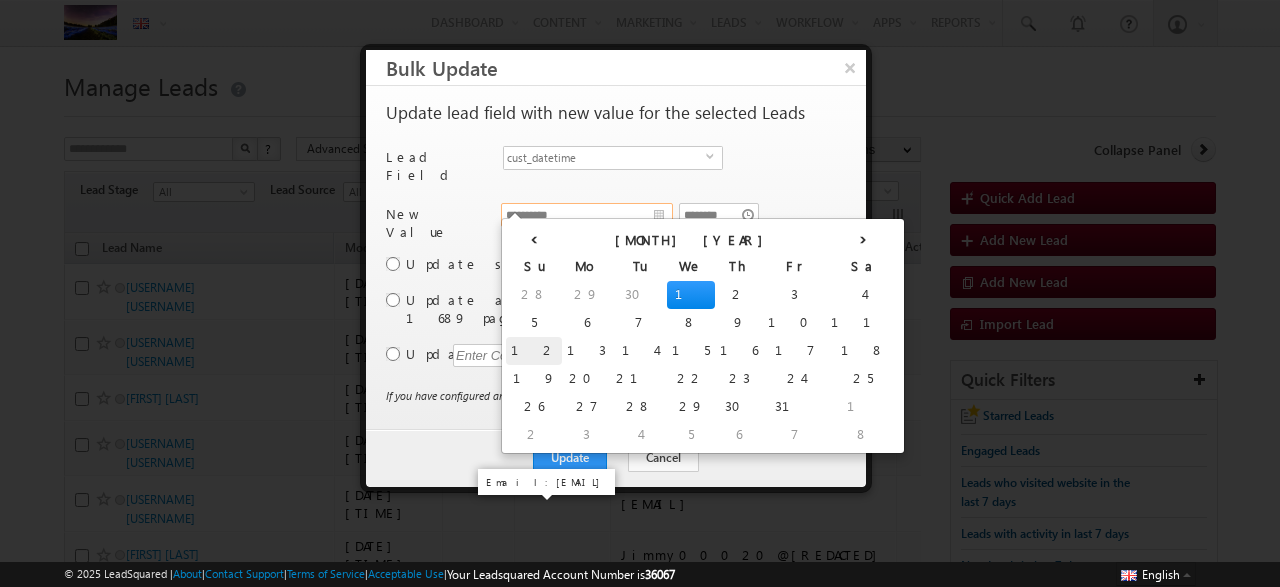 click on "12" at bounding box center [534, 351] 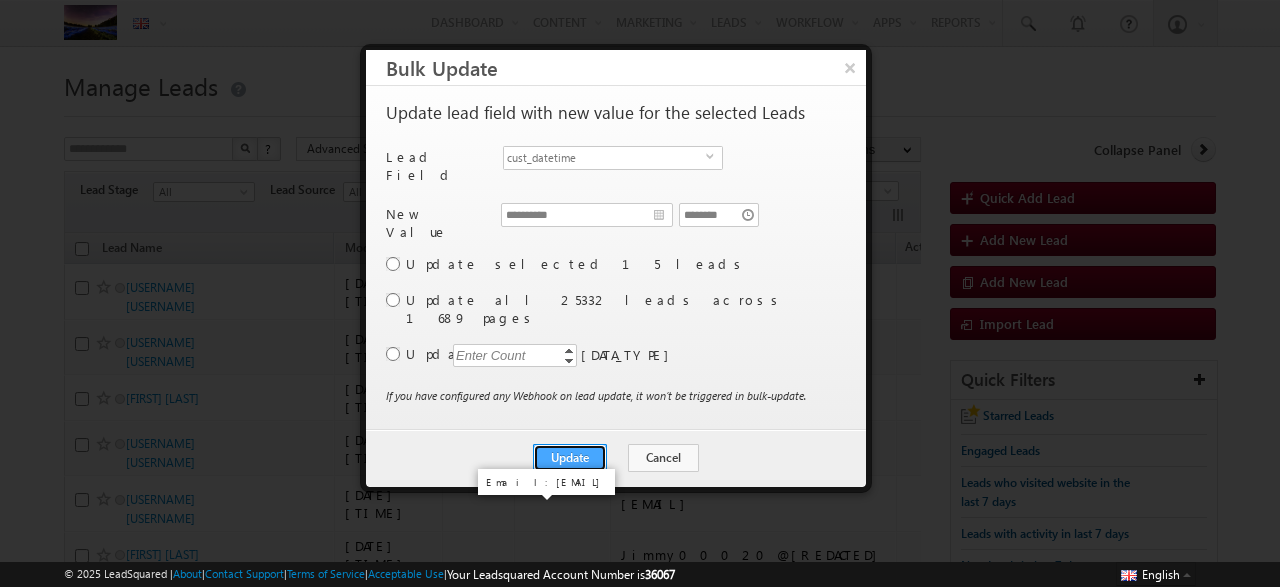 click on "Update" at bounding box center [570, 458] 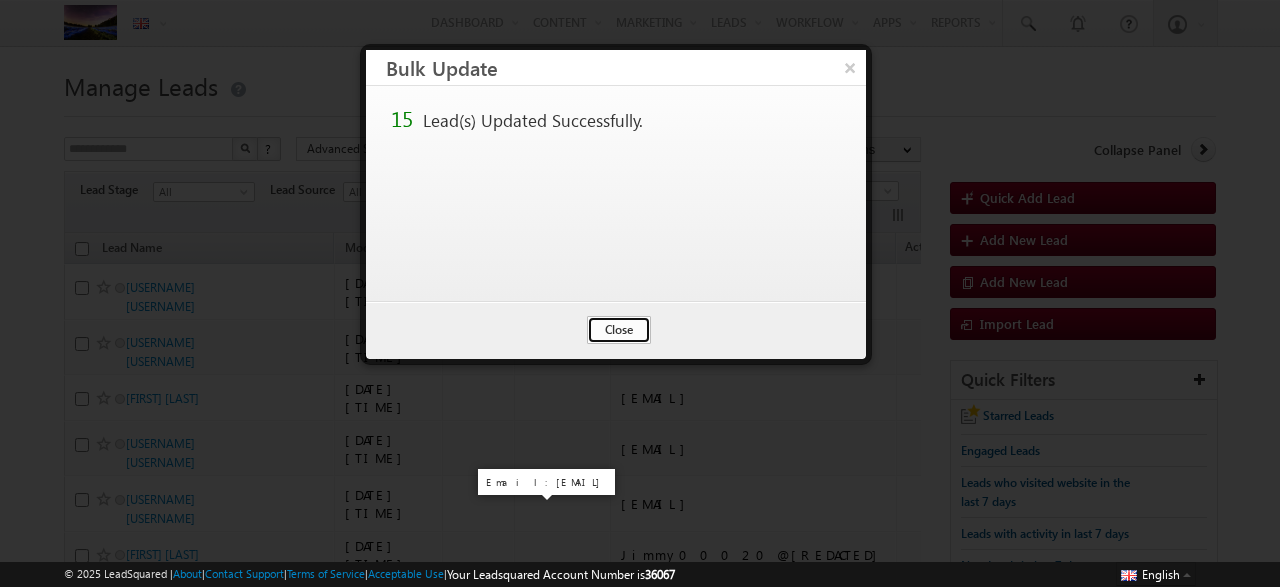 click on "Close" at bounding box center [619, 330] 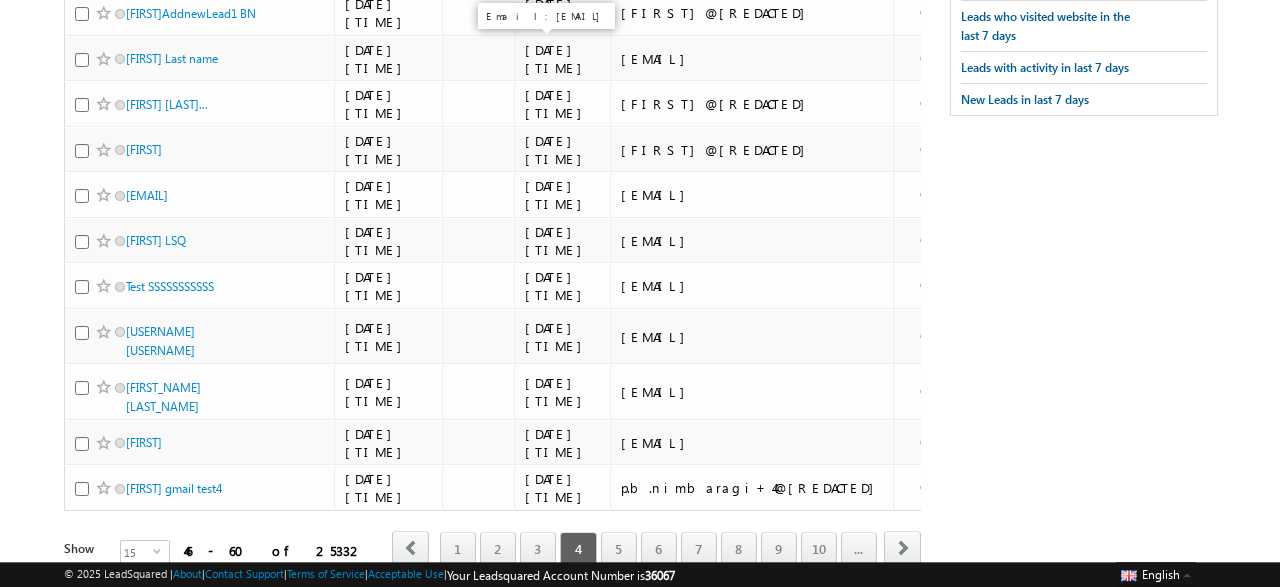 scroll, scrollTop: 517, scrollLeft: 0, axis: vertical 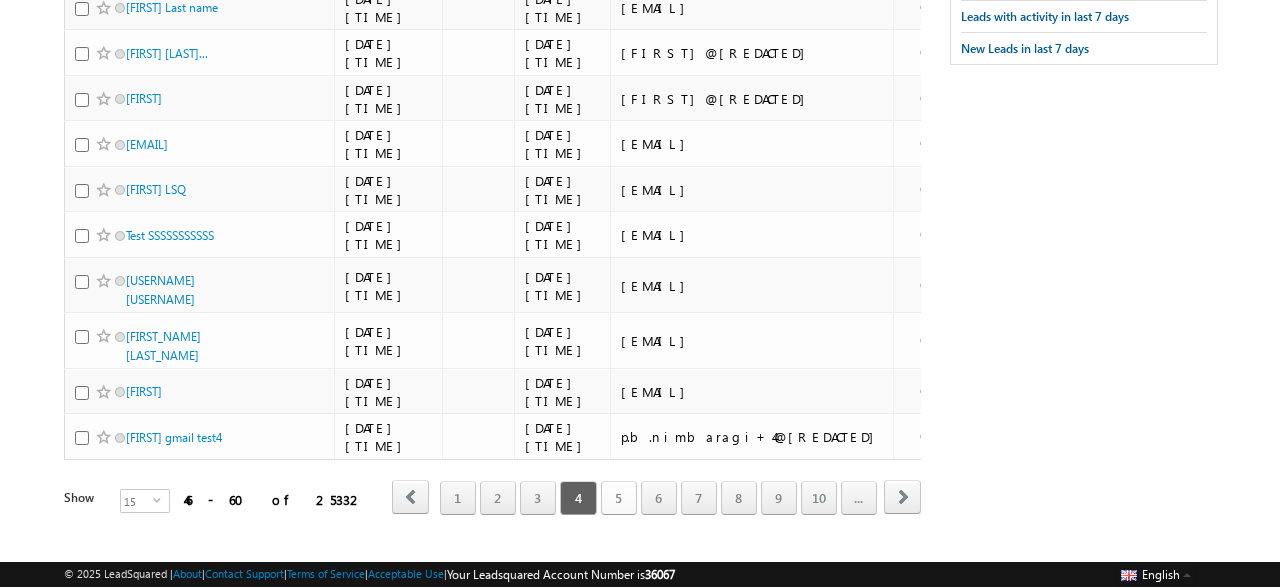 click on "5" at bounding box center (619, 498) 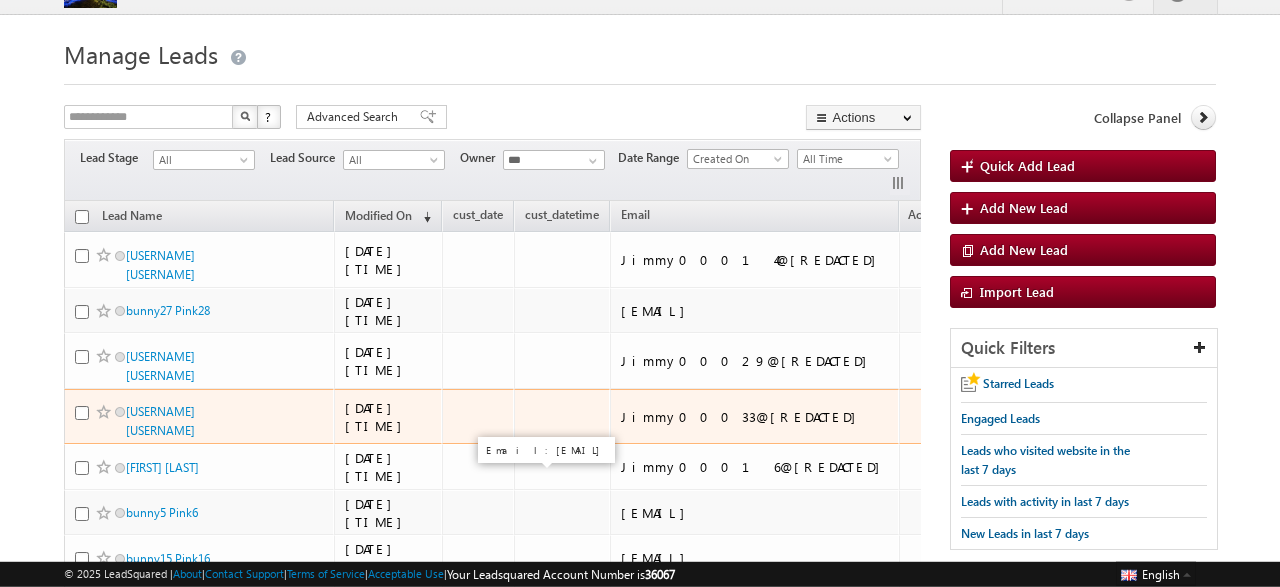 scroll, scrollTop: 0, scrollLeft: 0, axis: both 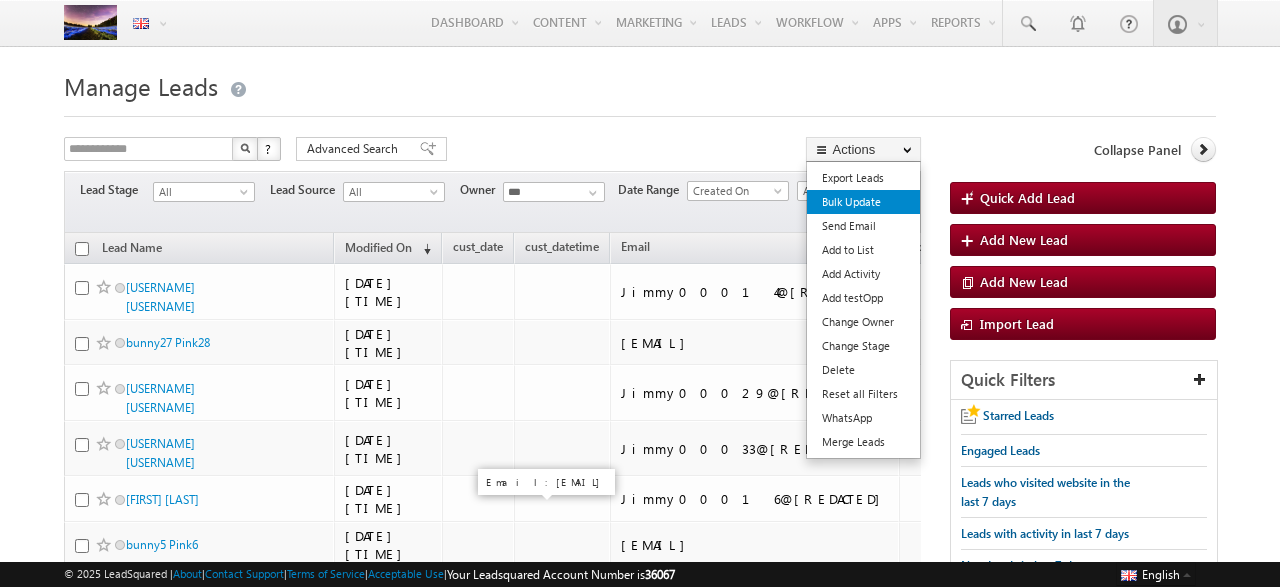 click on "Bulk Update" at bounding box center [863, 202] 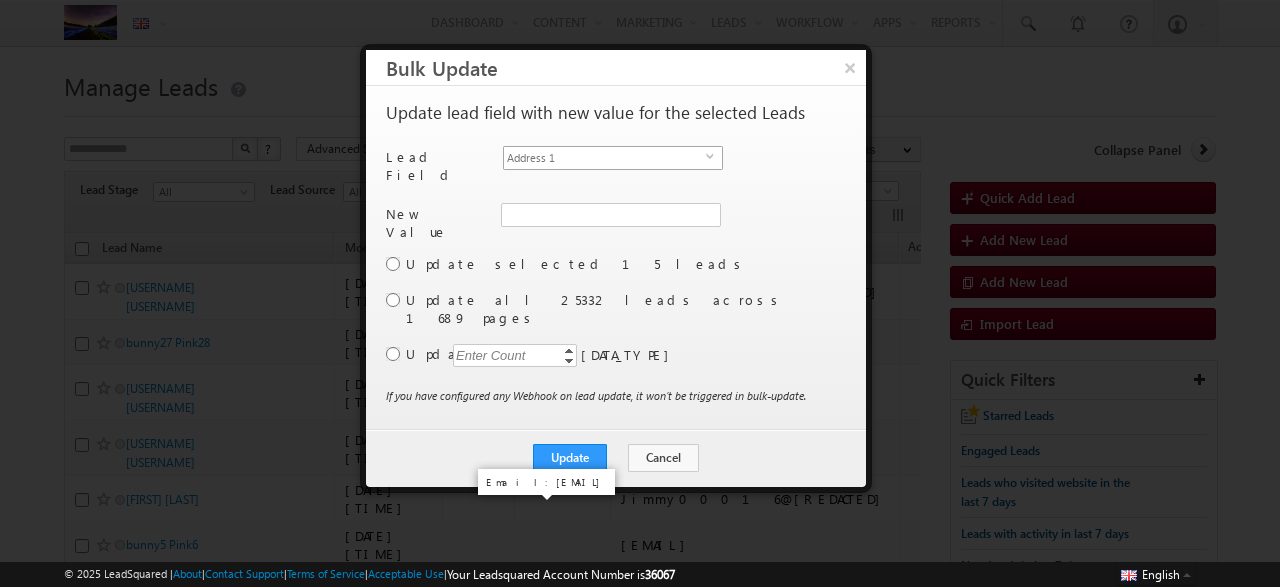click on "Address 1" at bounding box center [605, 158] 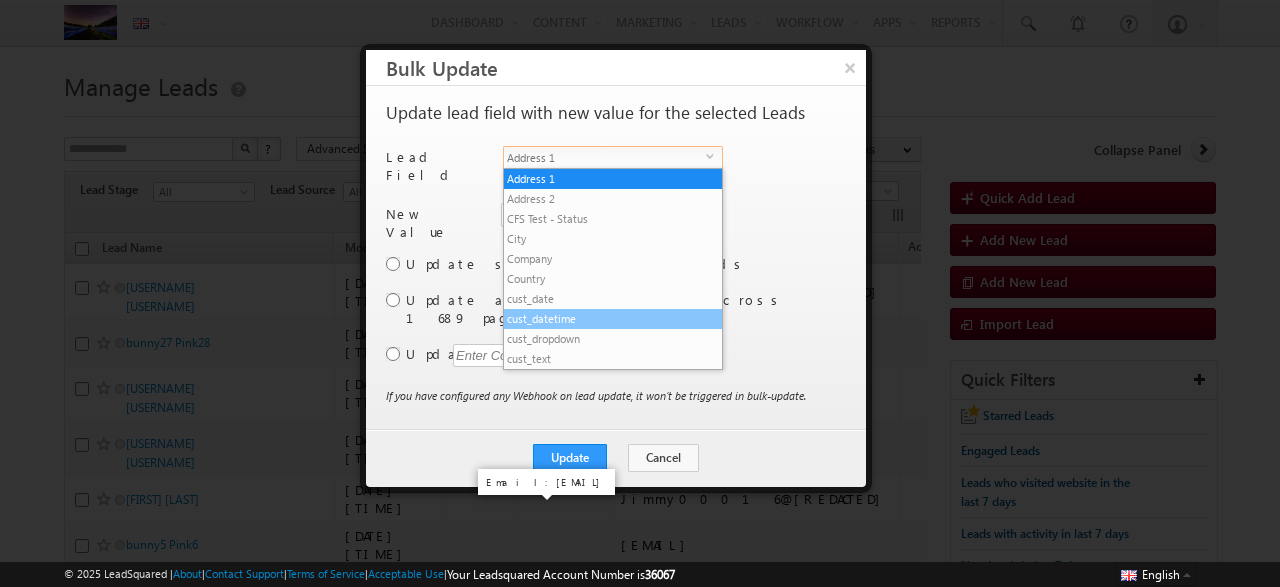 click on "cust_datetime" at bounding box center [613, 319] 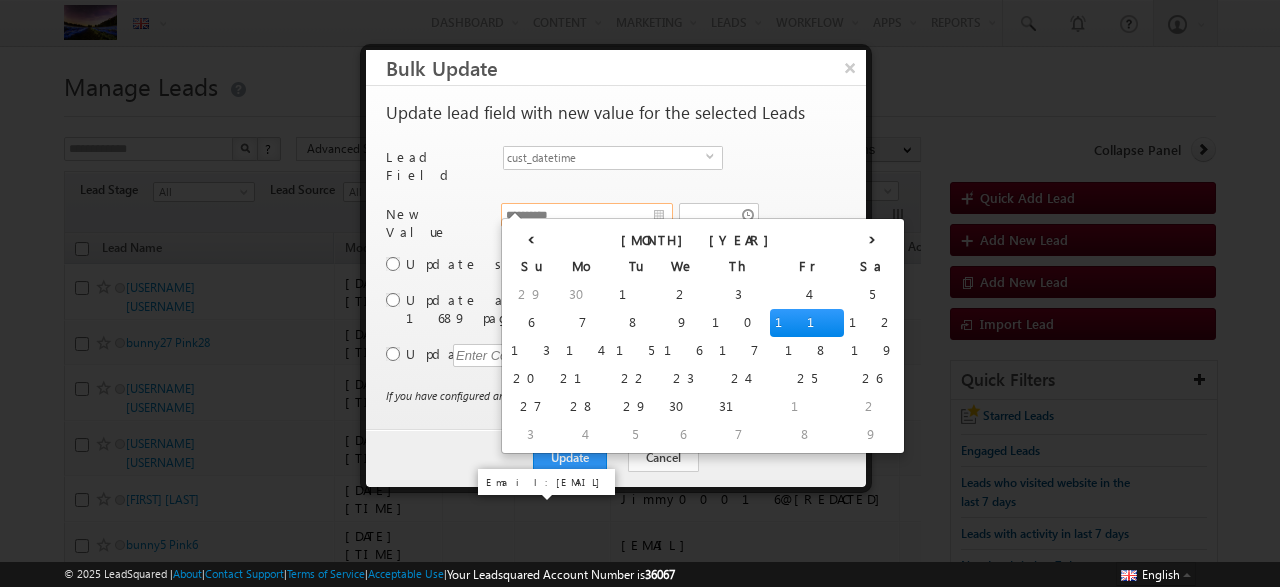 click on "**********" at bounding box center (587, 215) 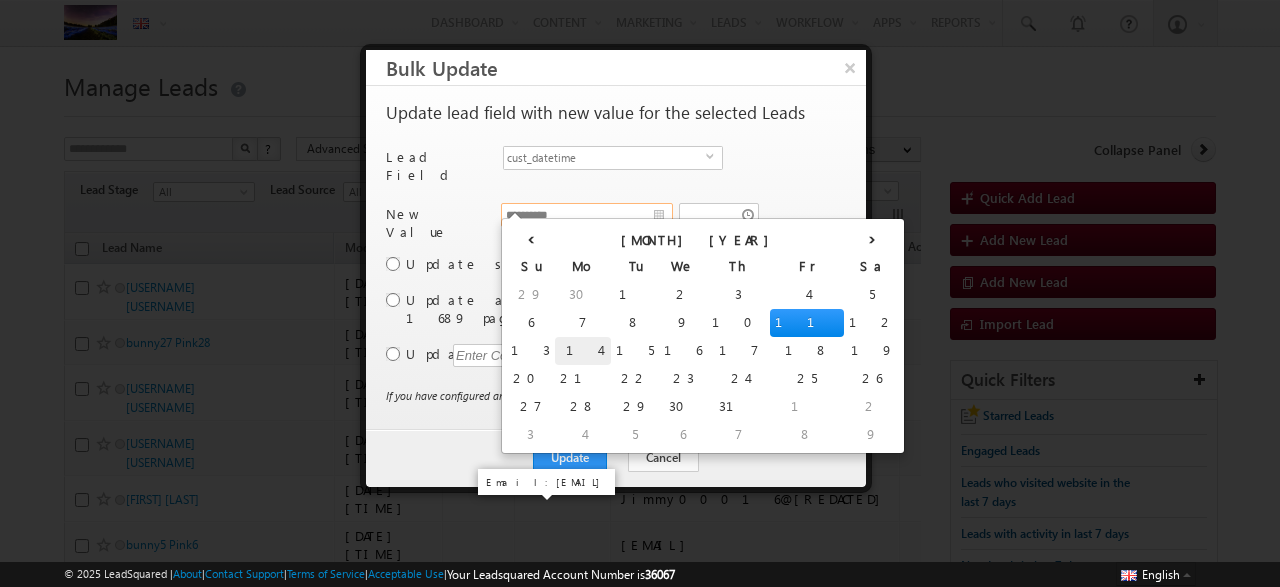 click on "14" at bounding box center (583, 351) 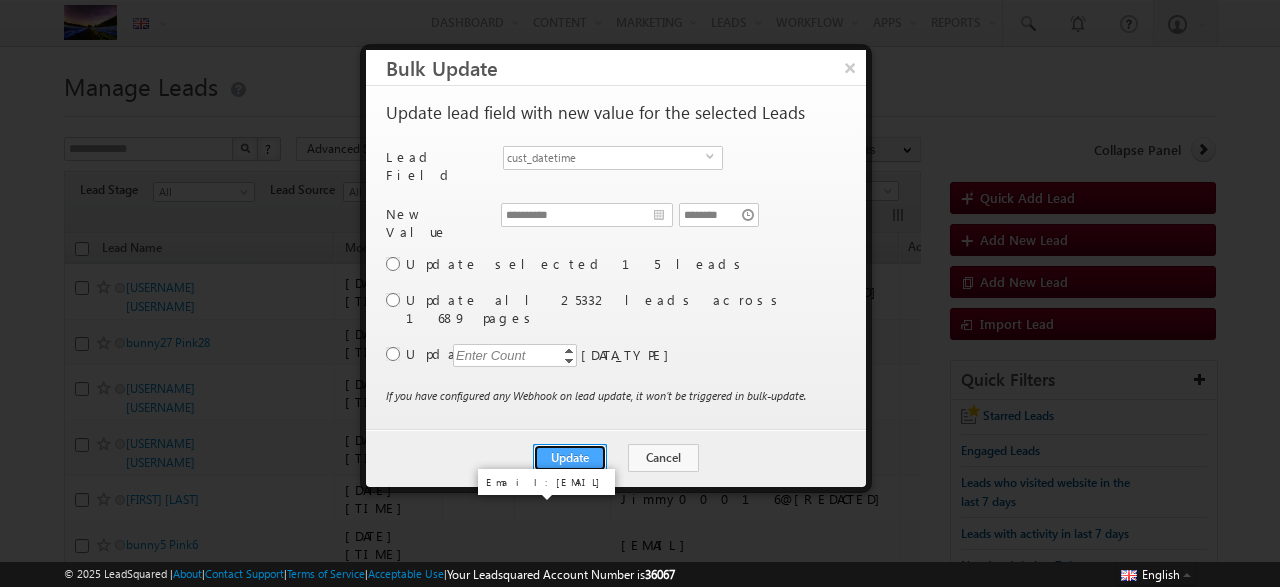 click on "Update" at bounding box center [570, 458] 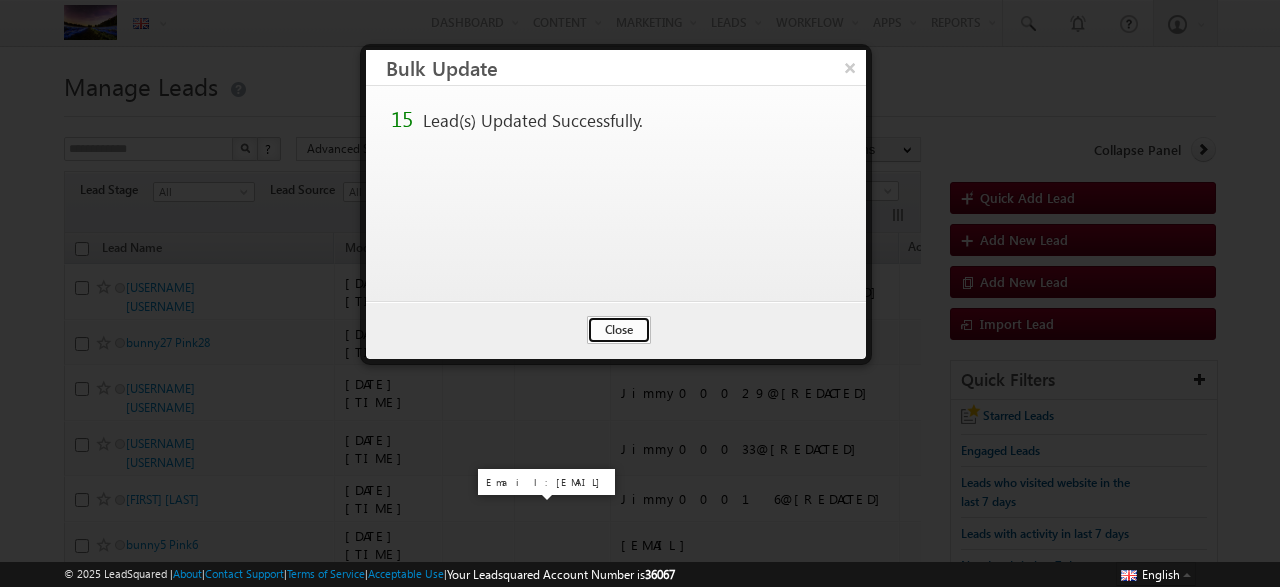 click on "Close" at bounding box center [619, 330] 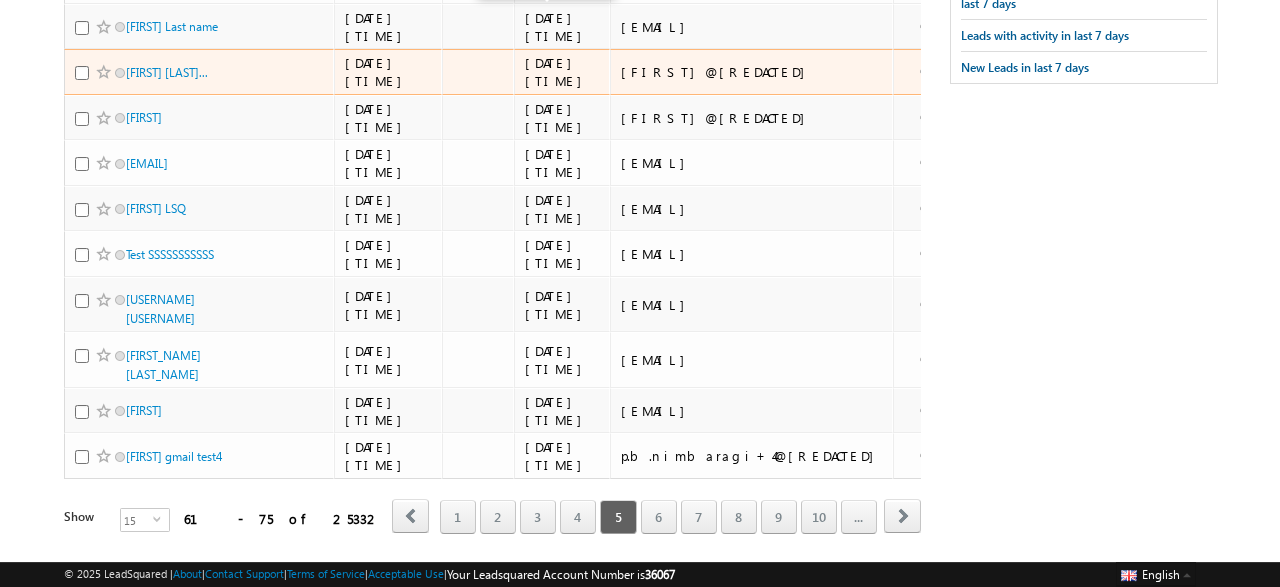 scroll, scrollTop: 517, scrollLeft: 0, axis: vertical 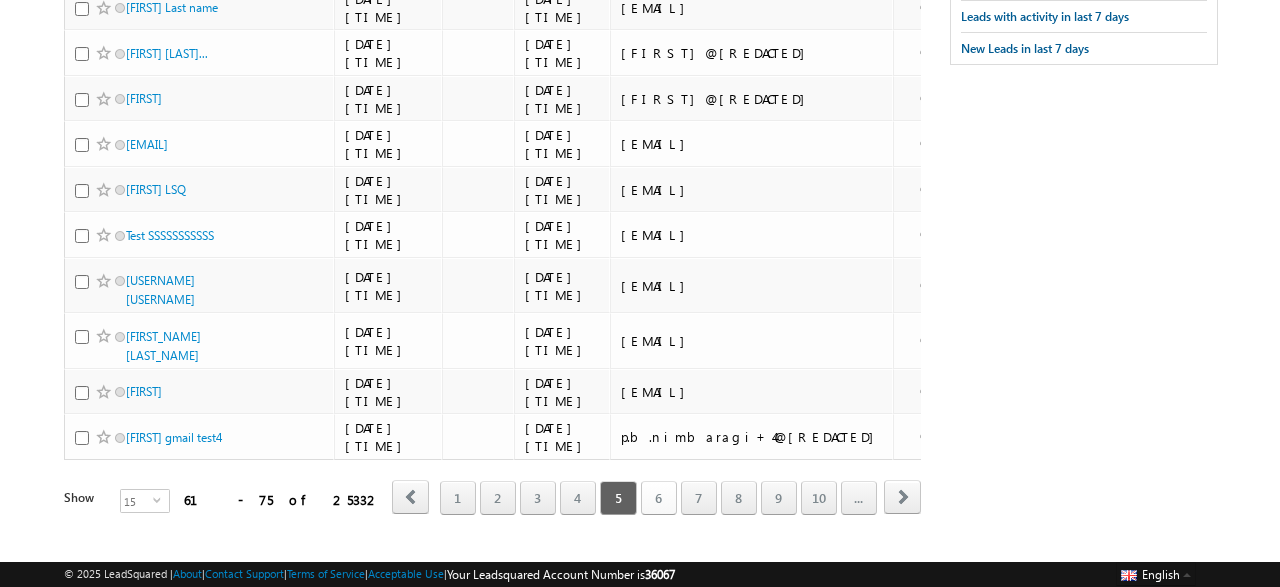 click on "6" at bounding box center (659, 498) 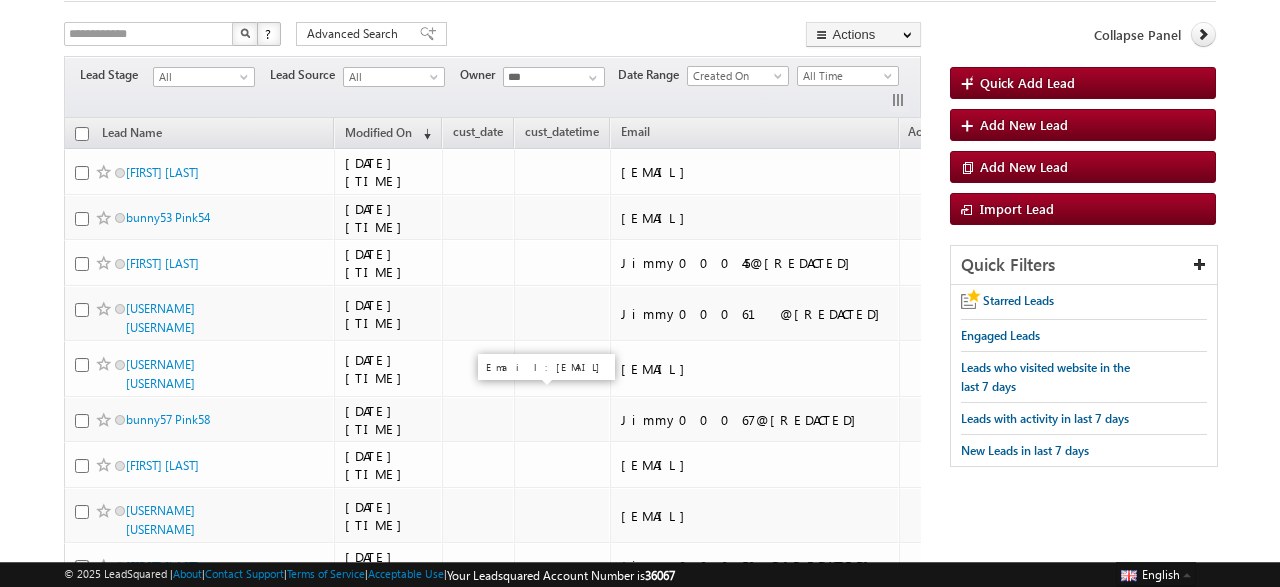 scroll, scrollTop: 0, scrollLeft: 0, axis: both 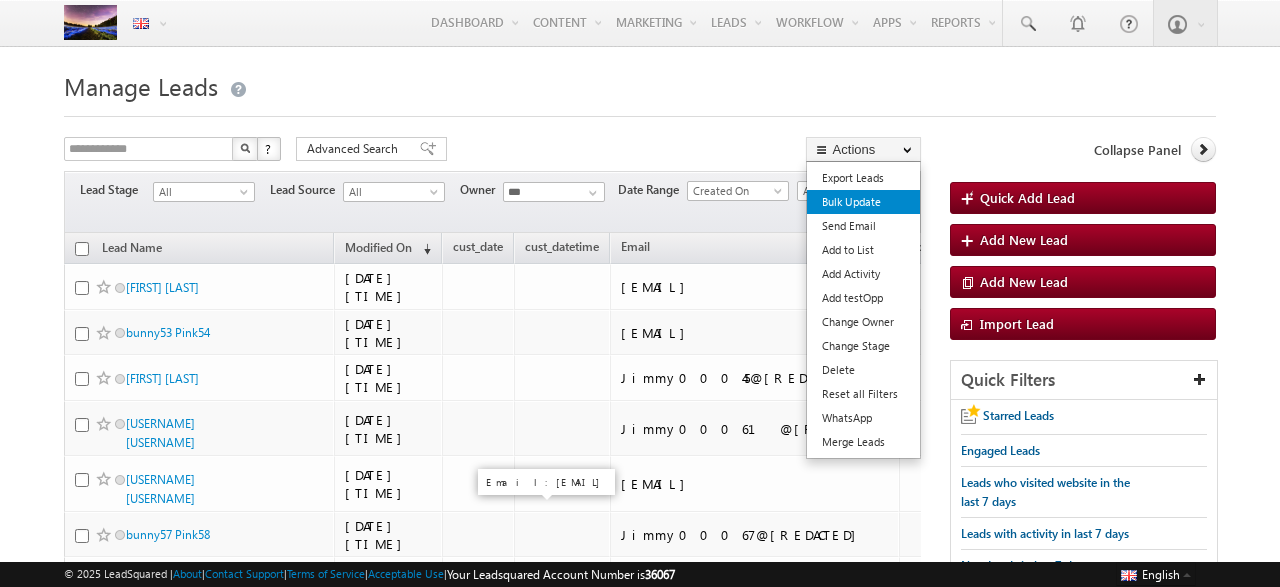 click on "Bulk Update" at bounding box center [863, 202] 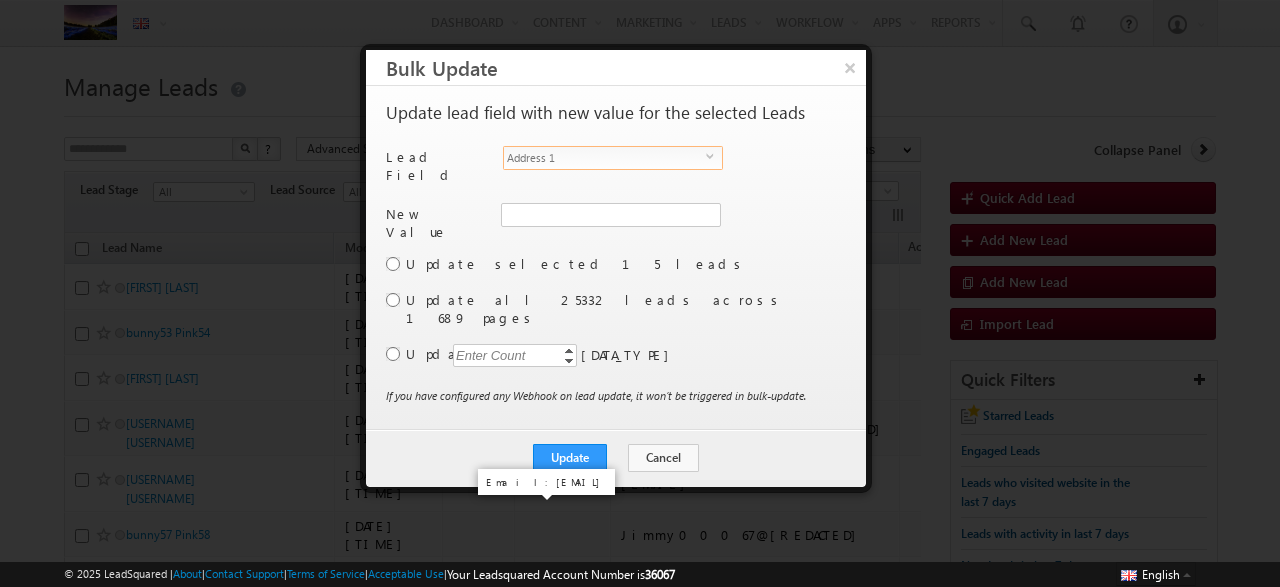 click on "Address 1" at bounding box center (605, 158) 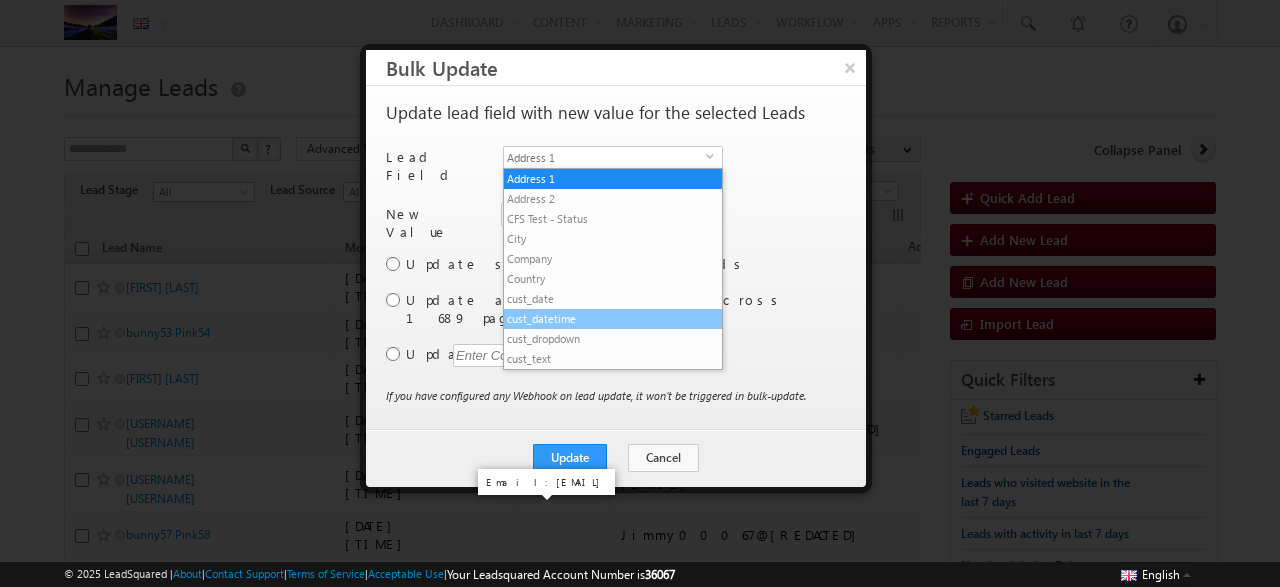 click on "cust_datetime" at bounding box center (613, 319) 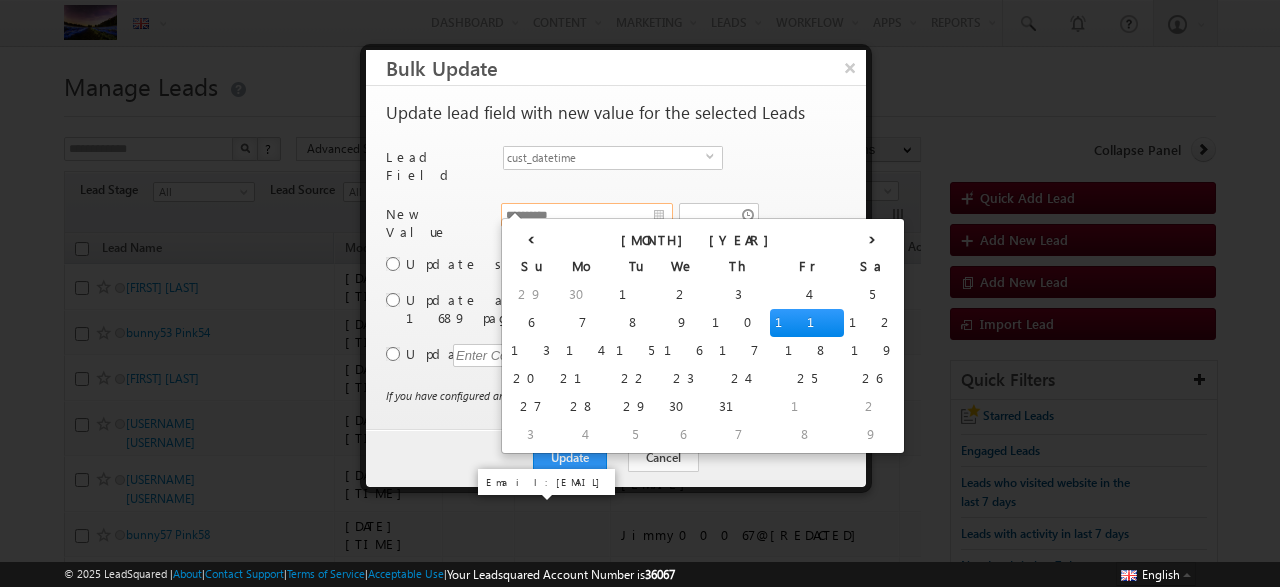 click on "**********" at bounding box center [587, 215] 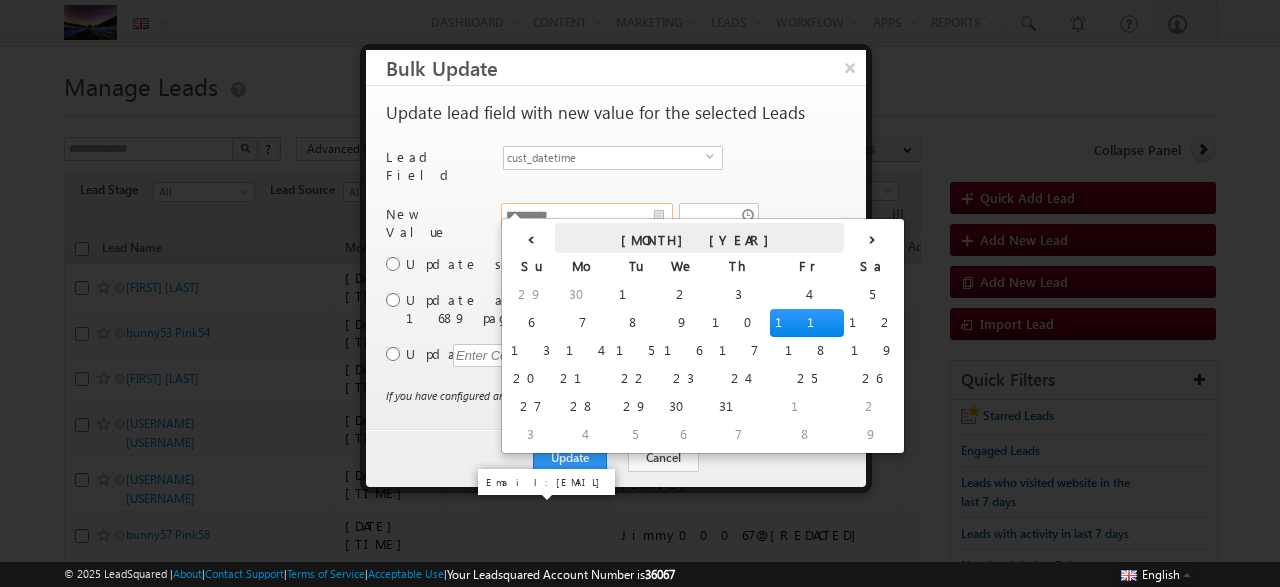 click on "July 2025" at bounding box center (699, 238) 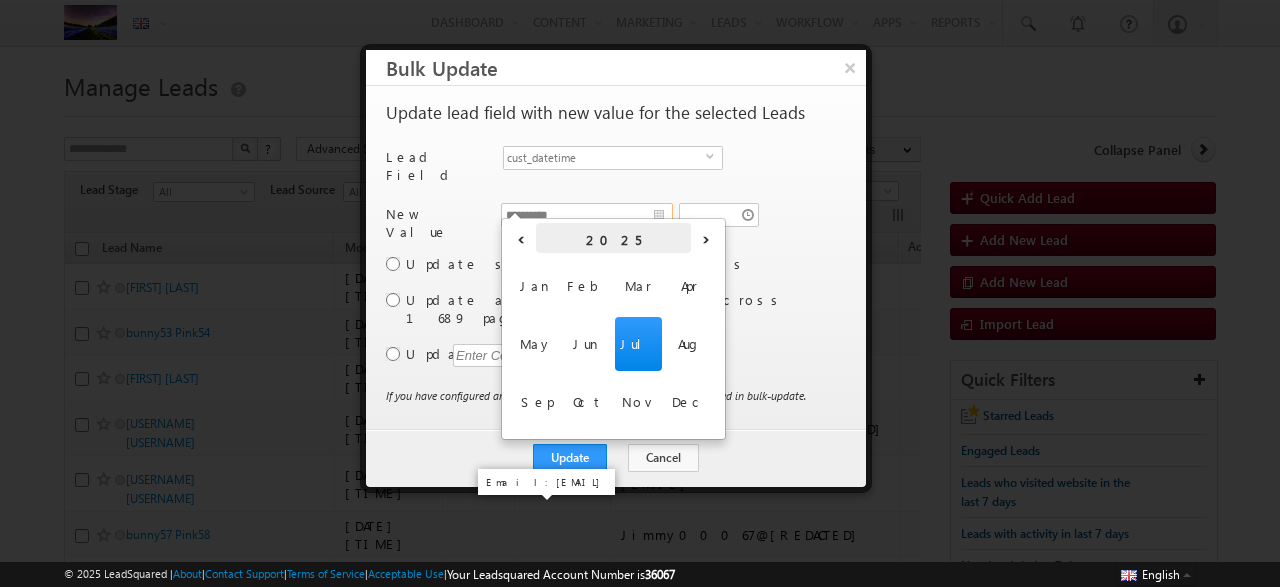 click on "2025" at bounding box center (613, 238) 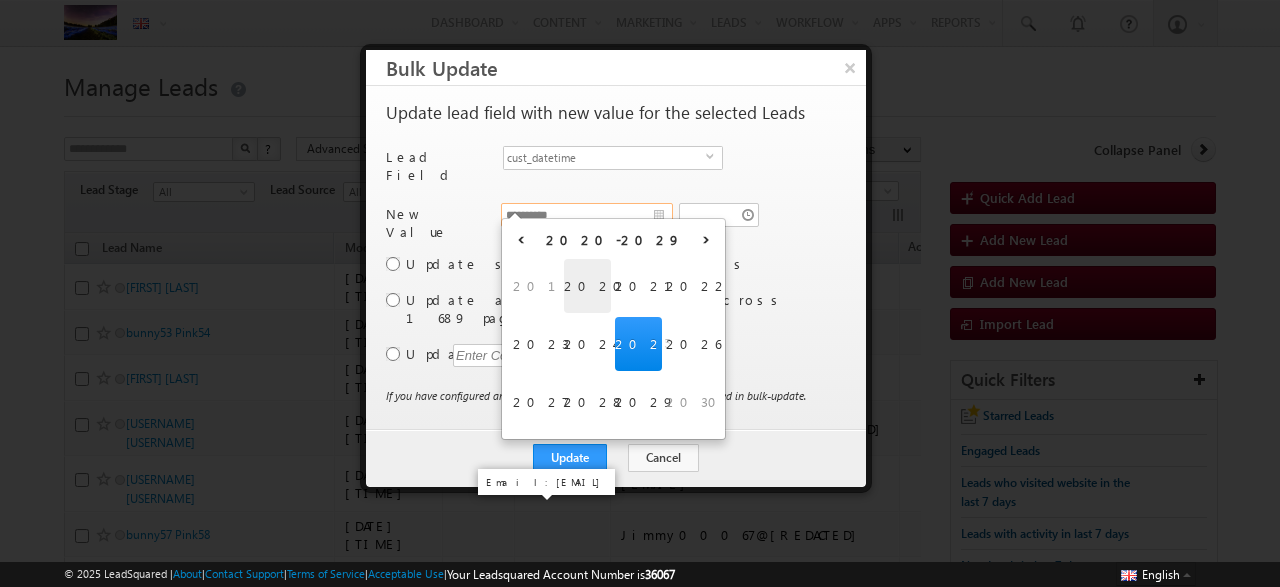 click on "2020" at bounding box center [587, 286] 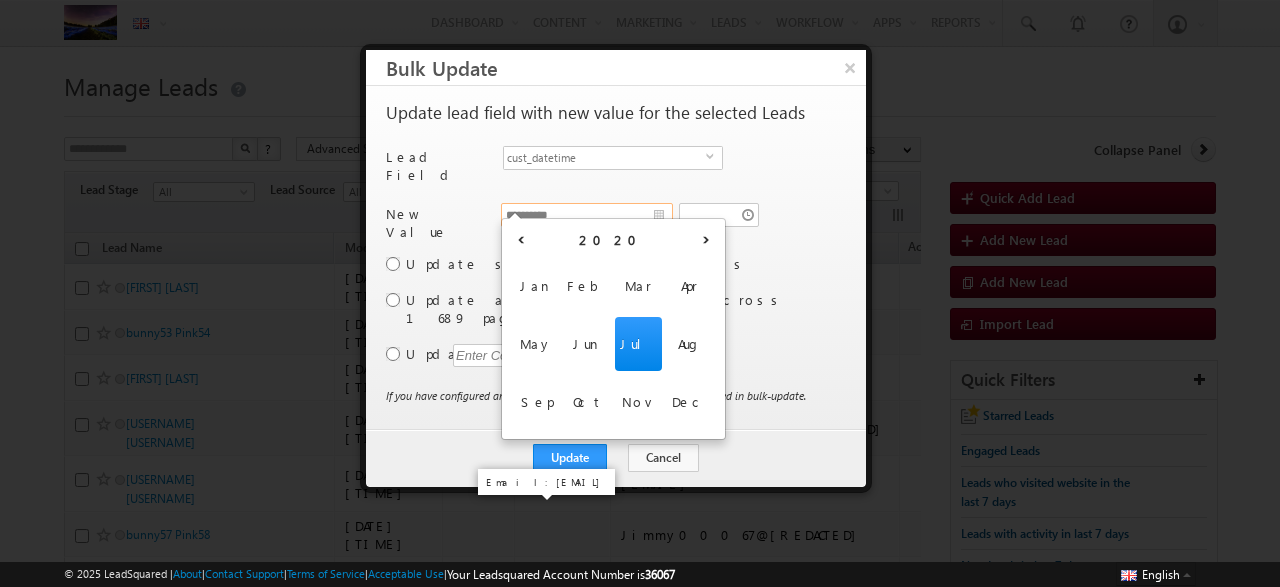 type on "**********" 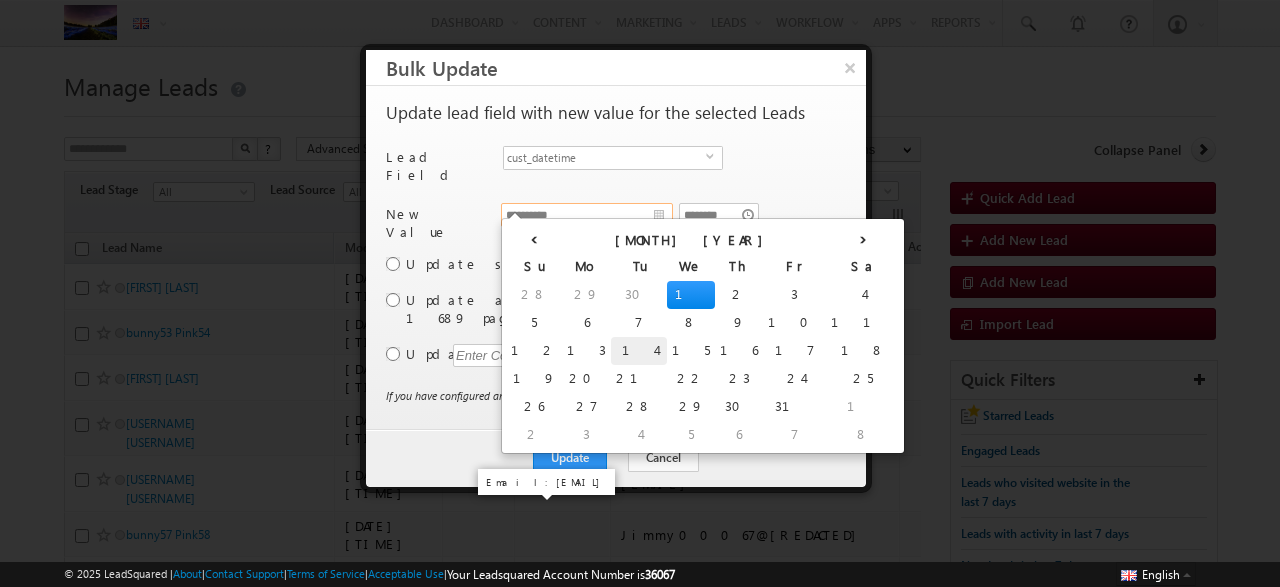 click on "14" at bounding box center (639, 351) 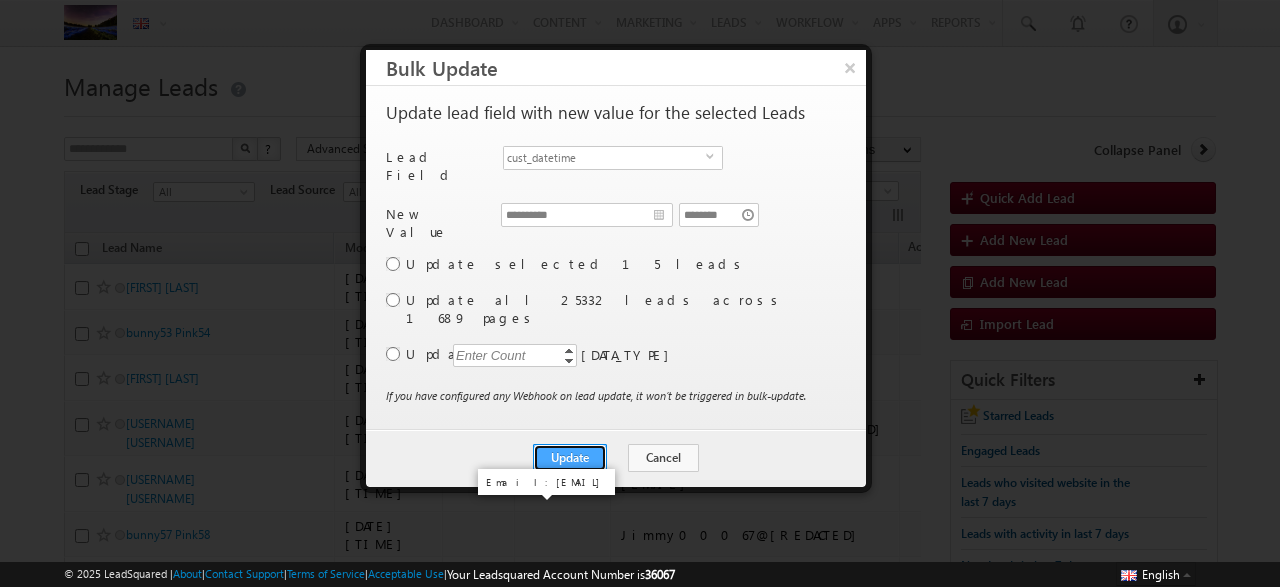 click on "Update" at bounding box center (570, 458) 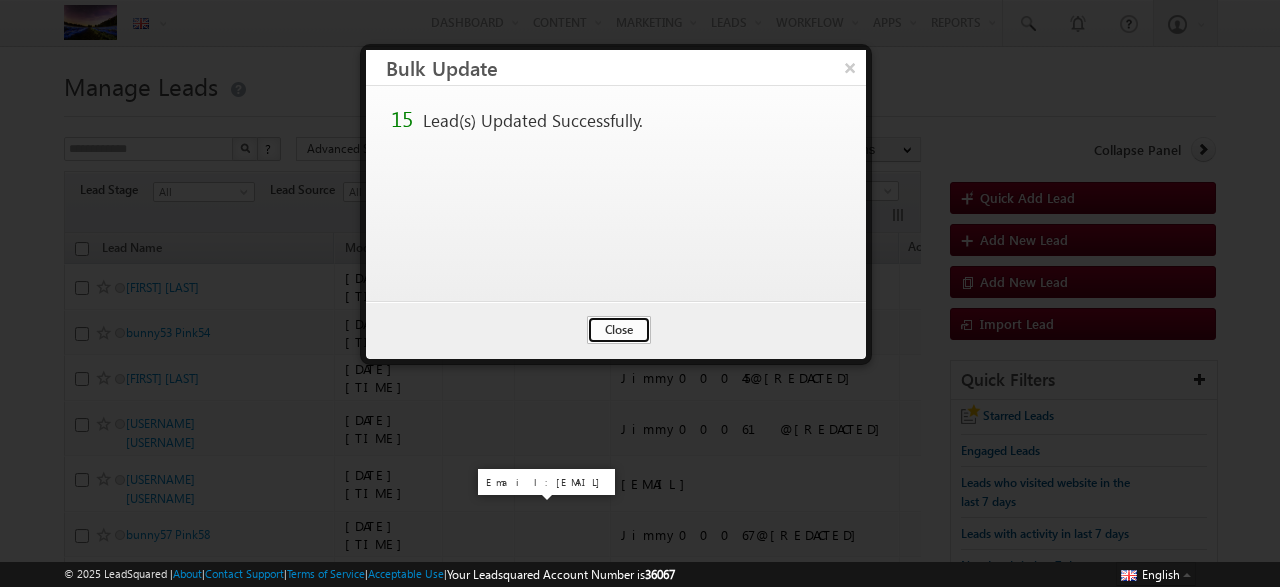 click on "Close" at bounding box center [619, 330] 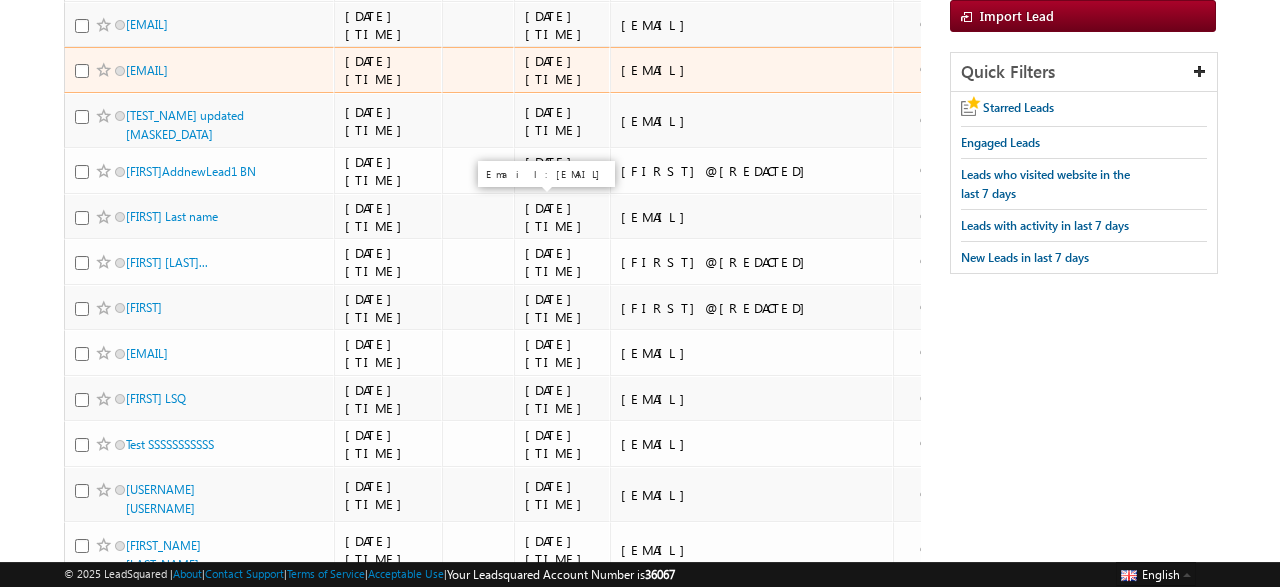 scroll, scrollTop: 517, scrollLeft: 0, axis: vertical 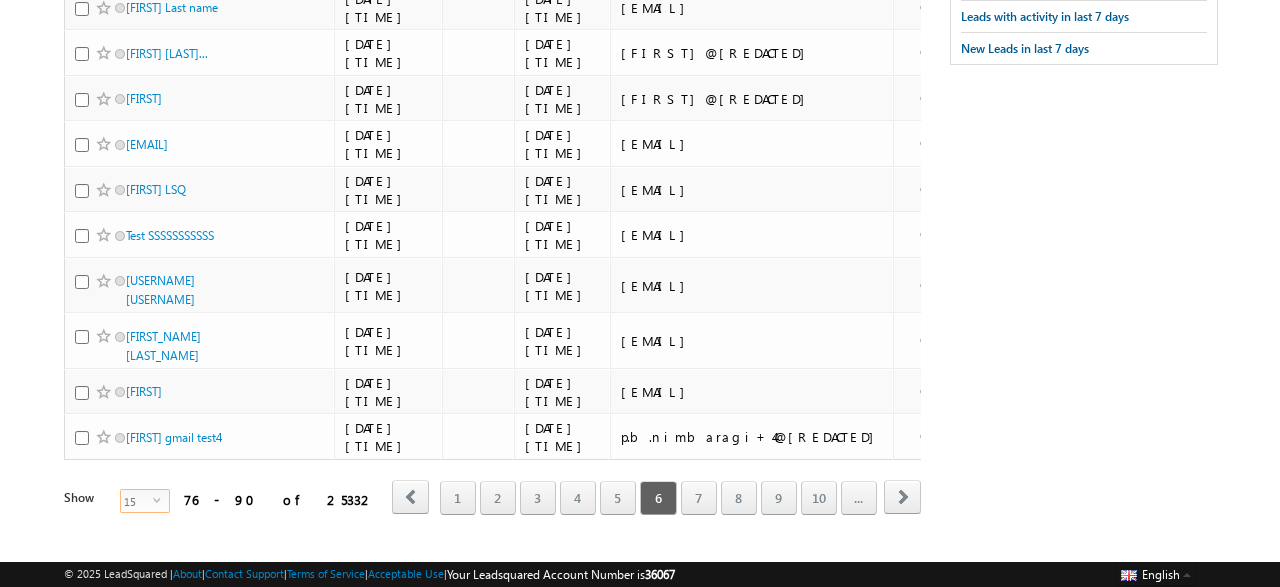click on "select" at bounding box center (161, 507) 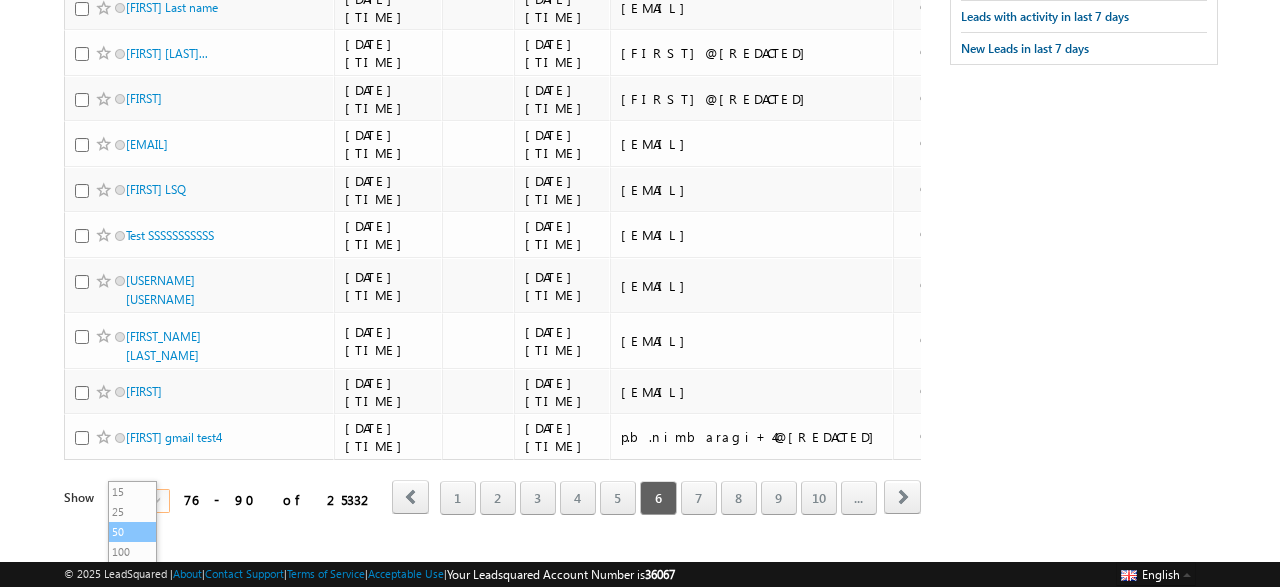 click on "50" at bounding box center (133, 532) 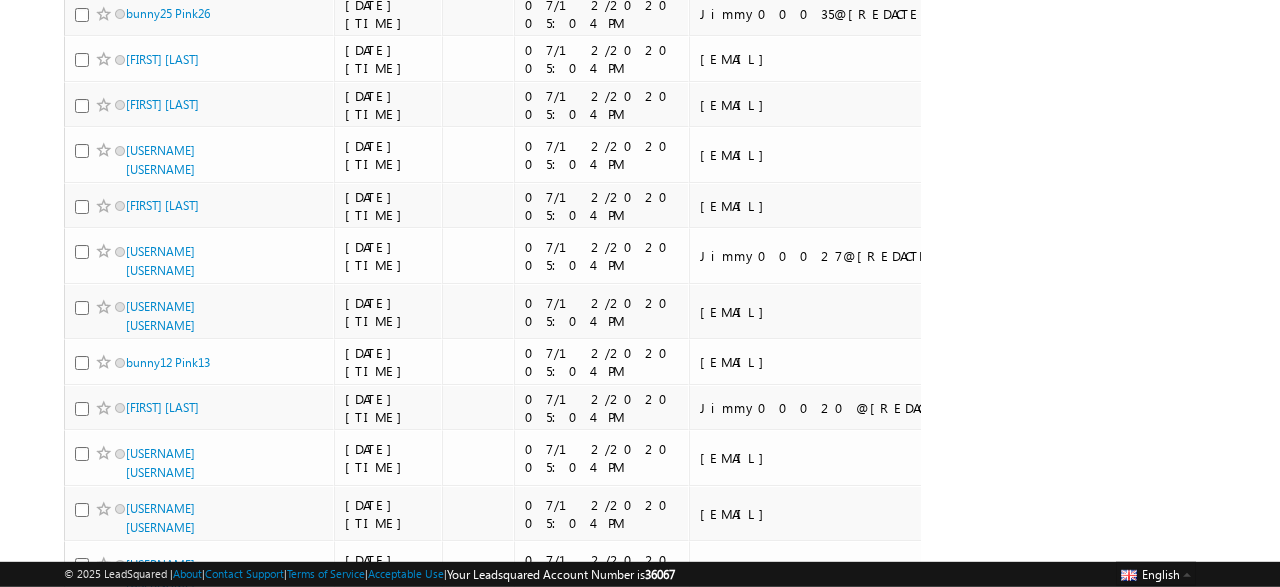 scroll, scrollTop: 1817, scrollLeft: 0, axis: vertical 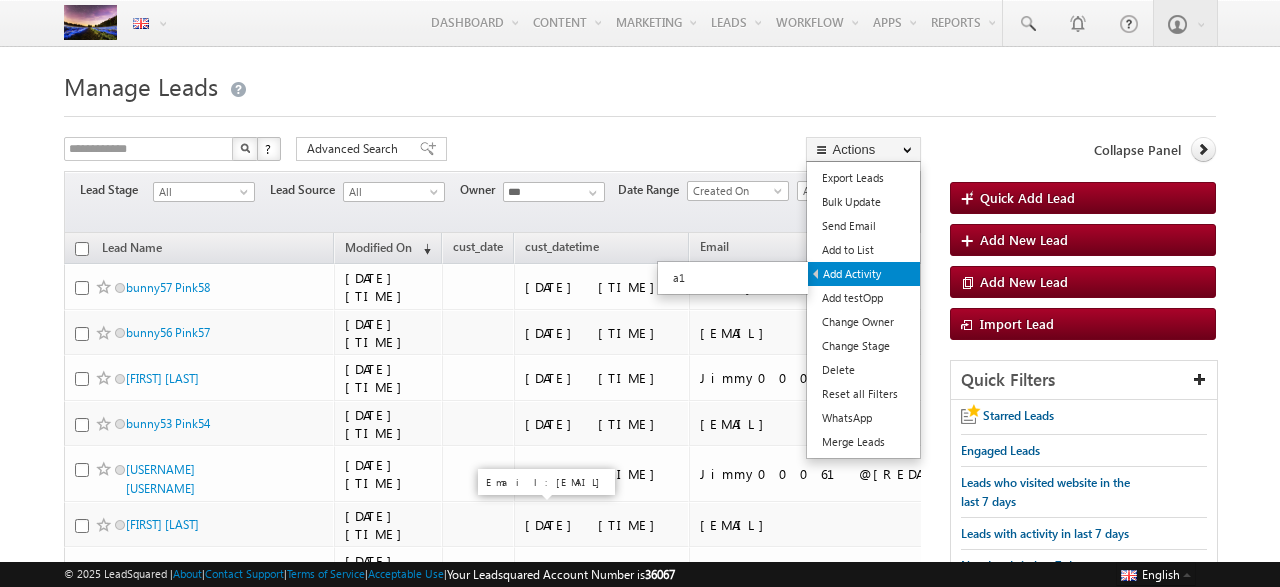 click on "Add Activity" at bounding box center [864, 274] 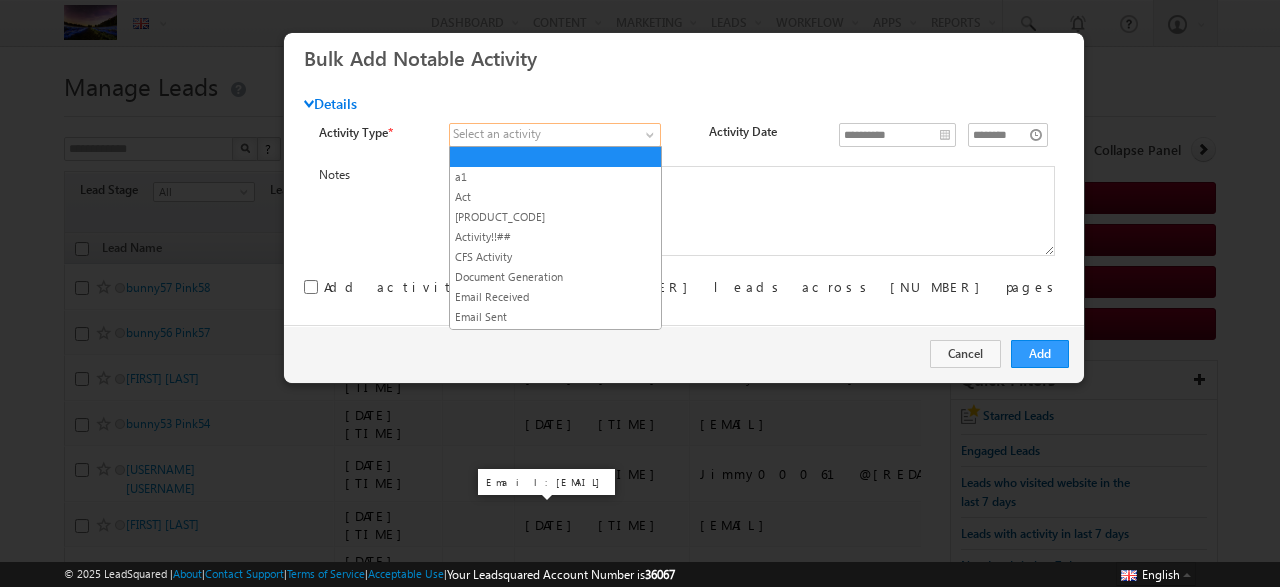 click at bounding box center (544, 135) 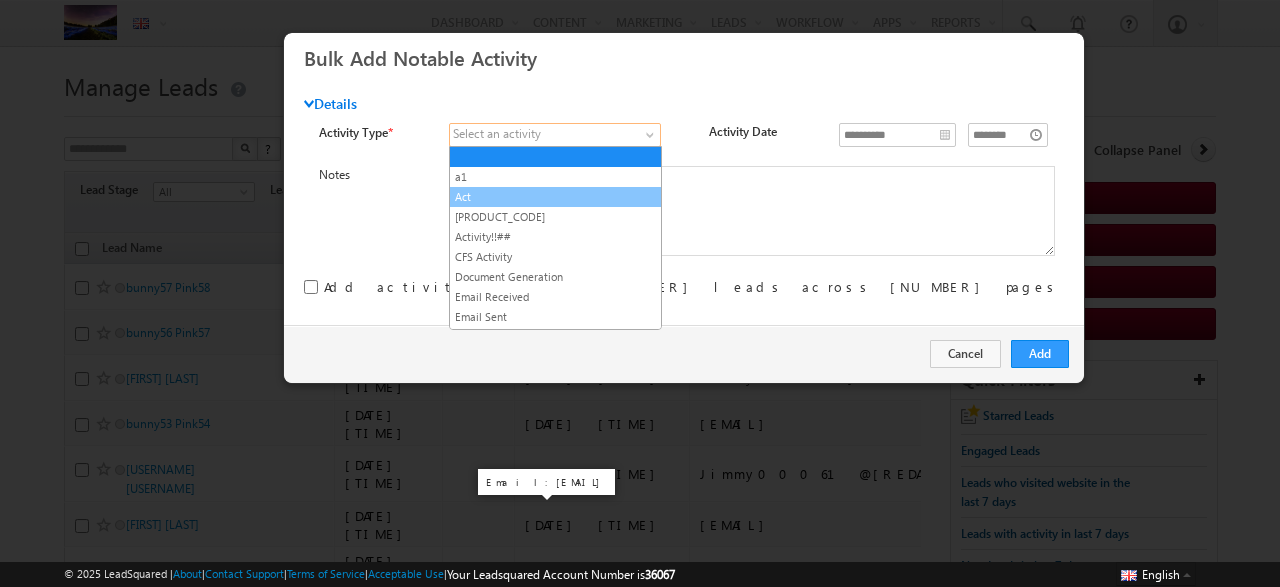 click on "Act" at bounding box center [555, 197] 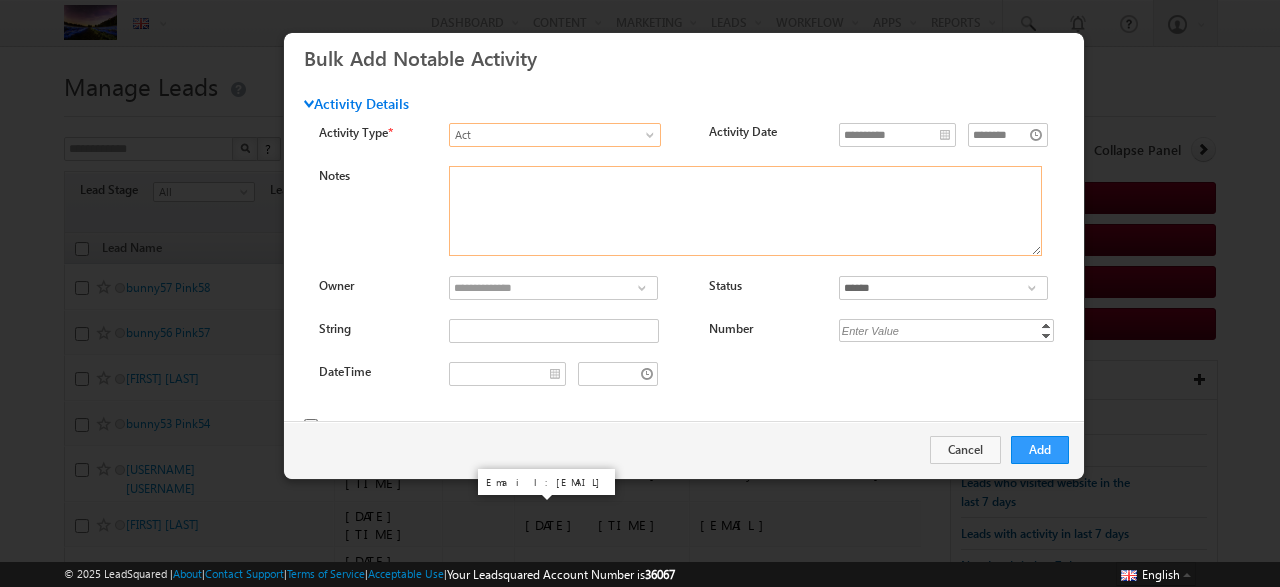 click on "Notes" at bounding box center (745, 211) 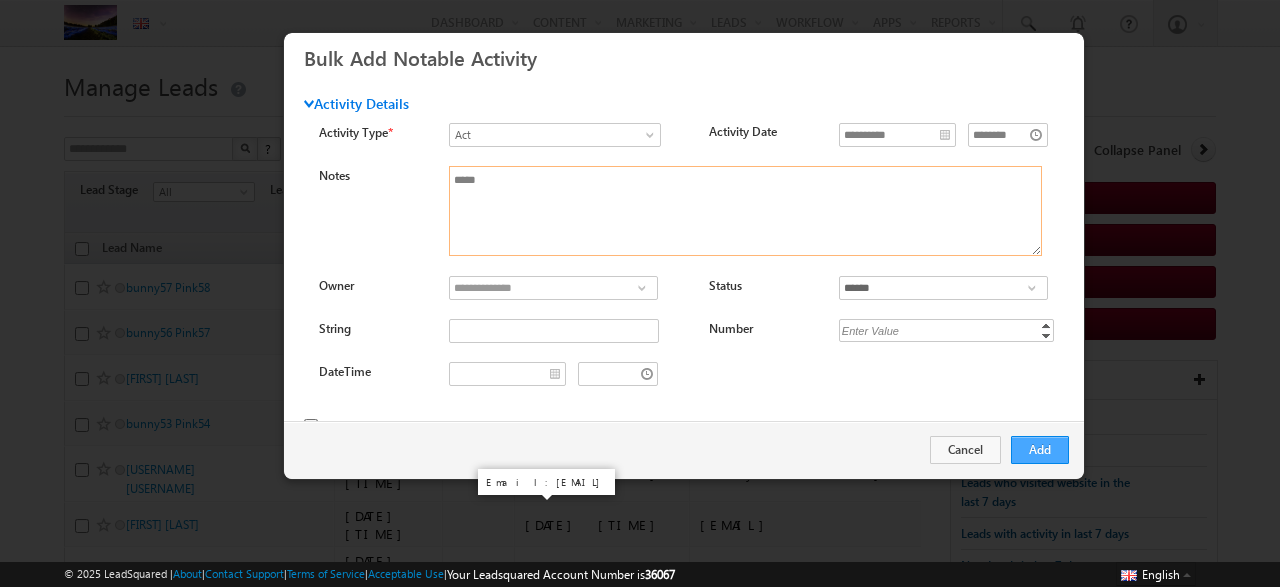 type on "*****" 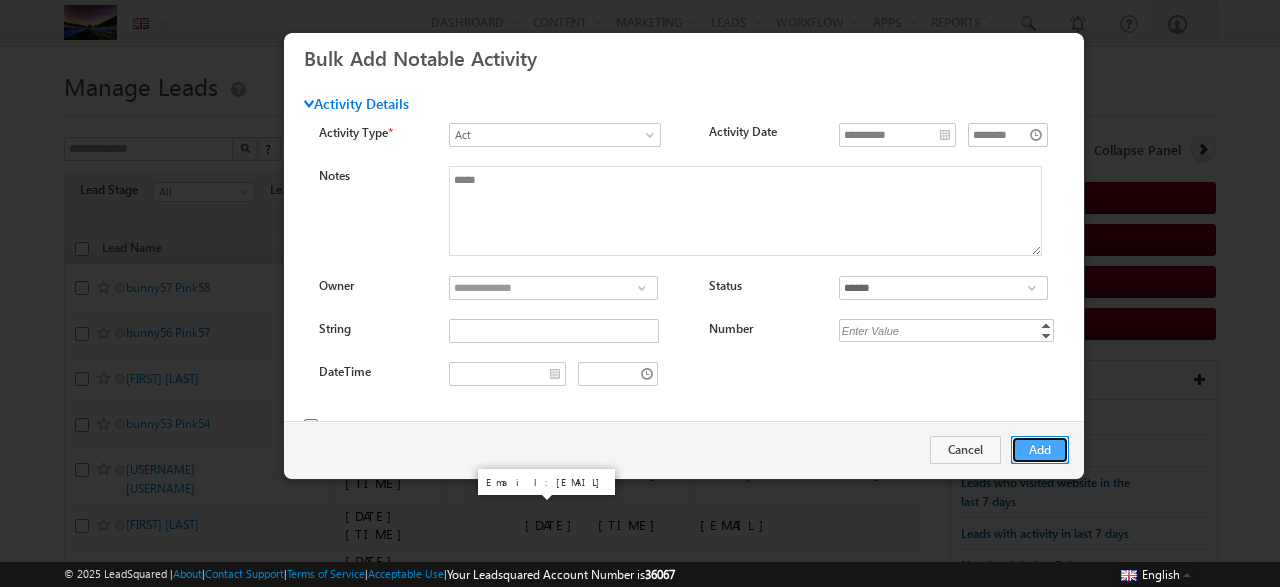 click on "Add" at bounding box center (1040, 450) 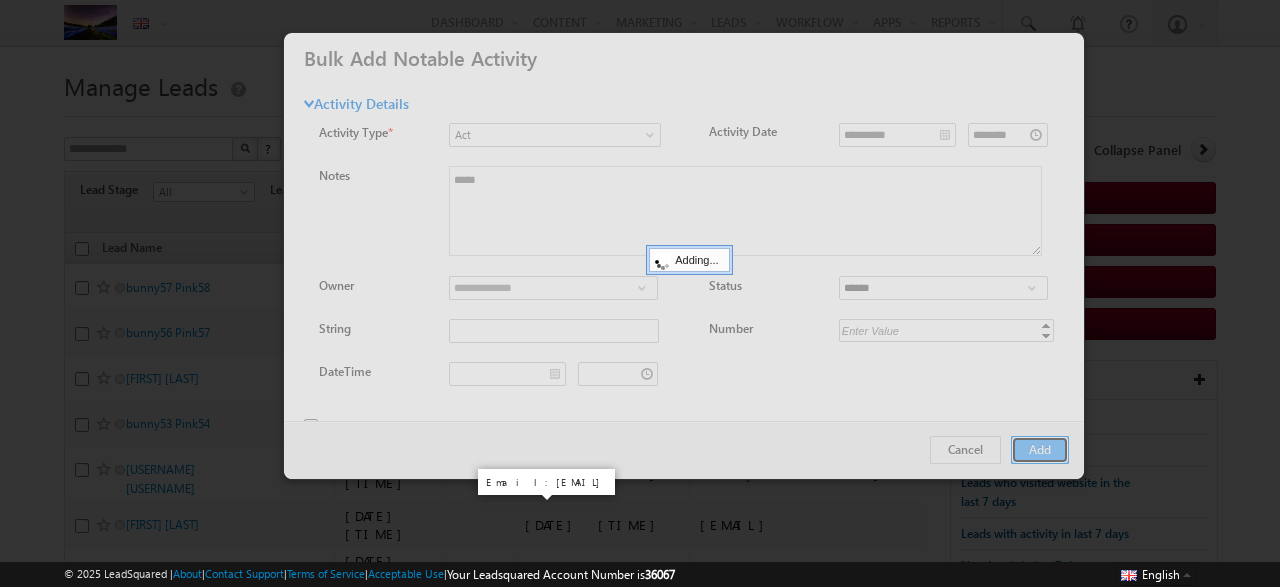 type 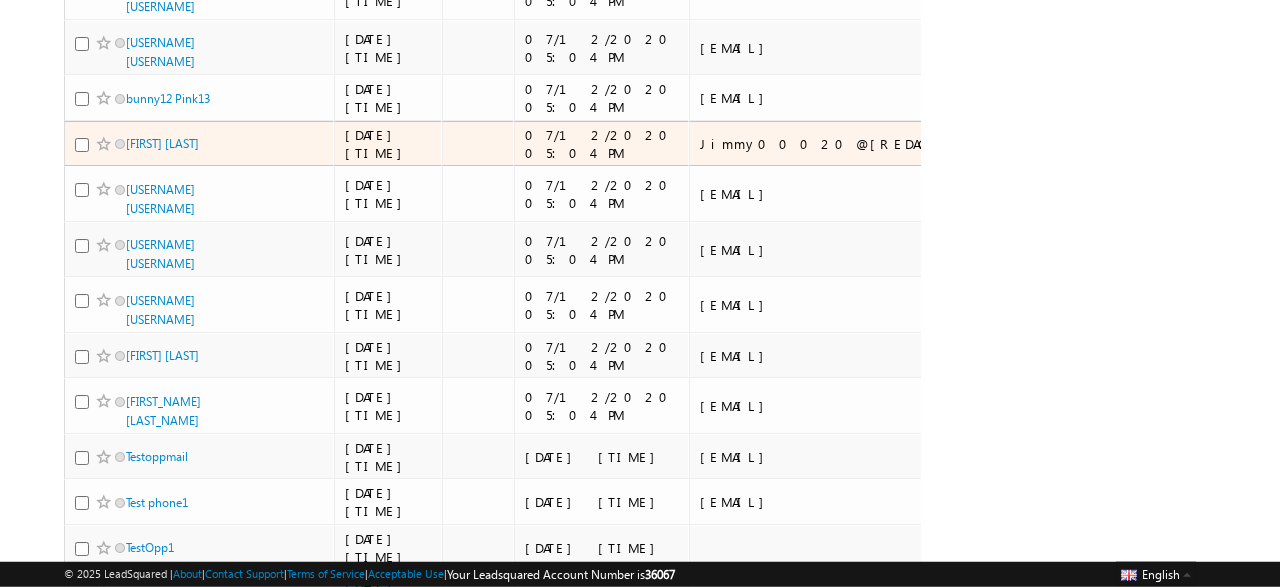 scroll, scrollTop: 2077, scrollLeft: 0, axis: vertical 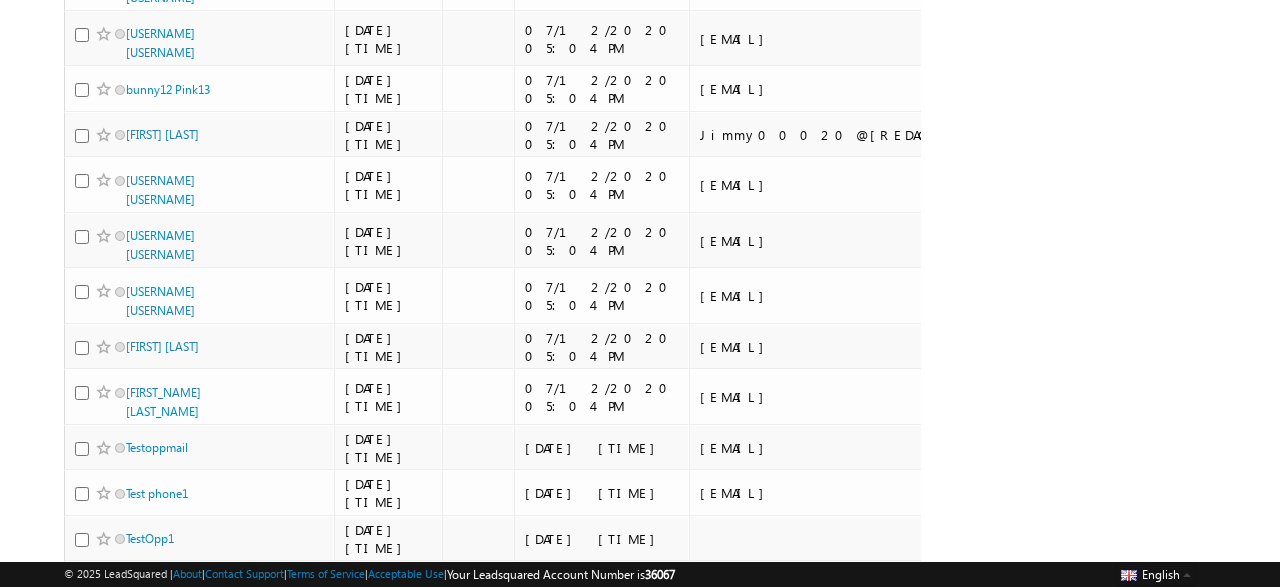 click on "2" at bounding box center (499, 690) 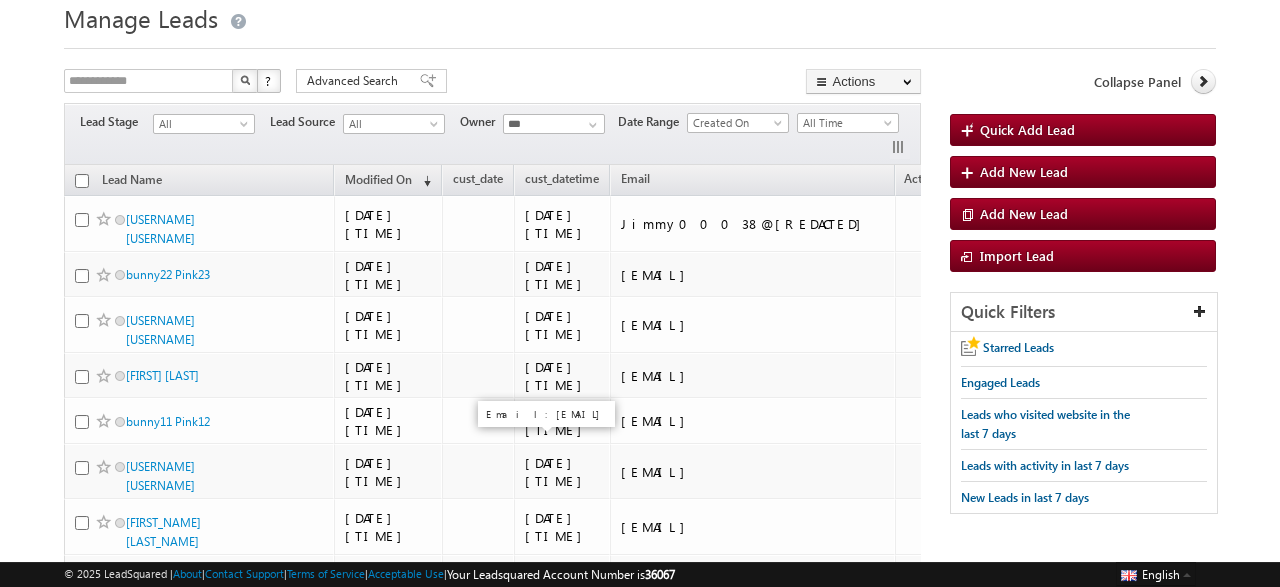 scroll, scrollTop: 0, scrollLeft: 0, axis: both 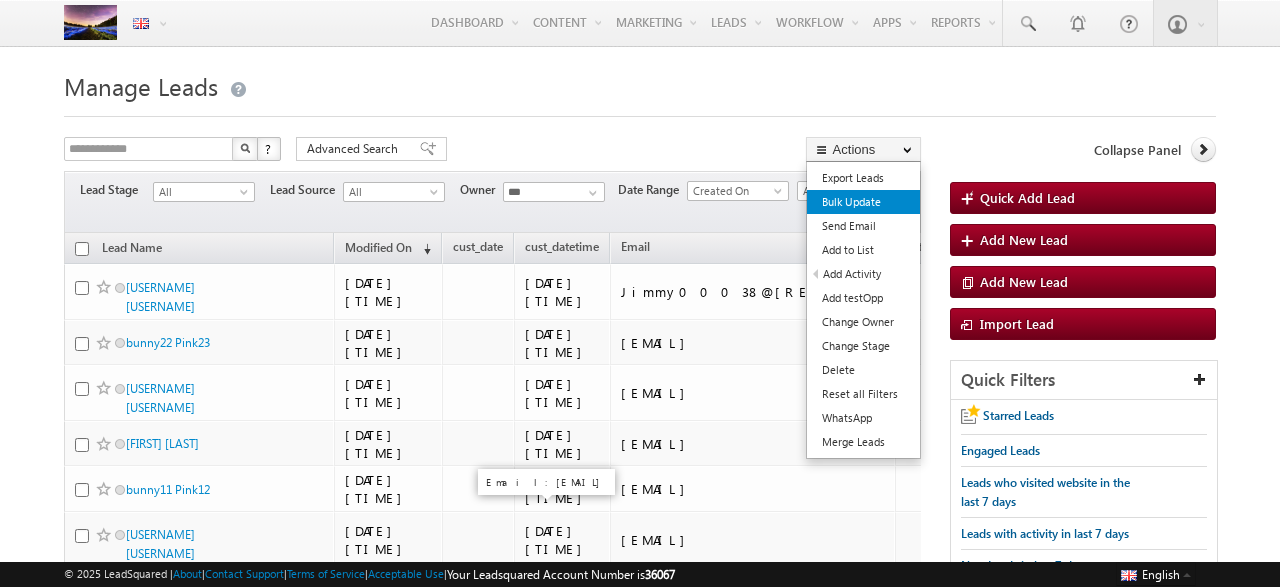 click on "Bulk Update" at bounding box center (863, 202) 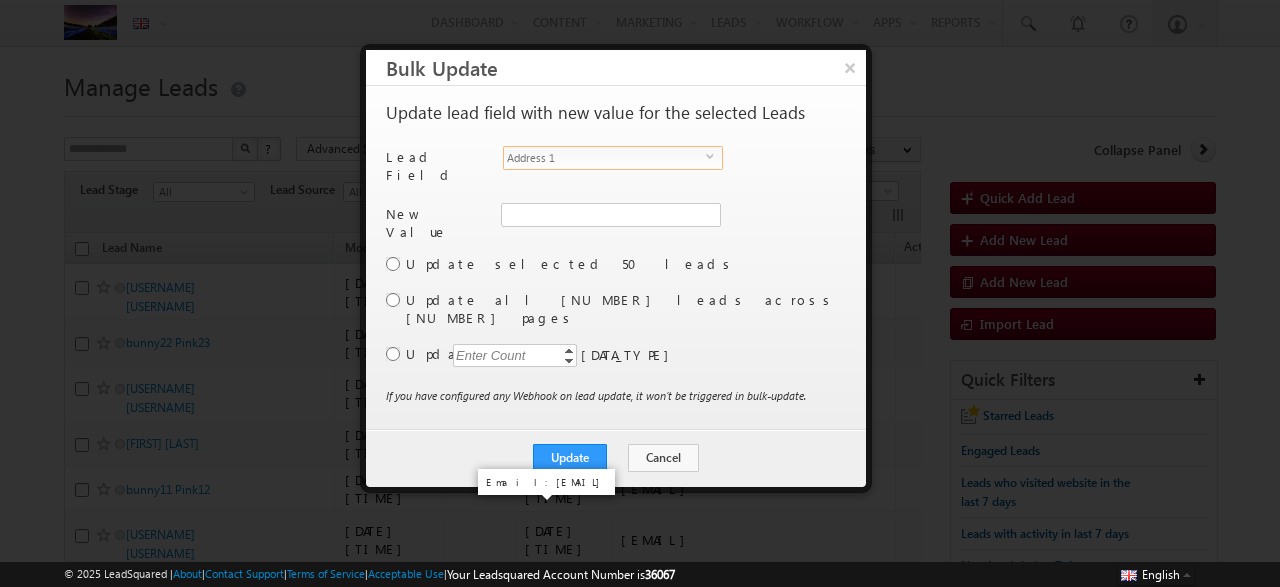 click on "Address 1" at bounding box center (605, 158) 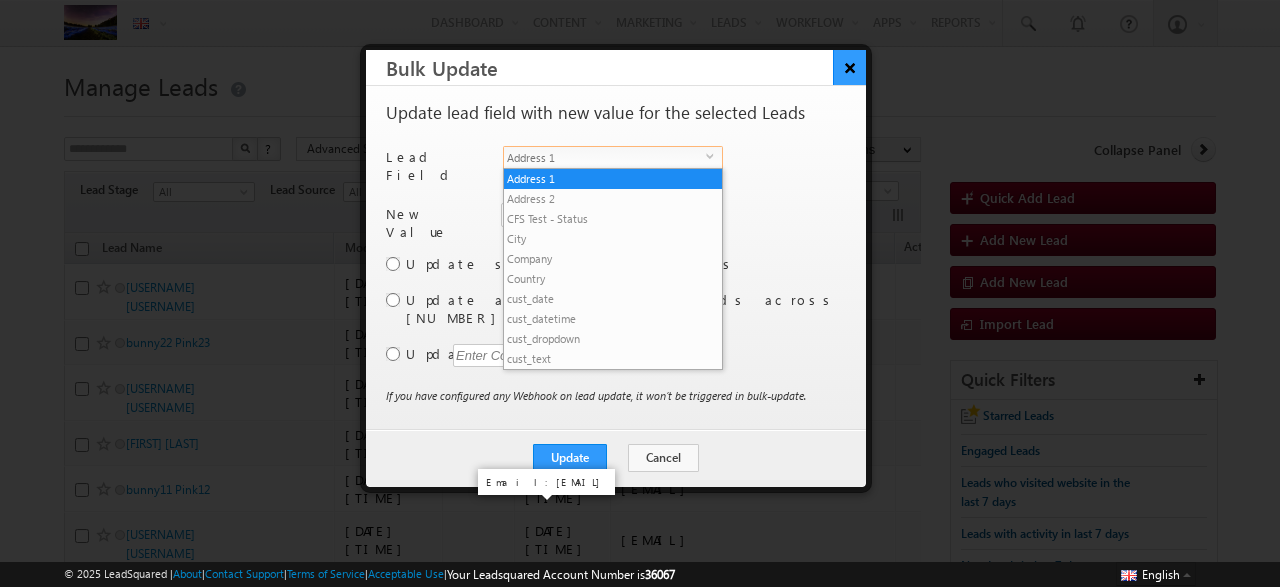 click on "×" at bounding box center [849, 67] 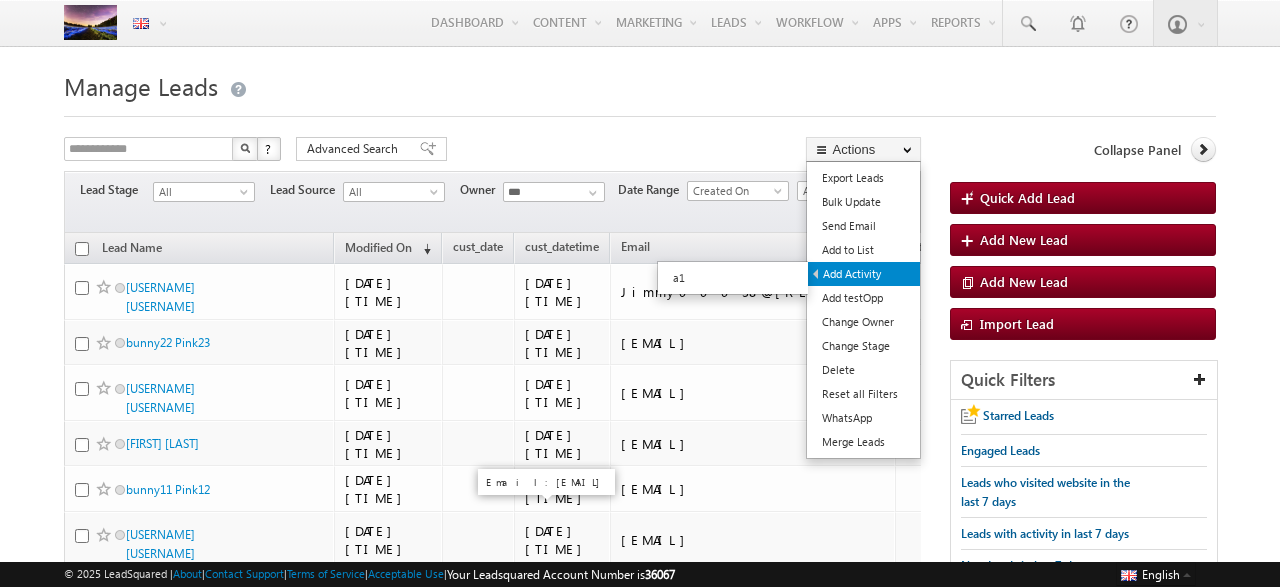 click on "Add Activity" at bounding box center [864, 274] 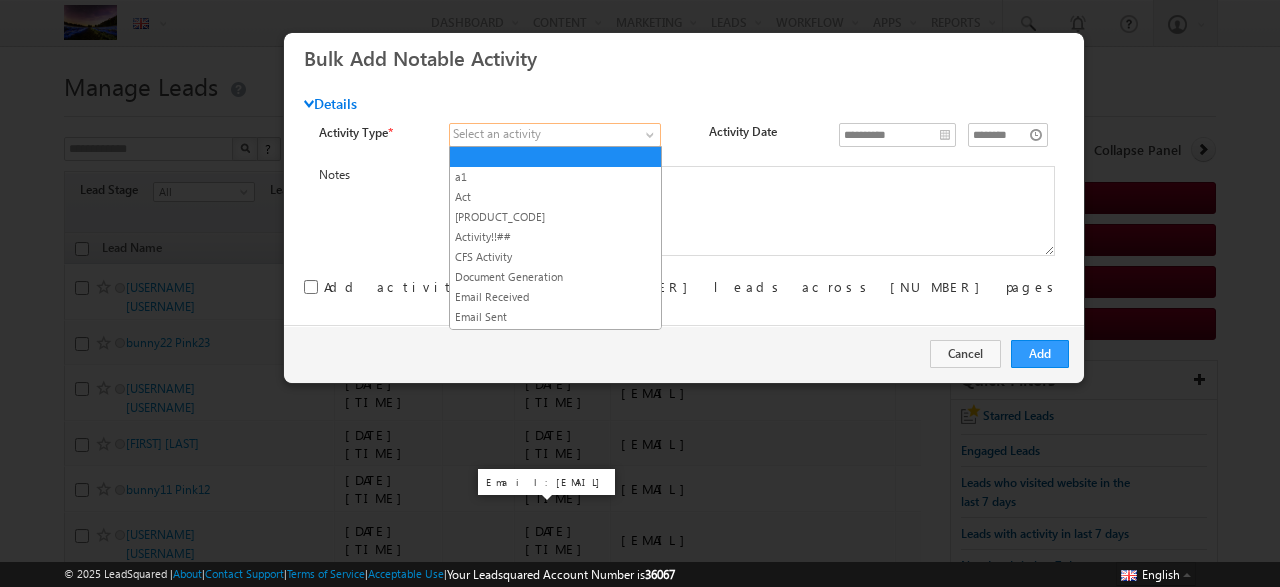 click at bounding box center [544, 135] 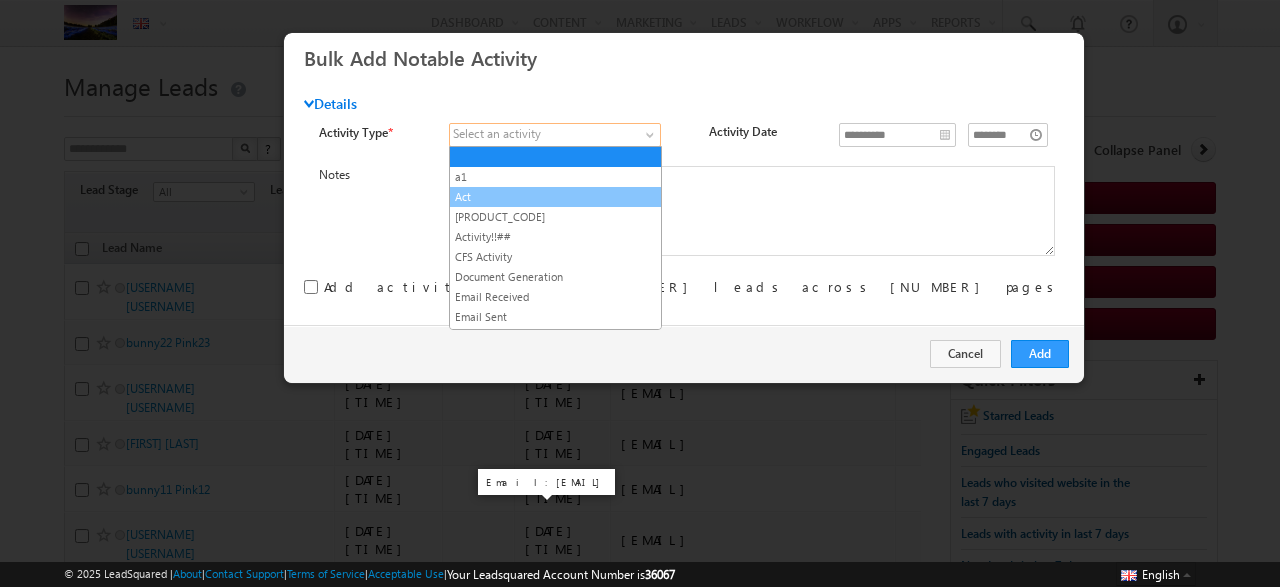 click on "Act" at bounding box center [555, 197] 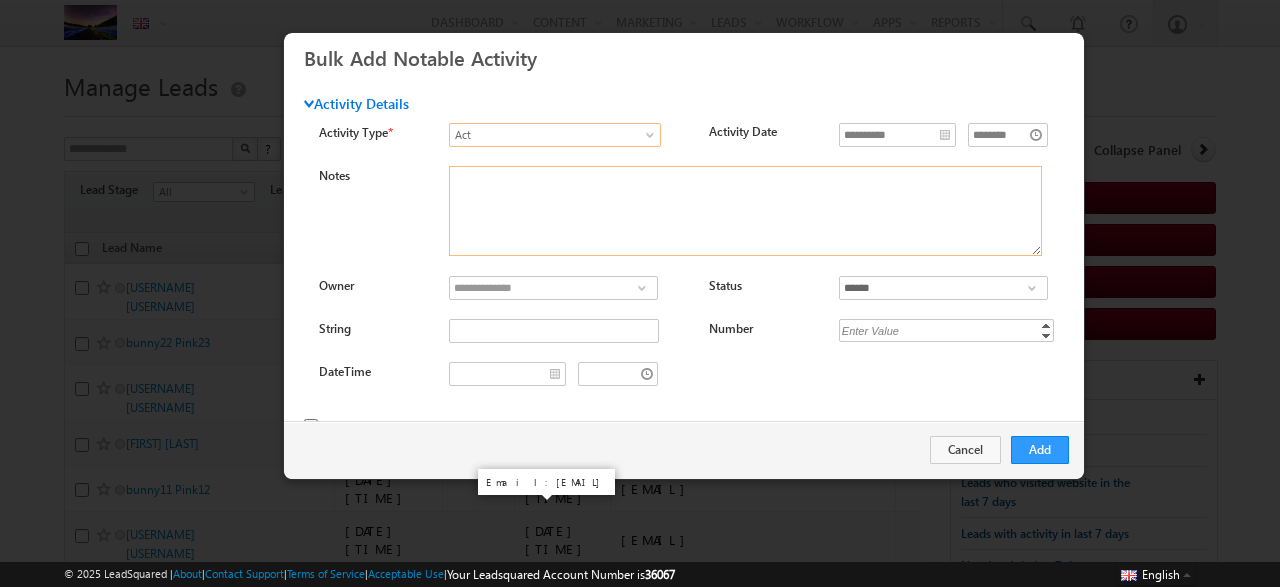 click on "Notes" at bounding box center (745, 211) 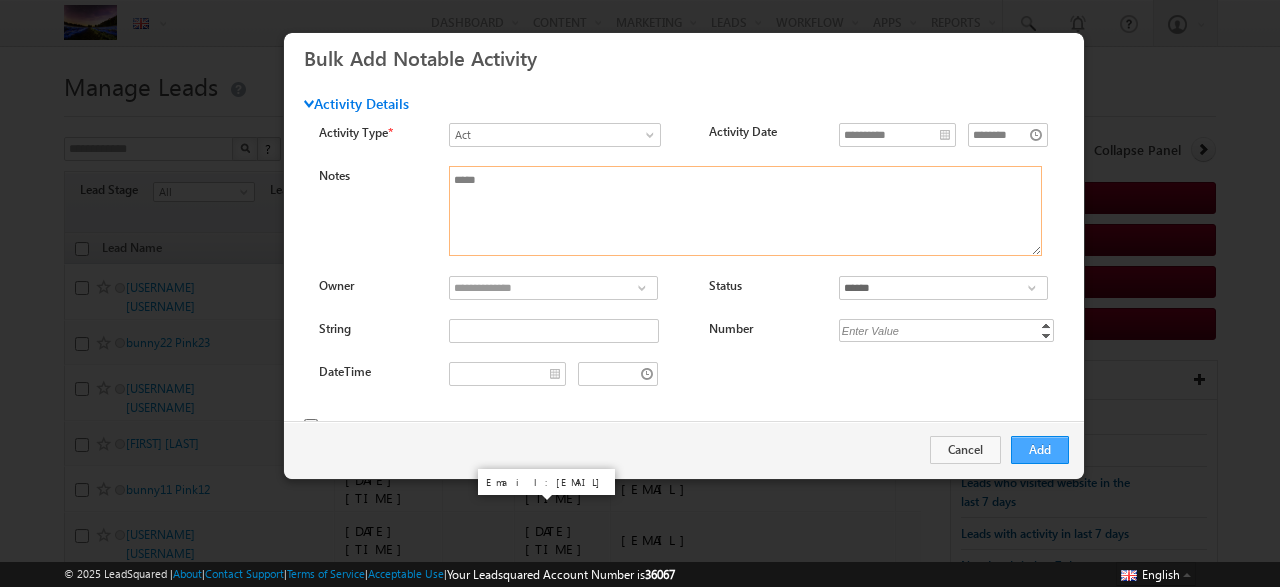 type on "*****" 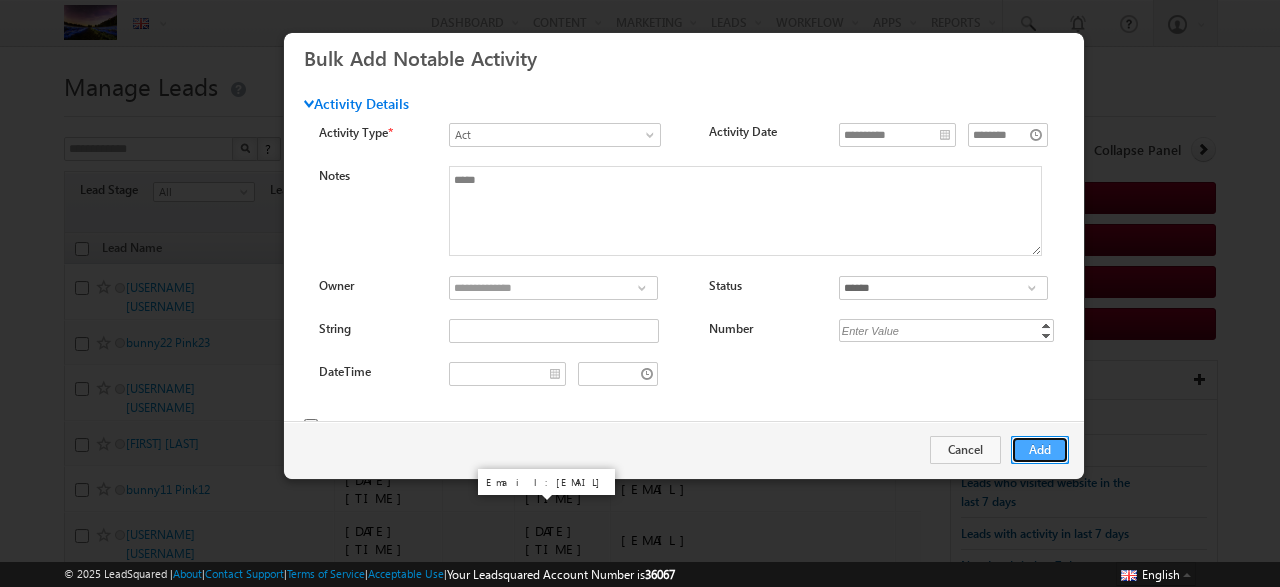 click on "Add" at bounding box center (1040, 450) 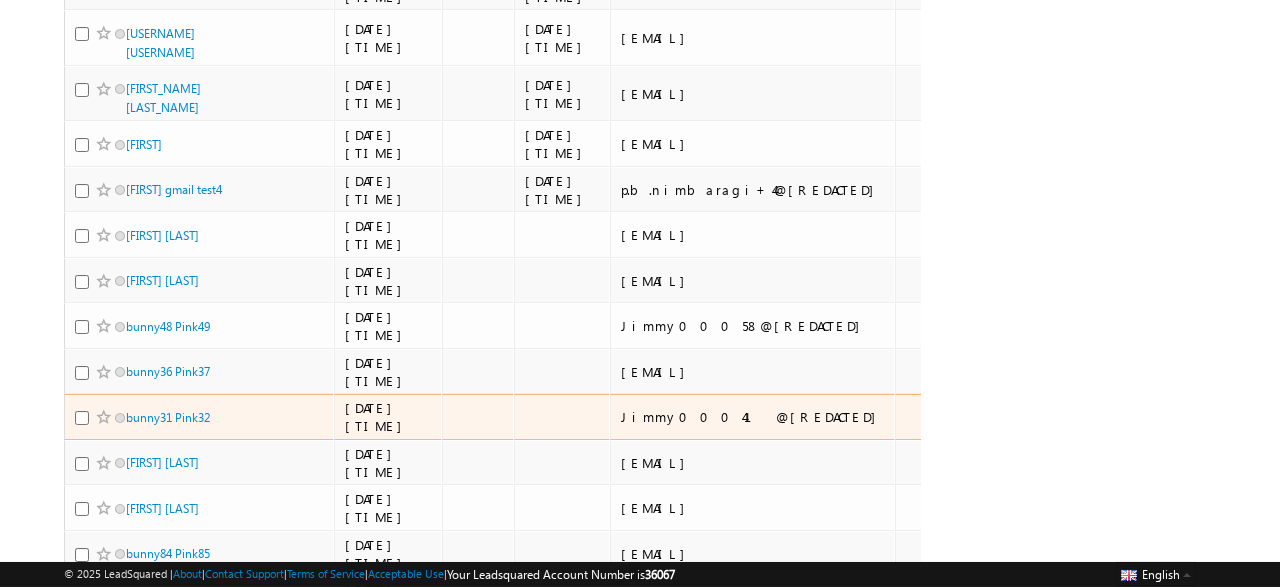 scroll, scrollTop: 2086, scrollLeft: 0, axis: vertical 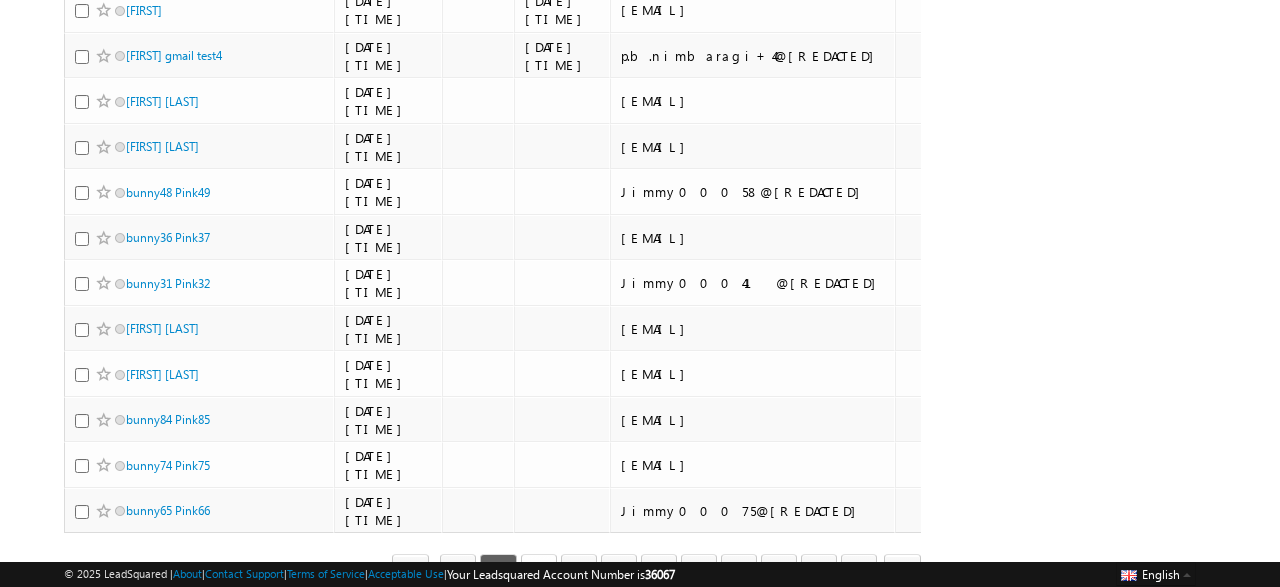 click on "3" at bounding box center (539, 571) 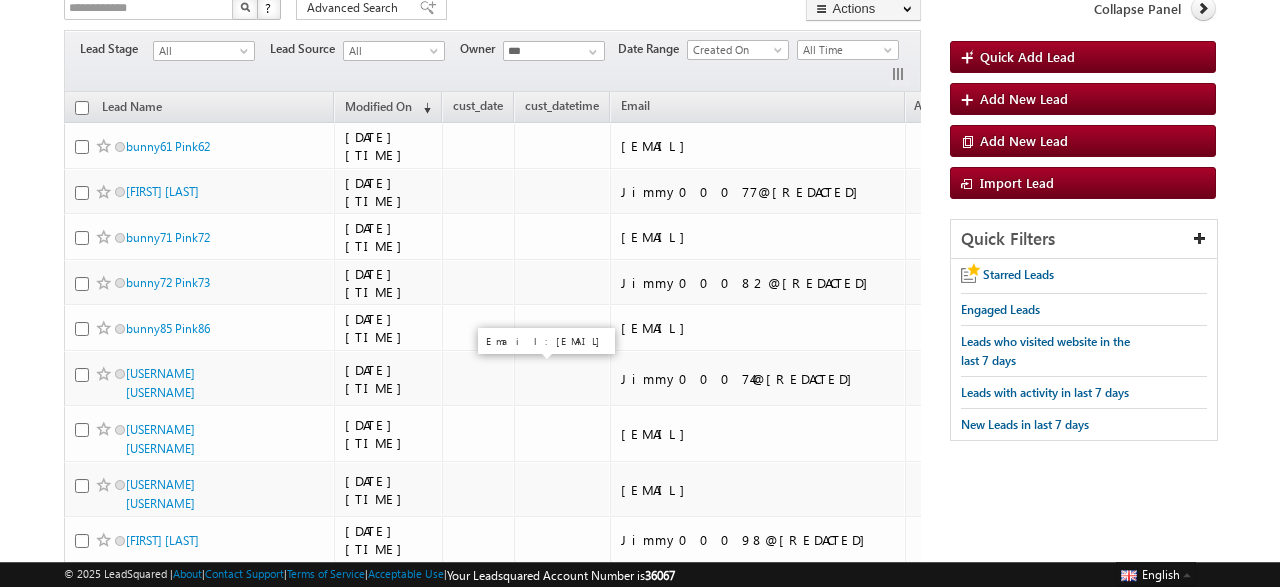 scroll, scrollTop: 117, scrollLeft: 0, axis: vertical 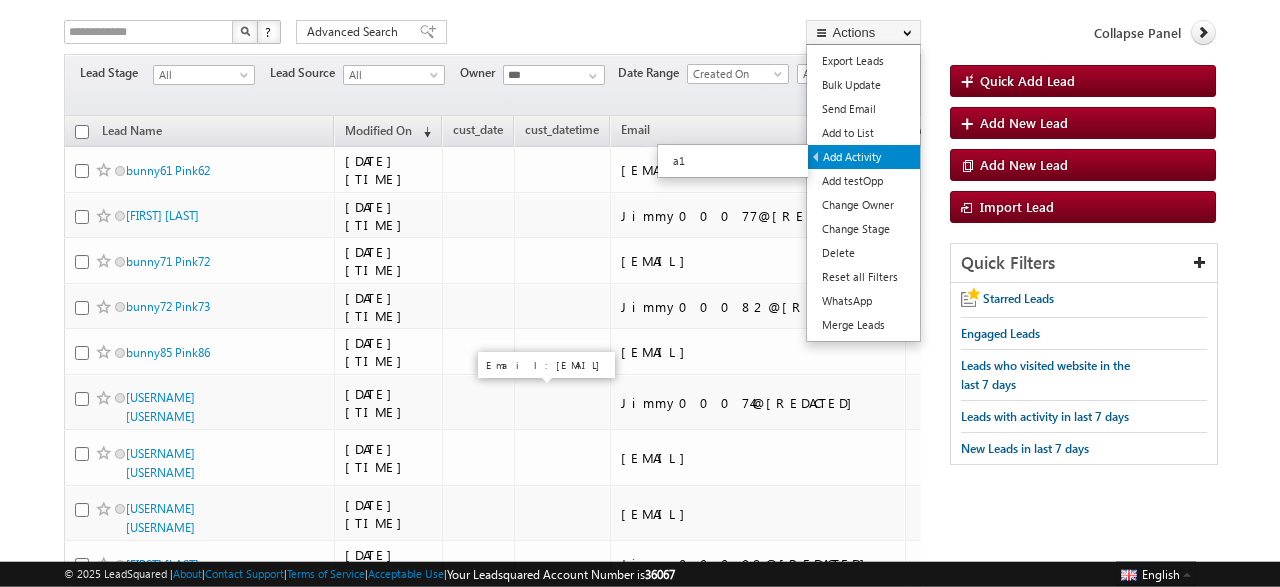 click on "Add Activity" at bounding box center [864, 157] 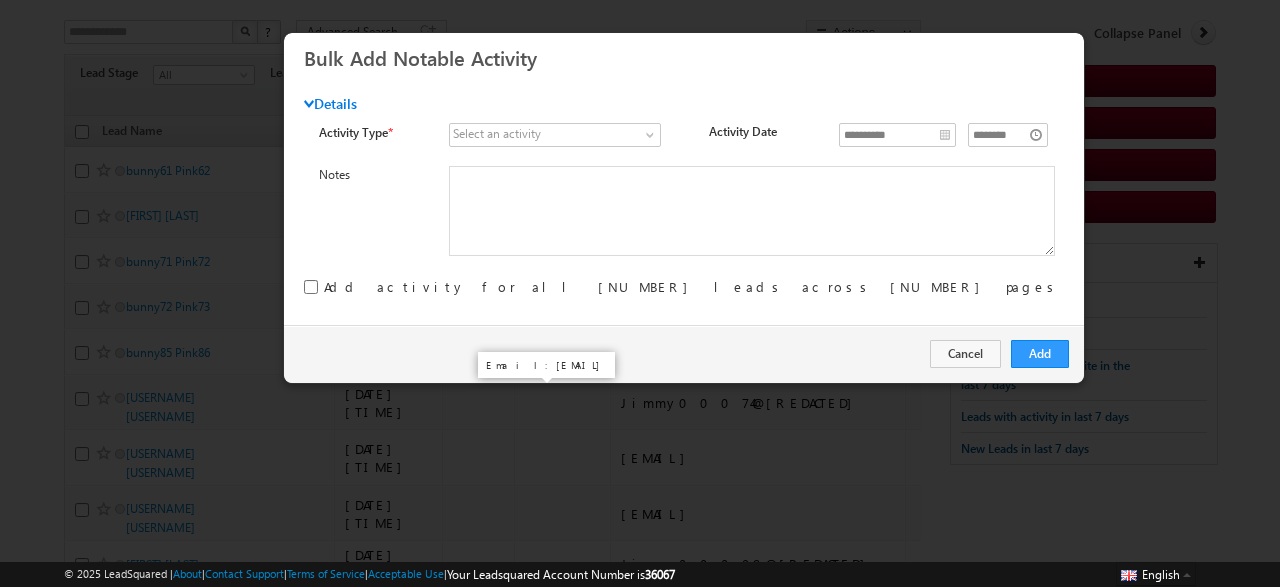 click on "Select an activity" at bounding box center [497, 134] 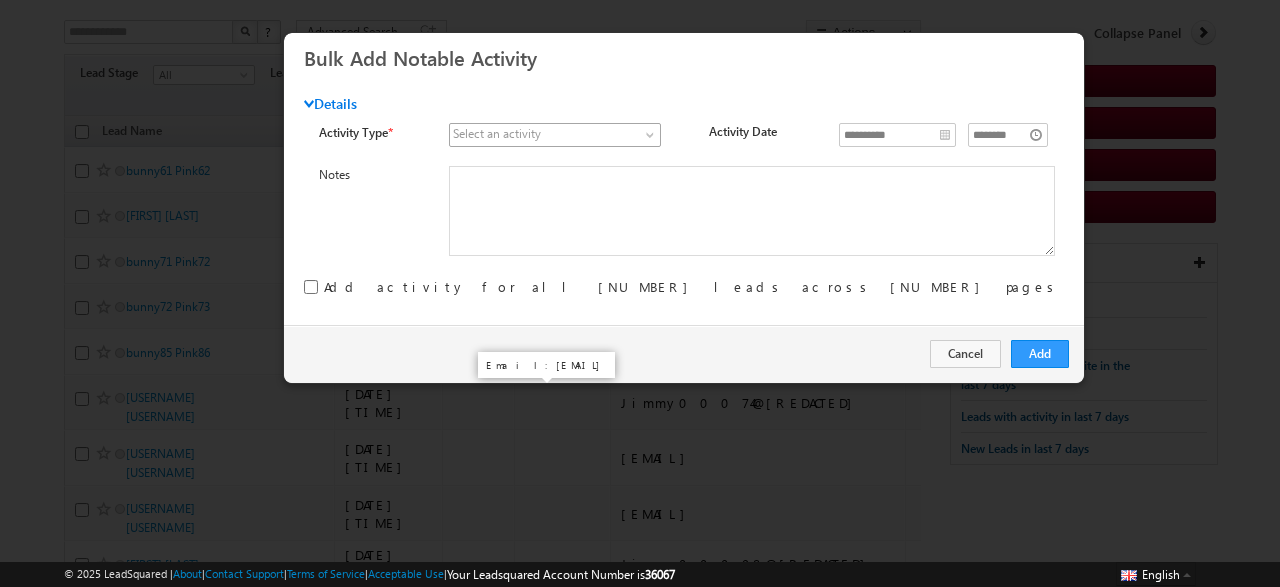 click at bounding box center [544, 135] 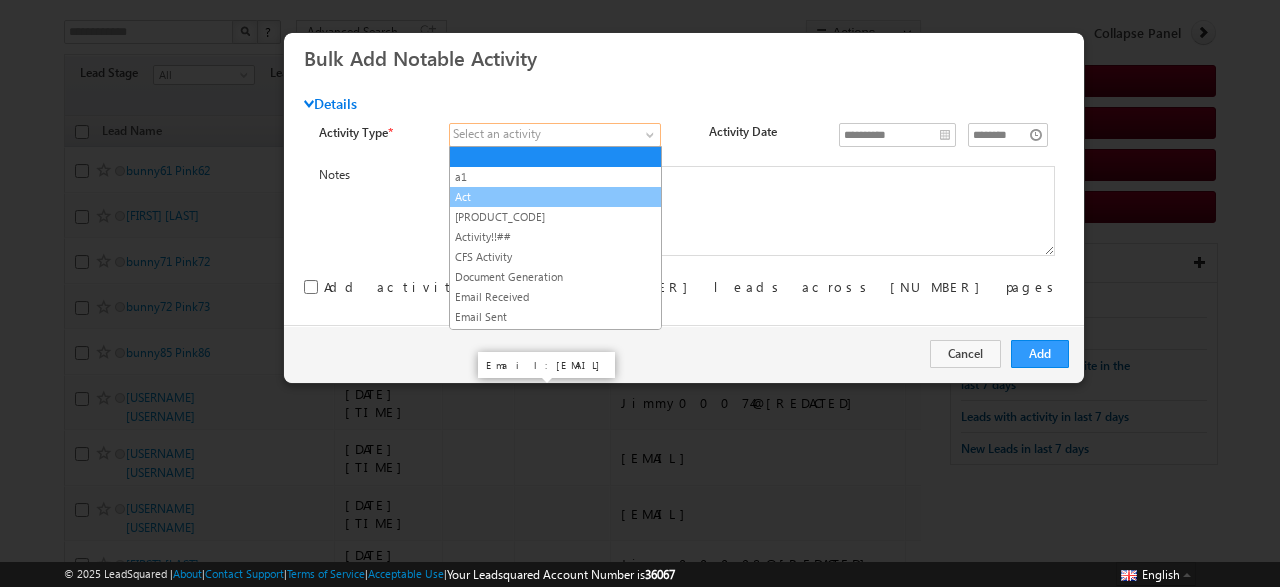 click on "Act" at bounding box center [555, 197] 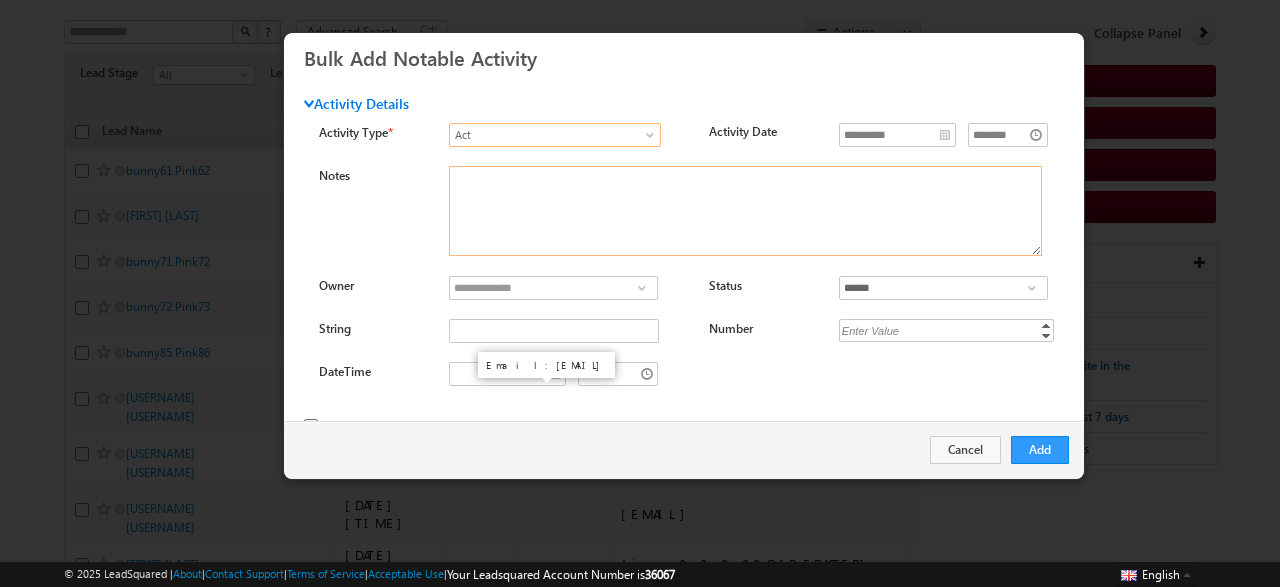 click on "Notes" at bounding box center (745, 211) 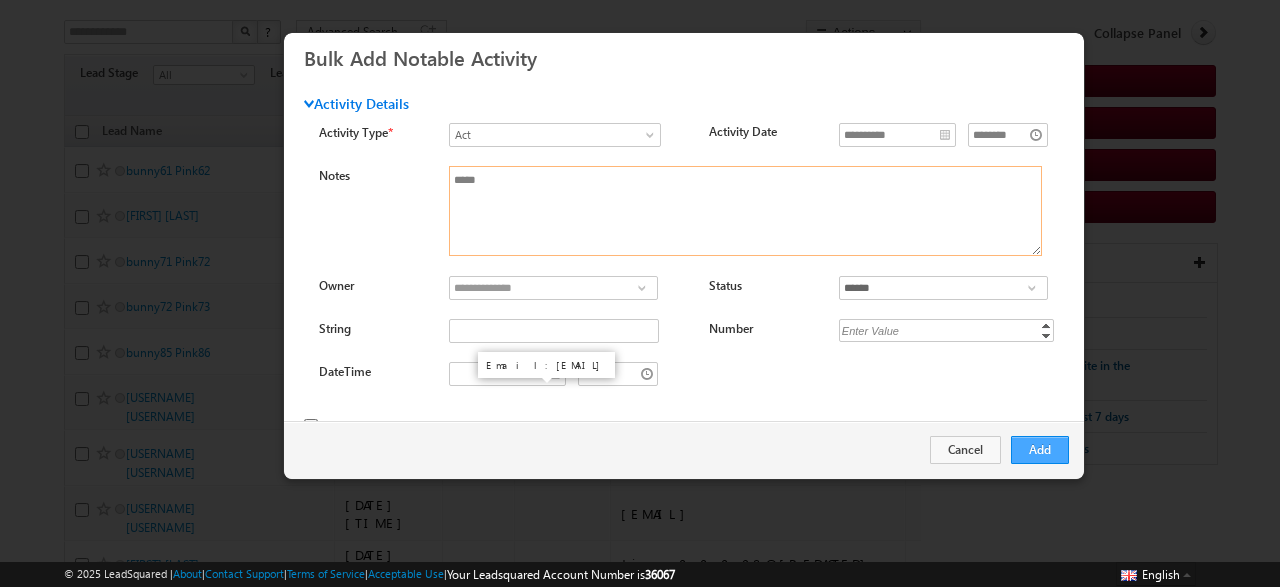 type on "*****" 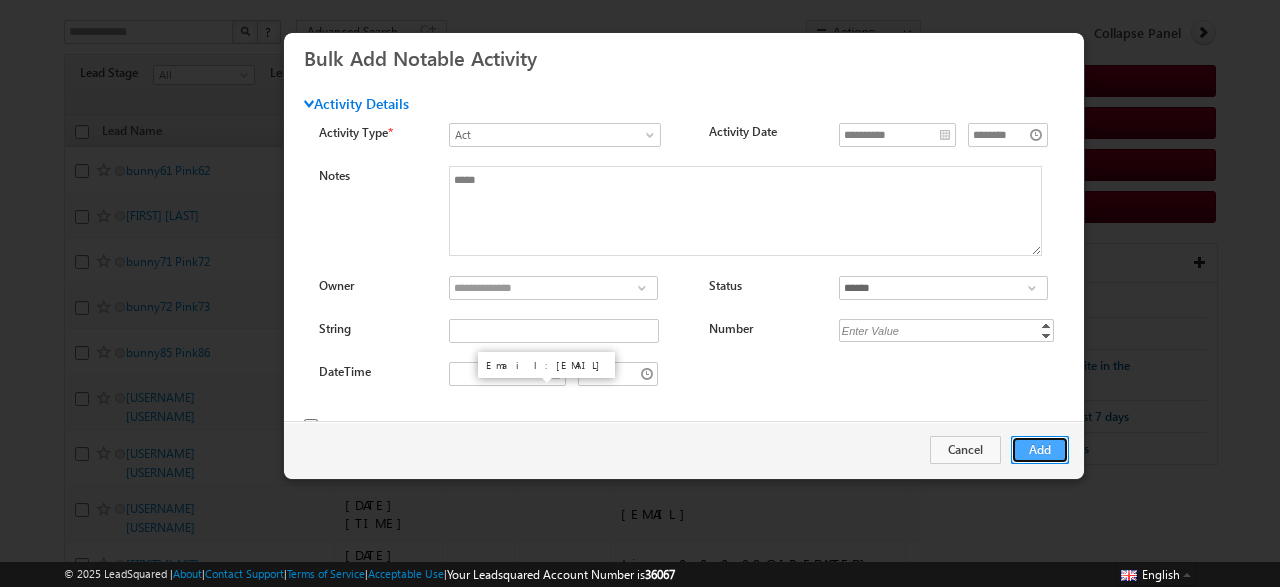 click on "Add" at bounding box center [1040, 450] 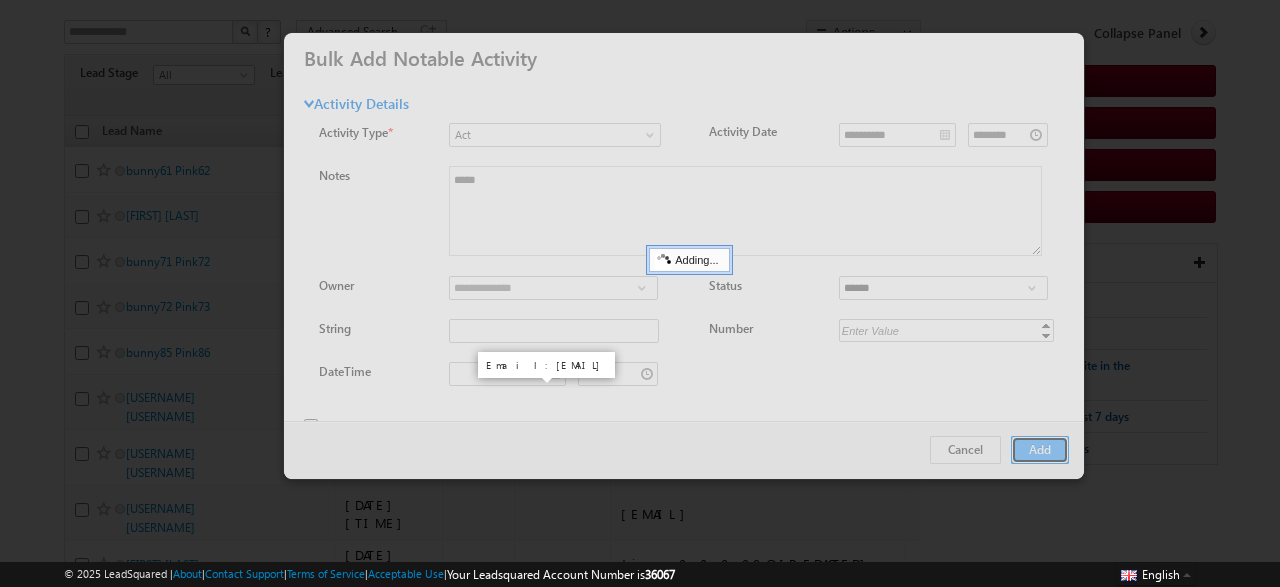 type 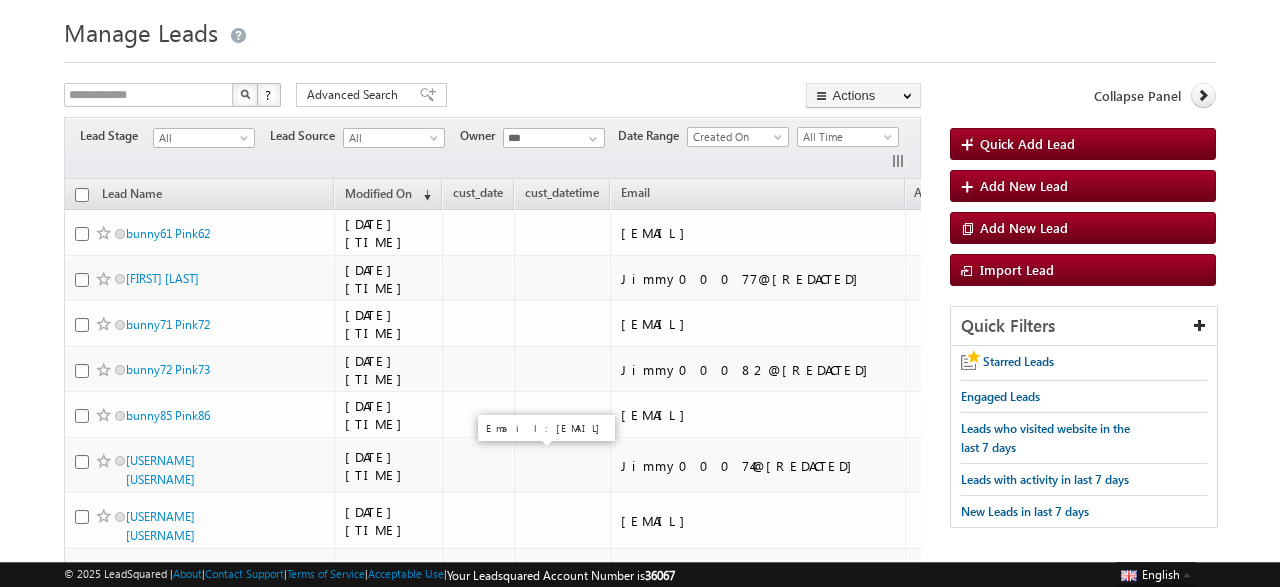 scroll, scrollTop: 0, scrollLeft: 0, axis: both 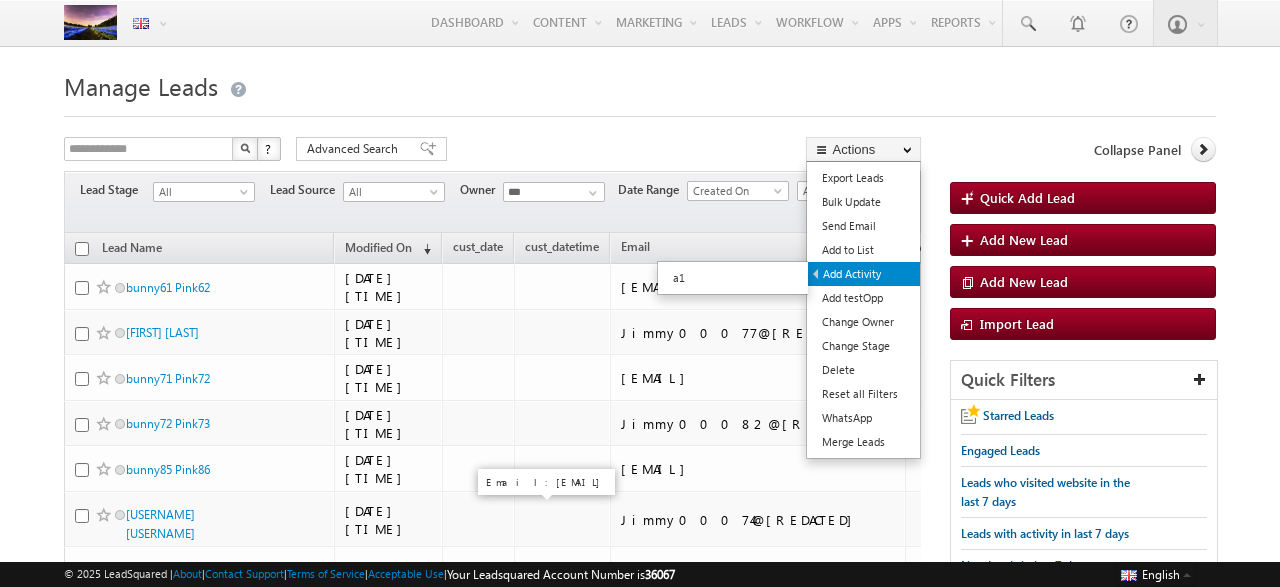 click on "Add Activity" at bounding box center [864, 274] 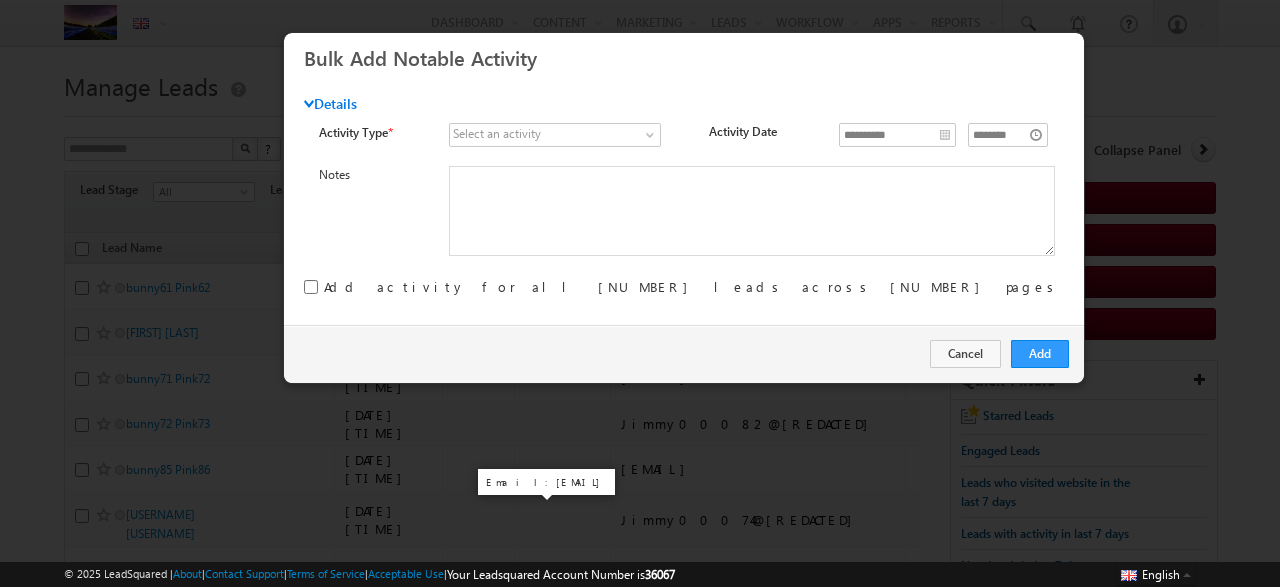 click on "Select an activity" at bounding box center (497, 134) 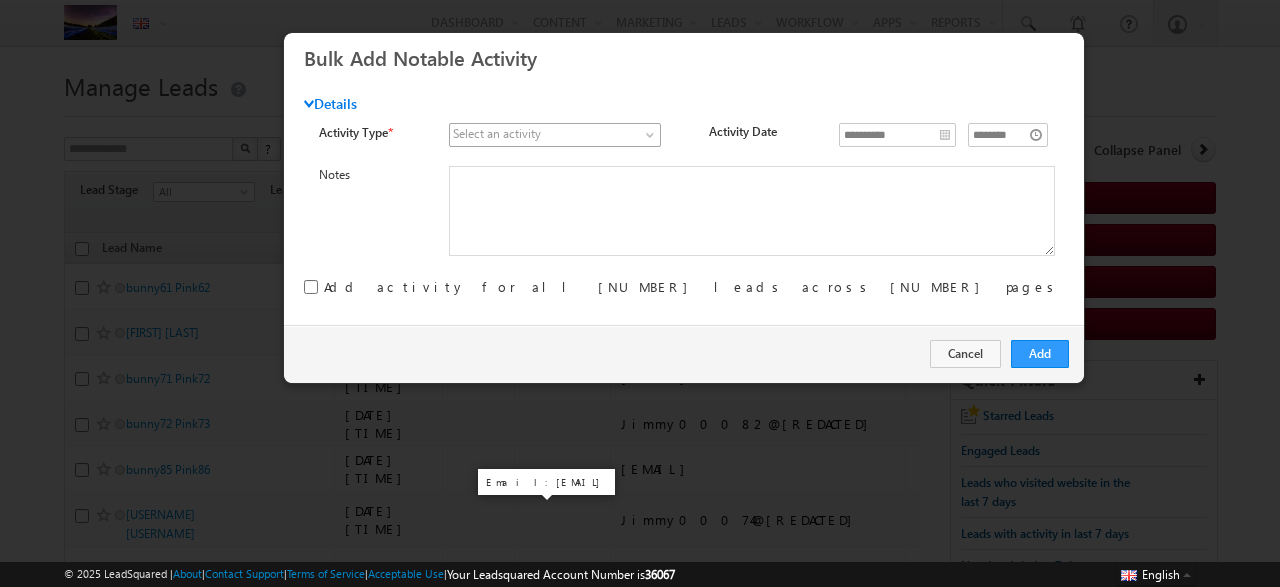 click at bounding box center [544, 135] 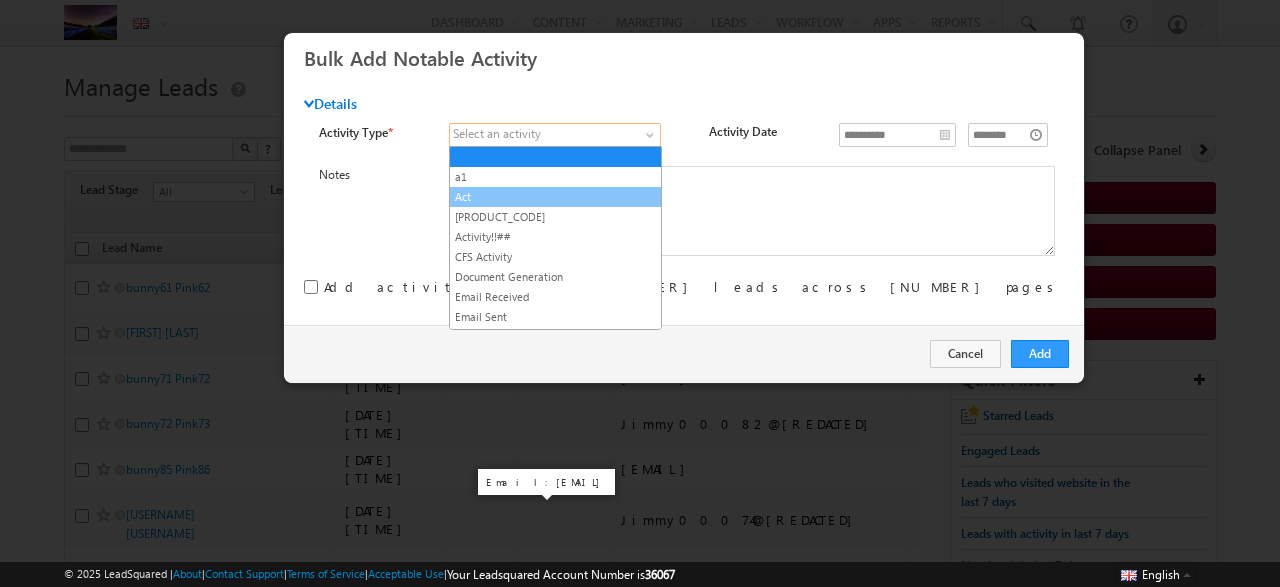 click on "Act" at bounding box center (555, 197) 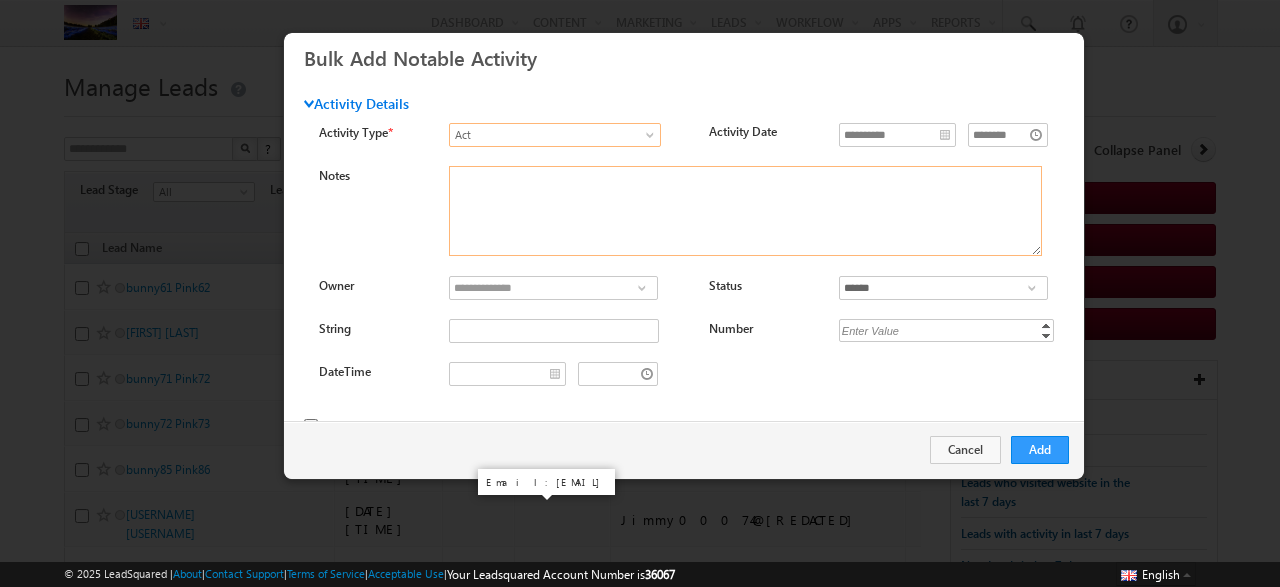 click on "Notes" at bounding box center (745, 211) 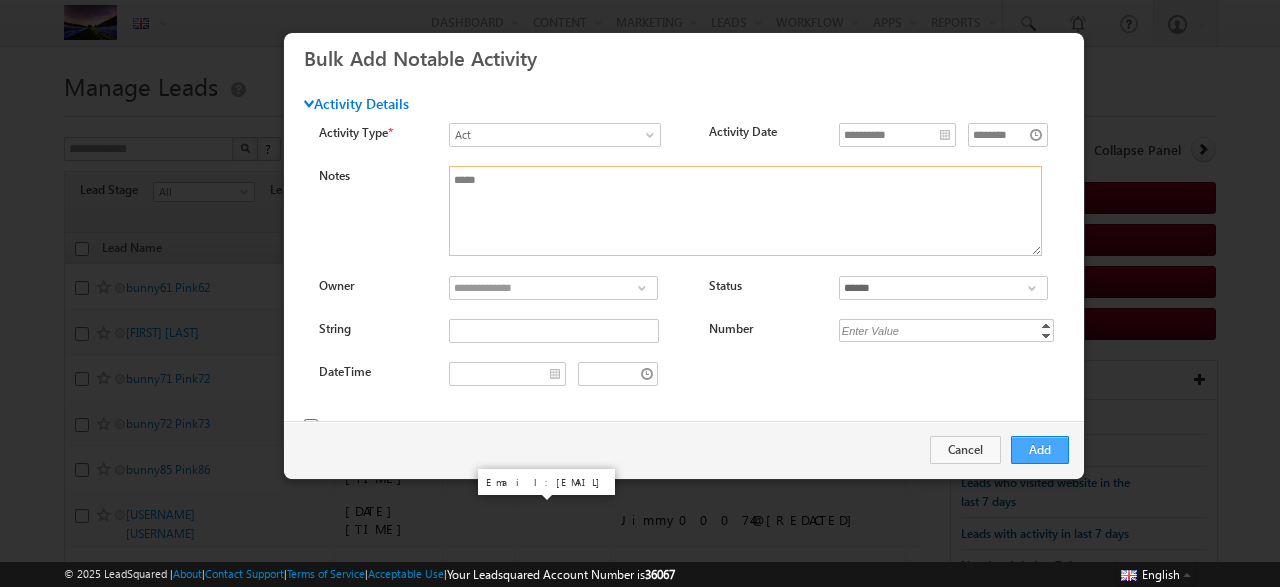 type on "*****" 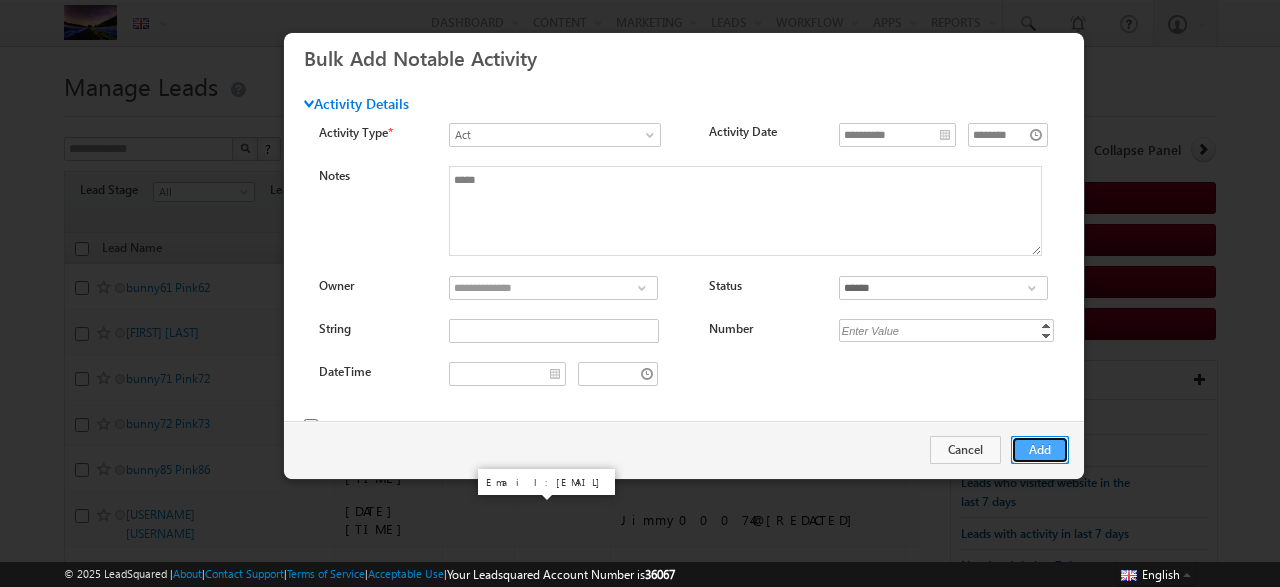 click on "Add" at bounding box center (1040, 450) 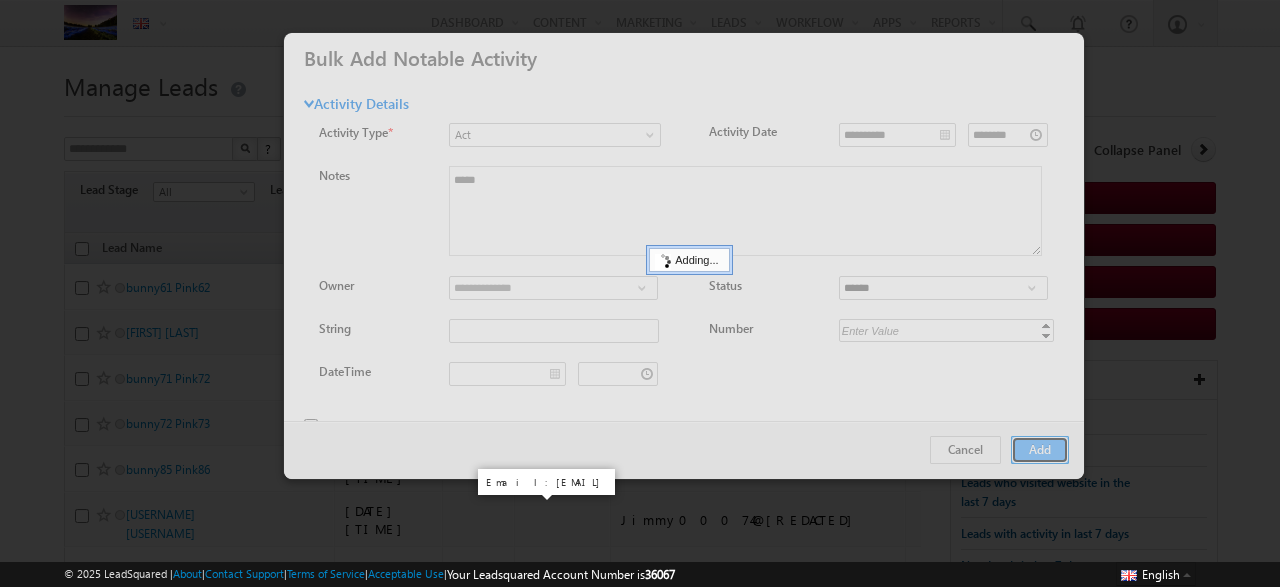 type 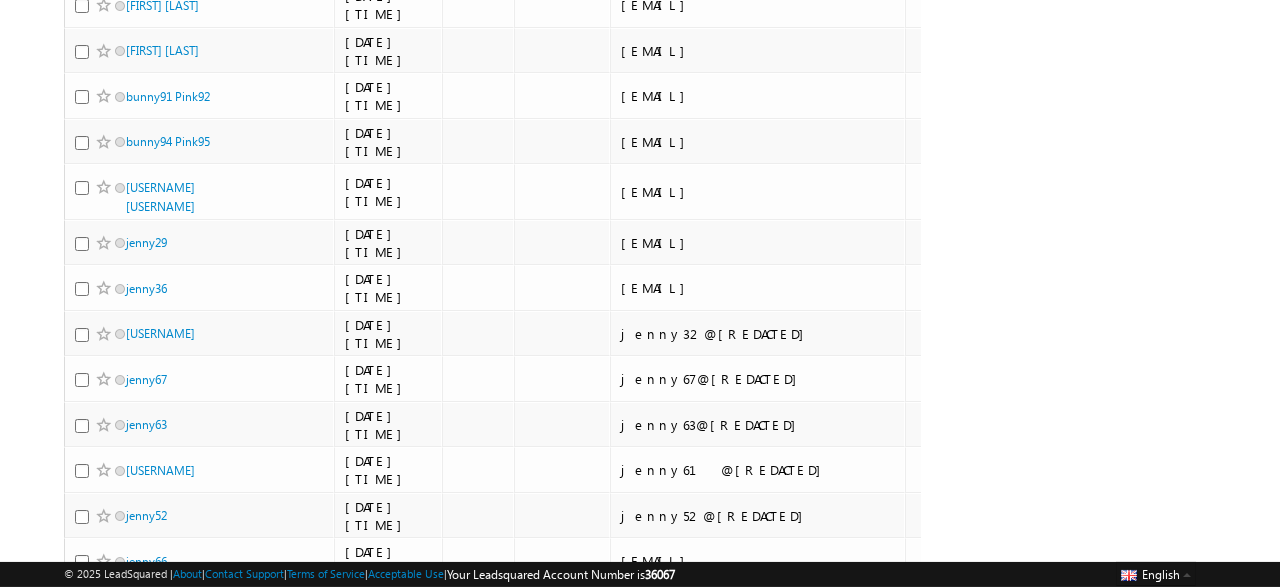 scroll, scrollTop: 2077, scrollLeft: 0, axis: vertical 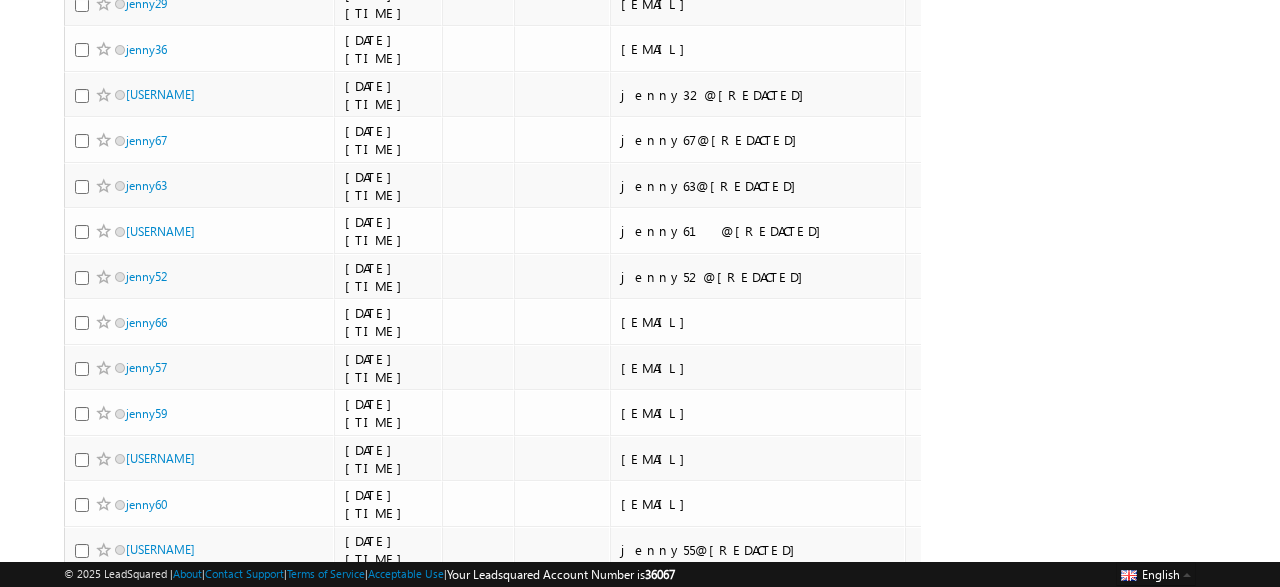 click on "Refresh first prev 1 2 3 4 5 6 7 8 9 10 ... next last 101 - 150 of 25332" at bounding box center (492, 616) 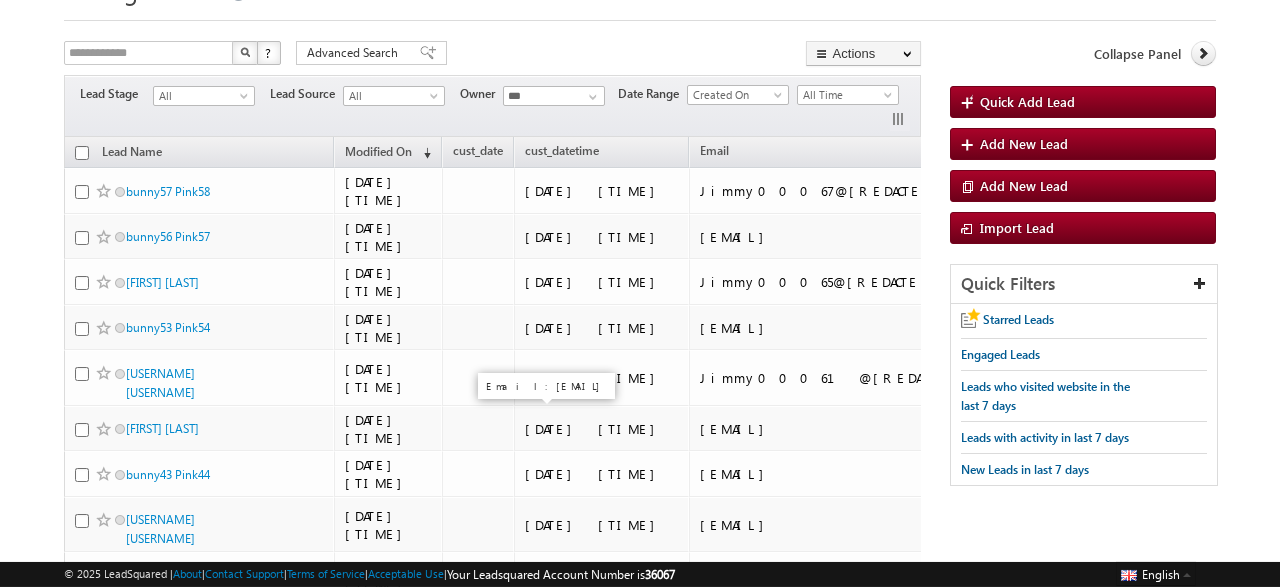 scroll, scrollTop: 0, scrollLeft: 0, axis: both 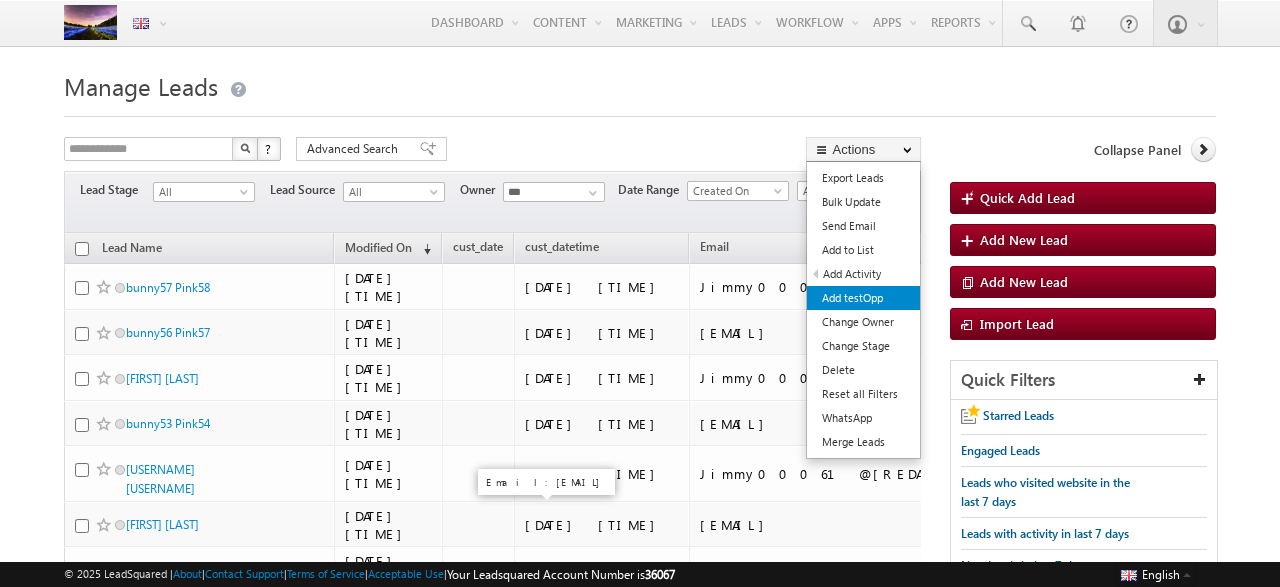 click on "Add testOpp" at bounding box center [863, 298] 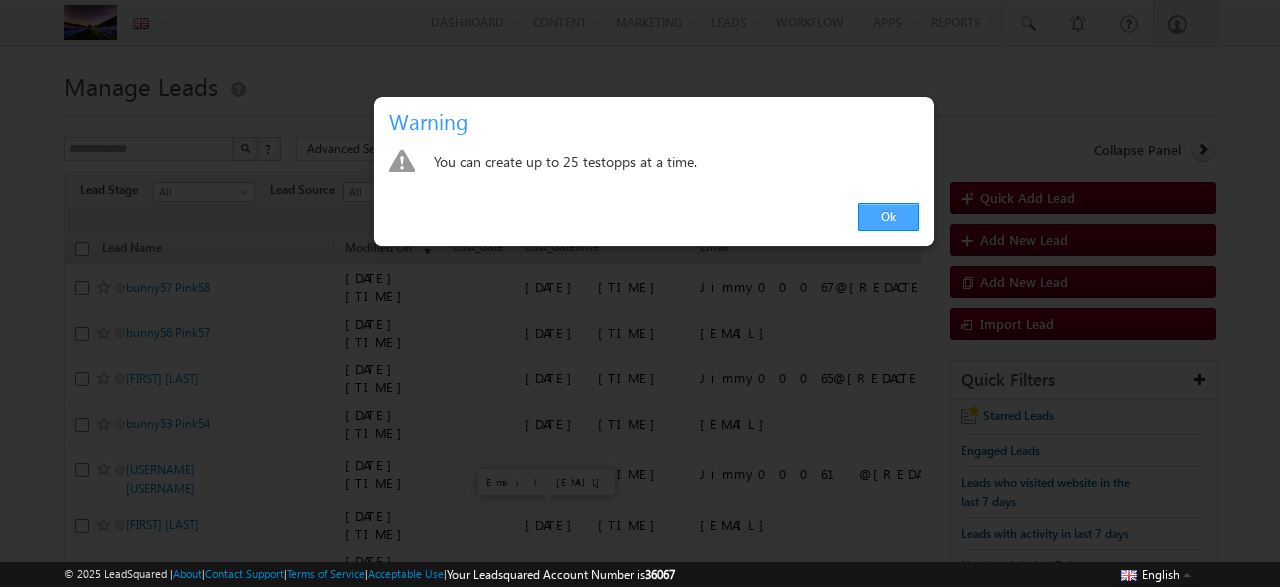 click on "Ok" at bounding box center (888, 217) 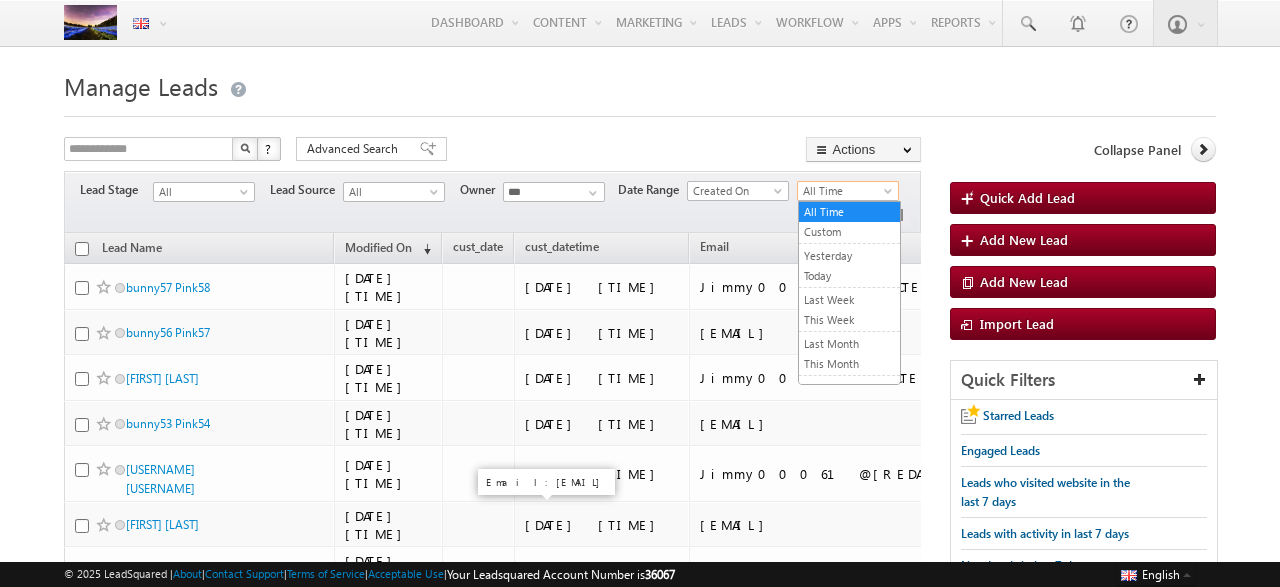 click on "All Time" at bounding box center (845, 191) 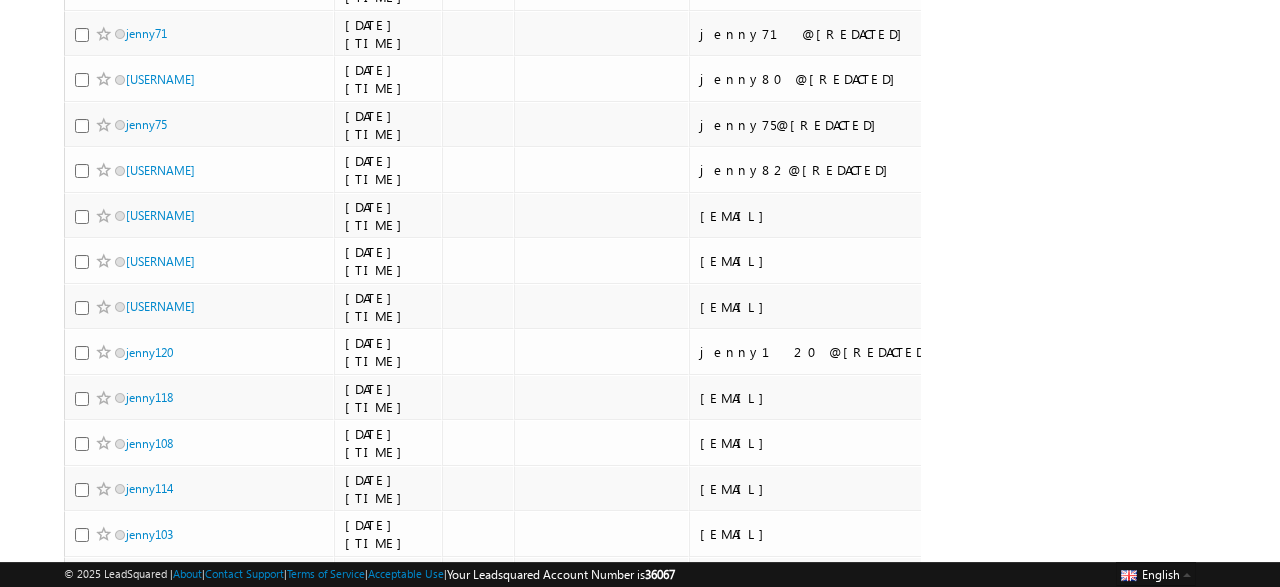 scroll, scrollTop: 8812, scrollLeft: 0, axis: vertical 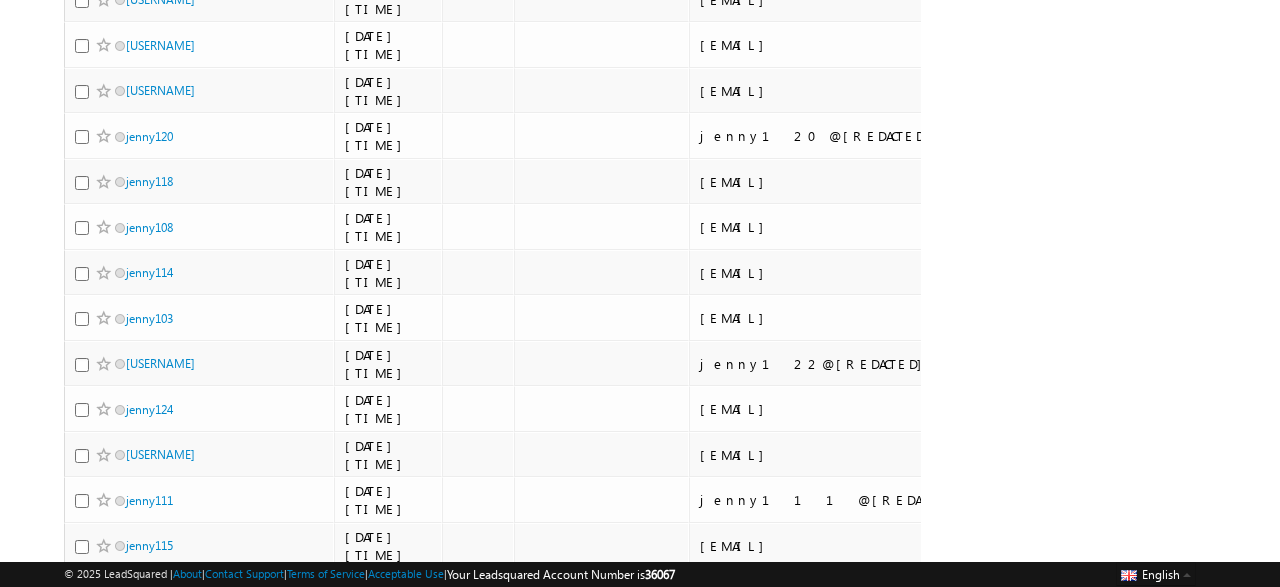 click on "200" at bounding box center (137, 1005) 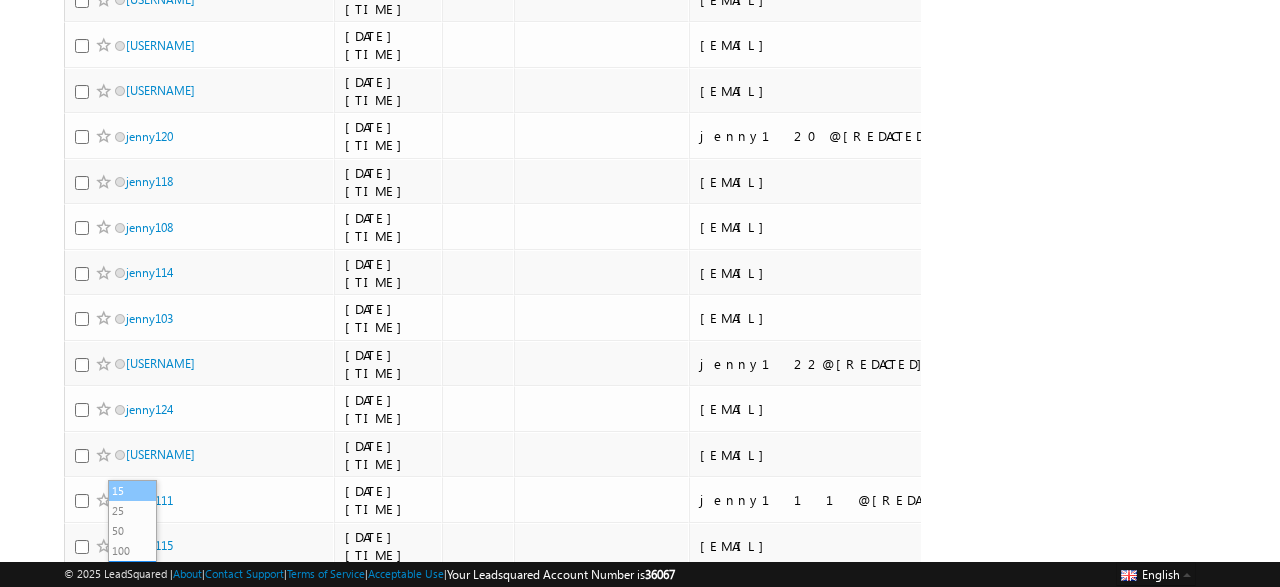 click on "15" at bounding box center (133, 491) 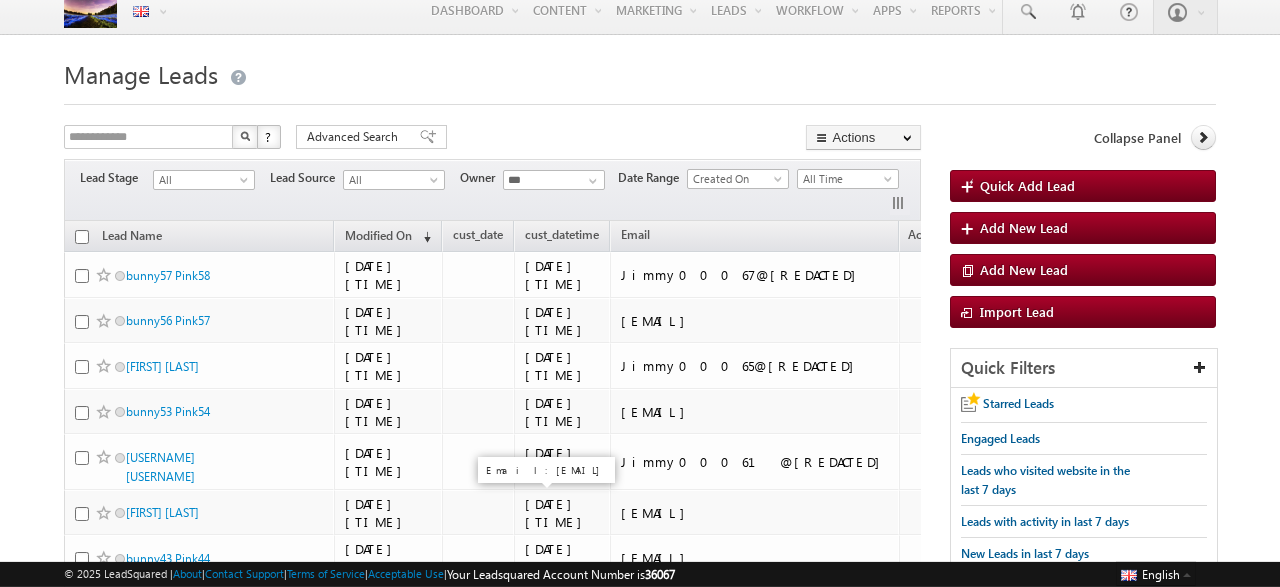 scroll, scrollTop: 0, scrollLeft: 0, axis: both 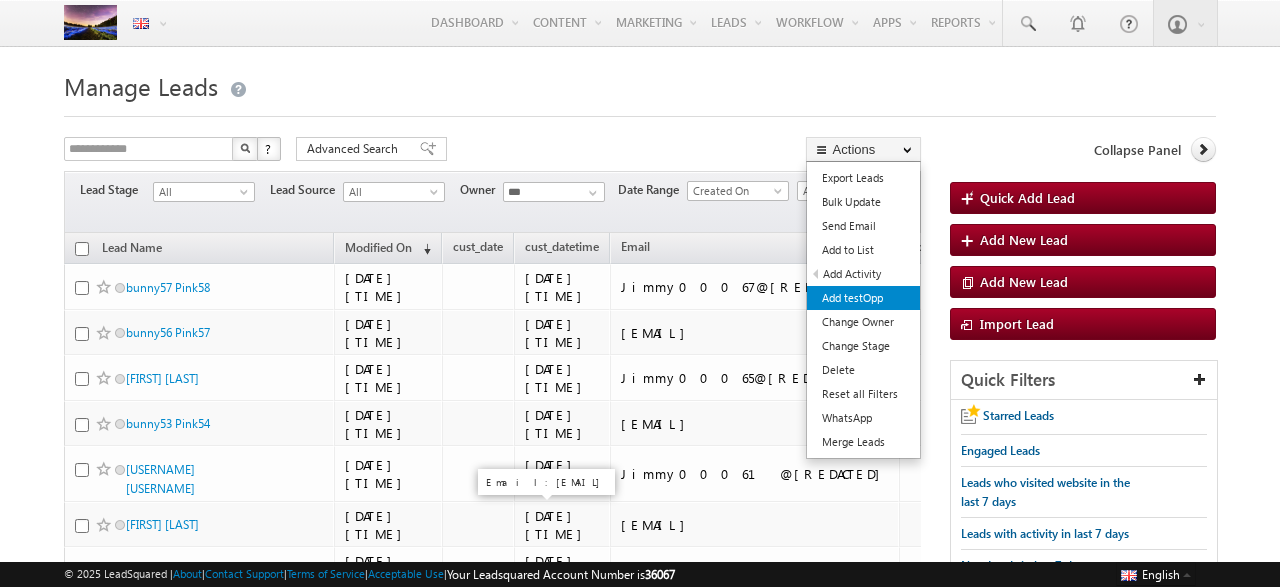 click on "Add testOpp" at bounding box center (863, 298) 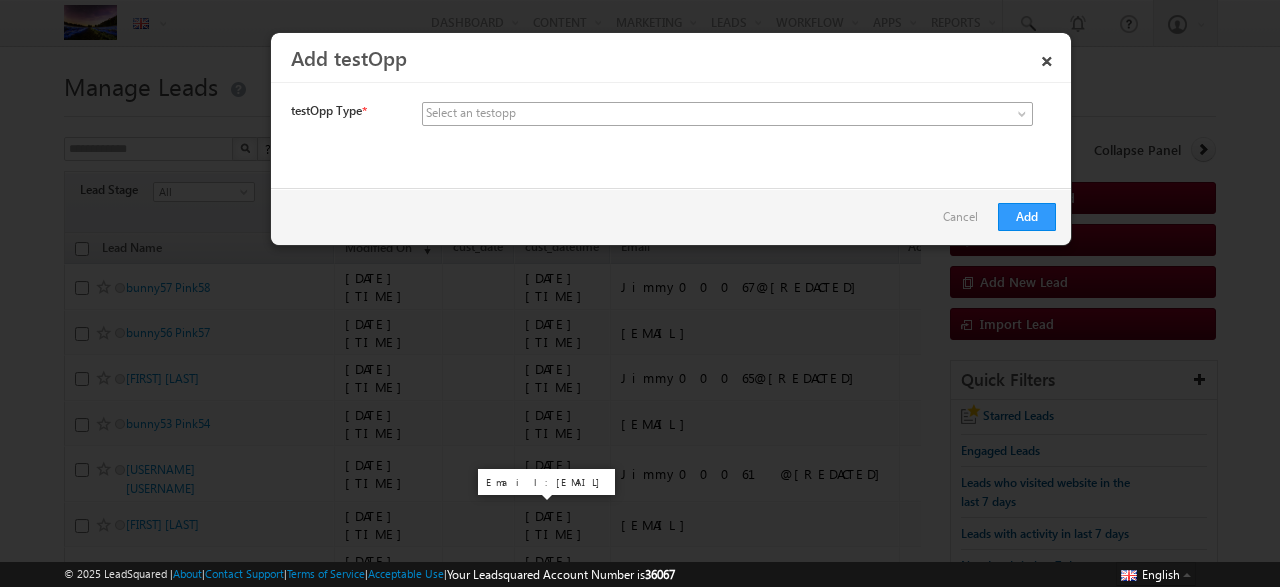 click at bounding box center [687, 114] 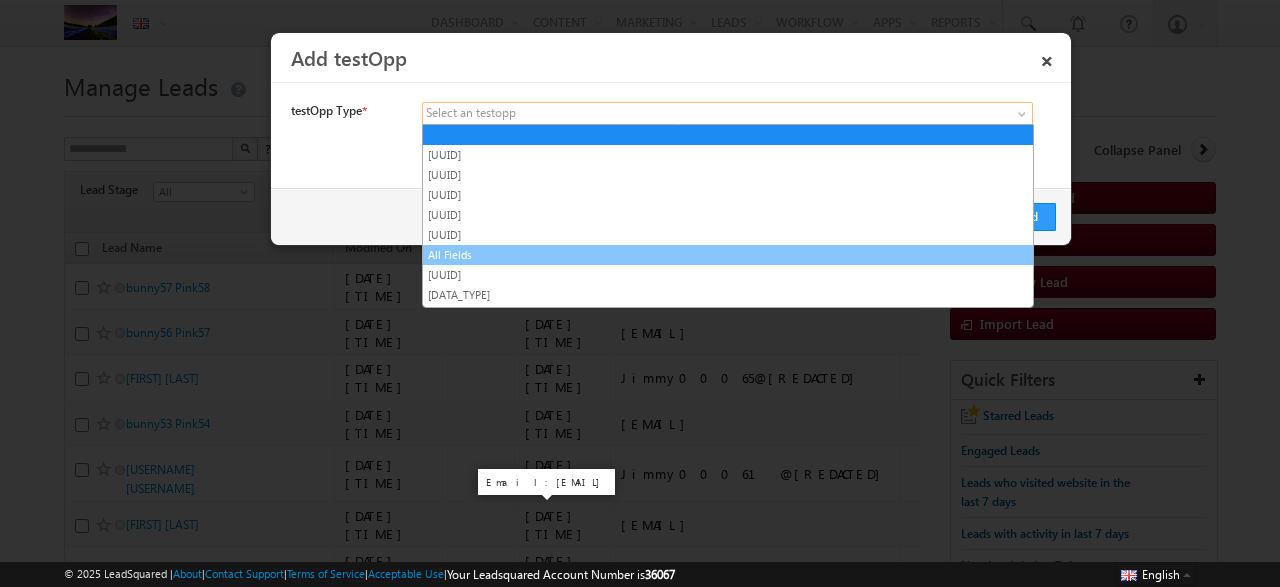 scroll, scrollTop: 151, scrollLeft: 0, axis: vertical 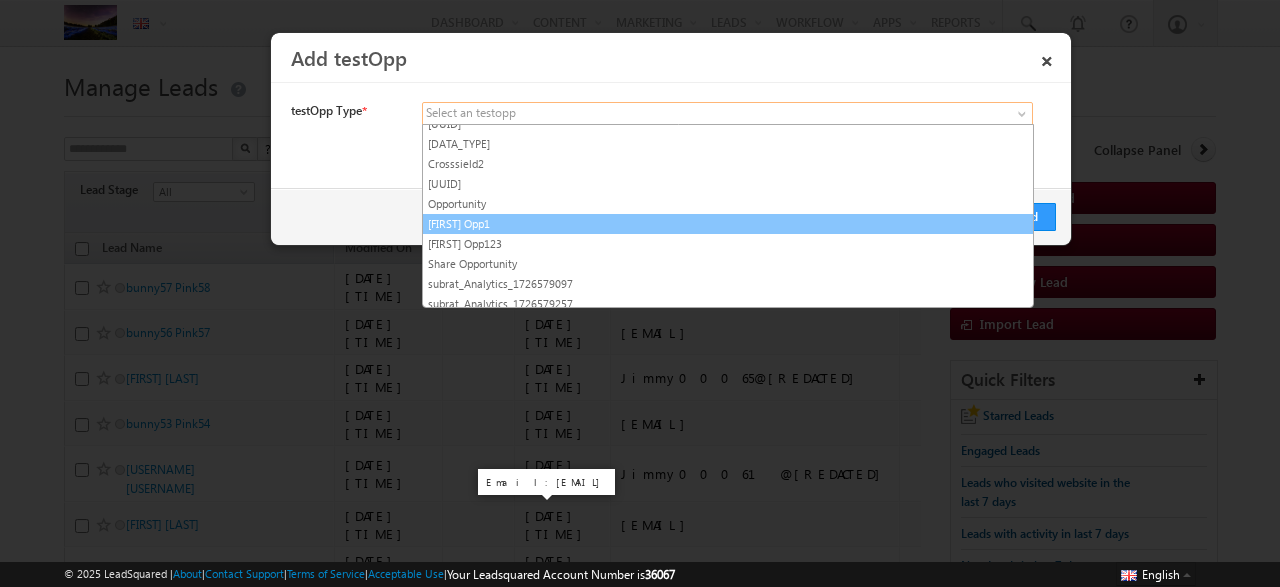 click on "Priyanka Opp1" at bounding box center [728, 224] 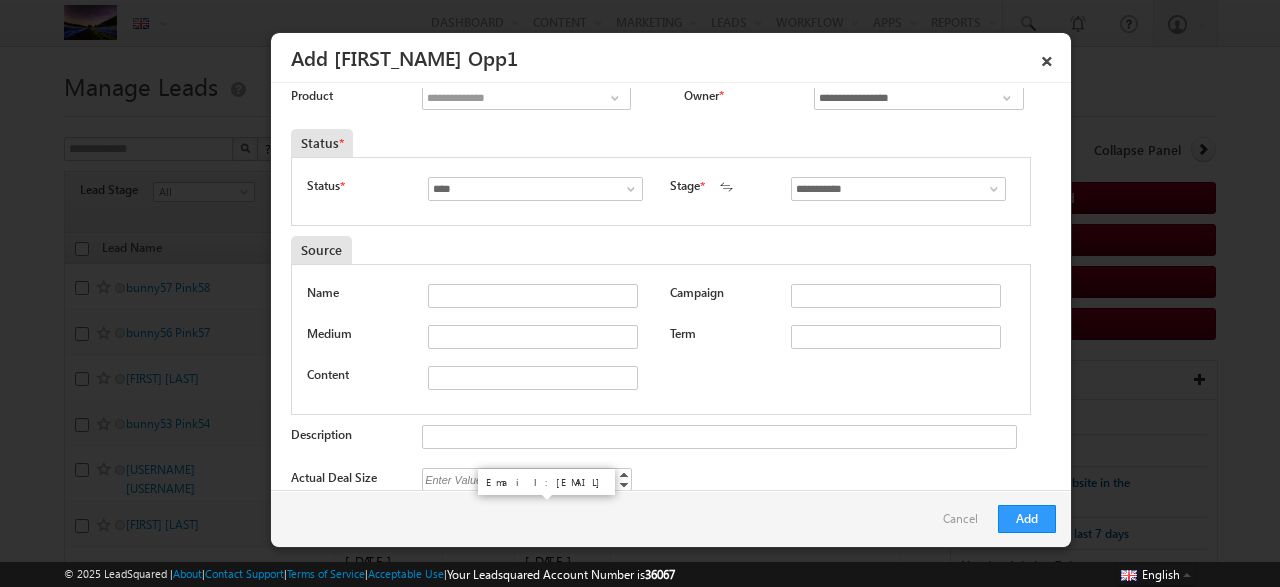 scroll, scrollTop: 0, scrollLeft: 0, axis: both 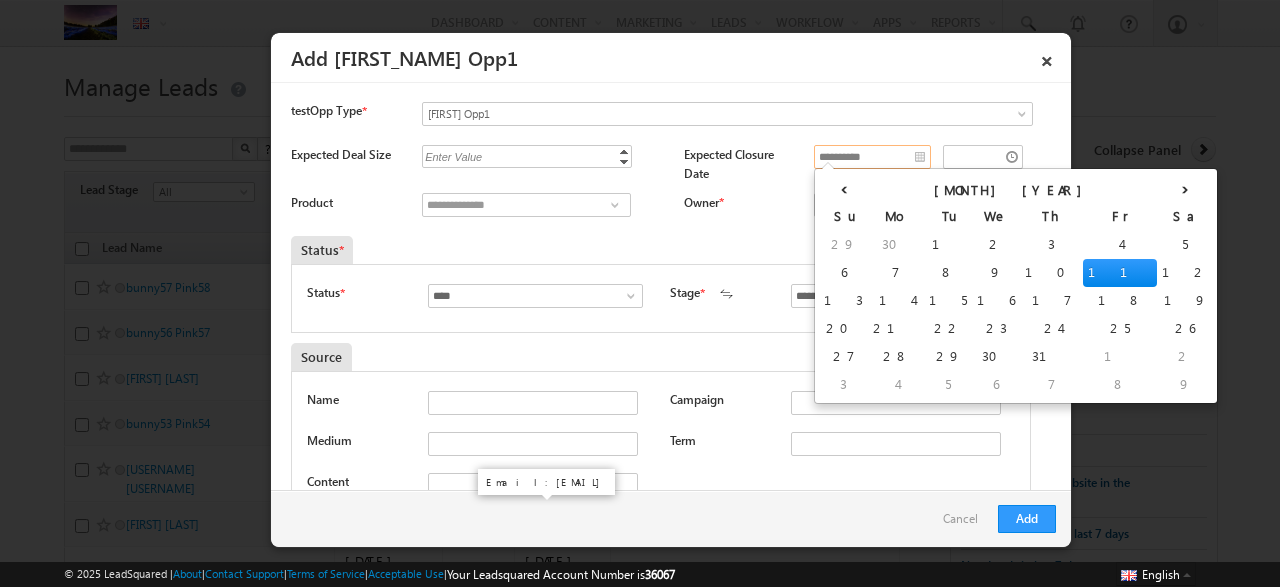 click on "**********" at bounding box center (872, 157) 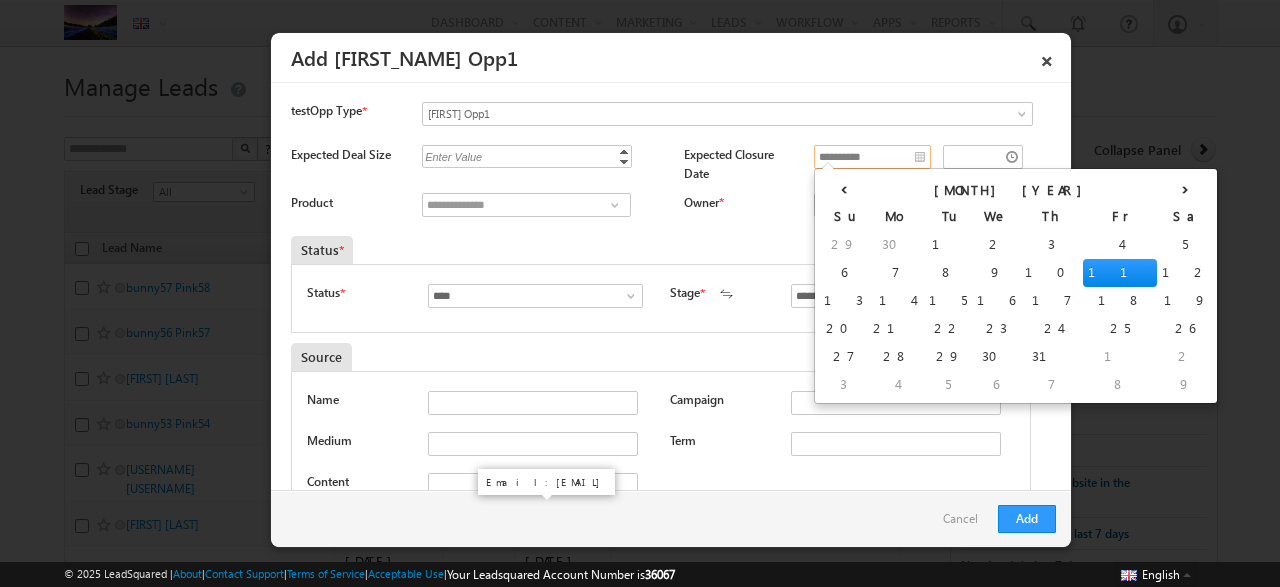 click on "11" at bounding box center (1120, 273) 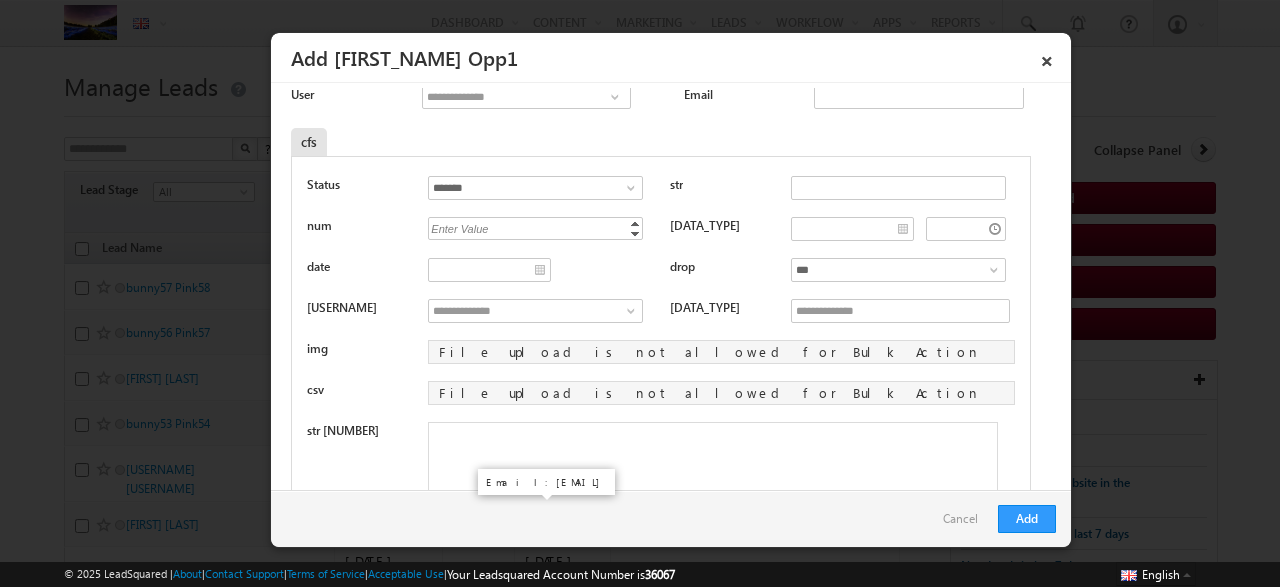 scroll, scrollTop: 835, scrollLeft: 0, axis: vertical 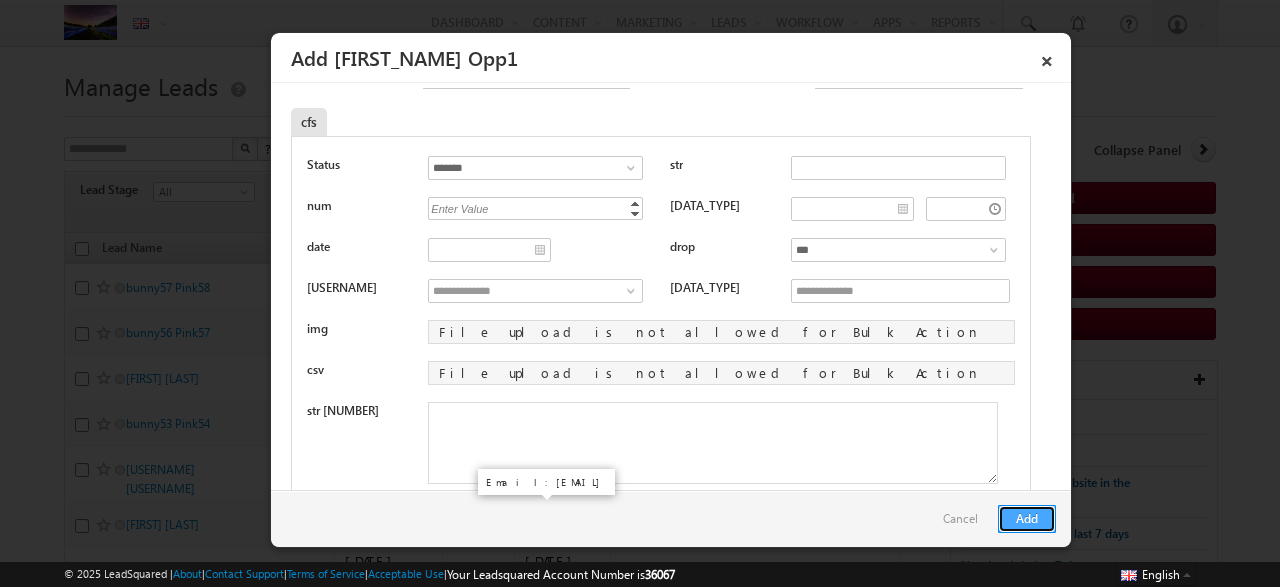 click on "Add" at bounding box center [1027, 519] 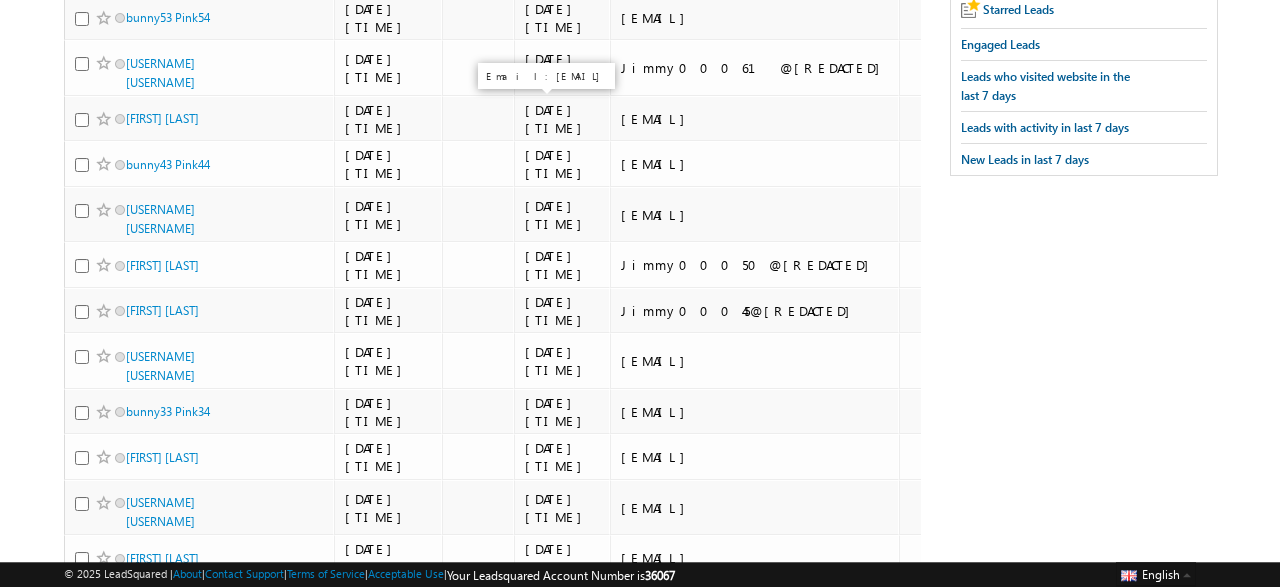 scroll, scrollTop: 508, scrollLeft: 0, axis: vertical 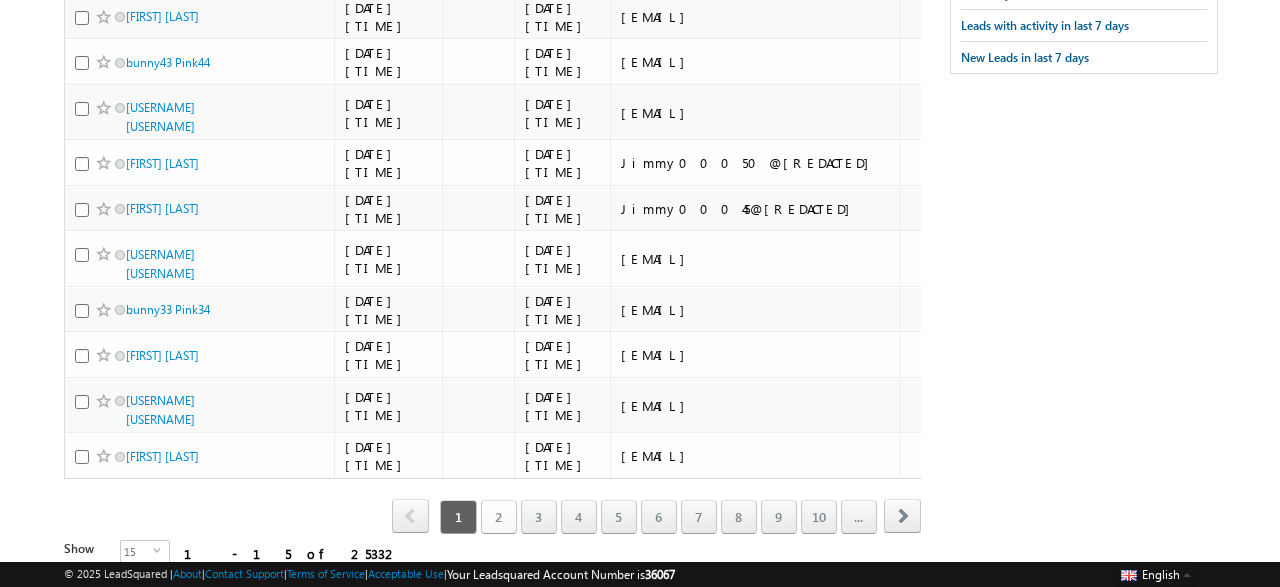 click on "2" at bounding box center (499, 517) 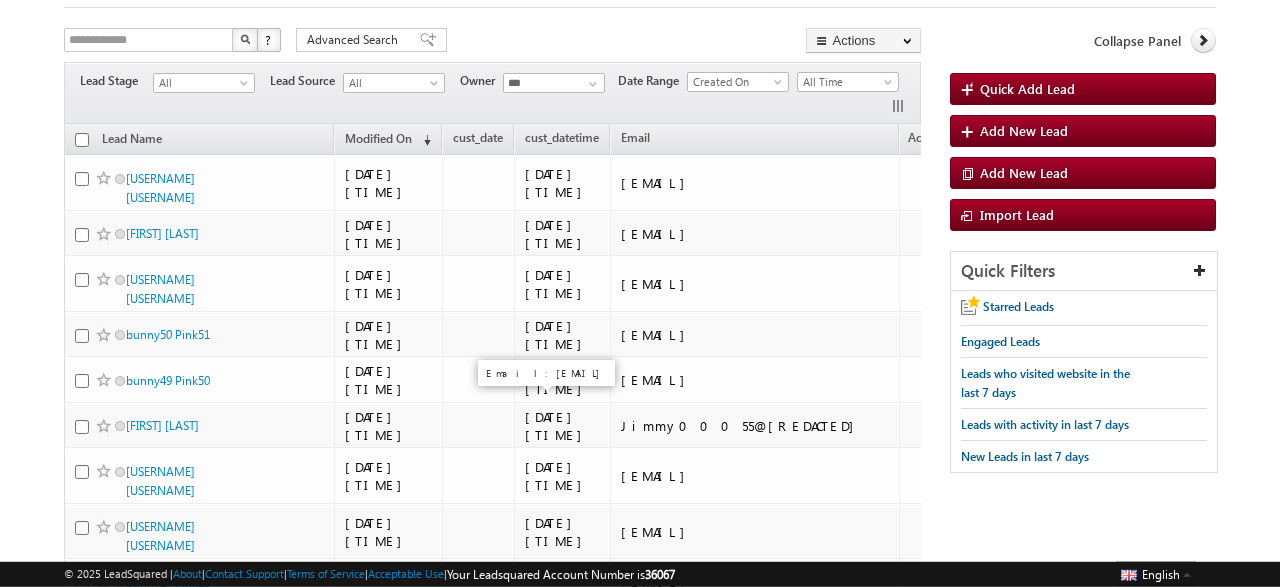 scroll, scrollTop: 0, scrollLeft: 0, axis: both 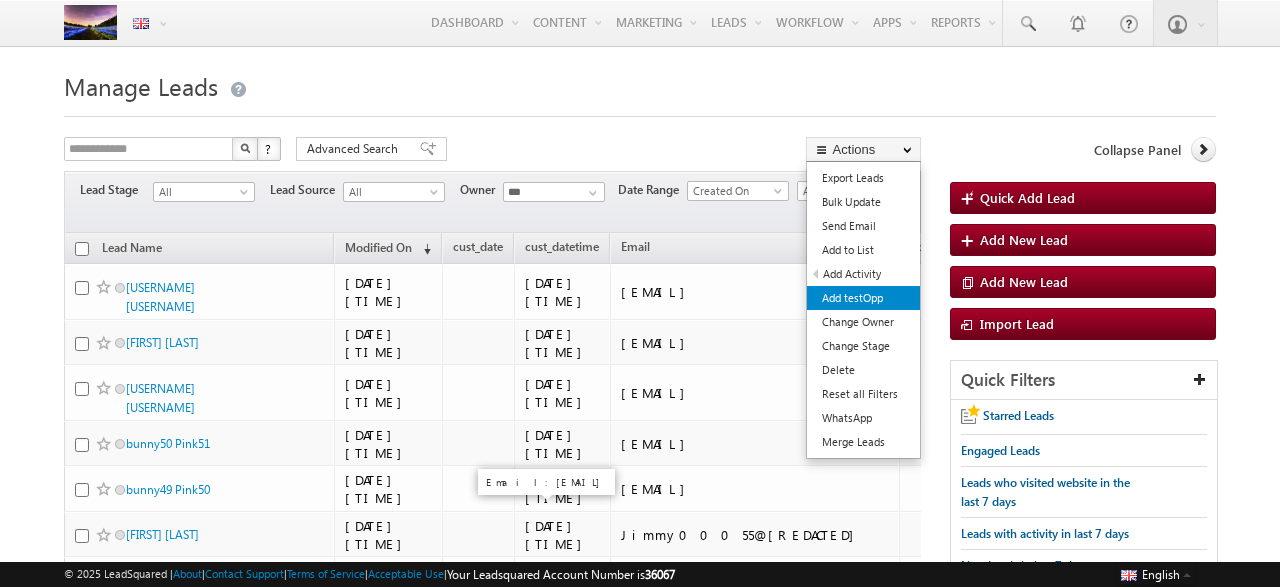 click on "Add testOpp" at bounding box center [863, 298] 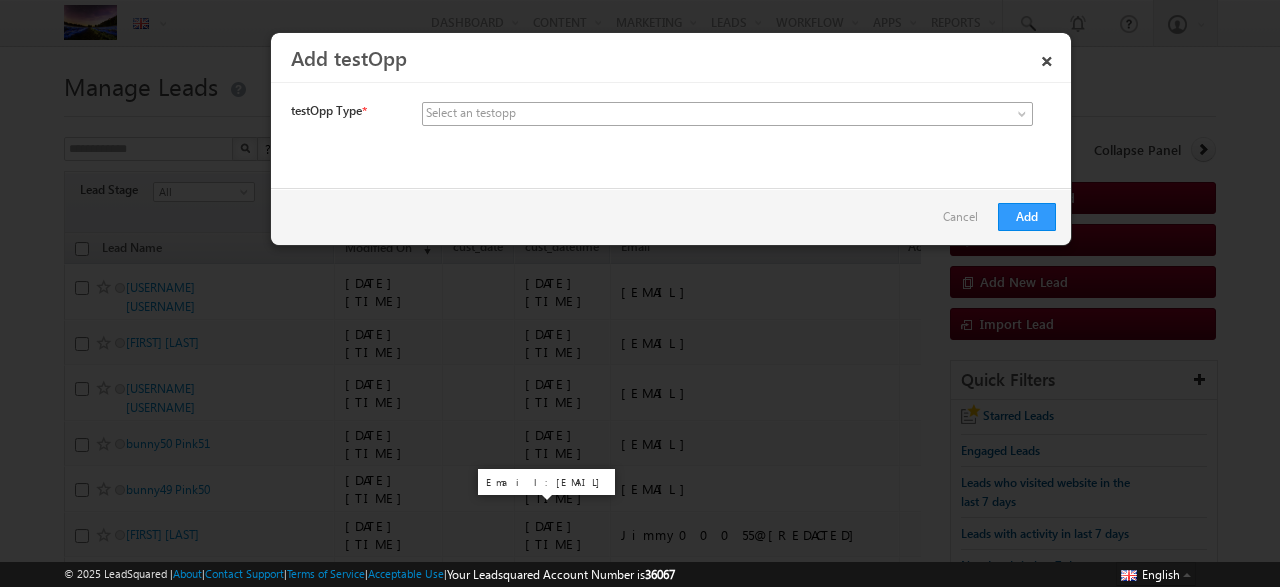 click at bounding box center [687, 114] 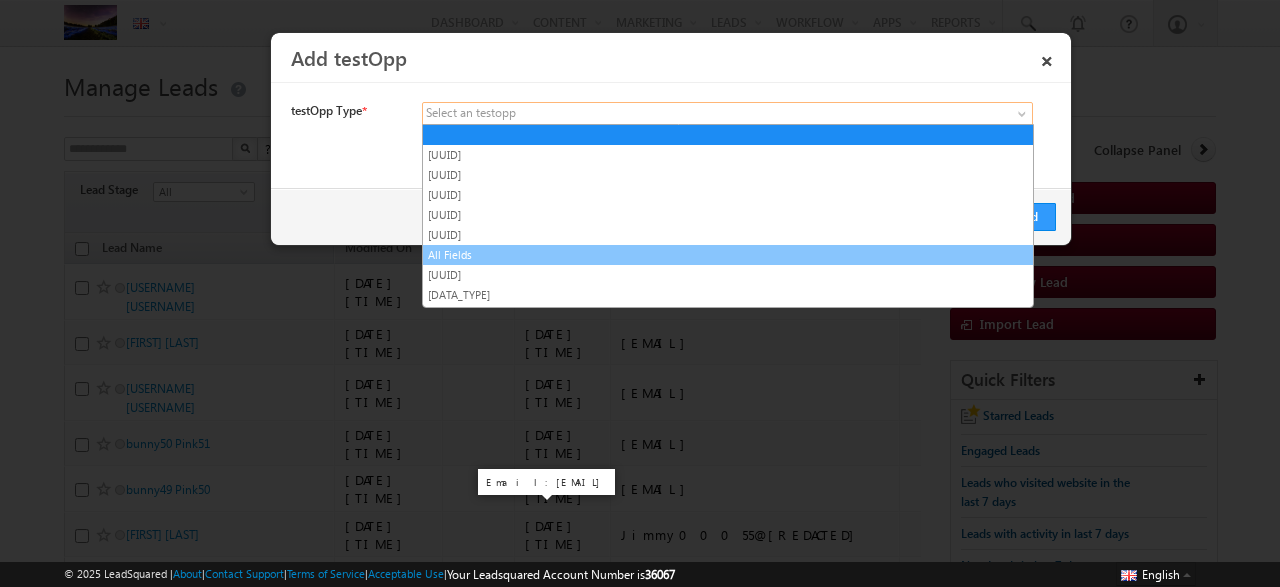 scroll, scrollTop: 120, scrollLeft: 0, axis: vertical 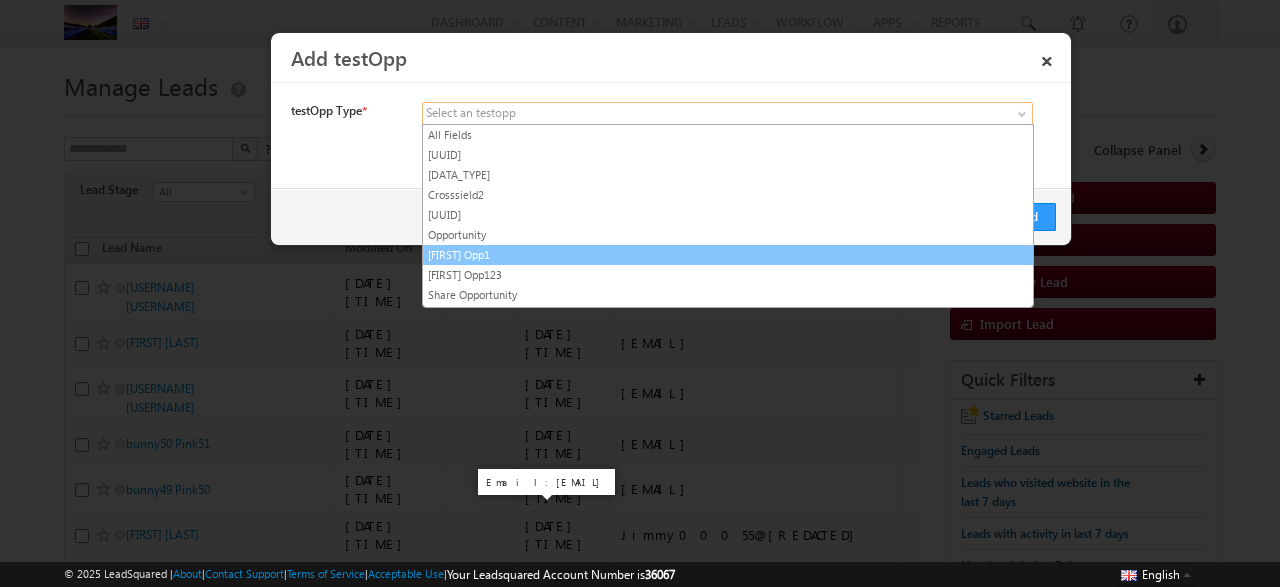 click on "Priyanka Opp1" at bounding box center (728, 255) 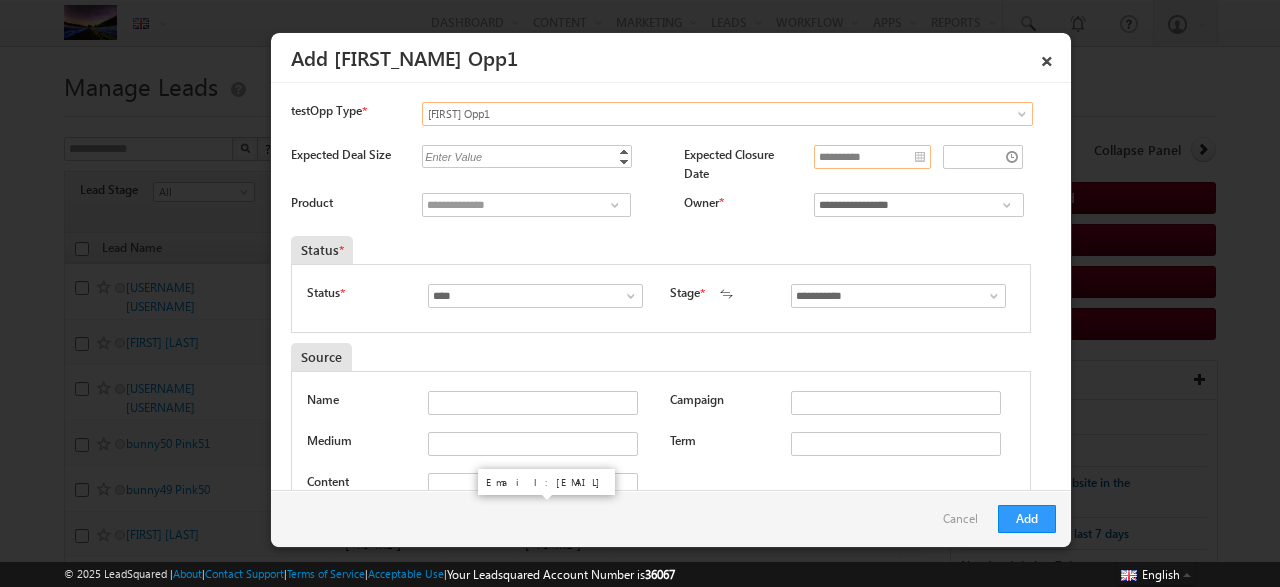 click on "**********" at bounding box center (872, 157) 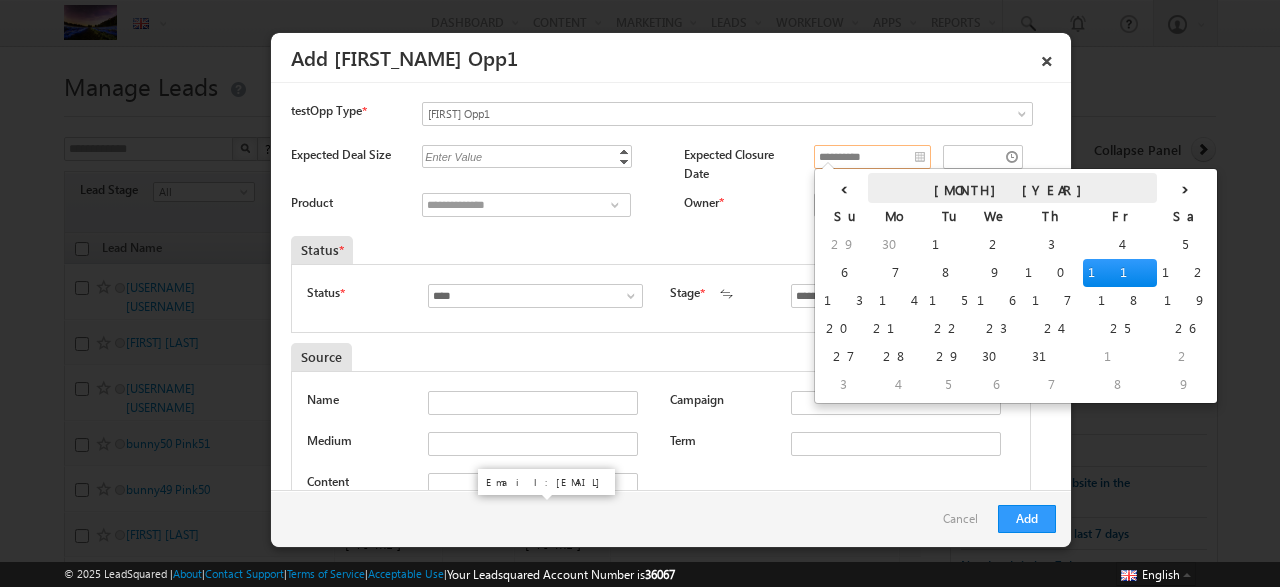 click on "July 2025" at bounding box center [1012, 188] 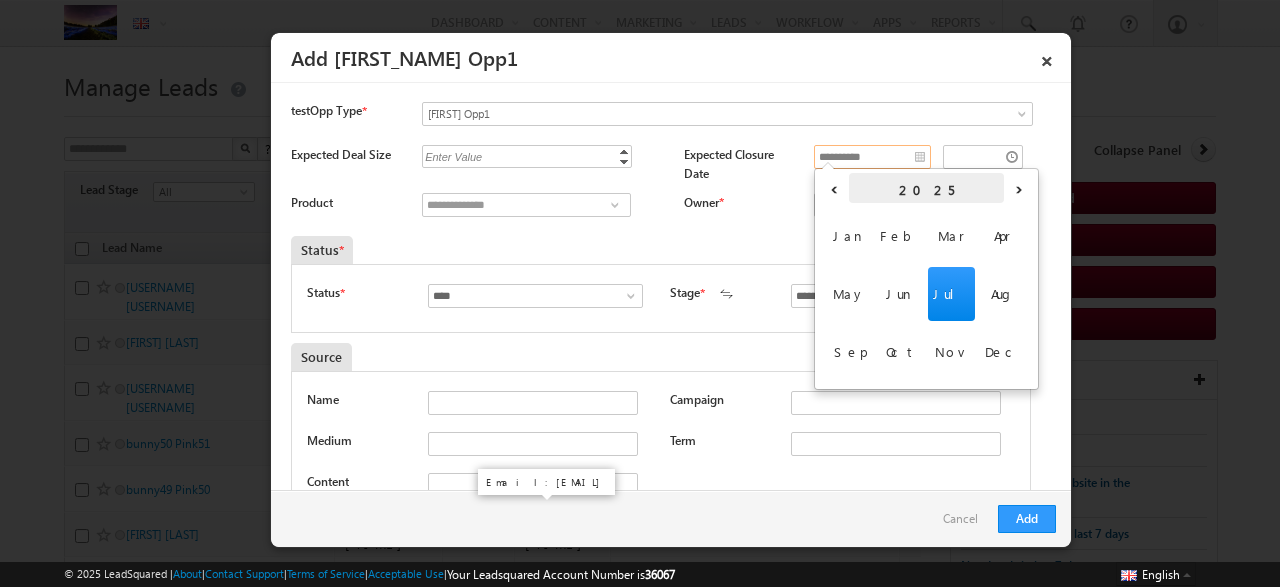 click on "2025" at bounding box center (926, 188) 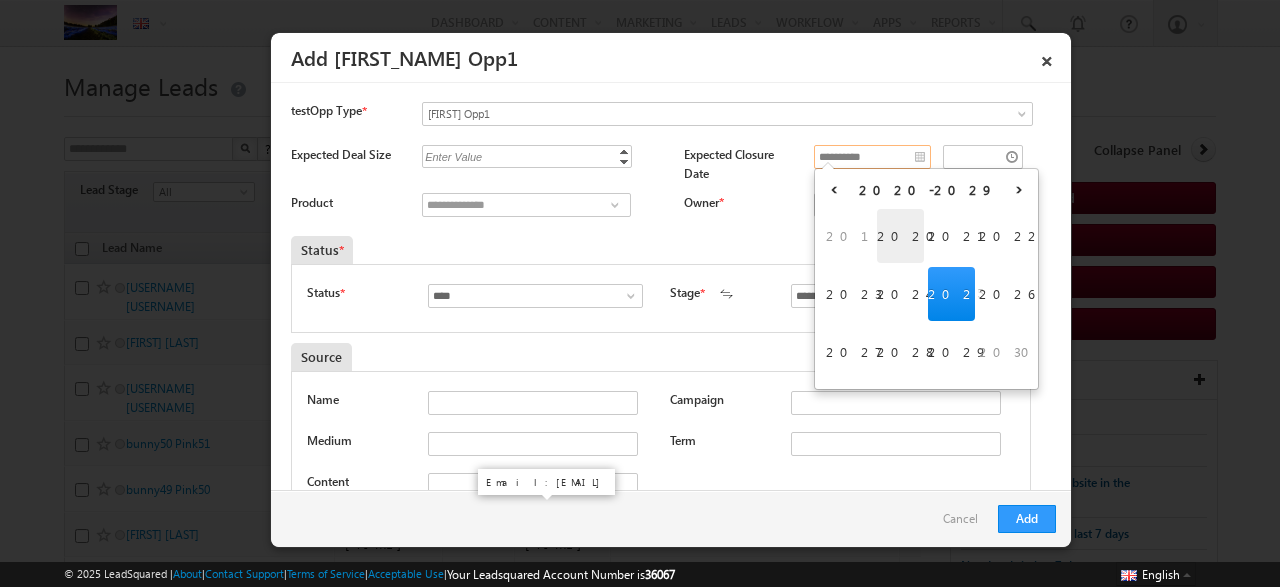click on "2020" at bounding box center [900, 236] 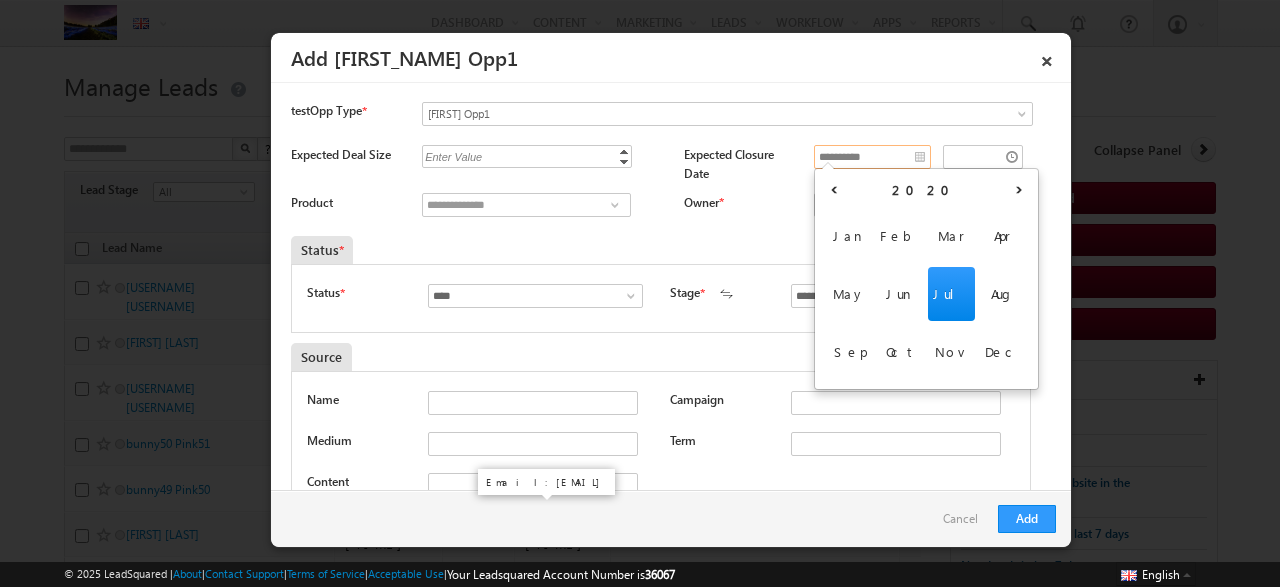 click on "Jul" at bounding box center (951, 294) 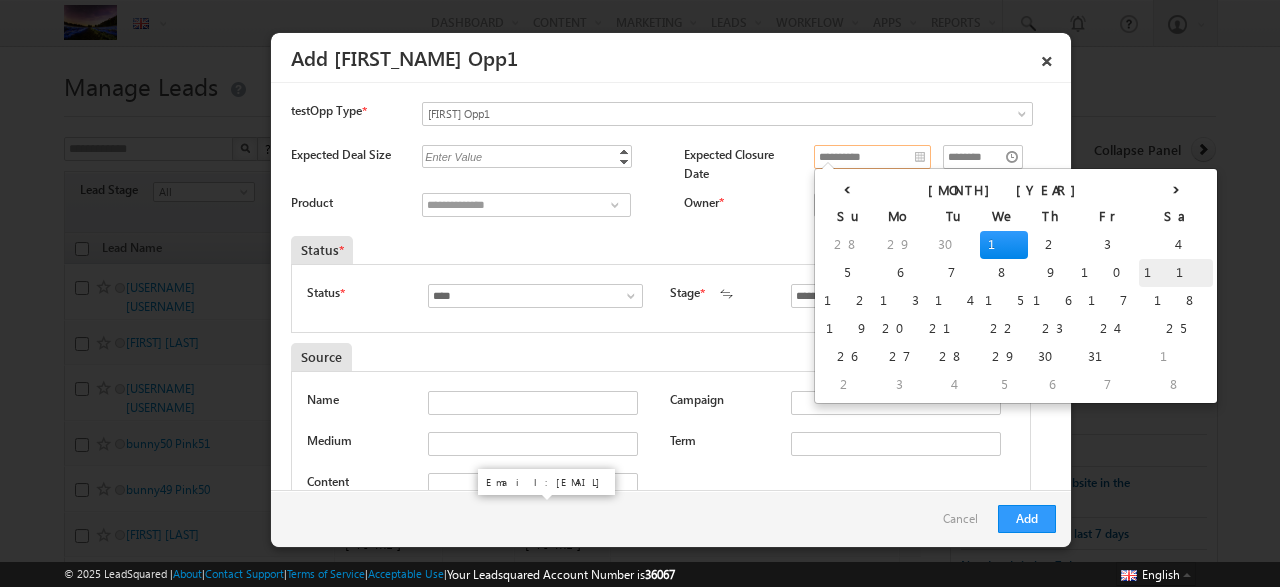 click on "11" at bounding box center (1176, 273) 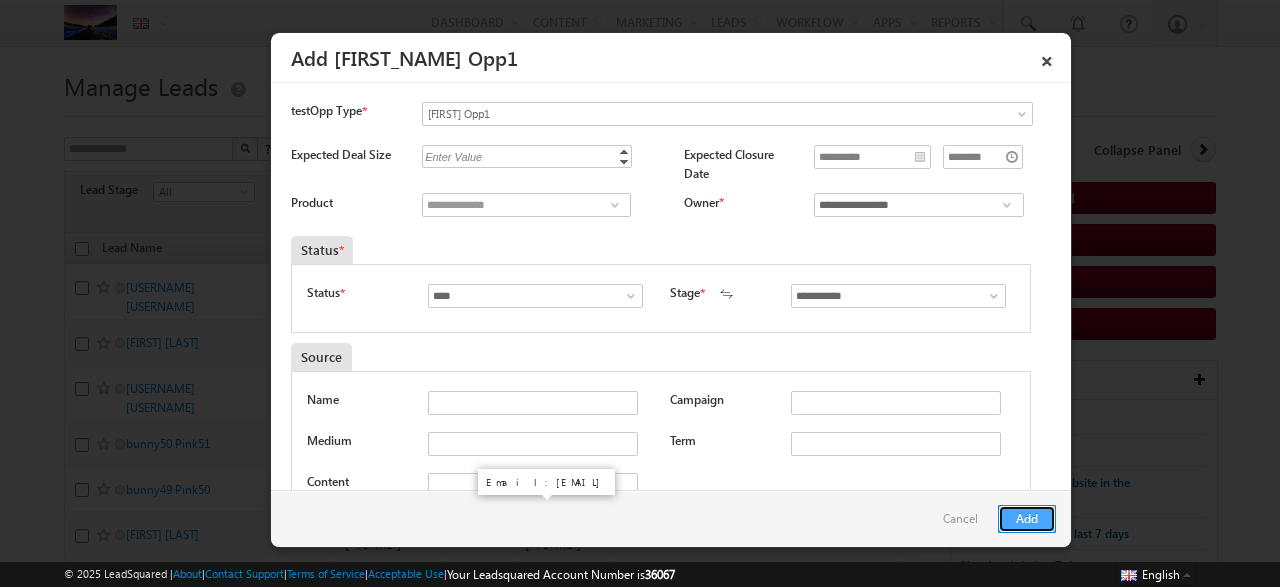 click on "Add" at bounding box center [1027, 519] 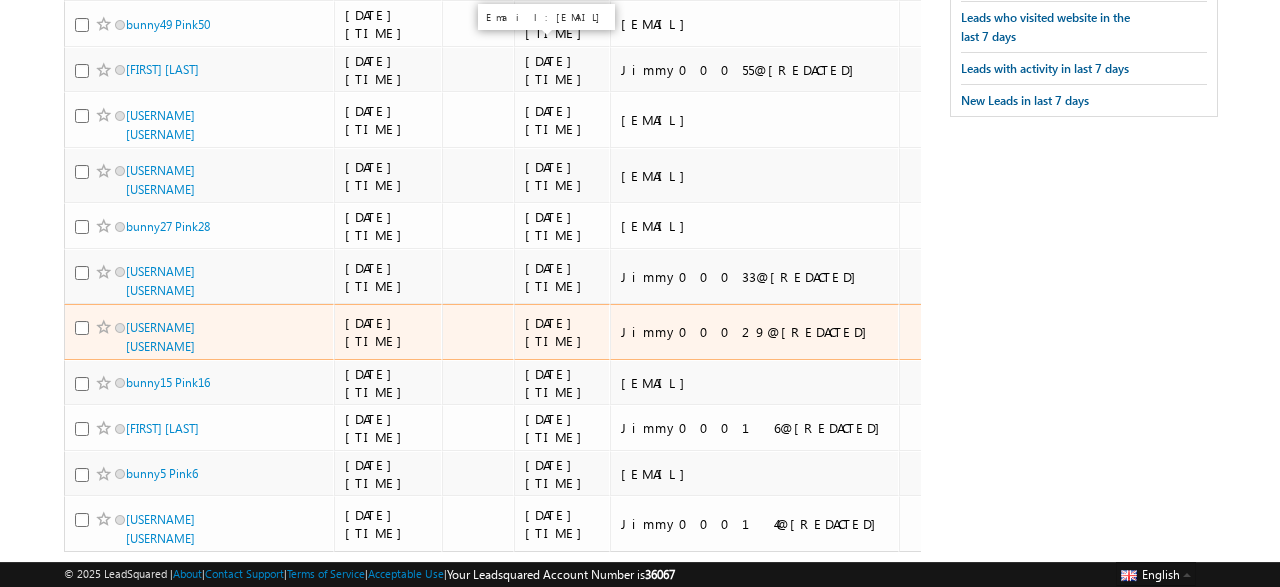 scroll, scrollTop: 508, scrollLeft: 0, axis: vertical 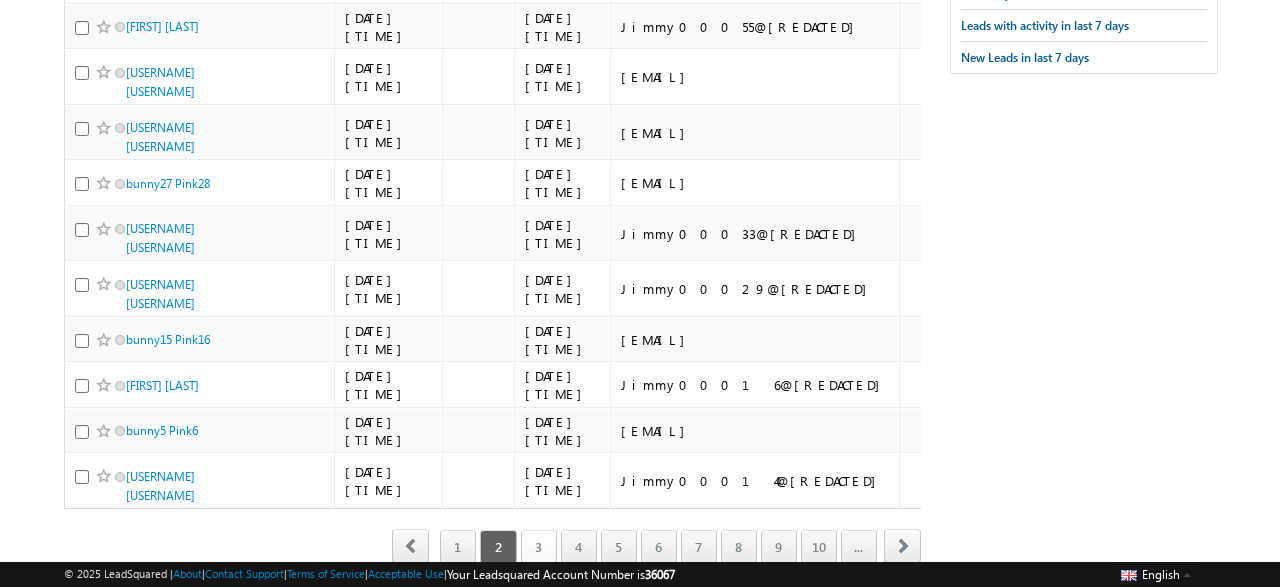 click on "3" at bounding box center [539, 547] 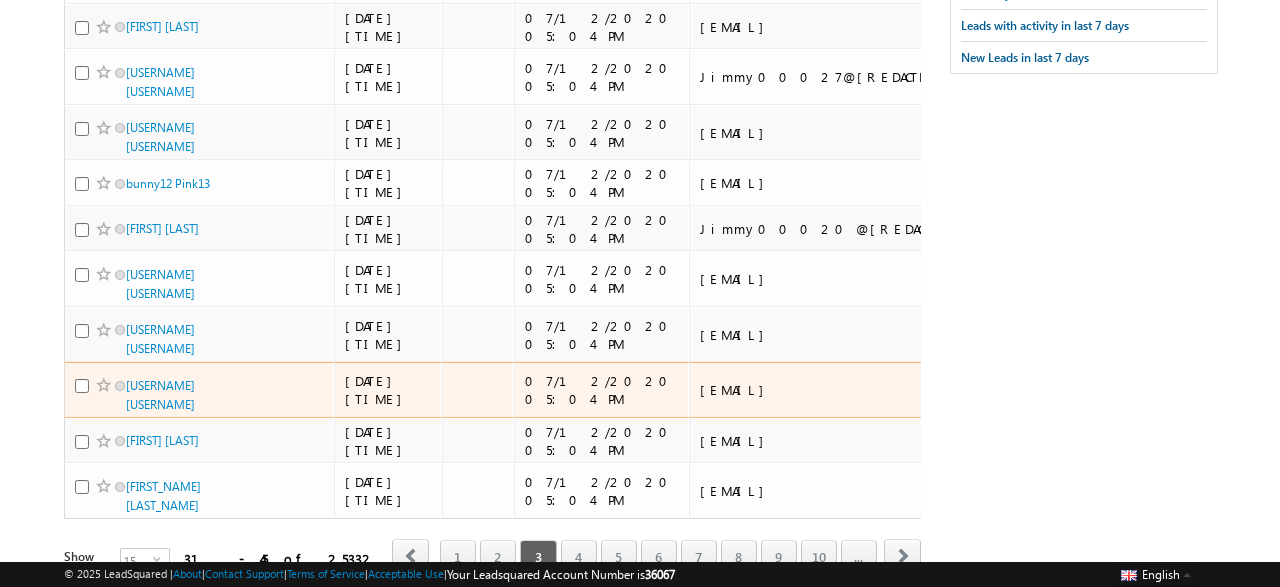 scroll, scrollTop: 0, scrollLeft: 0, axis: both 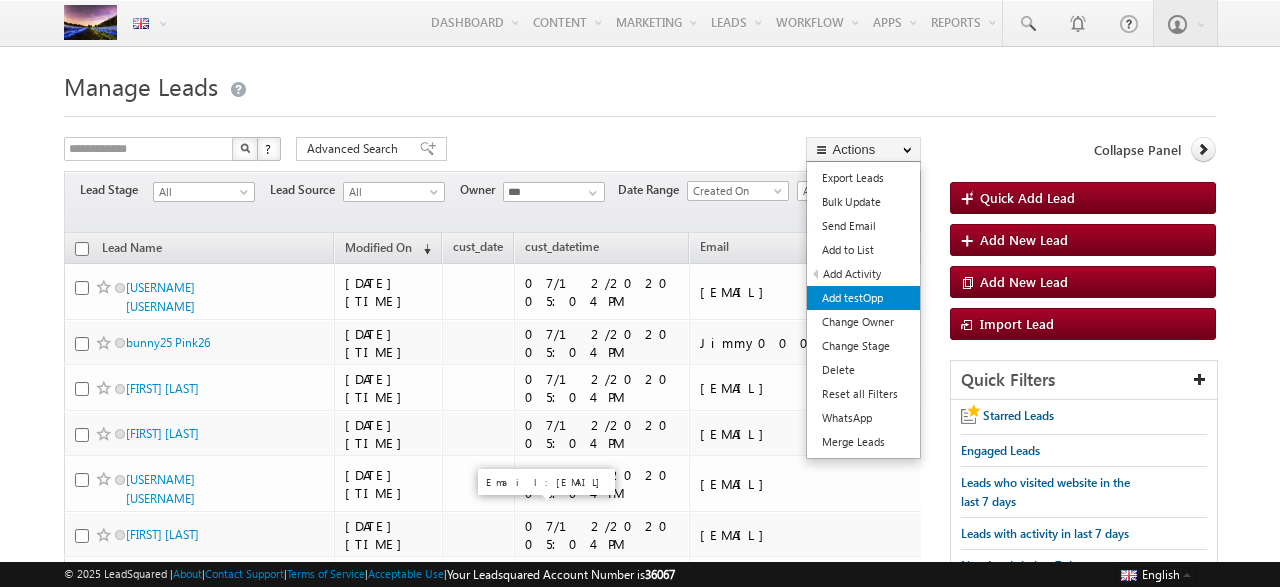 click on "Add testOpp" at bounding box center (863, 298) 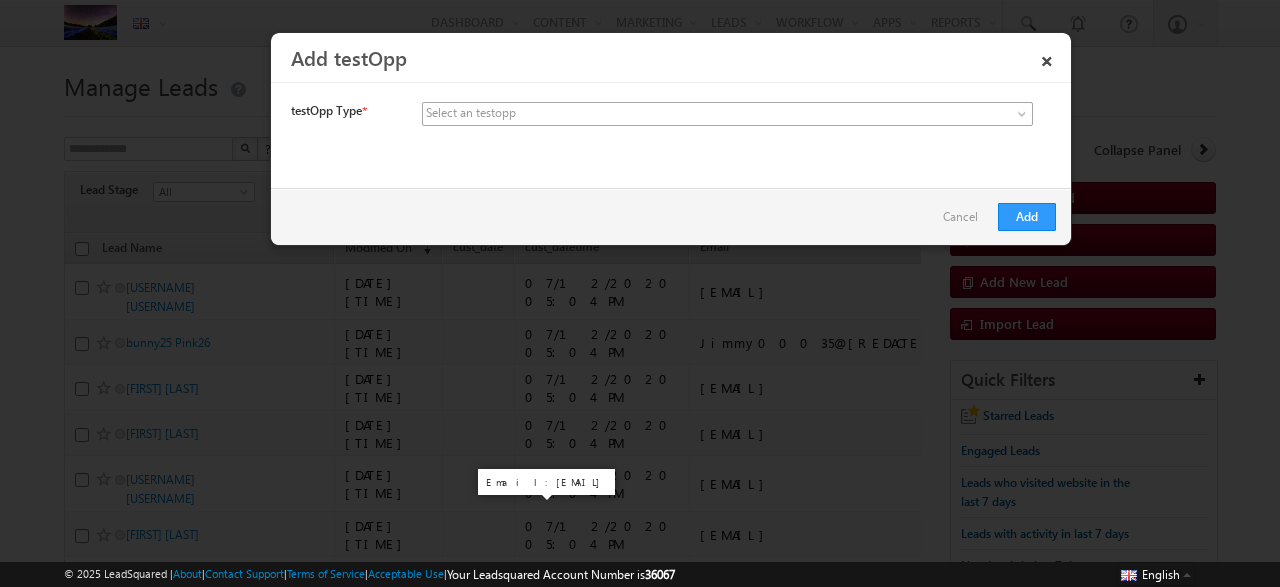 click at bounding box center [687, 114] 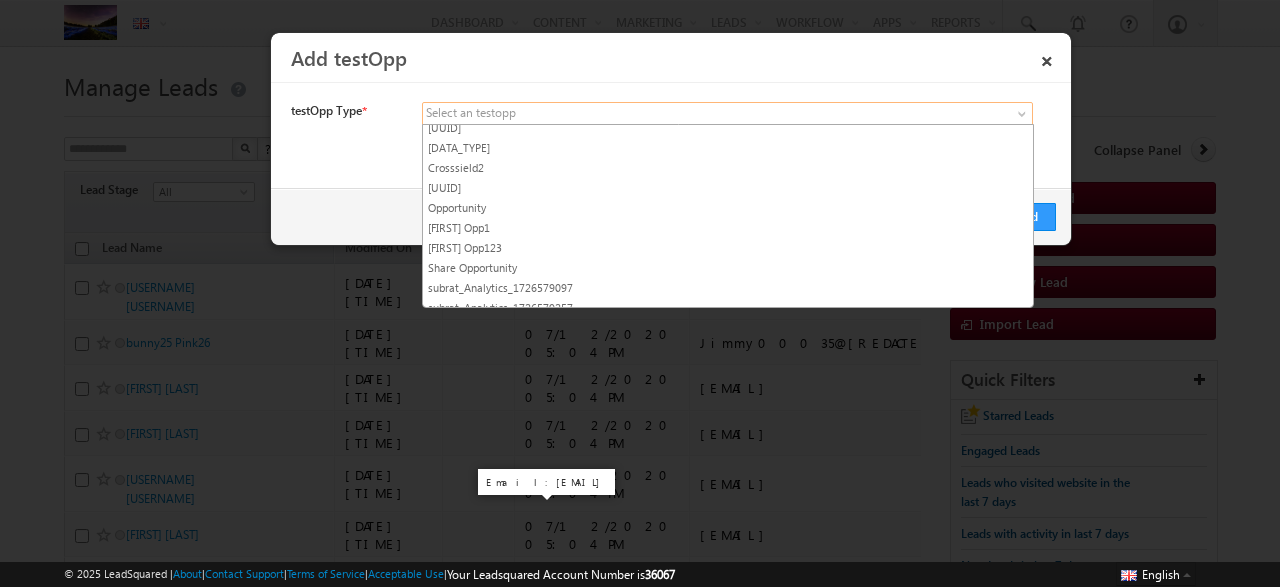 scroll, scrollTop: 147, scrollLeft: 0, axis: vertical 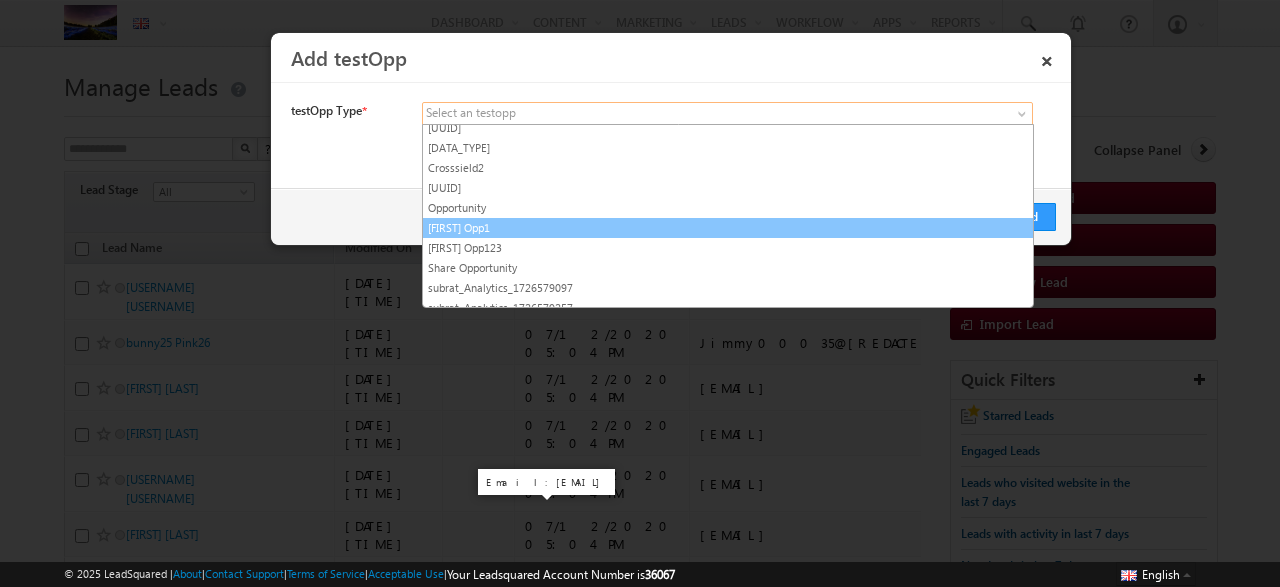 click on "Priyanka Opp1" at bounding box center (728, 228) 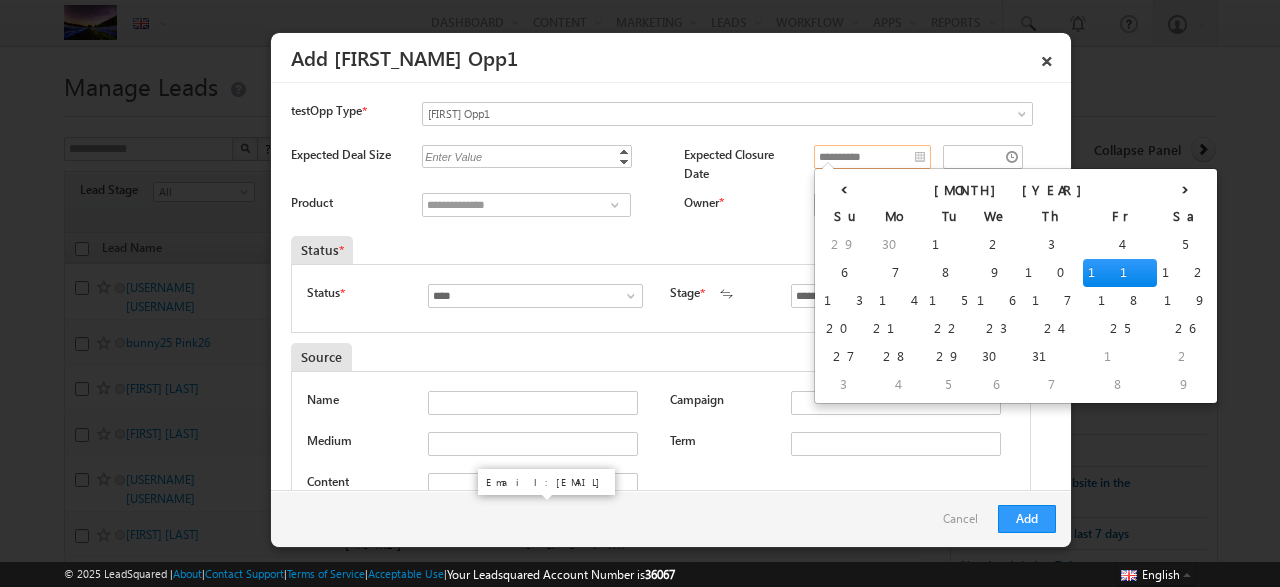 click on "**********" at bounding box center (872, 157) 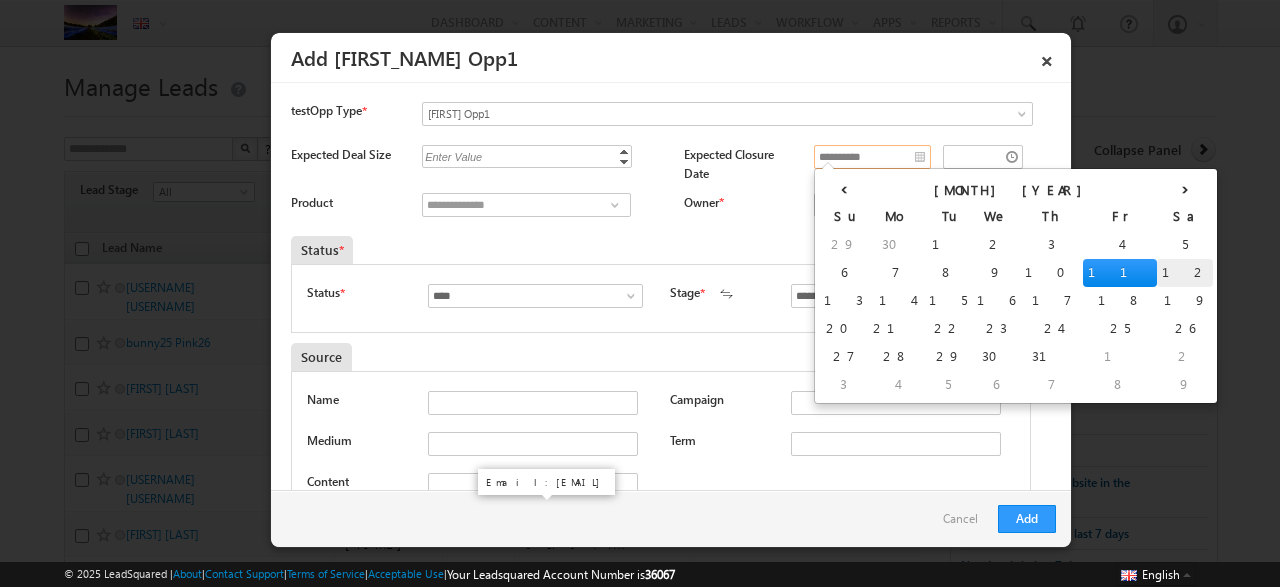 click on "12" at bounding box center [1185, 273] 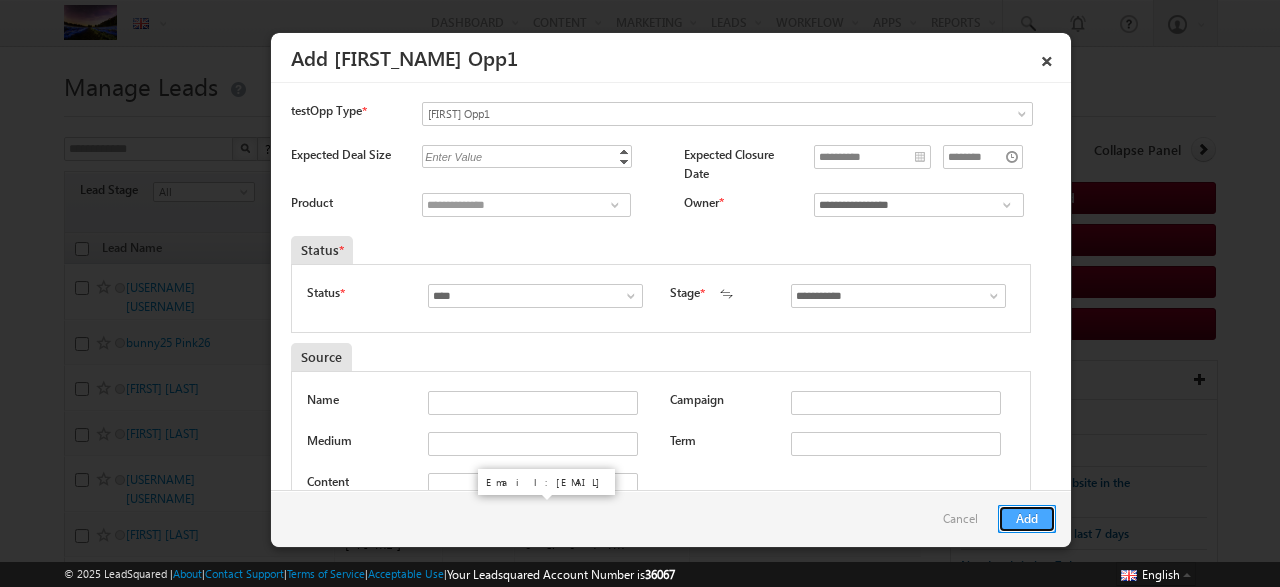 click on "Add" at bounding box center (1027, 519) 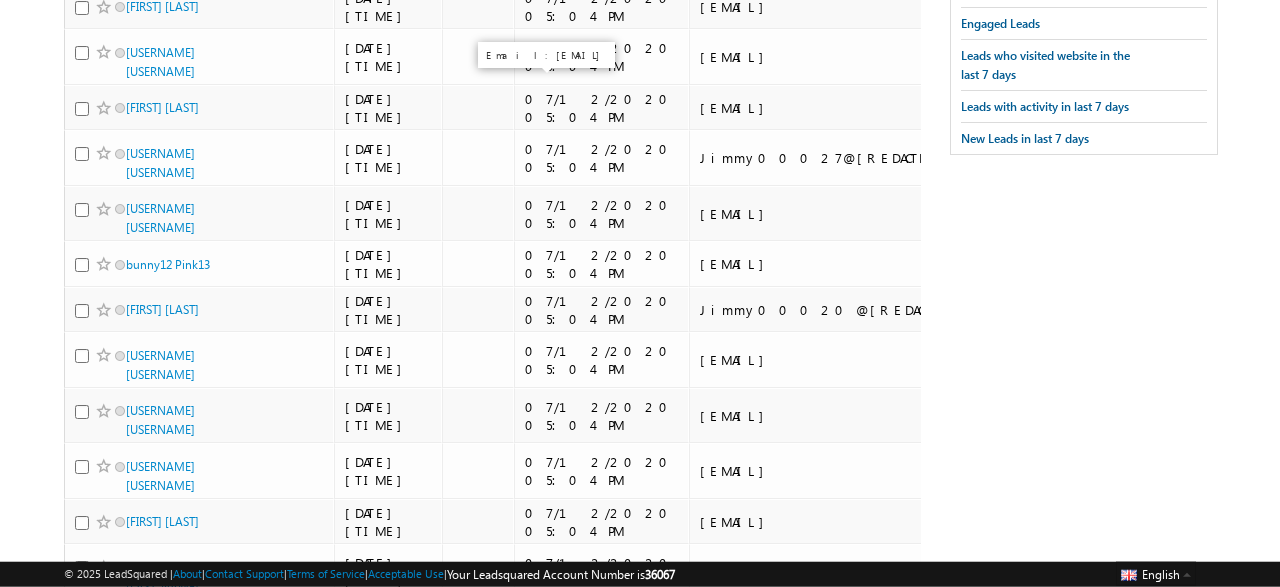 scroll, scrollTop: 508, scrollLeft: 0, axis: vertical 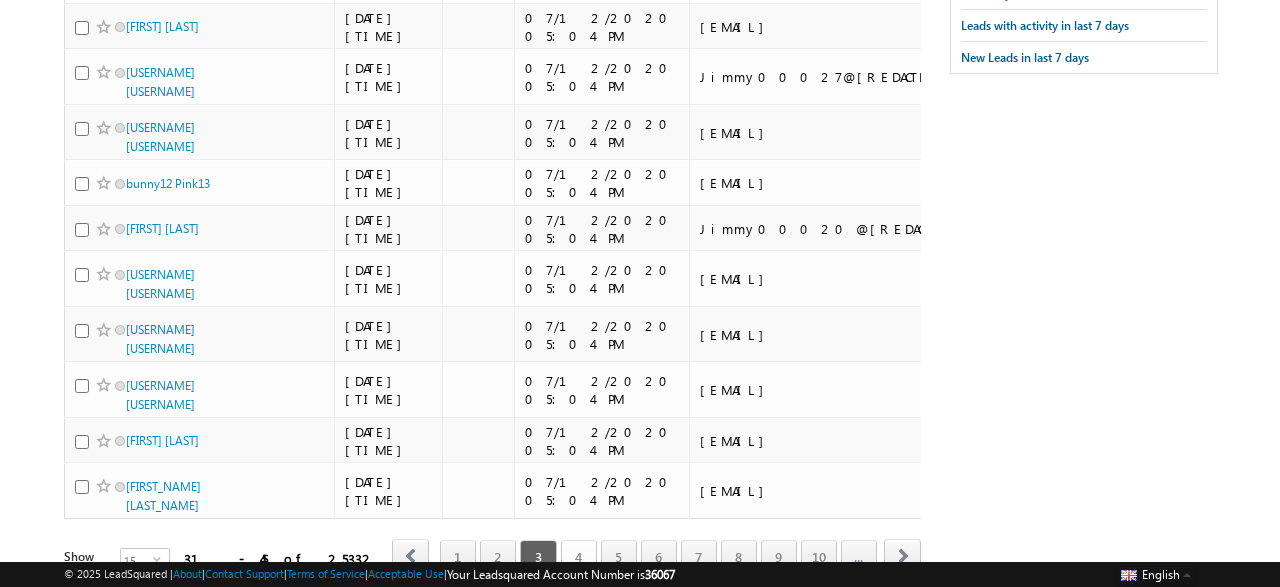 click on "4" at bounding box center [579, 557] 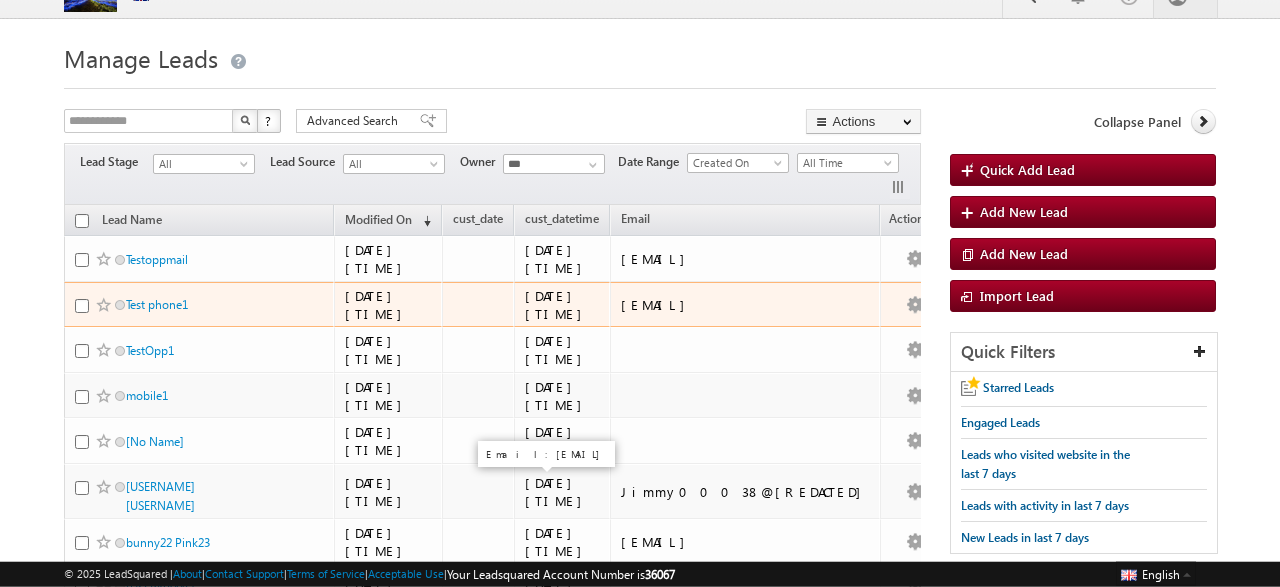 scroll, scrollTop: 0, scrollLeft: 0, axis: both 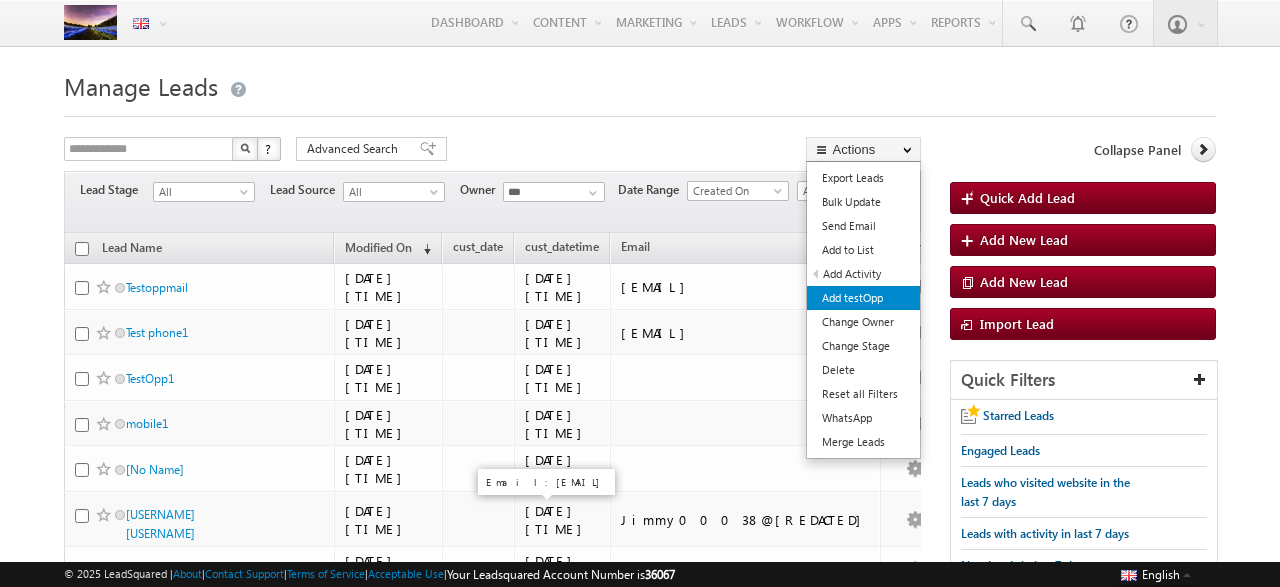 click on "Add testOpp" at bounding box center (863, 298) 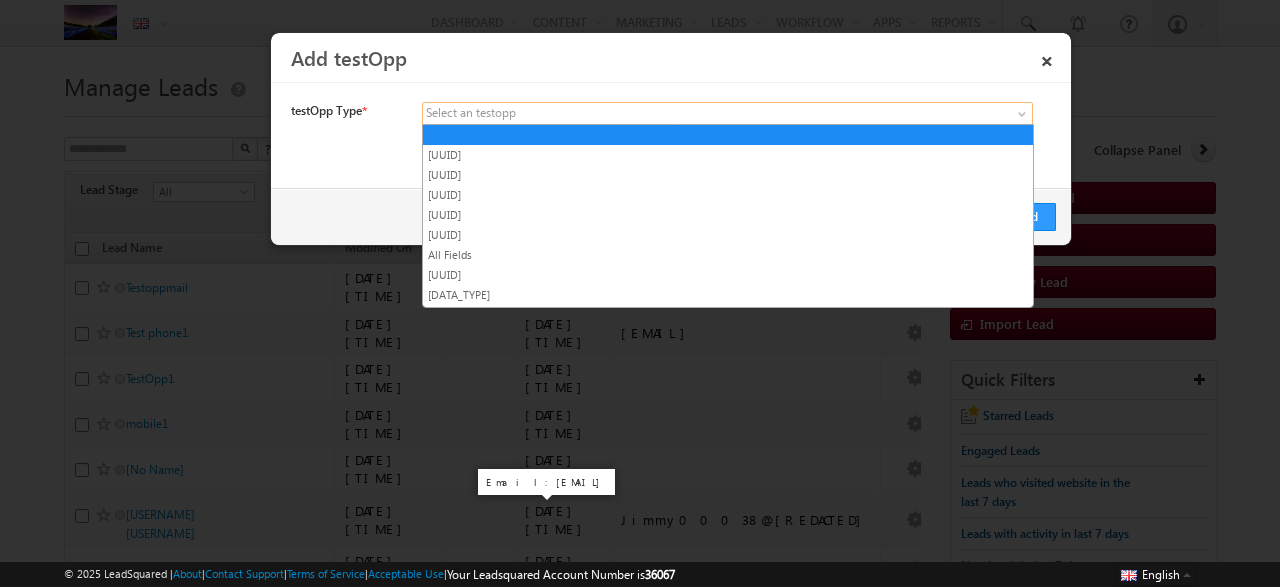 click at bounding box center (687, 114) 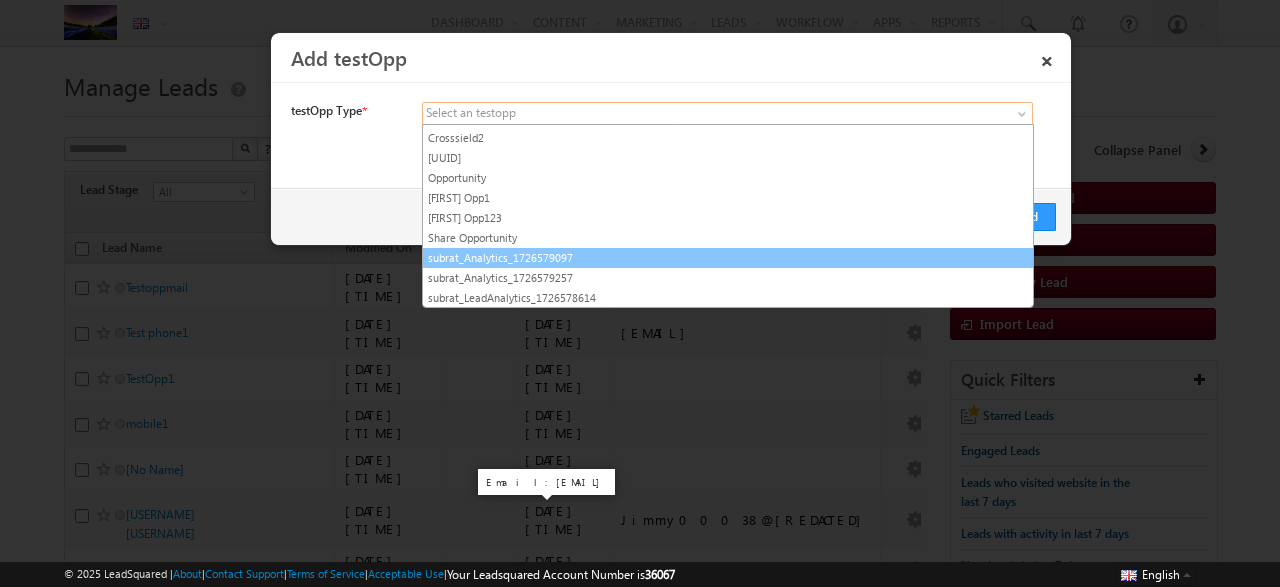 scroll, scrollTop: 185, scrollLeft: 0, axis: vertical 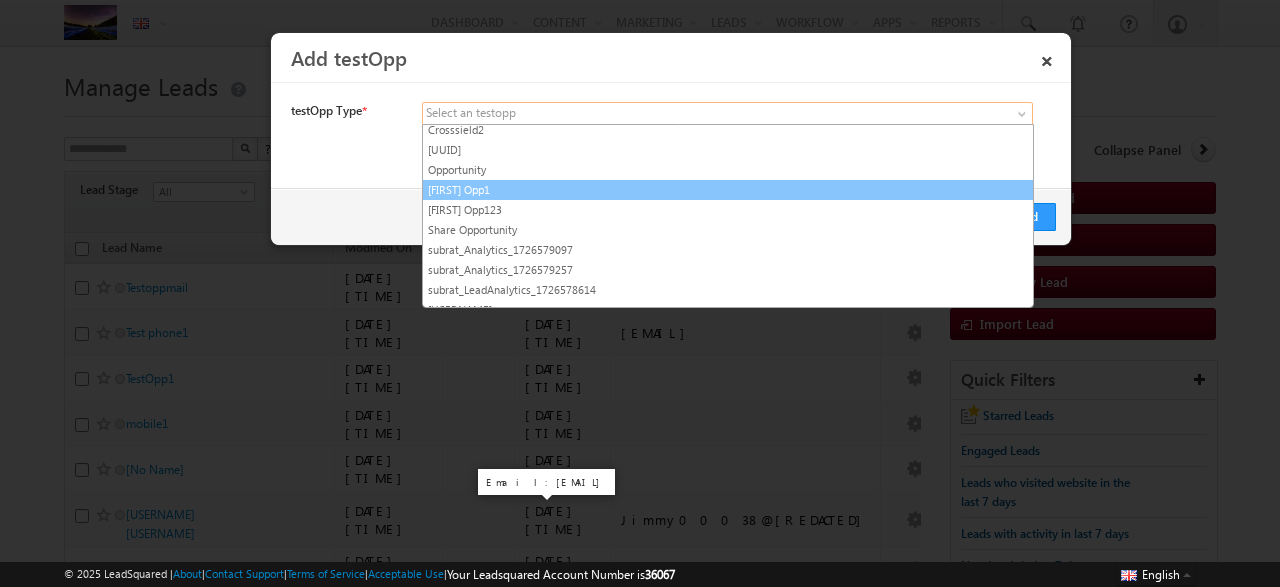 click on "Priyanka Opp1" at bounding box center (728, 190) 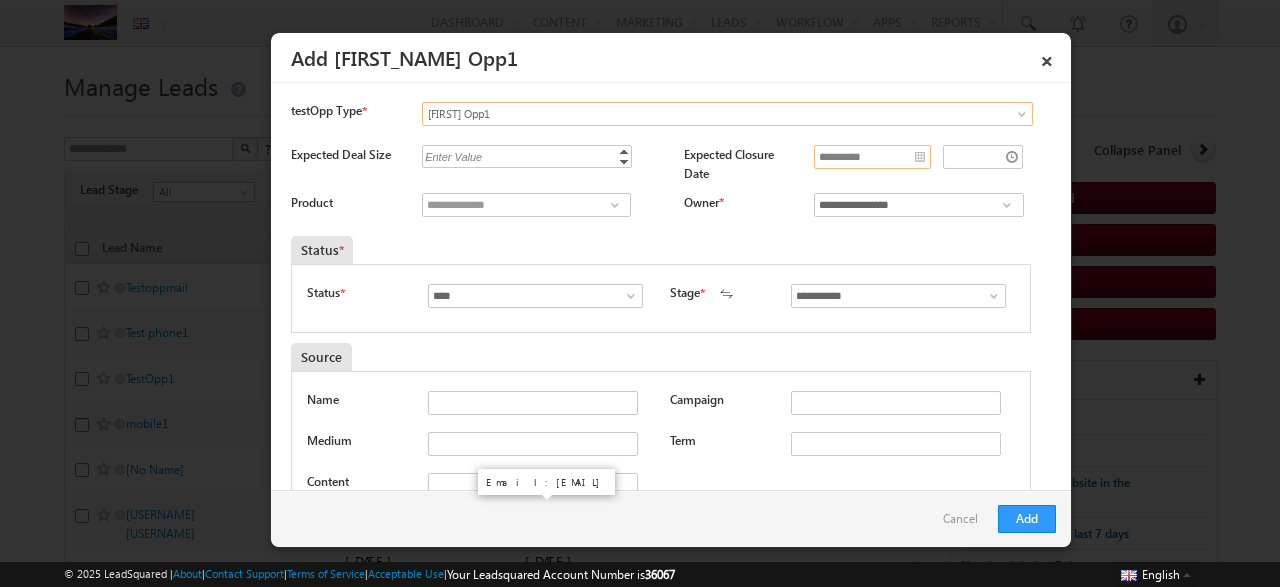 click on "**********" at bounding box center (872, 157) 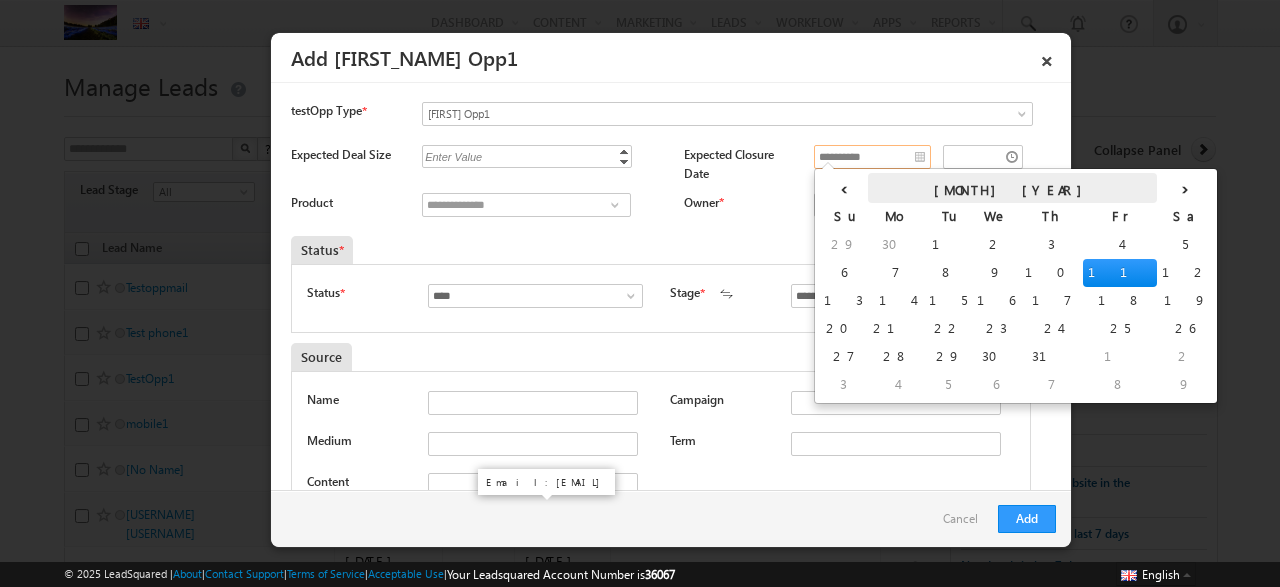 click on "July 2025" at bounding box center (1012, 188) 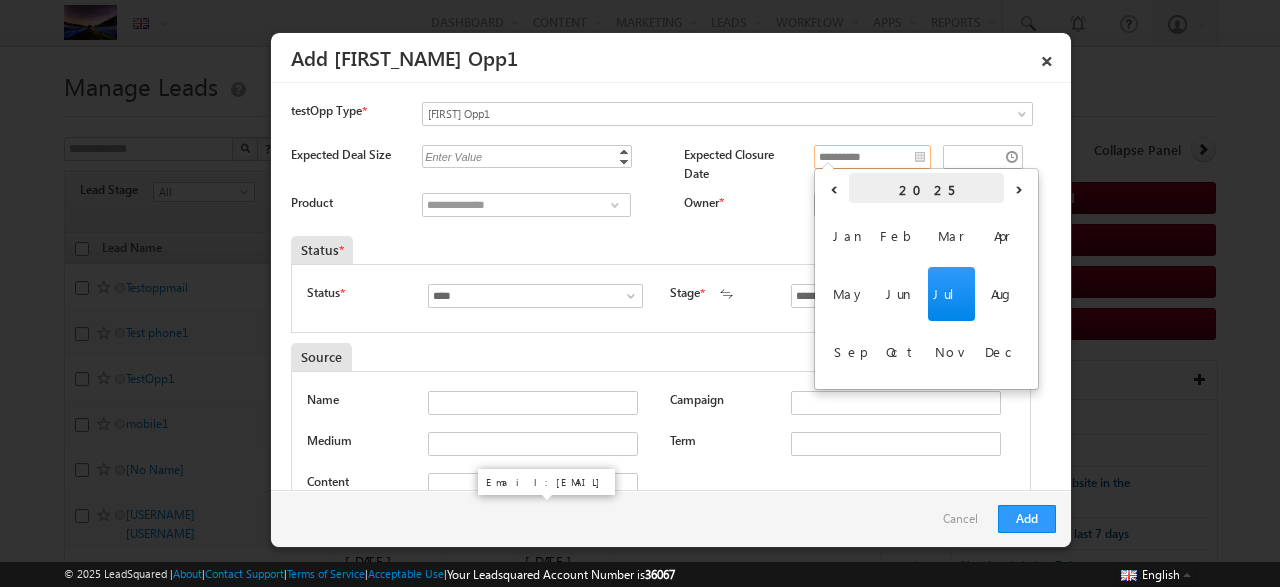 click on "2025" at bounding box center (926, 188) 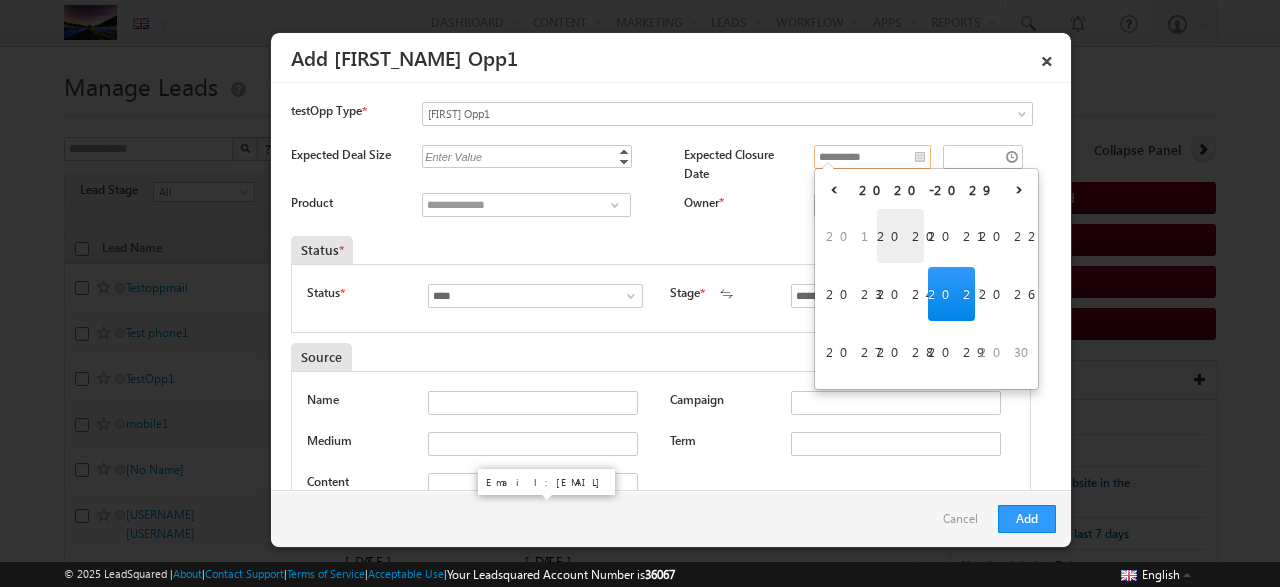 click on "2020" at bounding box center [900, 236] 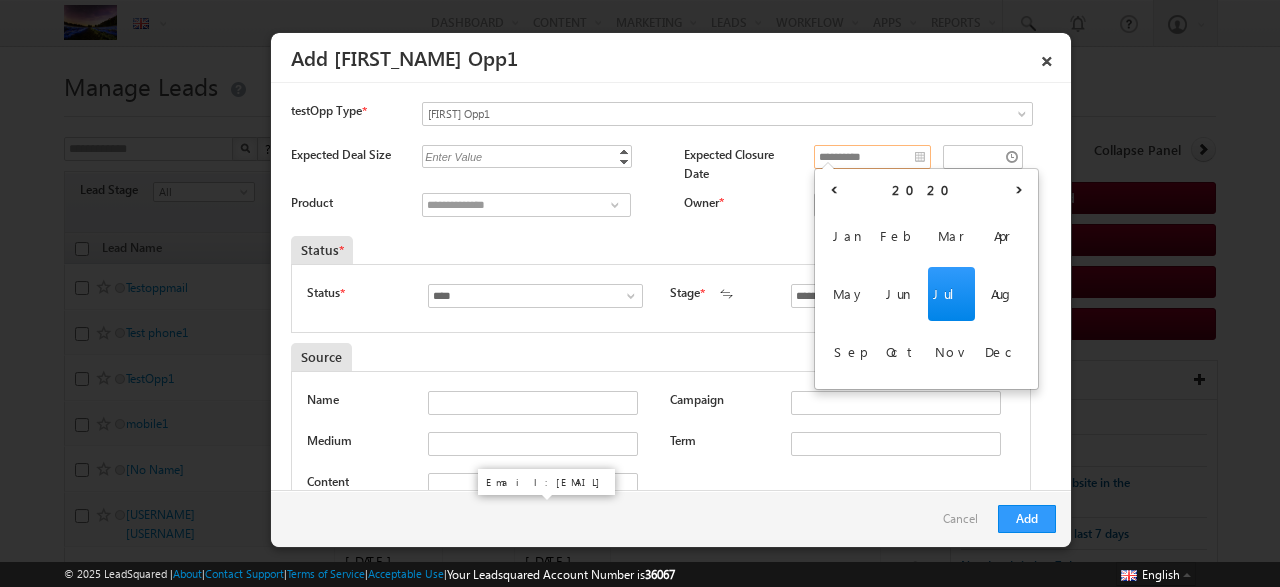 click on "Jul" at bounding box center (951, 294) 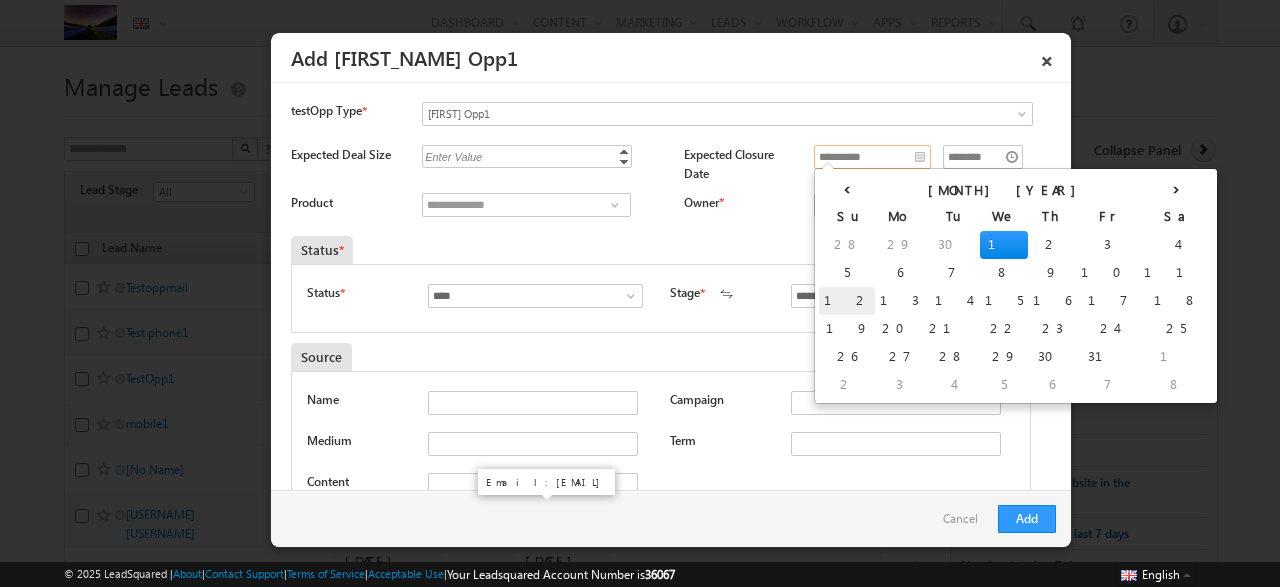 click on "12" at bounding box center (847, 301) 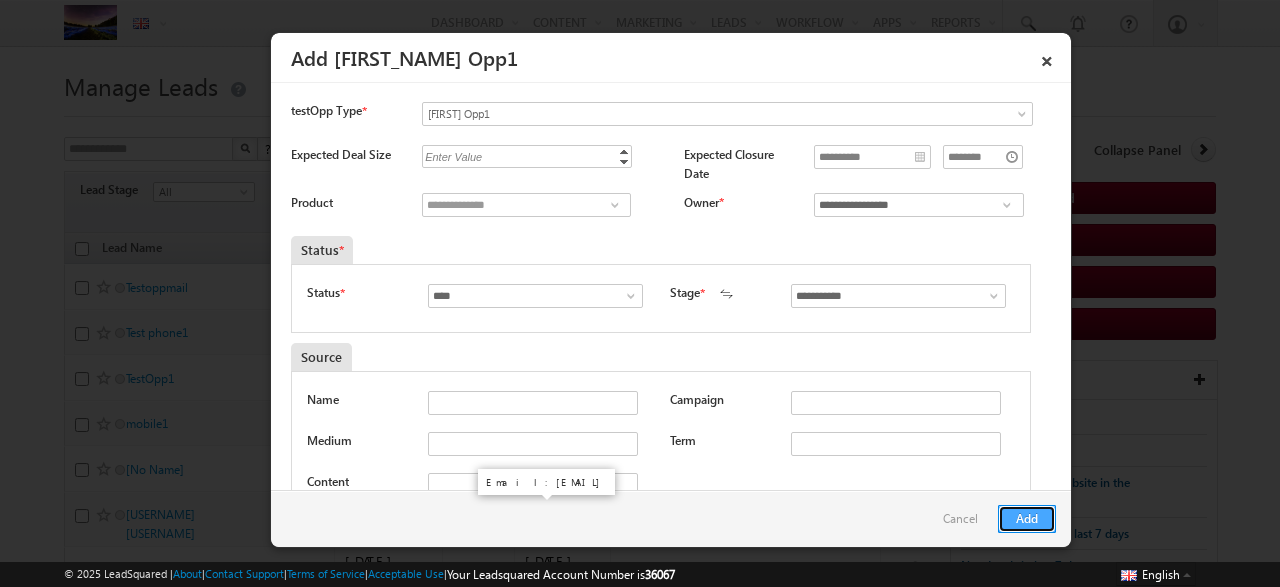 click on "Add" at bounding box center (1027, 519) 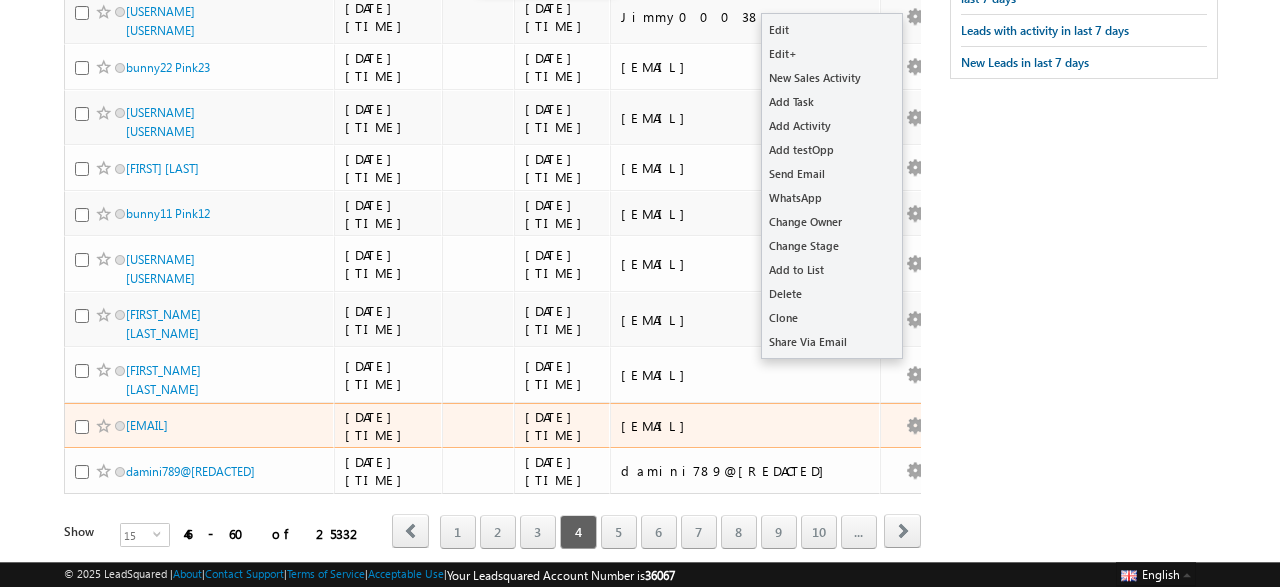 scroll, scrollTop: 508, scrollLeft: 0, axis: vertical 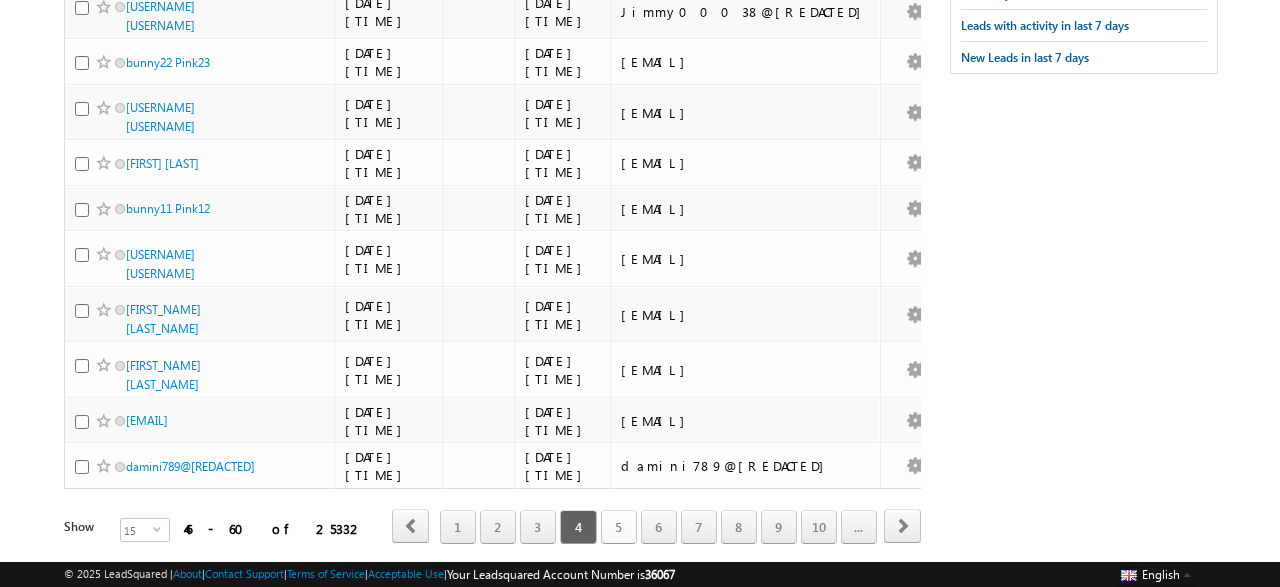 click on "5" at bounding box center (619, 527) 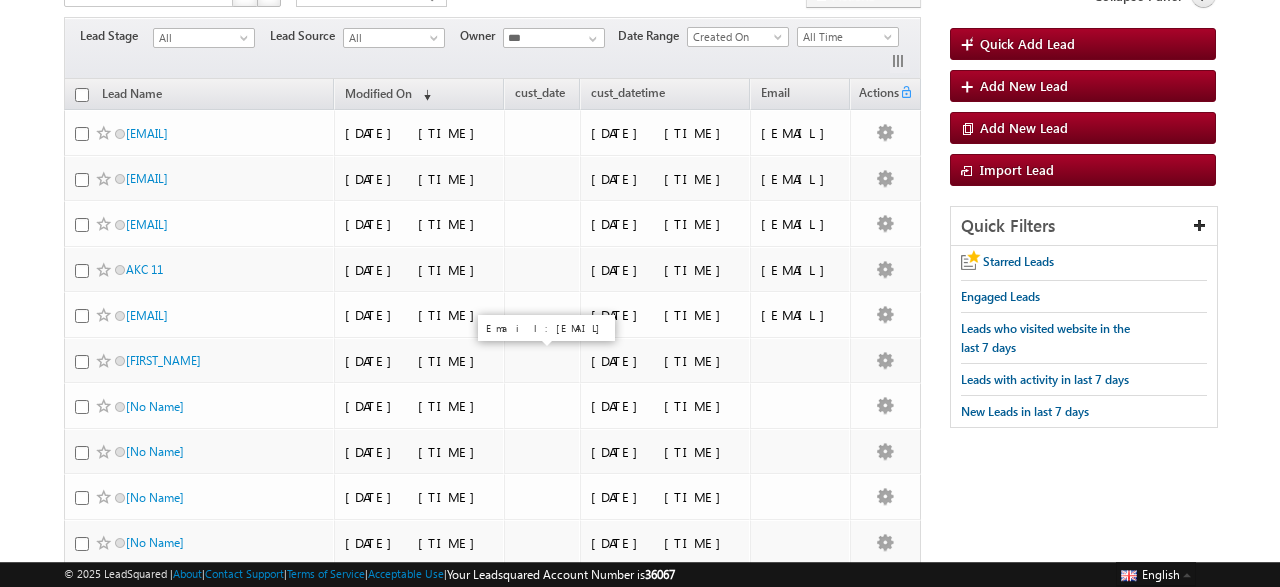 scroll, scrollTop: 0, scrollLeft: 0, axis: both 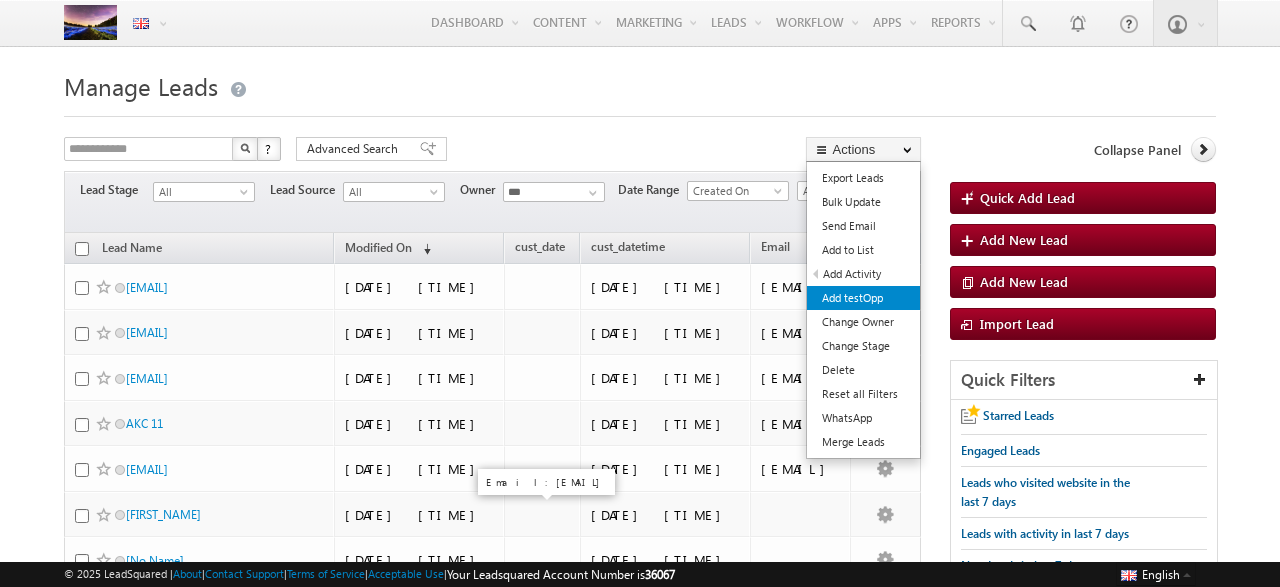 click on "Add testOpp" at bounding box center (863, 298) 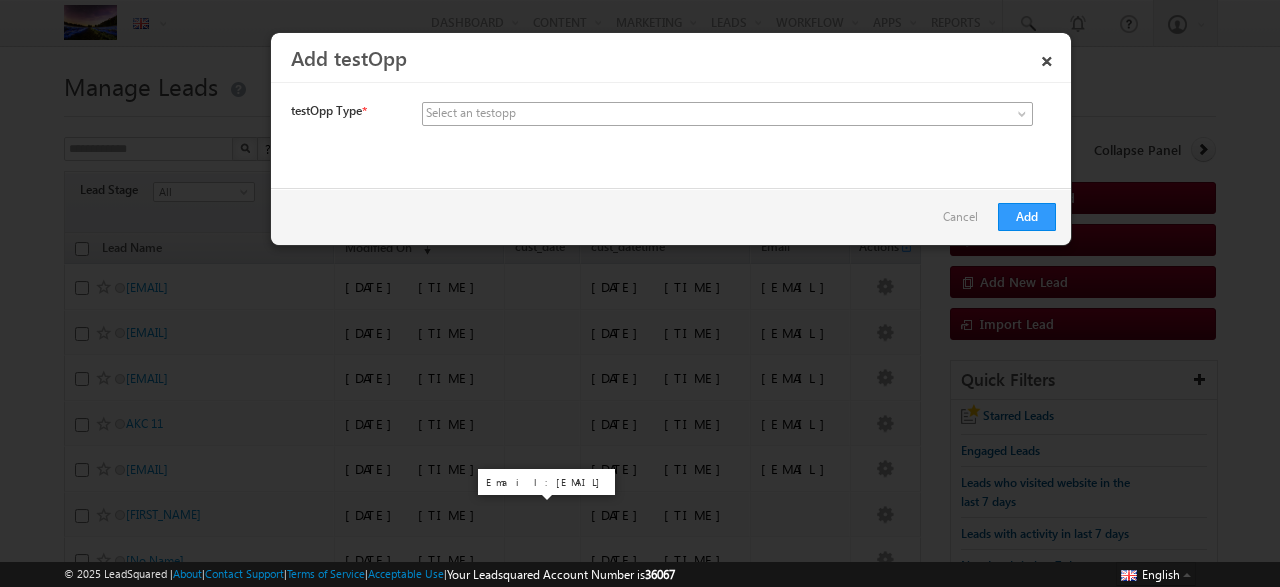 click at bounding box center (687, 114) 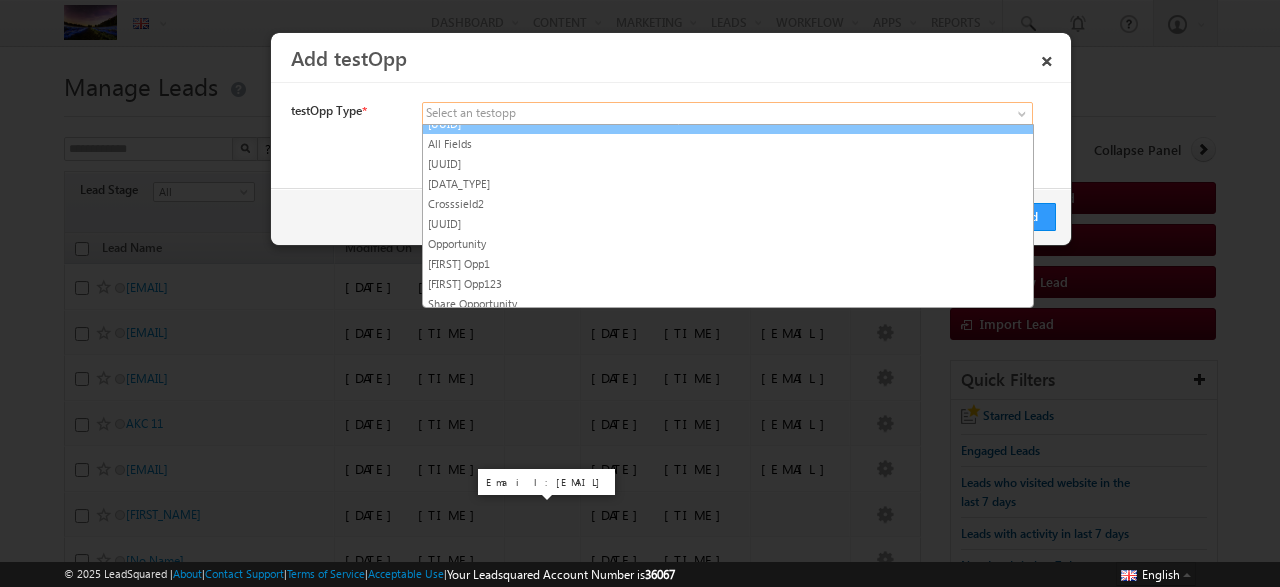 scroll, scrollTop: 116, scrollLeft: 0, axis: vertical 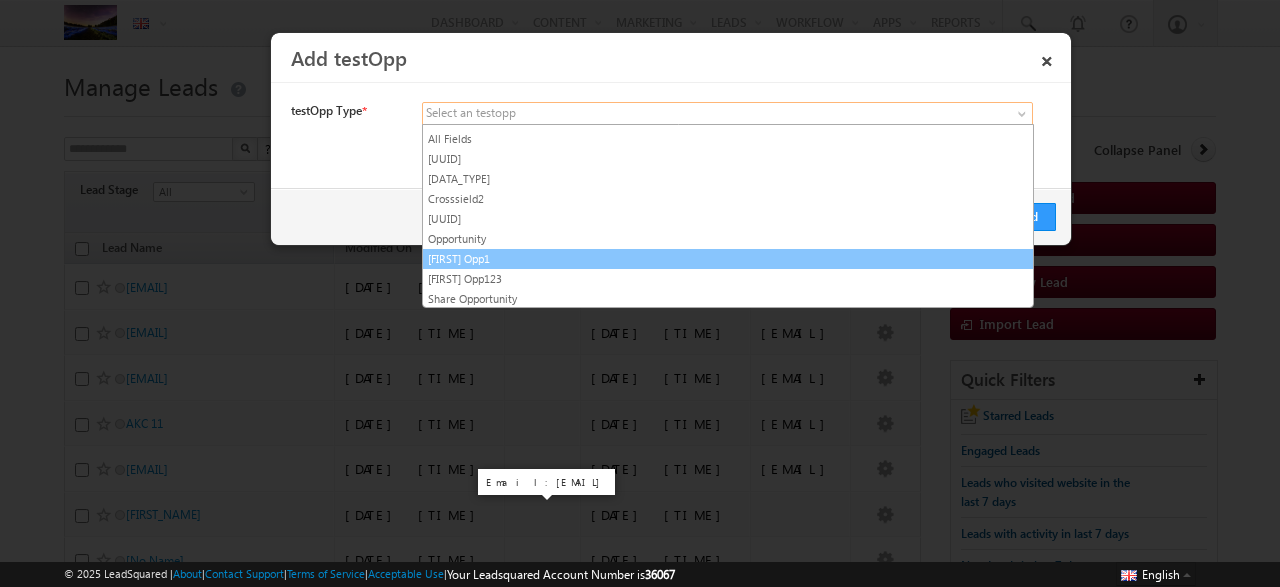 click on "Priyanka Opp1" at bounding box center (728, 259) 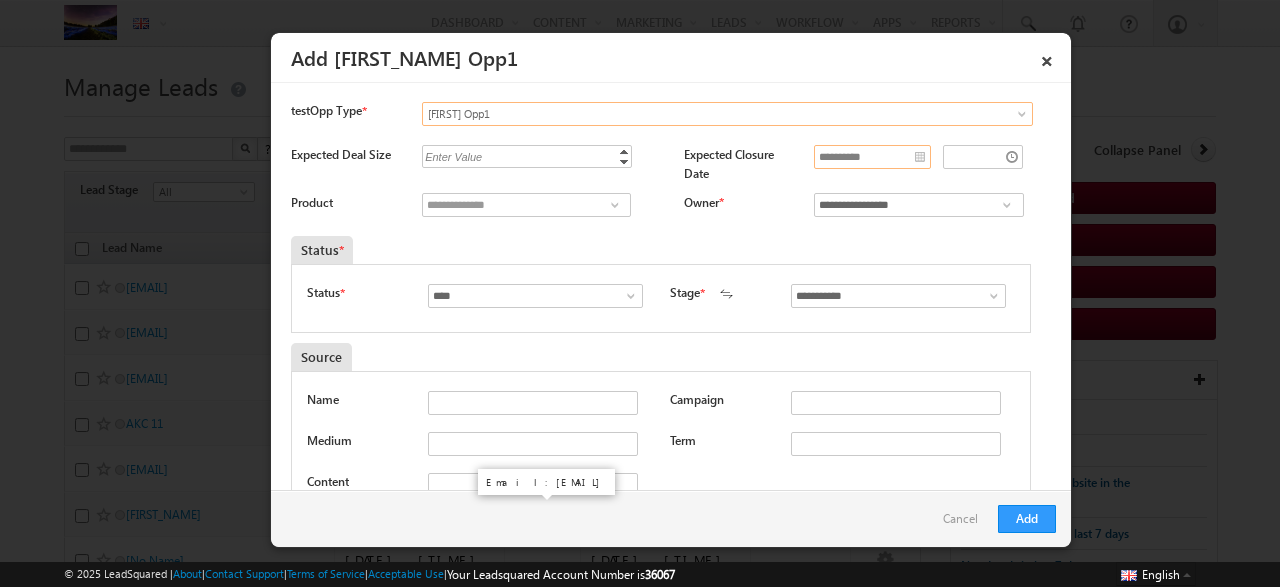 click on "**********" at bounding box center (872, 157) 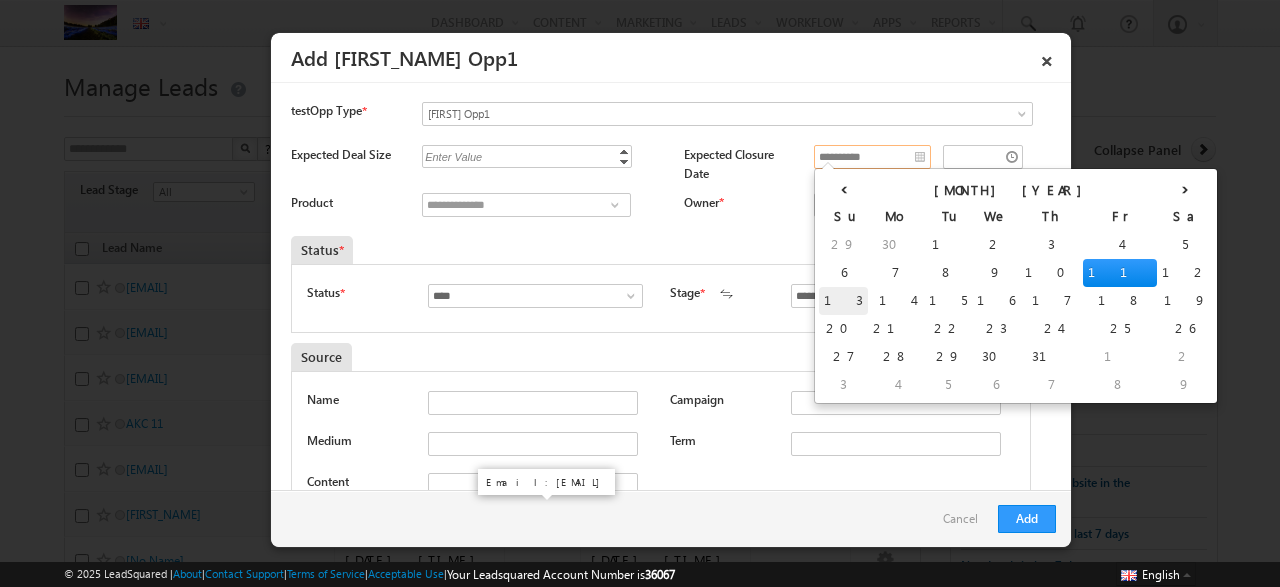 click on "13" at bounding box center [843, 301] 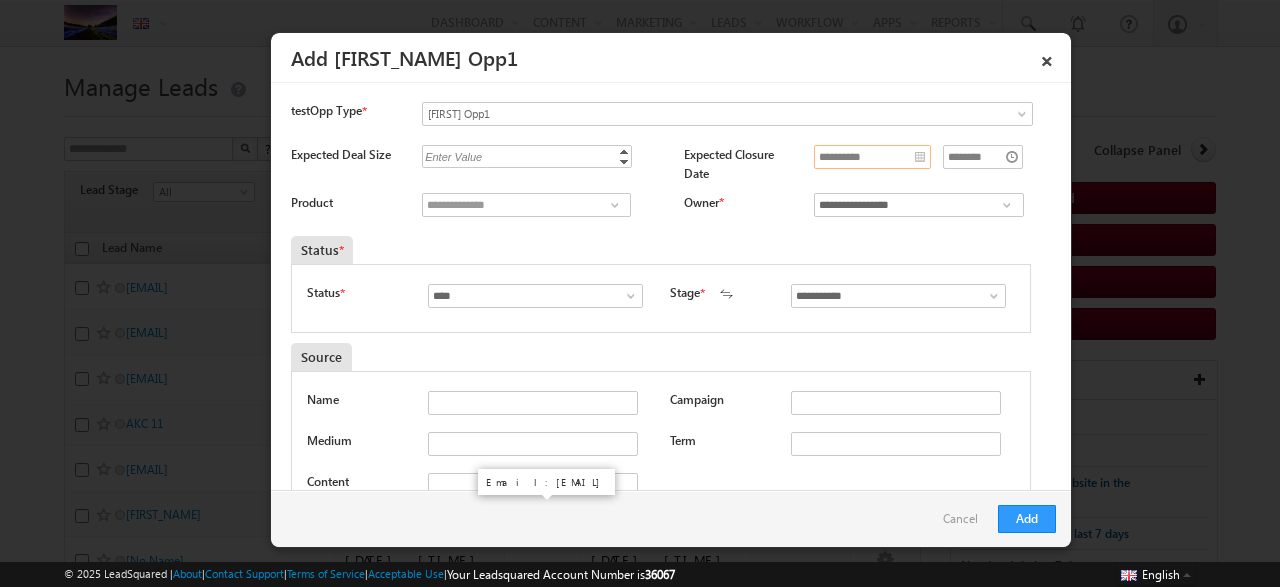 click on "**********" at bounding box center (872, 157) 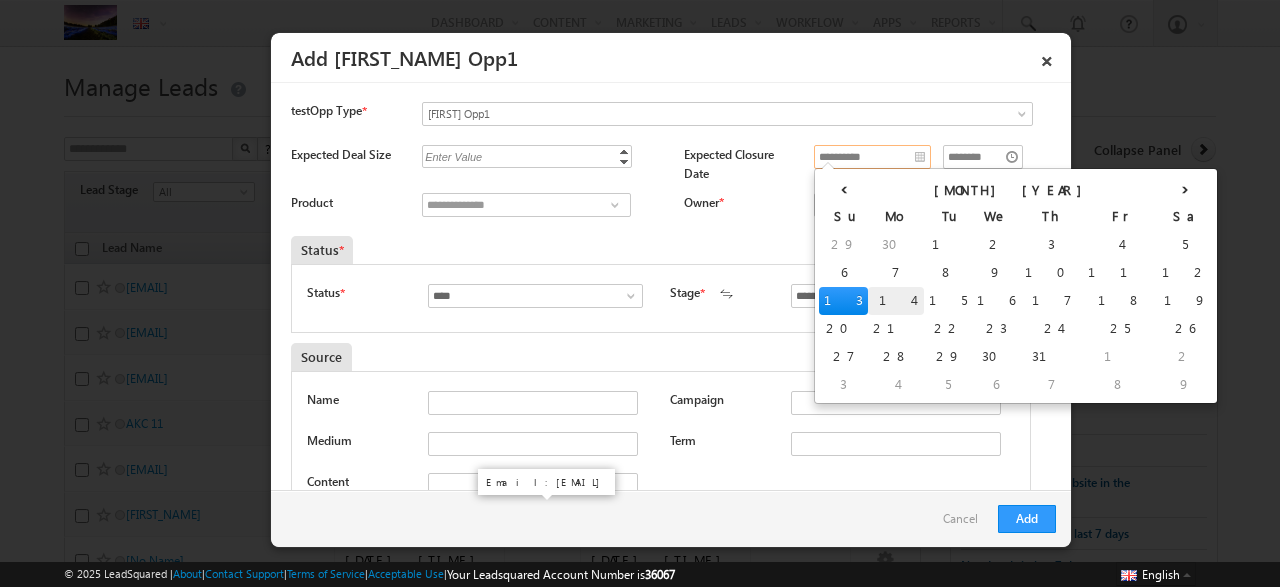 click on "14" at bounding box center [896, 301] 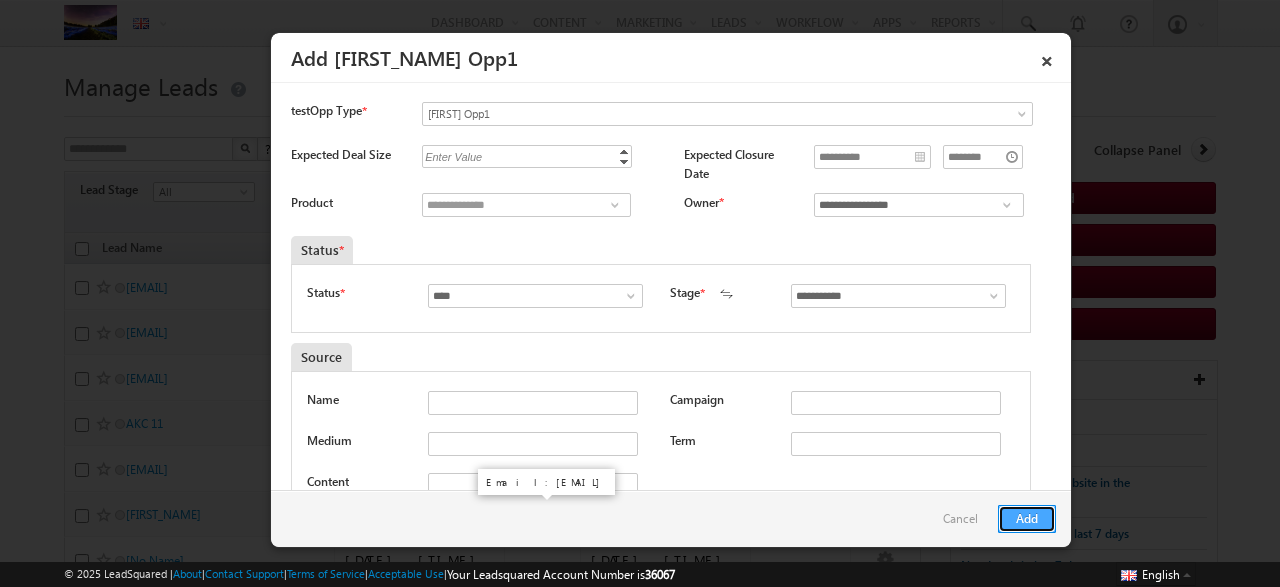 click on "Add" at bounding box center [1027, 519] 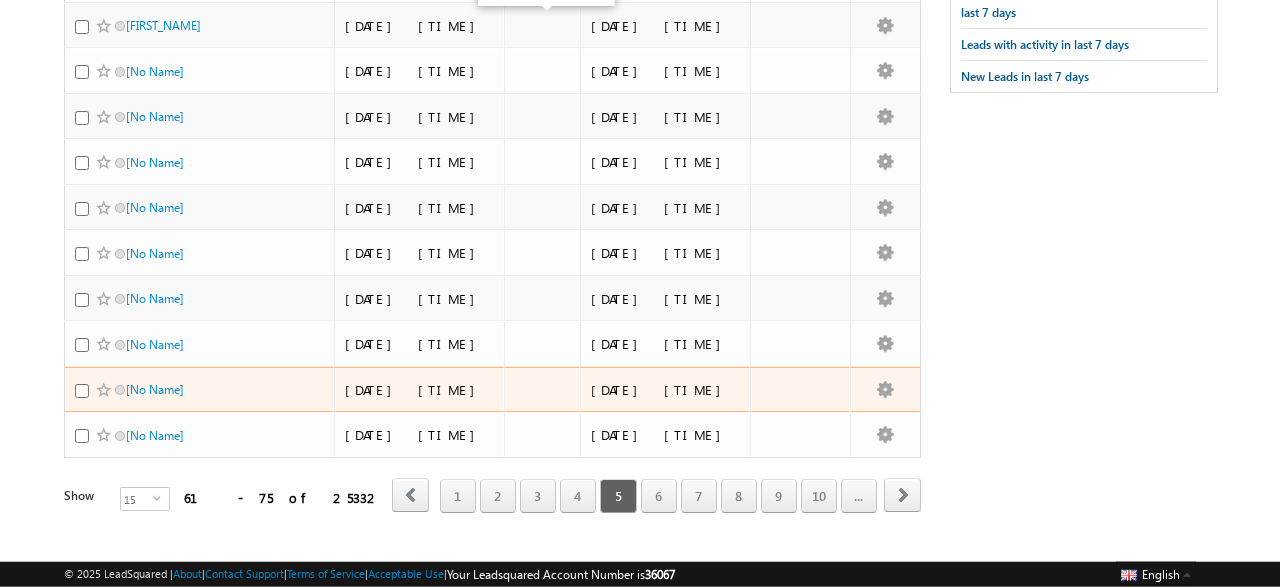 scroll, scrollTop: 508, scrollLeft: 0, axis: vertical 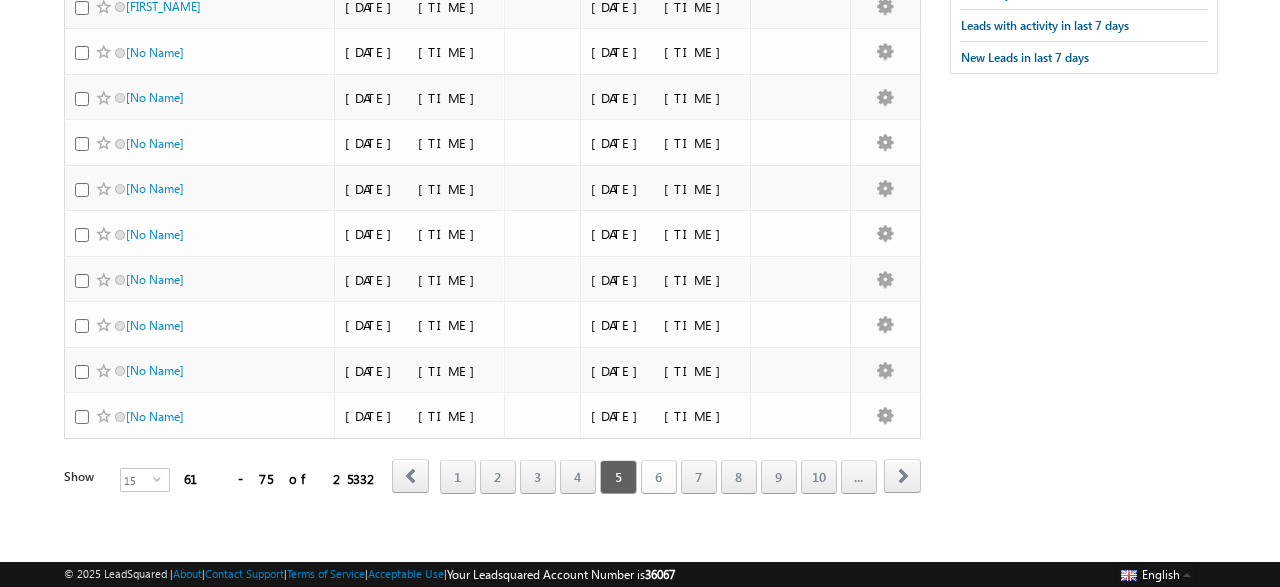 click on "6" at bounding box center (659, 477) 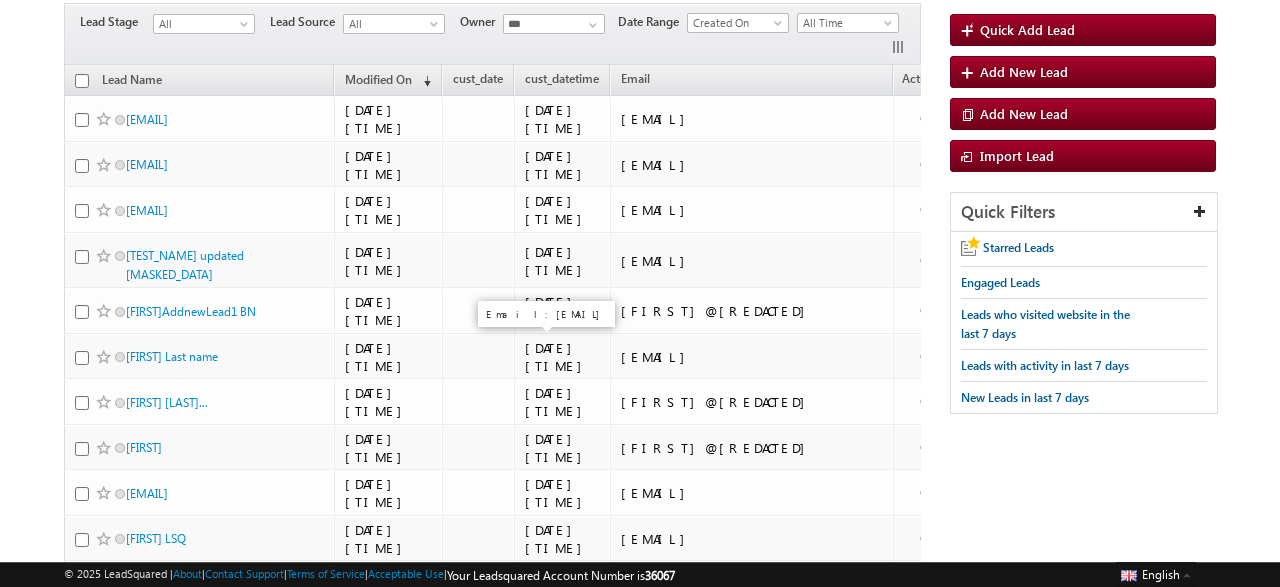 scroll, scrollTop: 0, scrollLeft: 0, axis: both 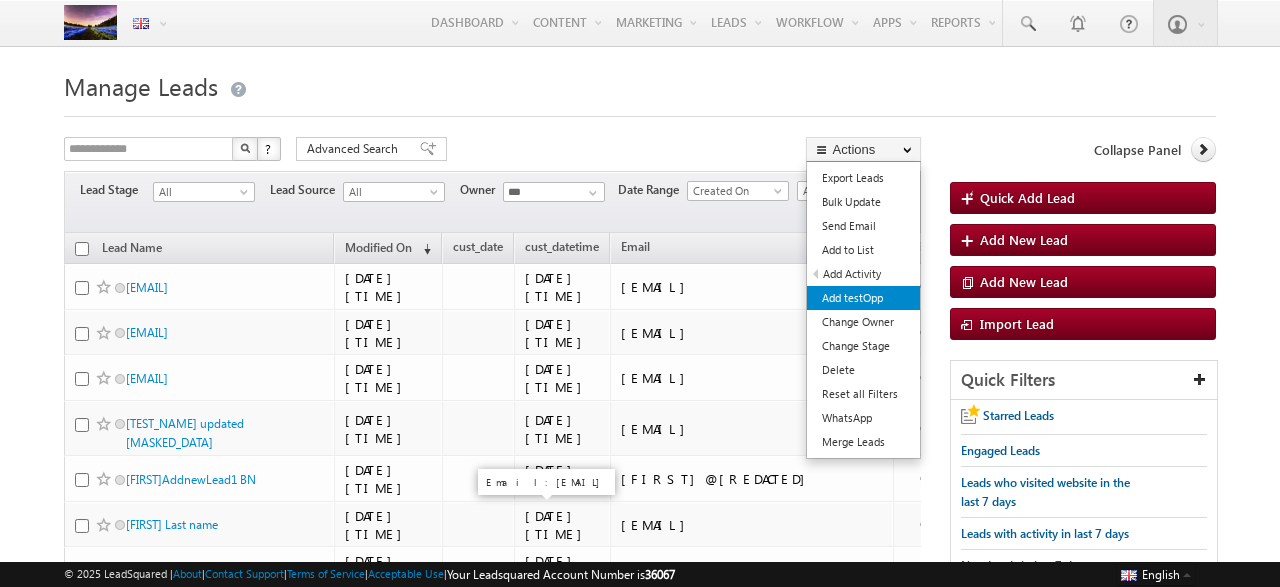 click on "Add testOpp" at bounding box center (863, 298) 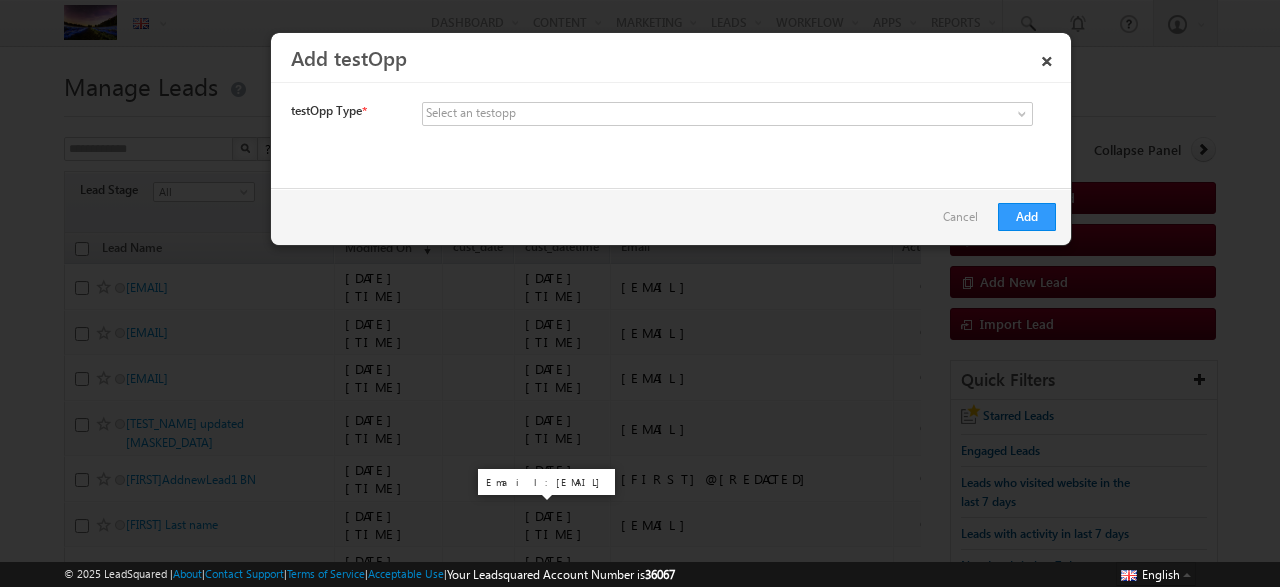 click on "Select an testopp" at bounding box center (471, 113) 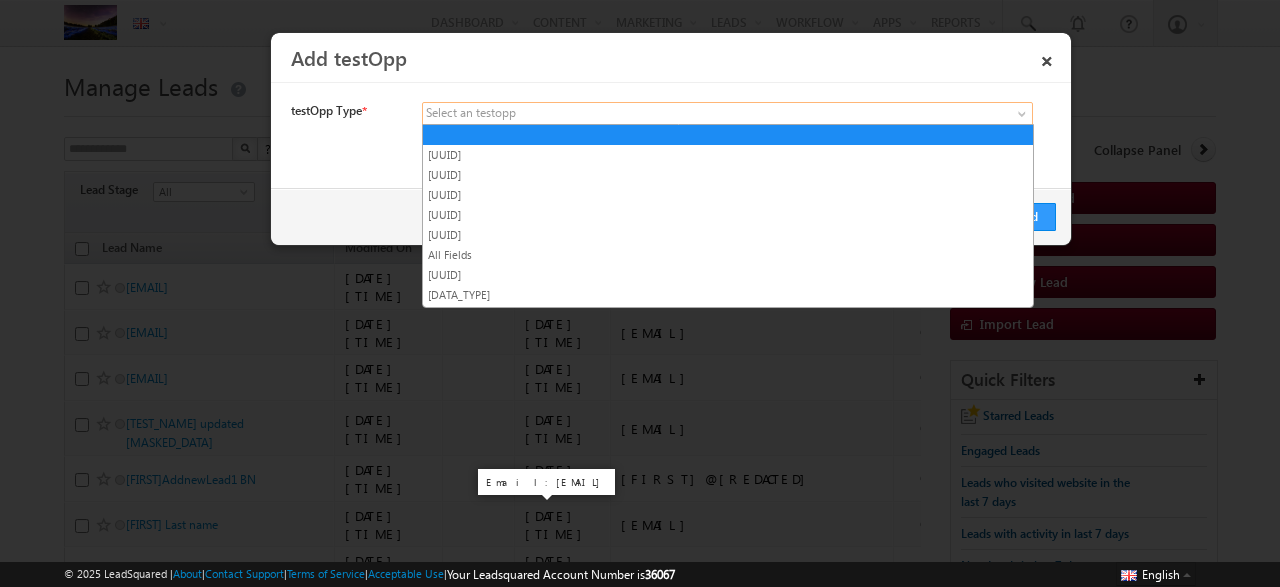 click at bounding box center (687, 114) 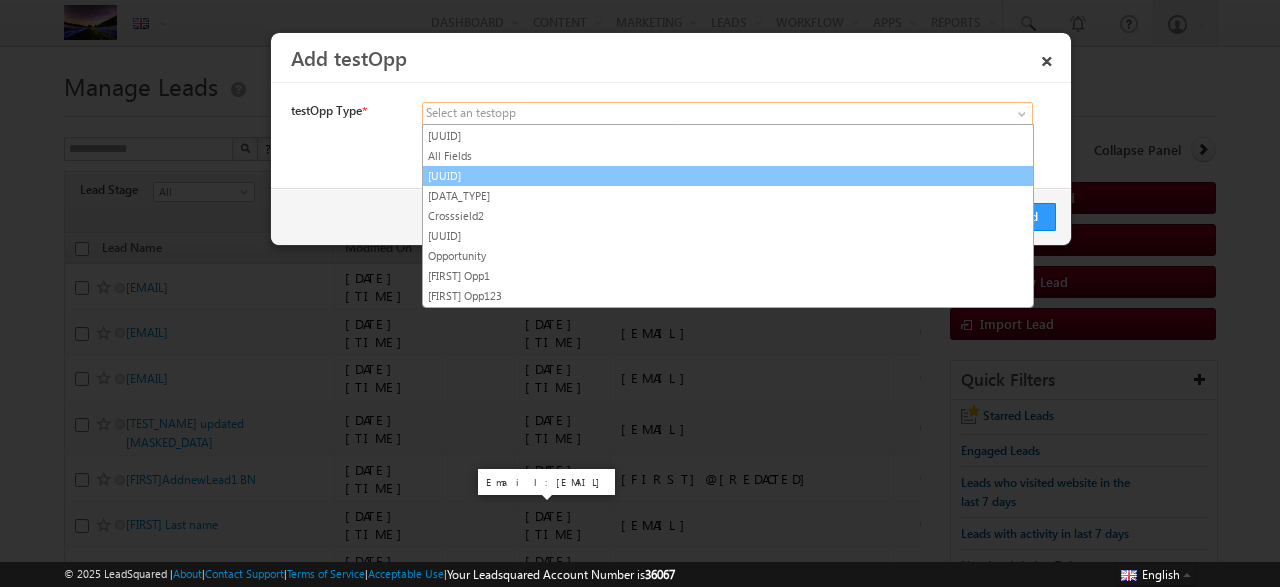 scroll, scrollTop: 100, scrollLeft: 0, axis: vertical 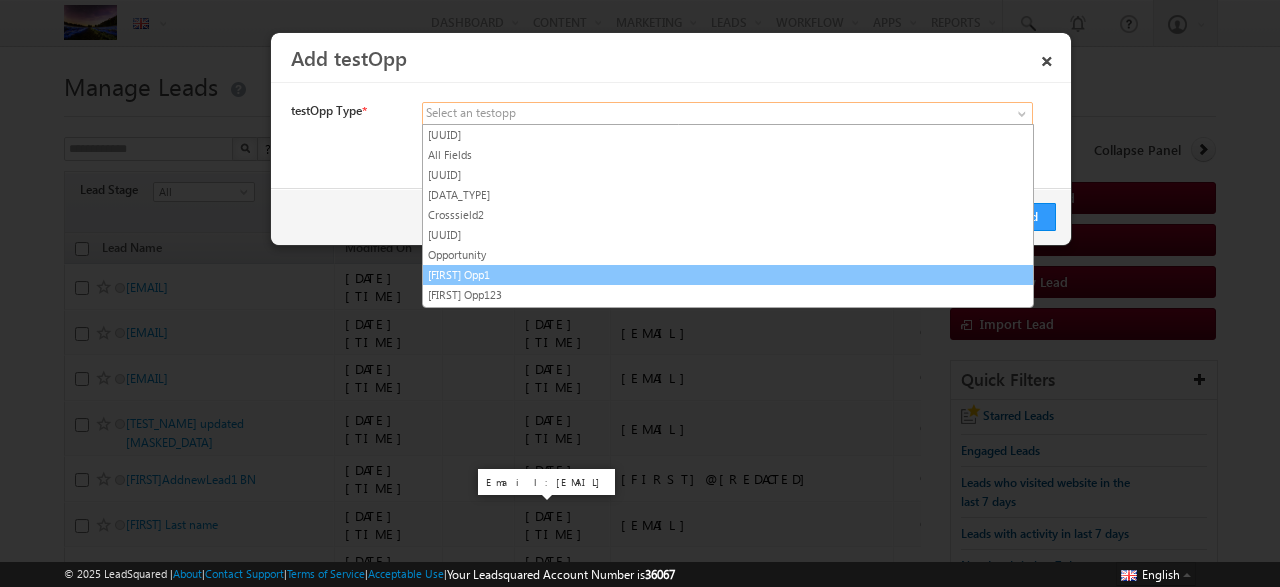 click on "Priyanka Opp1" at bounding box center [728, 275] 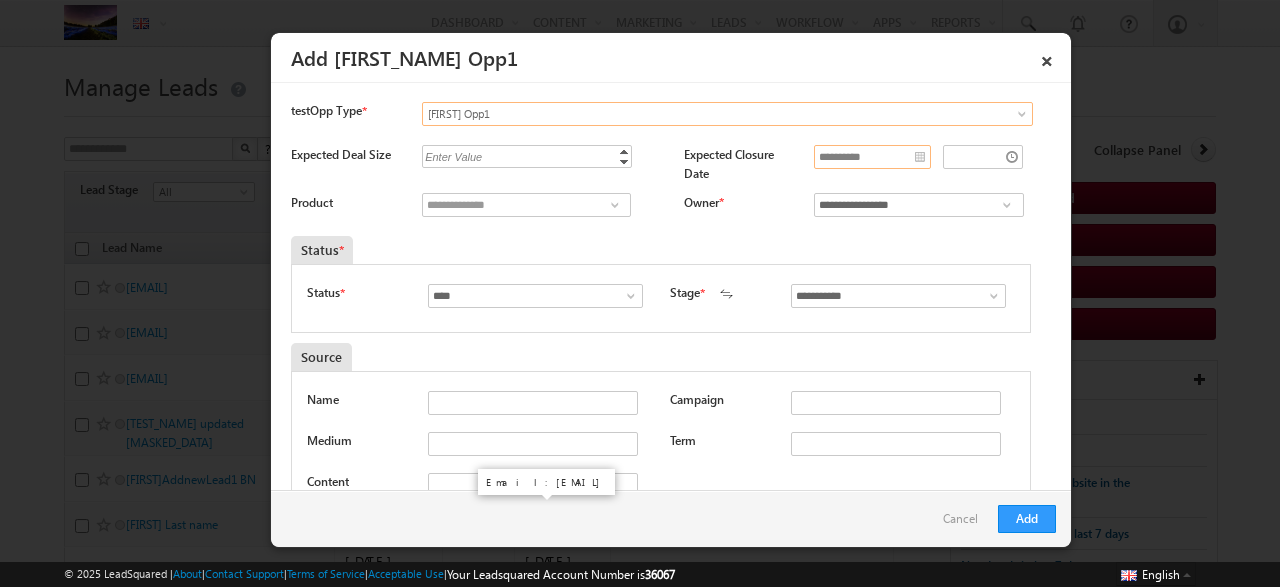 click on "**********" at bounding box center (872, 157) 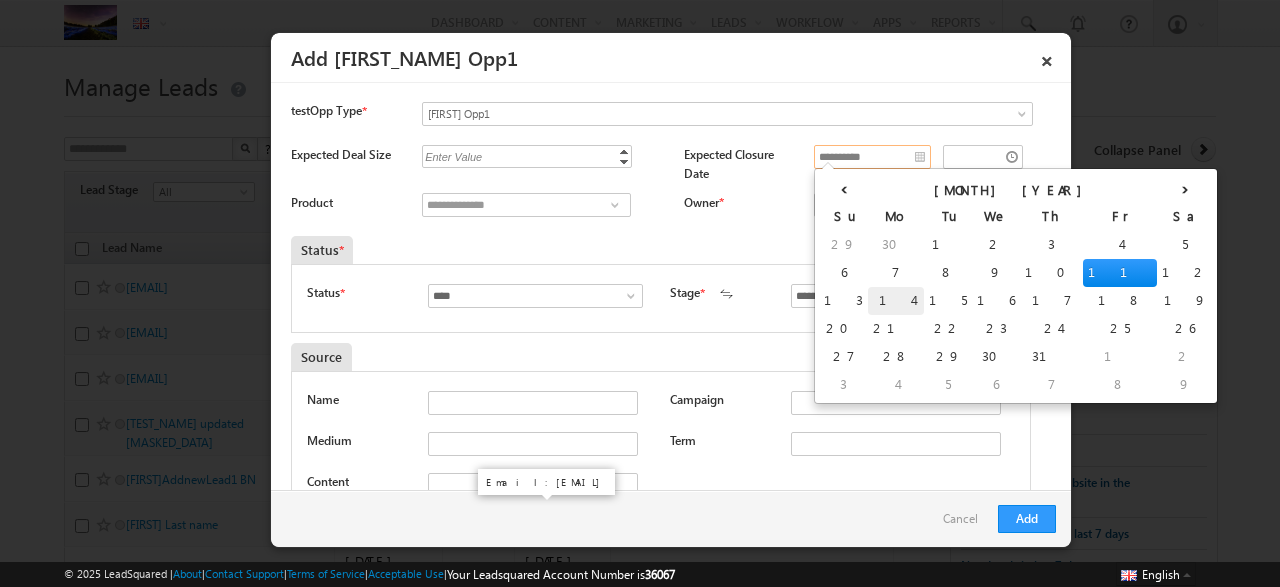 click on "14" at bounding box center (896, 301) 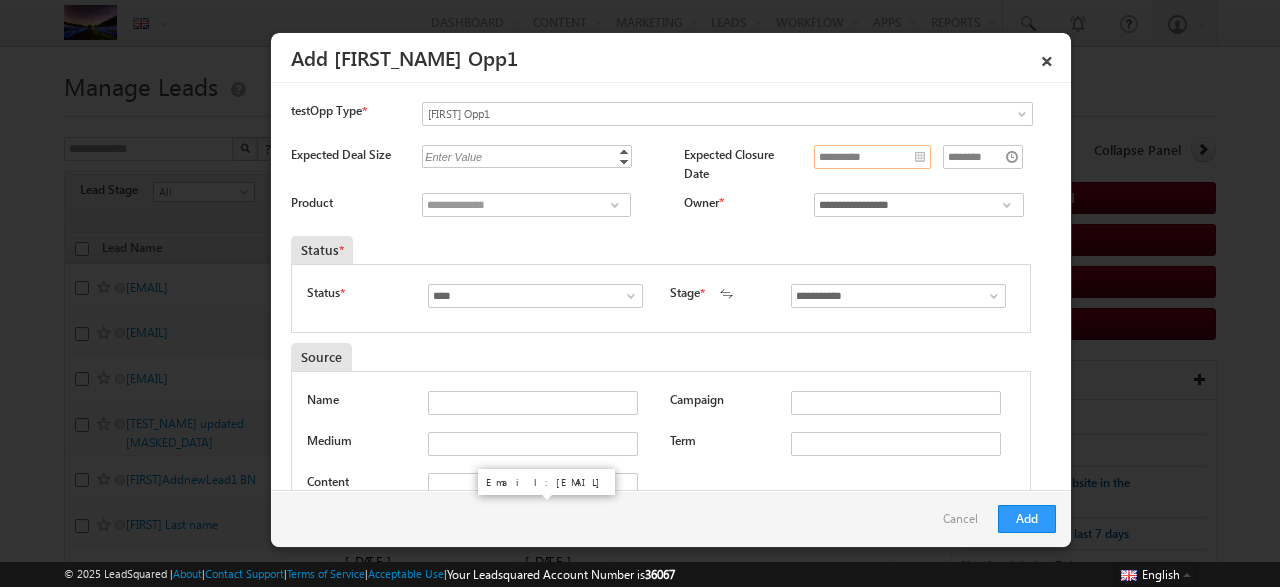 click on "**********" at bounding box center (872, 157) 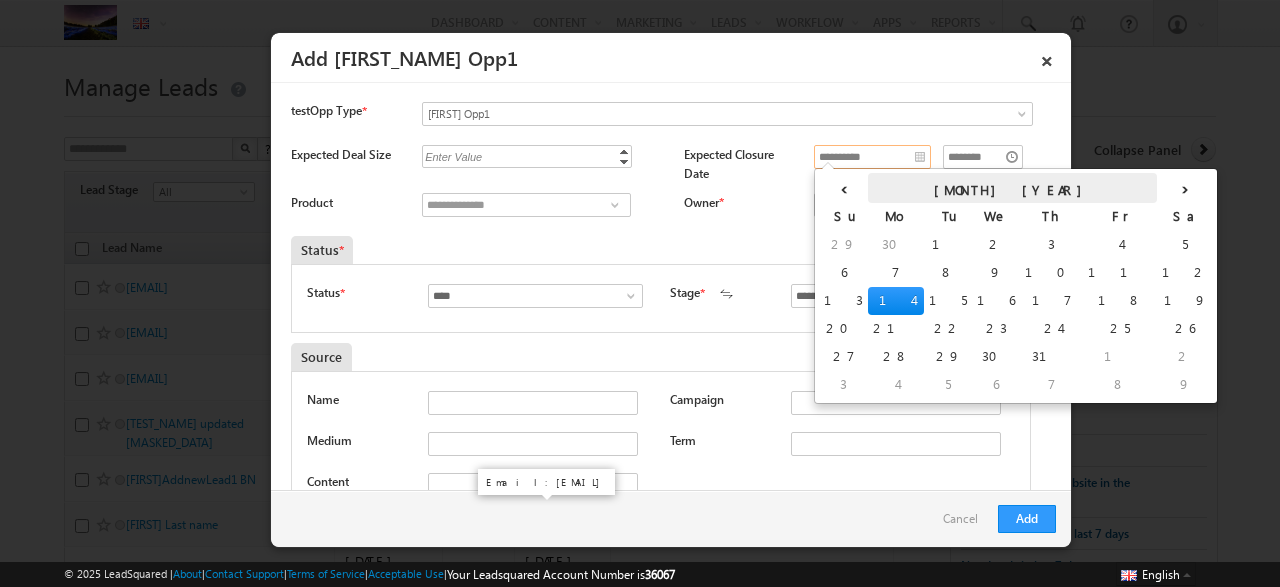 click on "July 2025" at bounding box center [1012, 188] 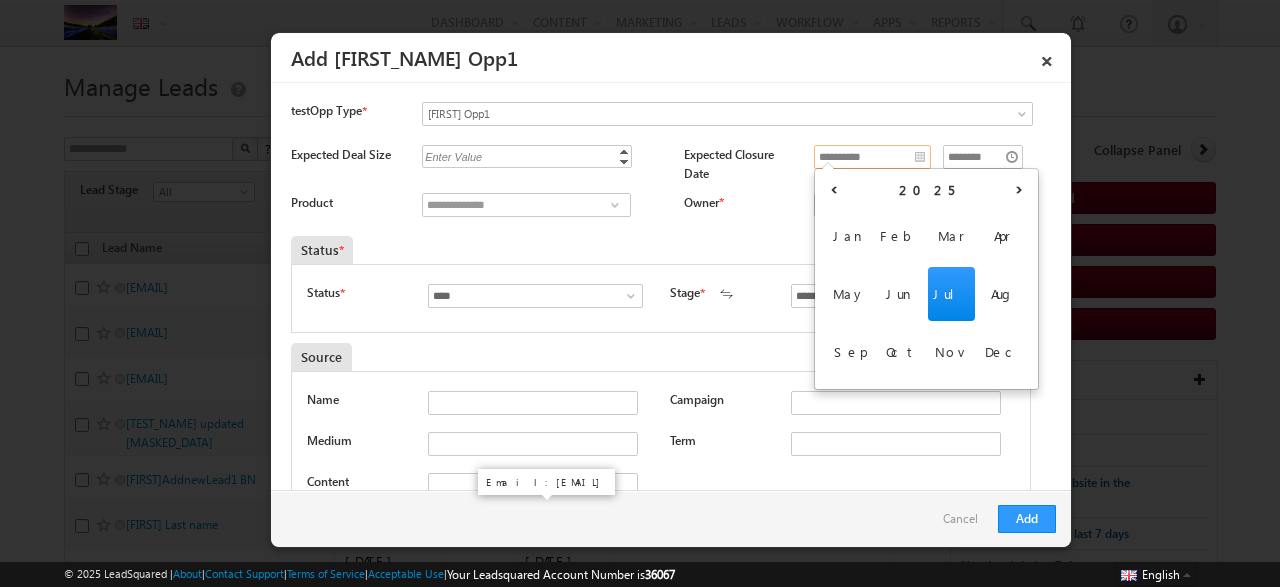 click on "2025" at bounding box center (926, 188) 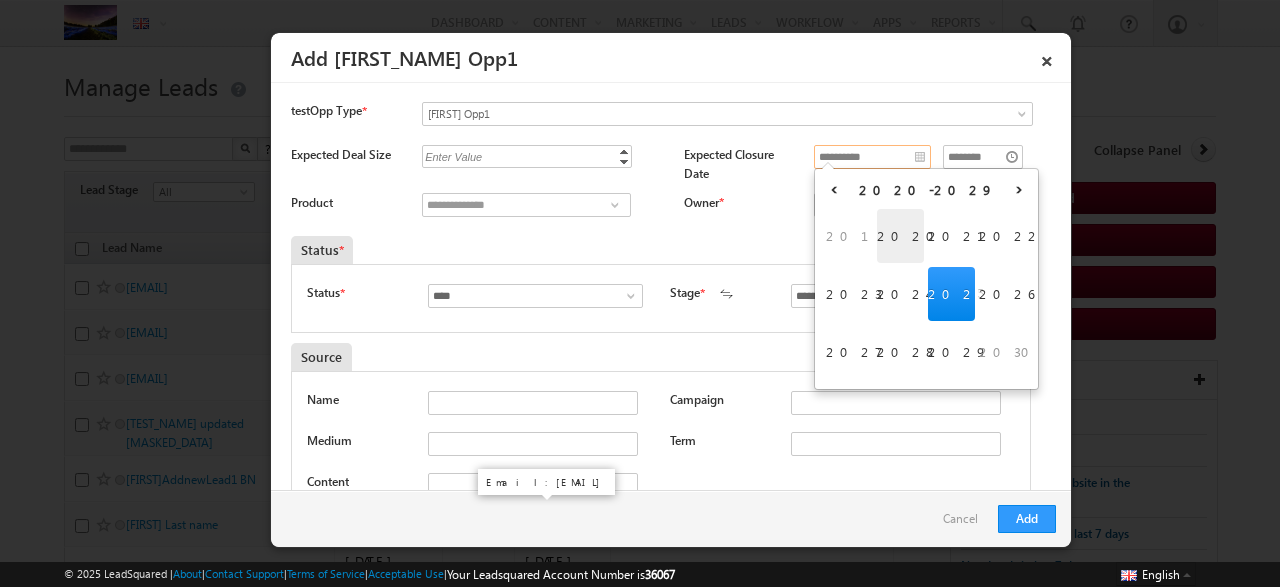 click on "2020" at bounding box center (900, 236) 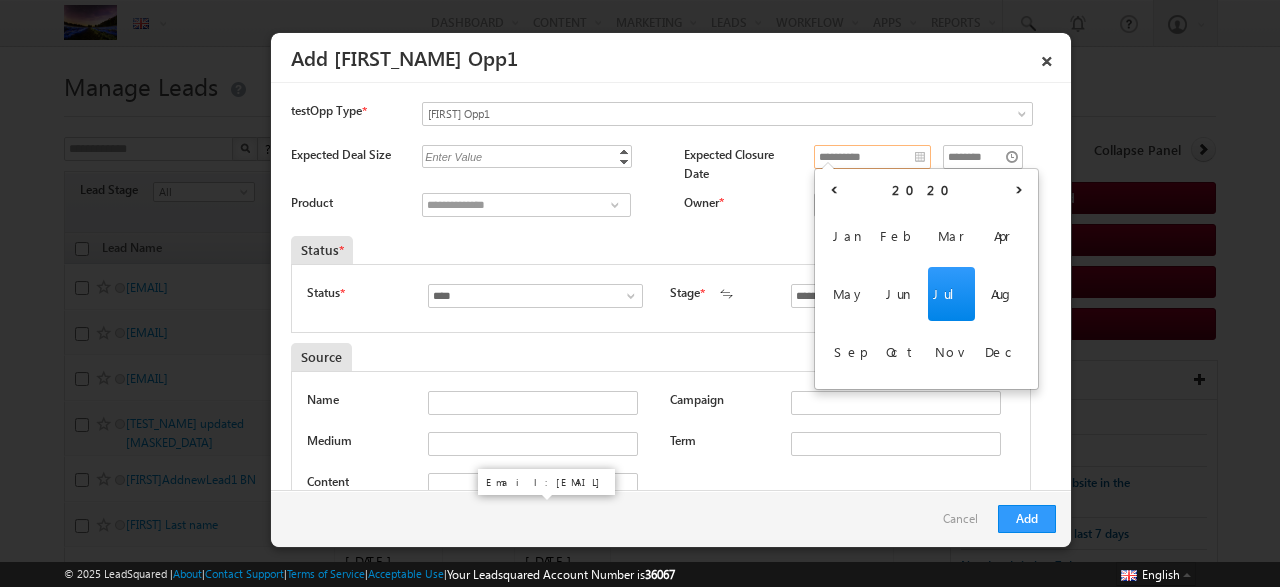 click on "Jul" at bounding box center (951, 294) 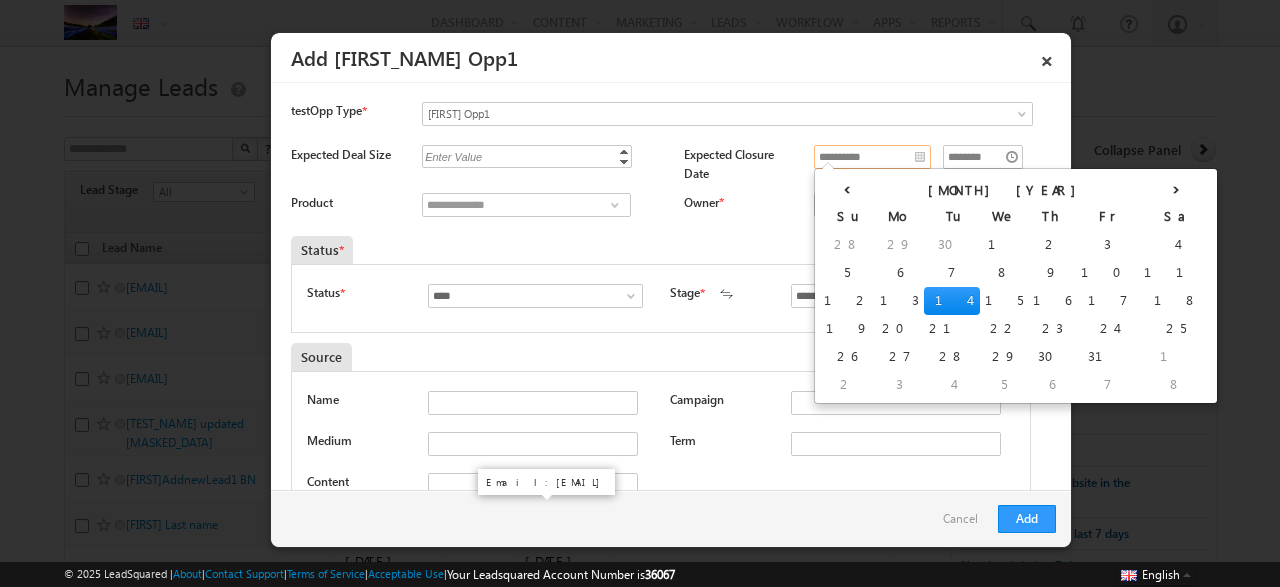 click on "14" at bounding box center (952, 301) 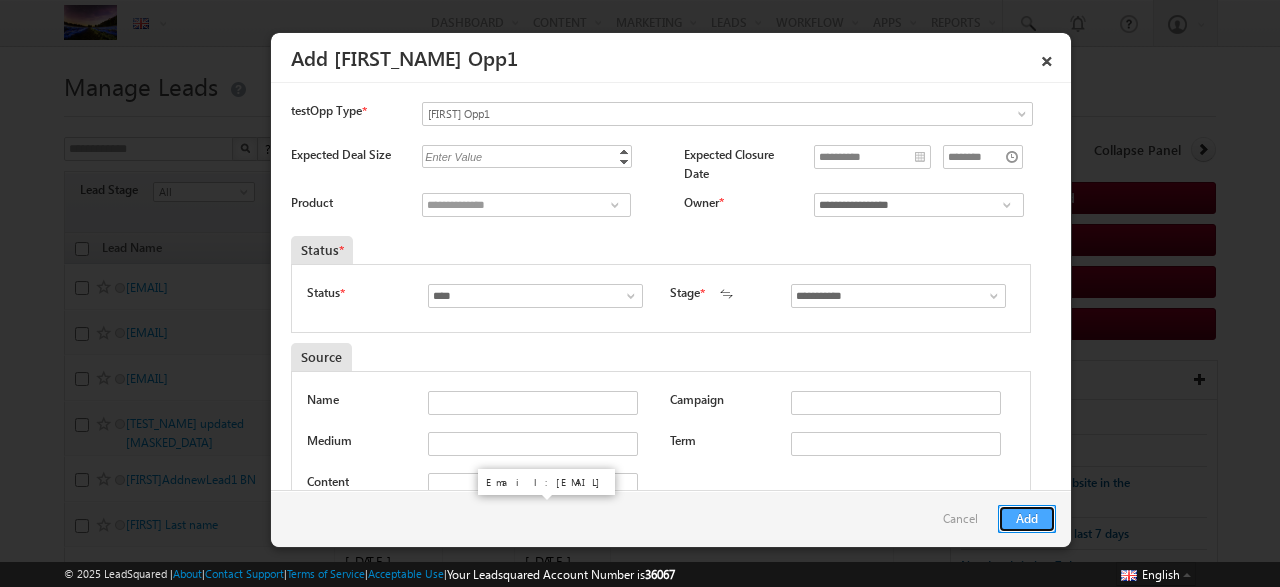click on "Add" at bounding box center (1027, 519) 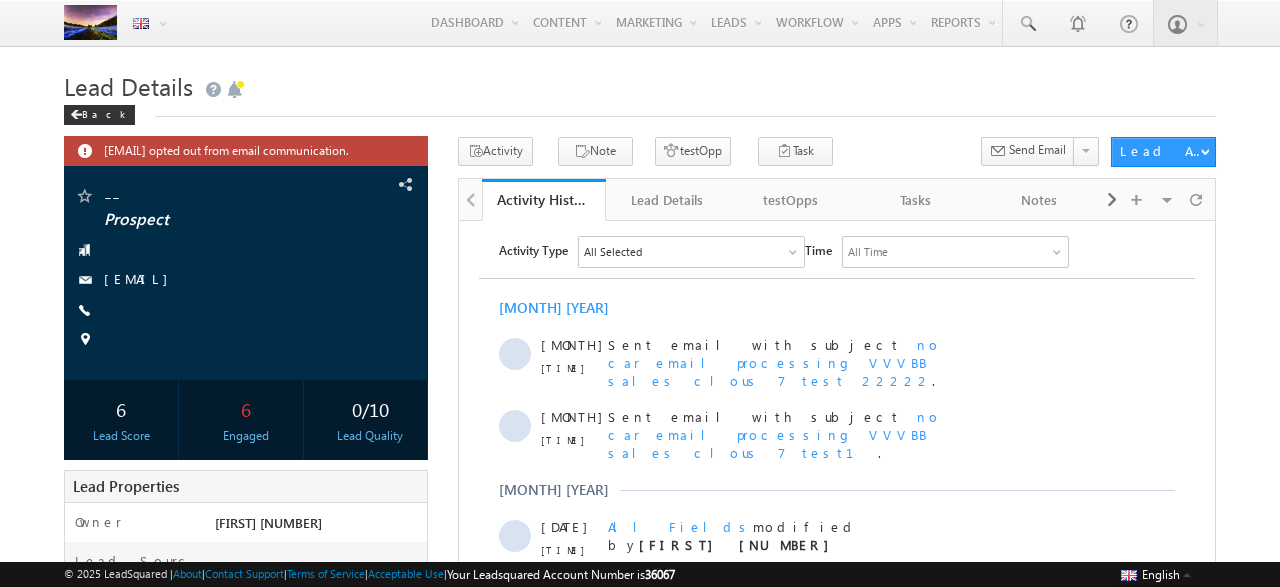 scroll, scrollTop: 0, scrollLeft: 0, axis: both 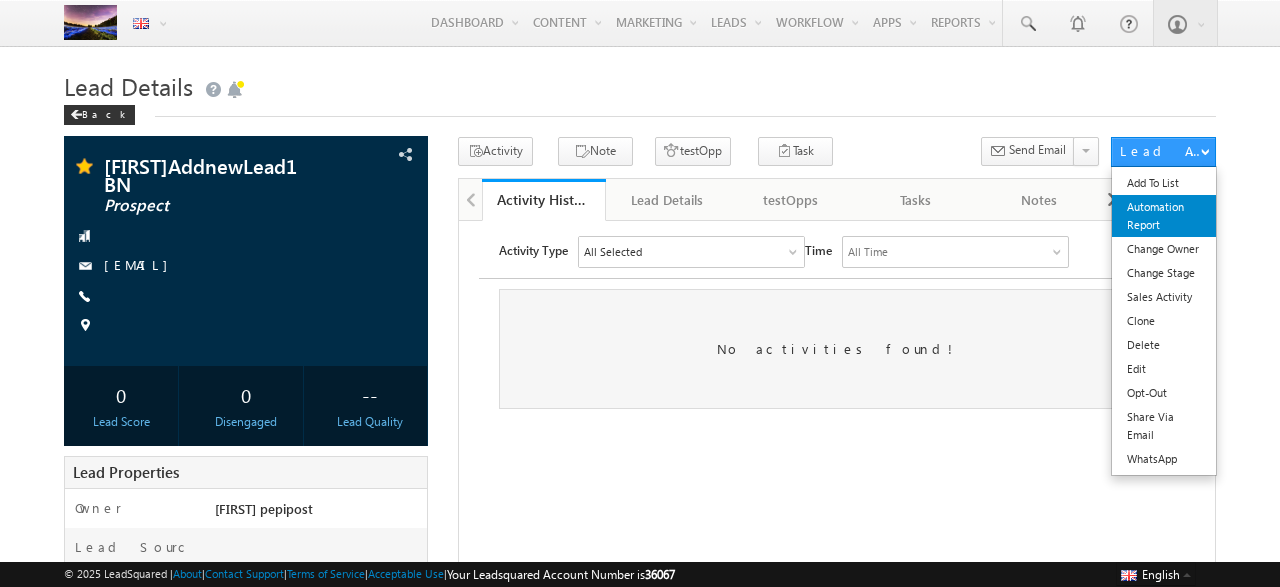 click on "Automation Report" at bounding box center (1164, 216) 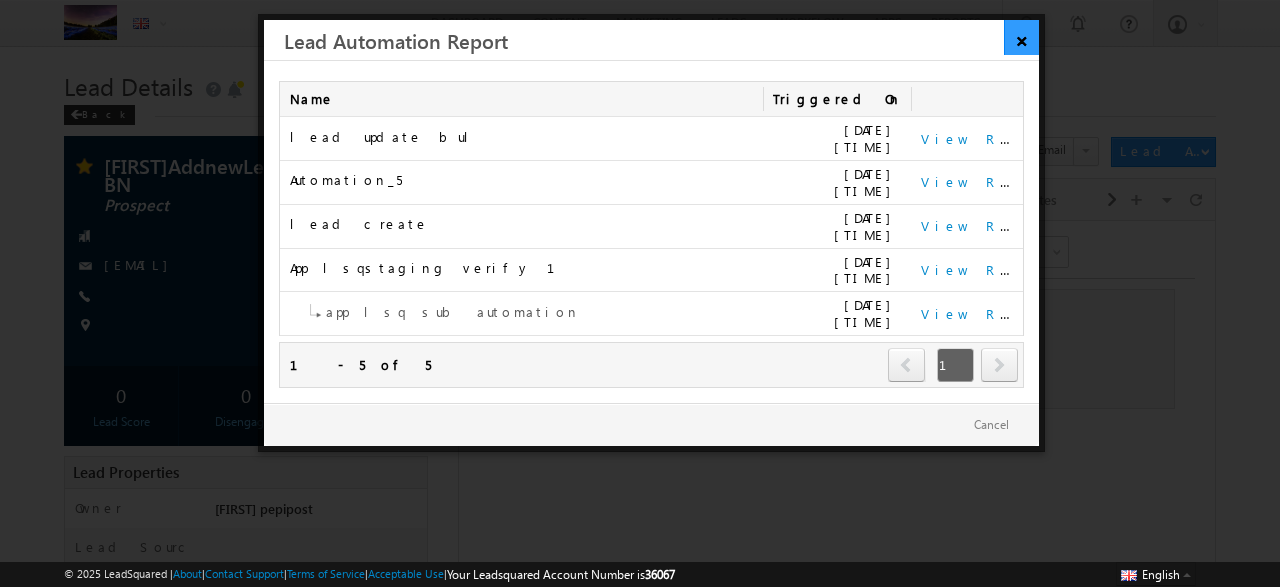 click on "×" at bounding box center (1021, 37) 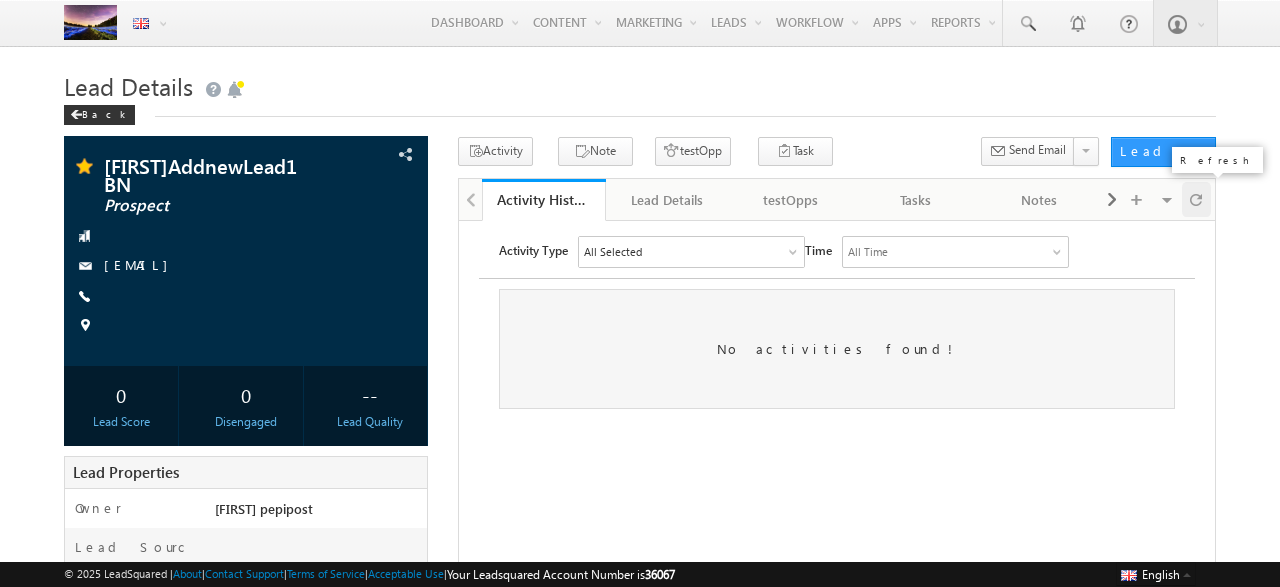 click at bounding box center [1196, 199] 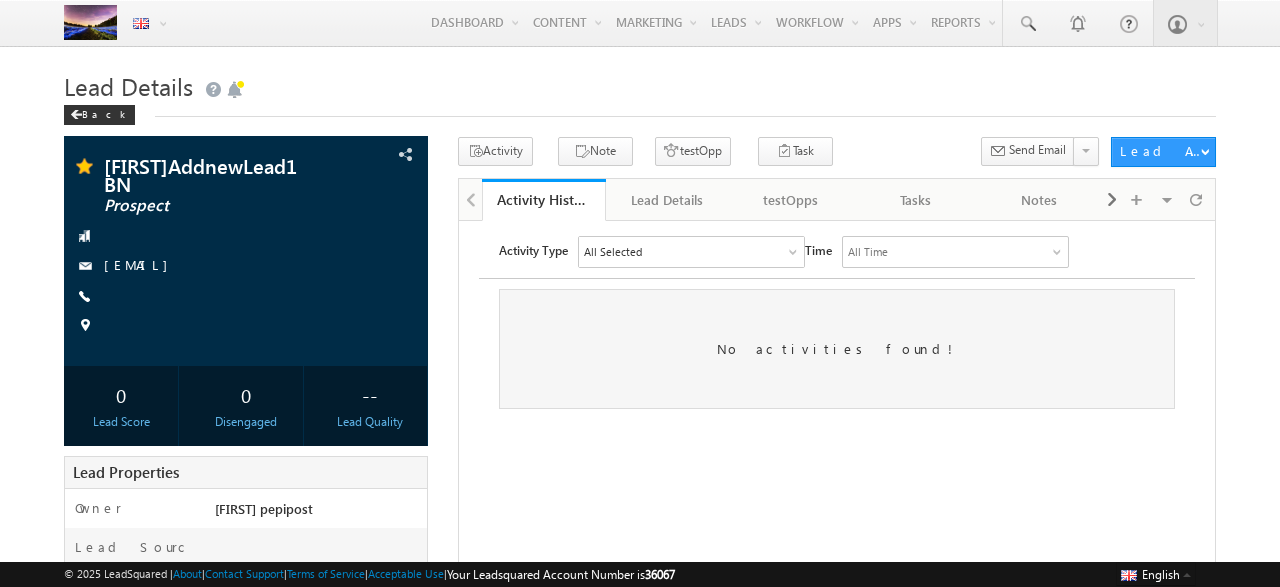 scroll, scrollTop: 0, scrollLeft: 0, axis: both 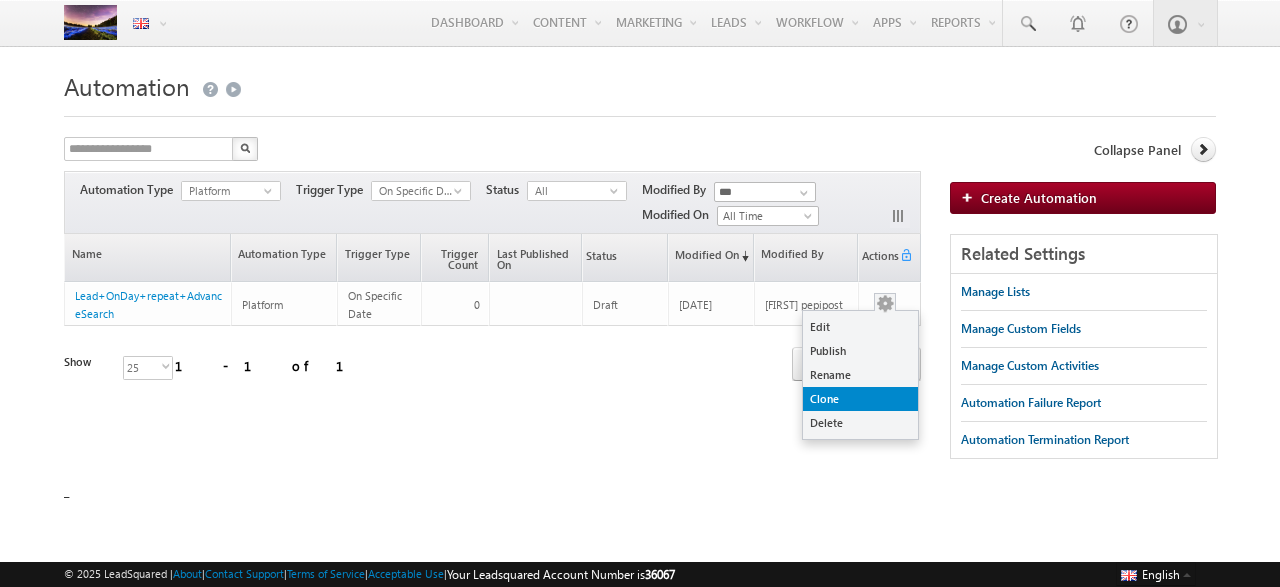 click on "Clone" at bounding box center [860, 399] 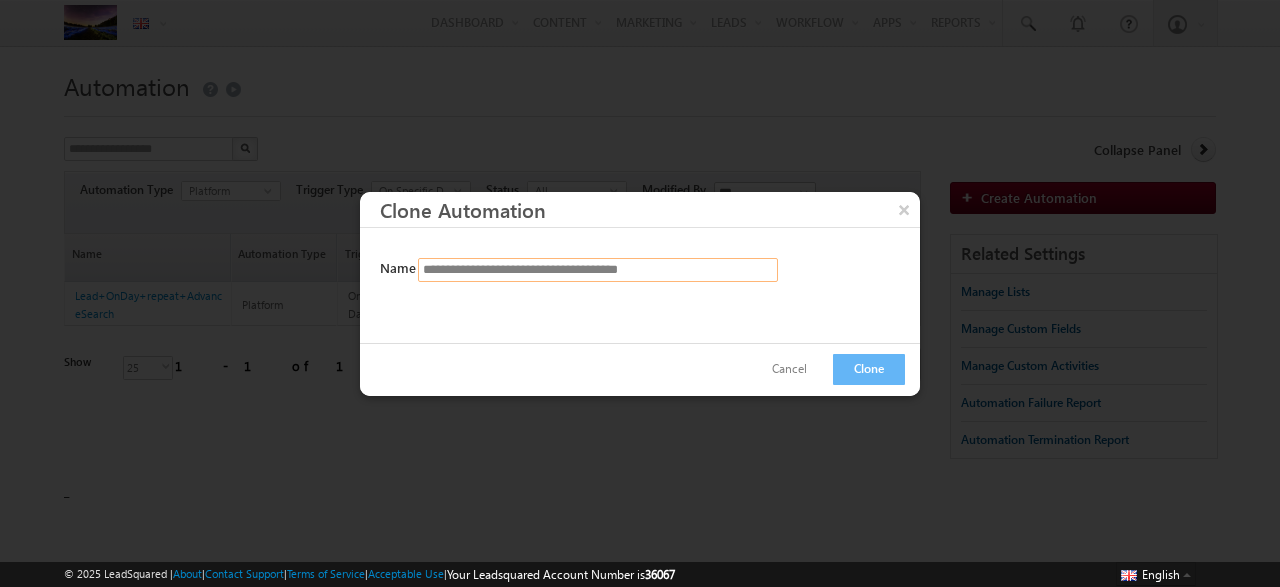 drag, startPoint x: 549, startPoint y: 269, endPoint x: 736, endPoint y: 285, distance: 187.68324 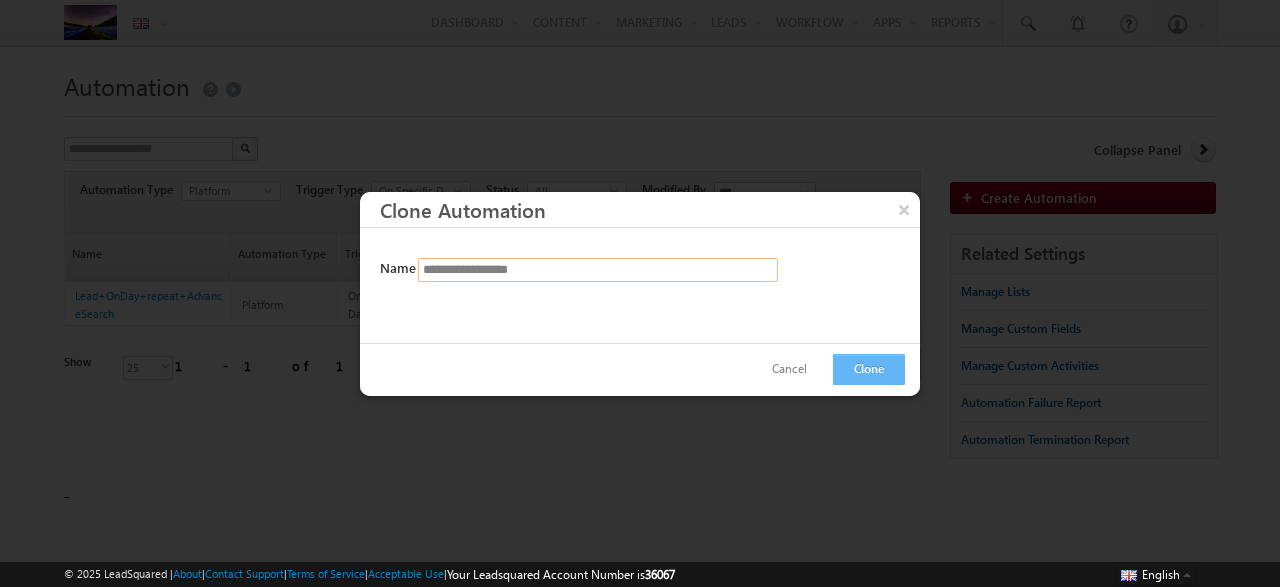 type on "**********" 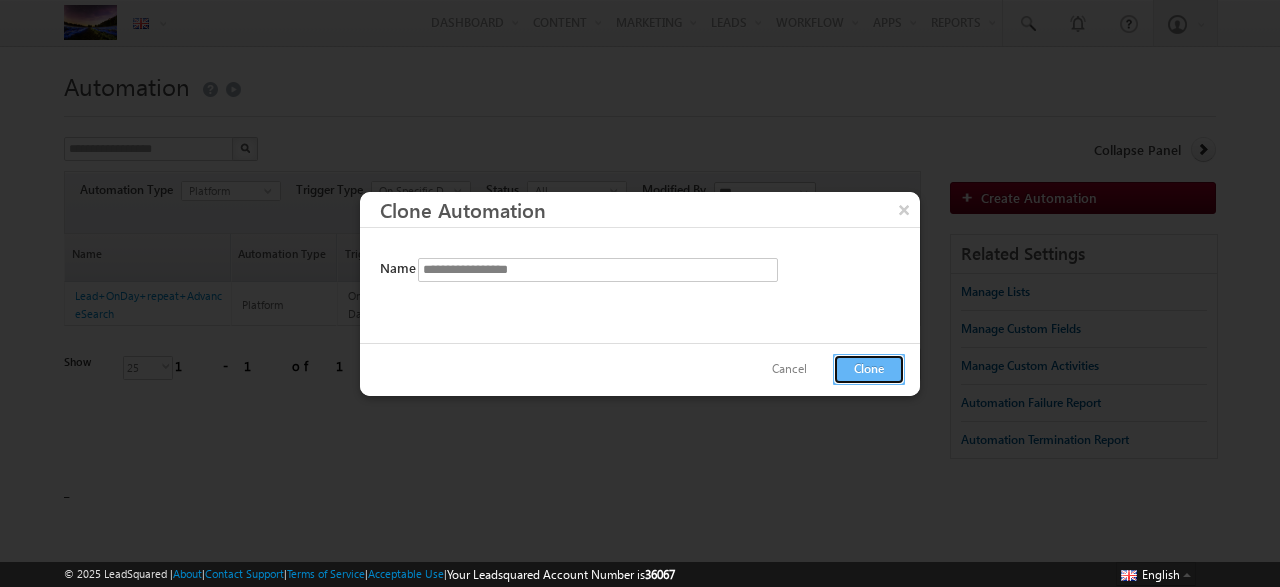 click on "Clone" at bounding box center (869, 369) 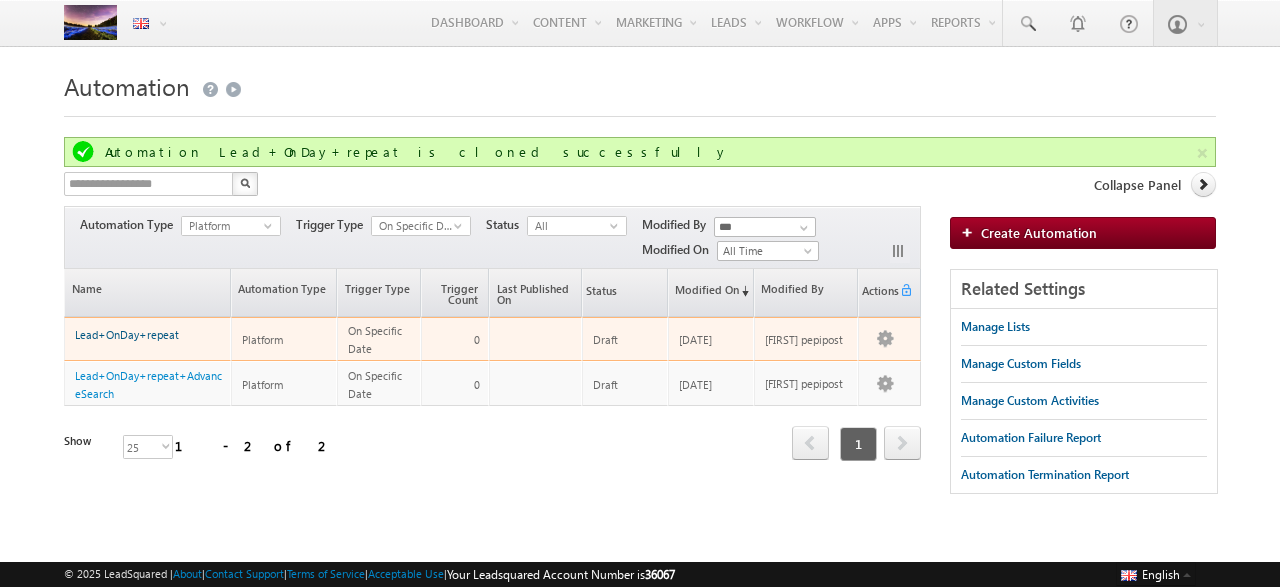 click on "Lead+OnDay+repeat" at bounding box center (127, 334) 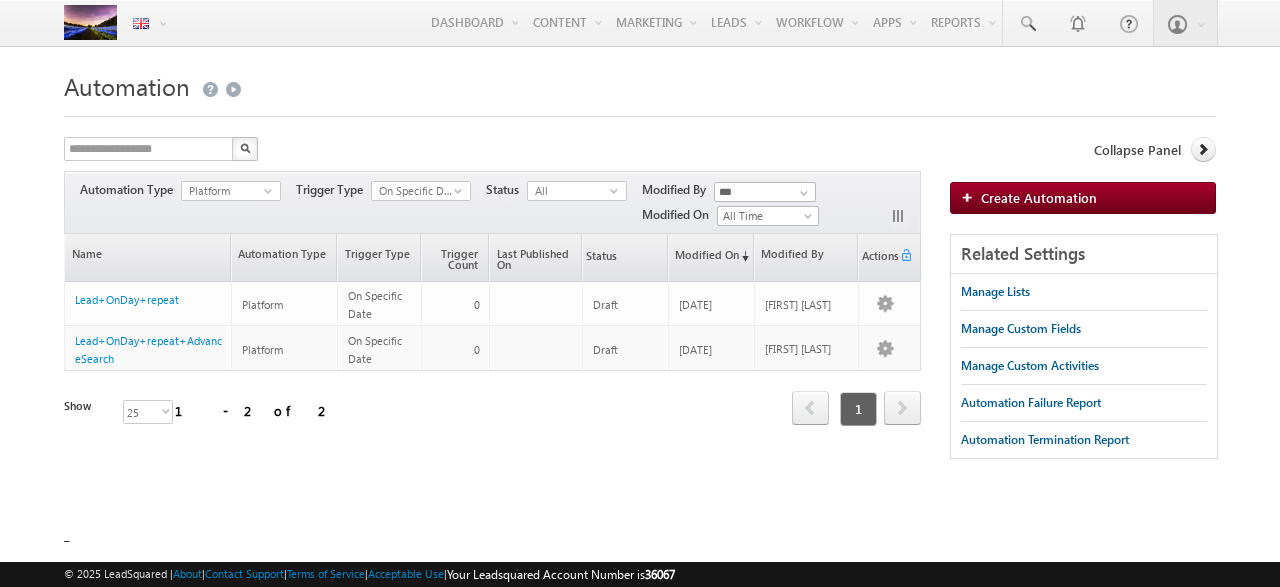 scroll, scrollTop: 0, scrollLeft: 0, axis: both 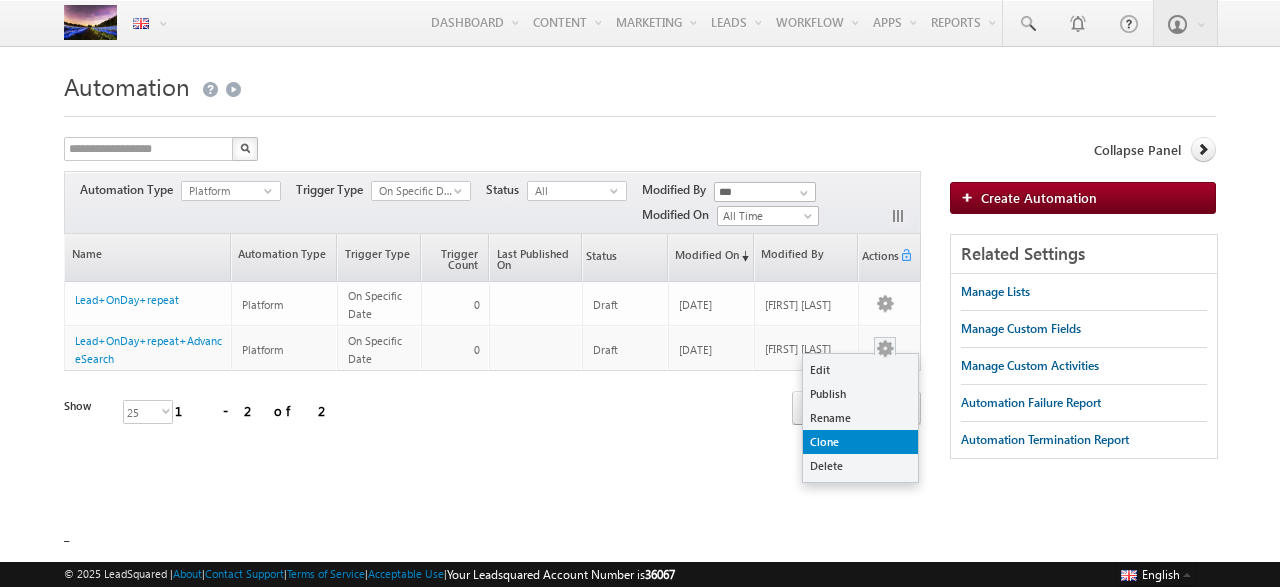 click on "Clone" at bounding box center [860, 442] 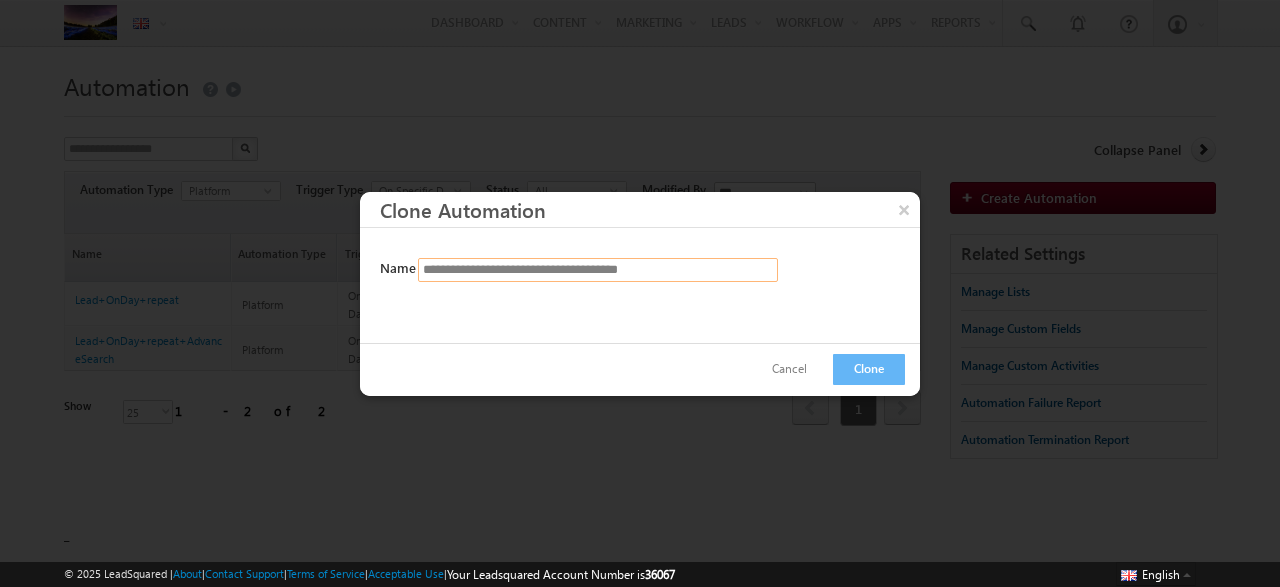 click on "**********" at bounding box center (598, 270) 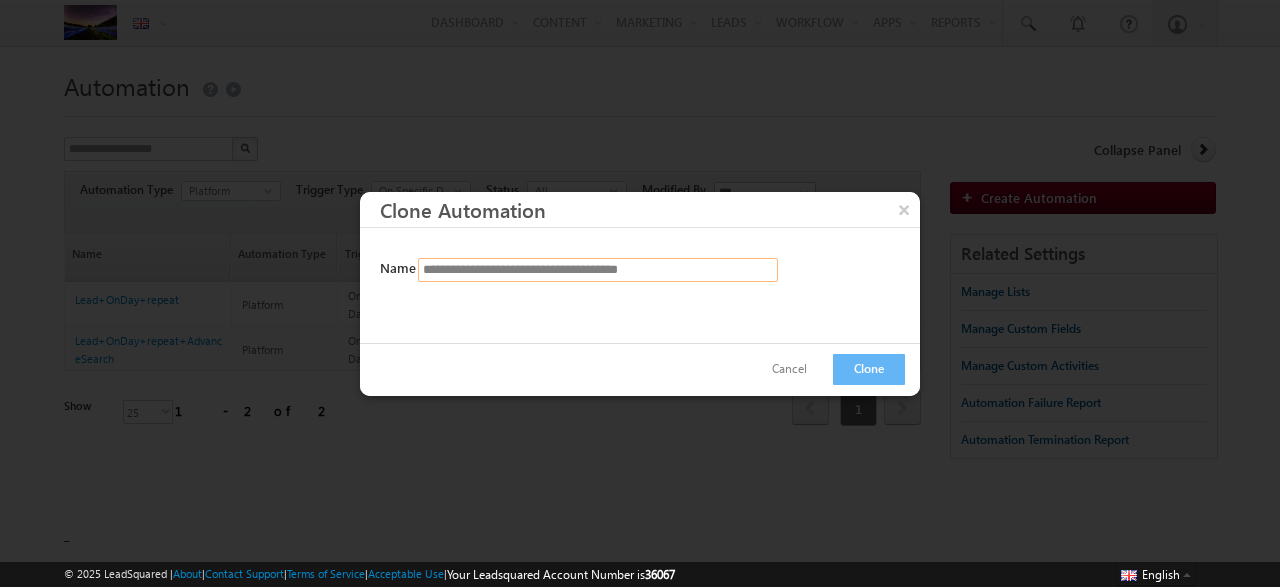 click on "**********" at bounding box center (598, 270) 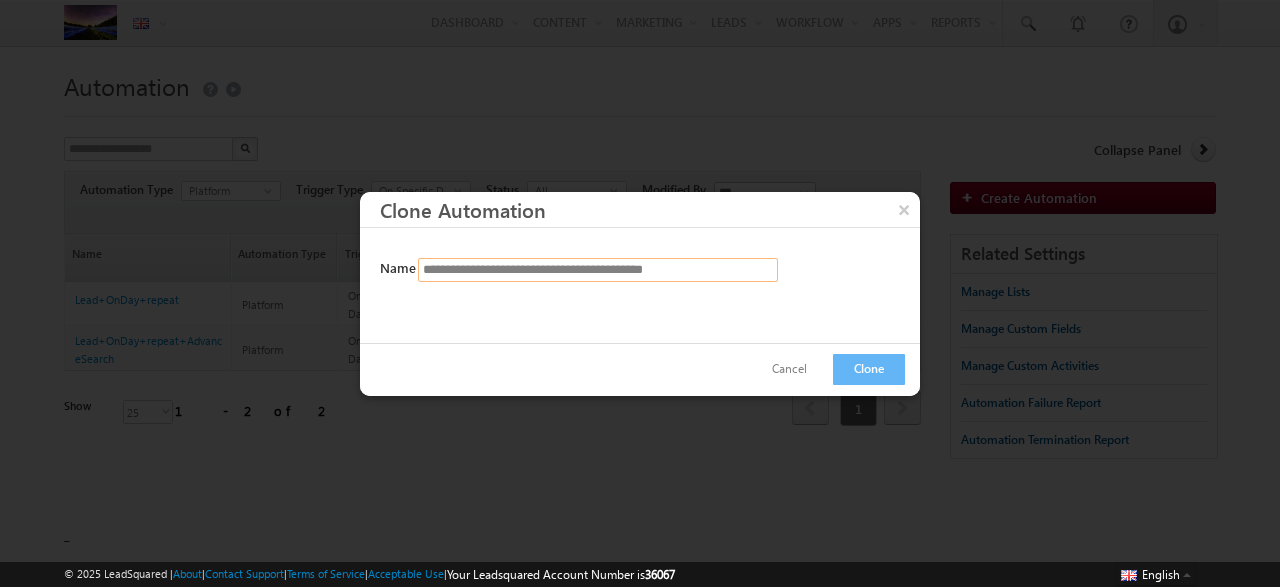 drag, startPoint x: 675, startPoint y: 271, endPoint x: 766, endPoint y: 275, distance: 91.08787 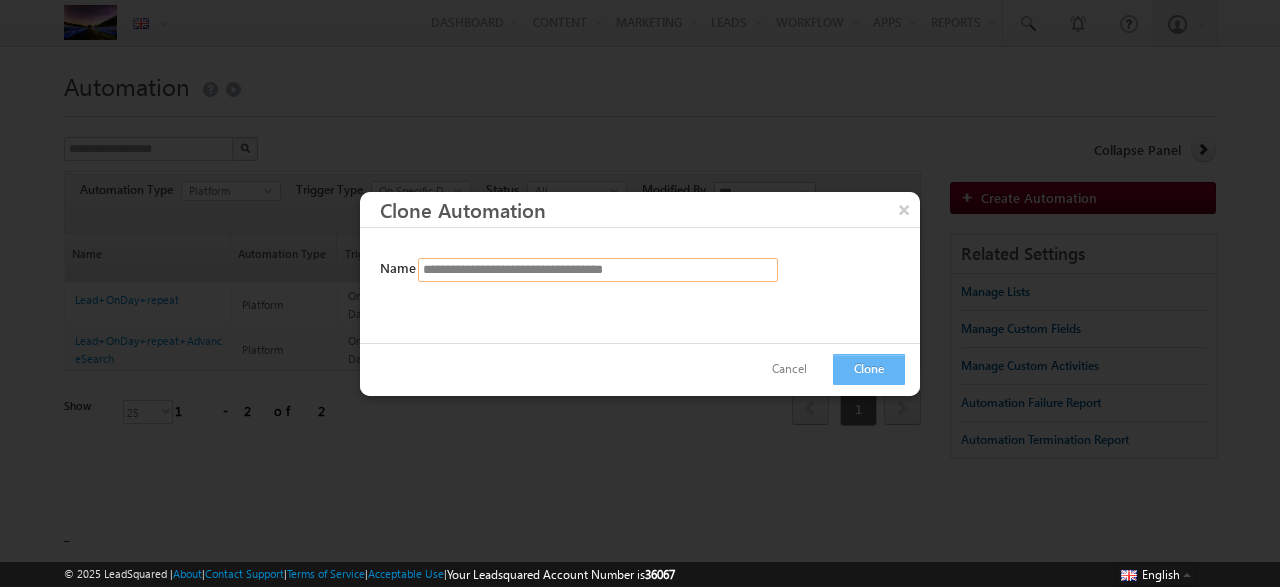 type on "**********" 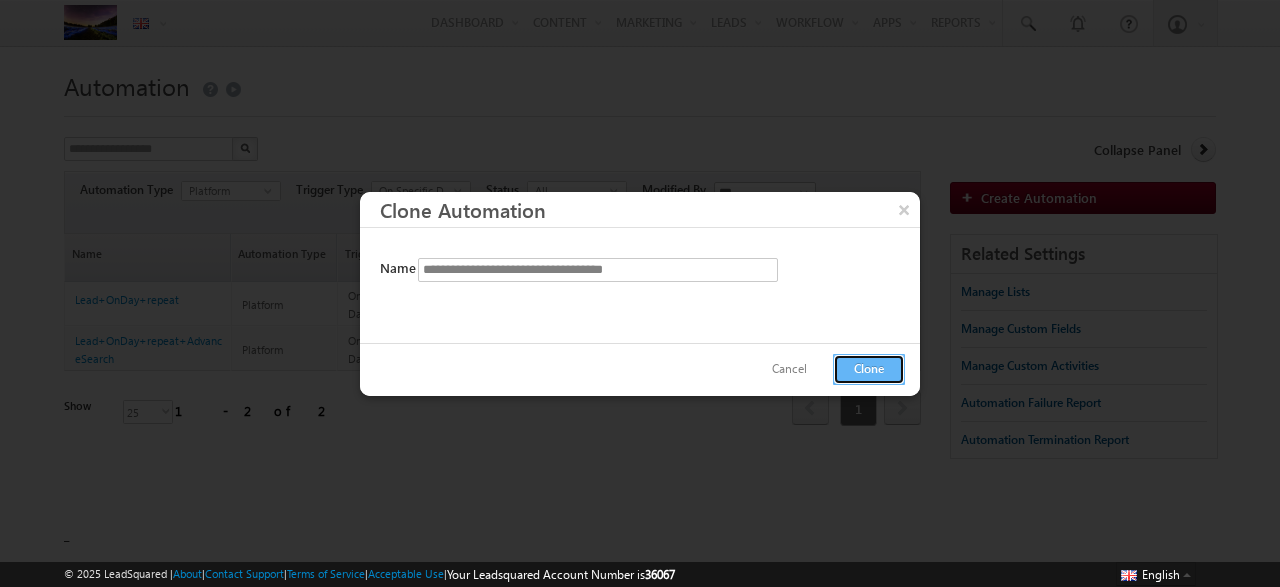 click on "Clone" at bounding box center [869, 369] 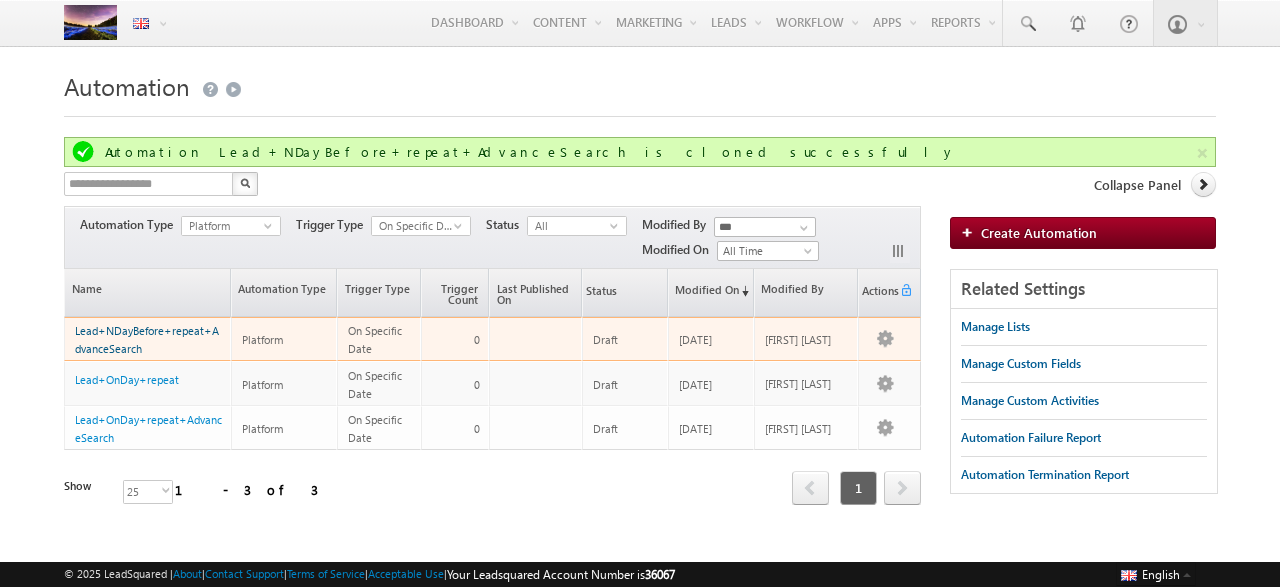 click on "Lead+NDayBefore+repeat+AdvanceSearch" at bounding box center [147, 339] 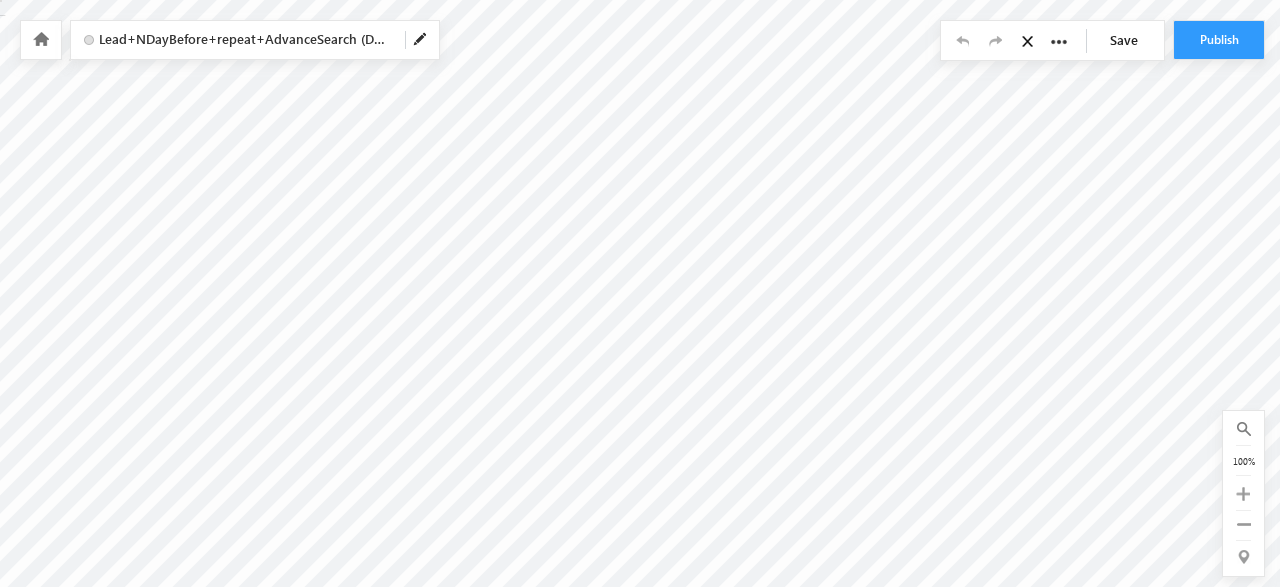scroll, scrollTop: 0, scrollLeft: 0, axis: both 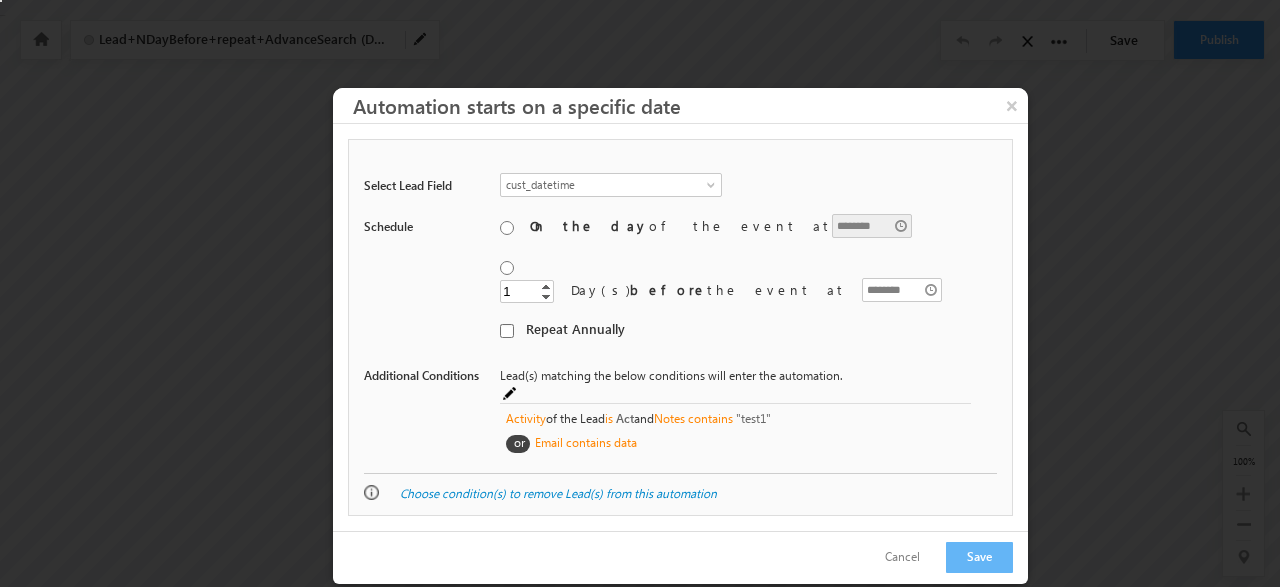 click at bounding box center (511, 395) 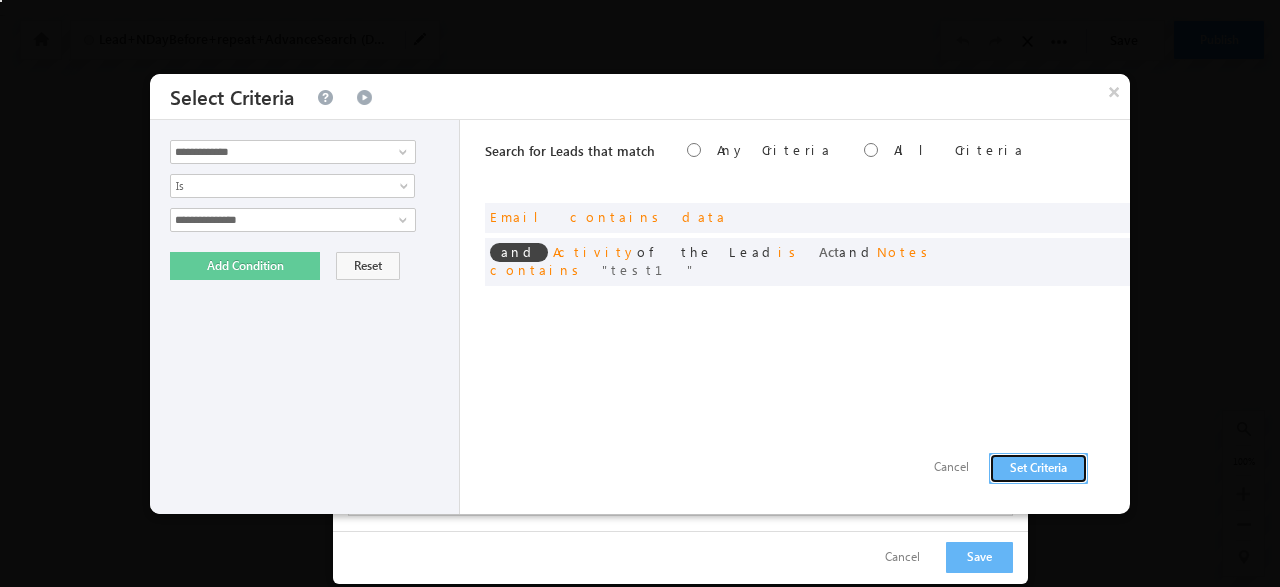 click on "Set Criteria" at bounding box center (1038, 468) 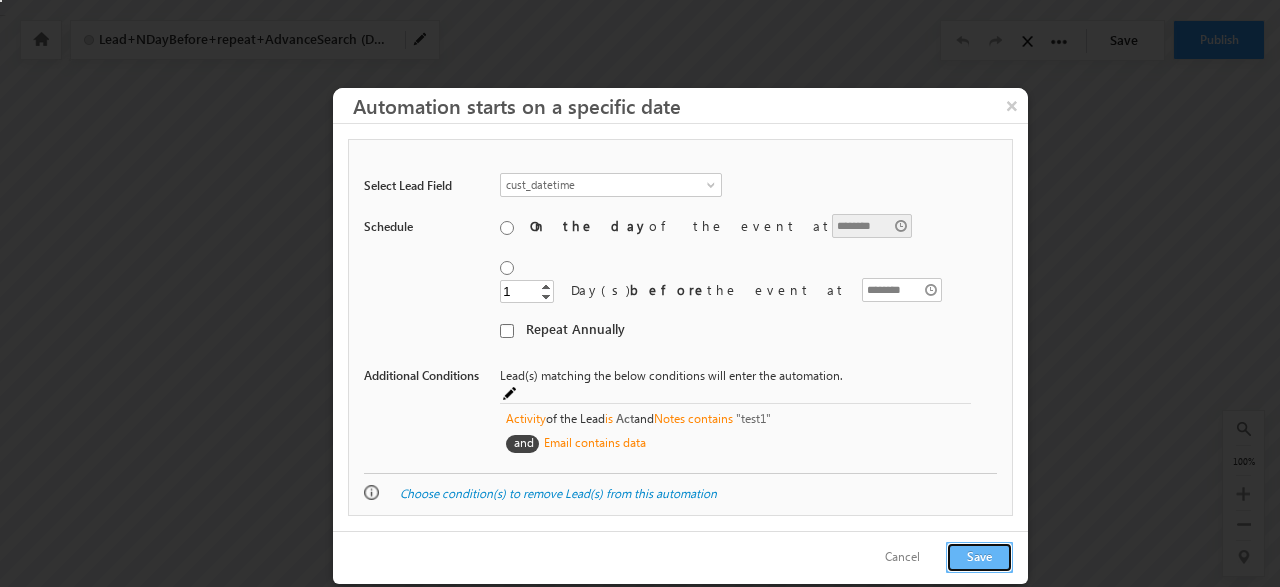click on "Save" at bounding box center [979, 557] 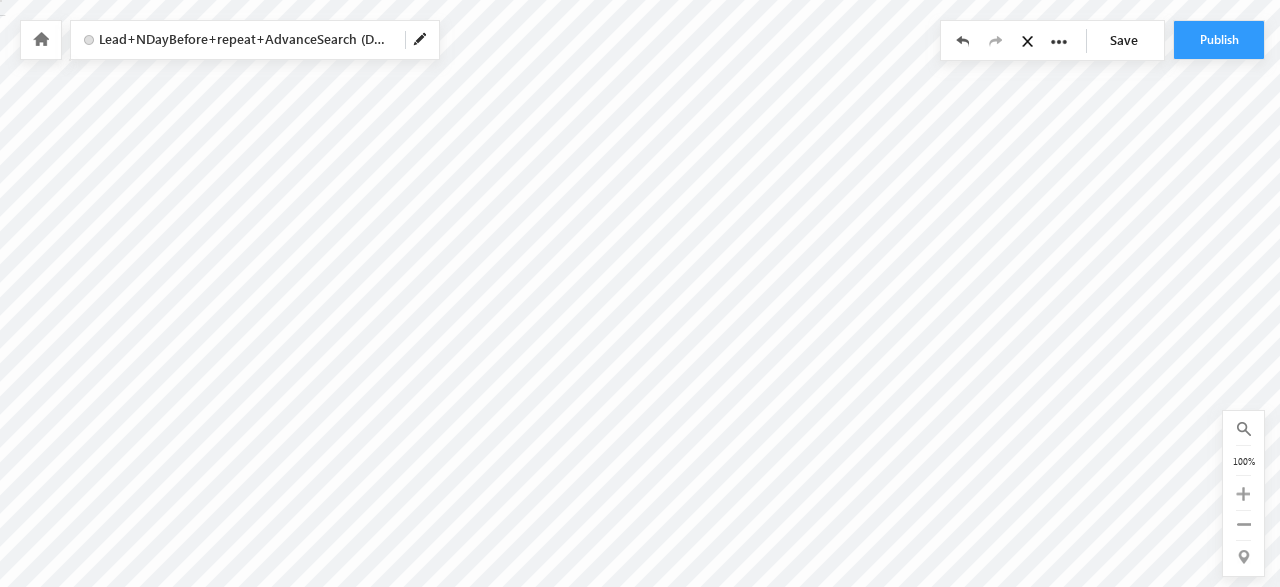click on "Save" at bounding box center (1129, 40) 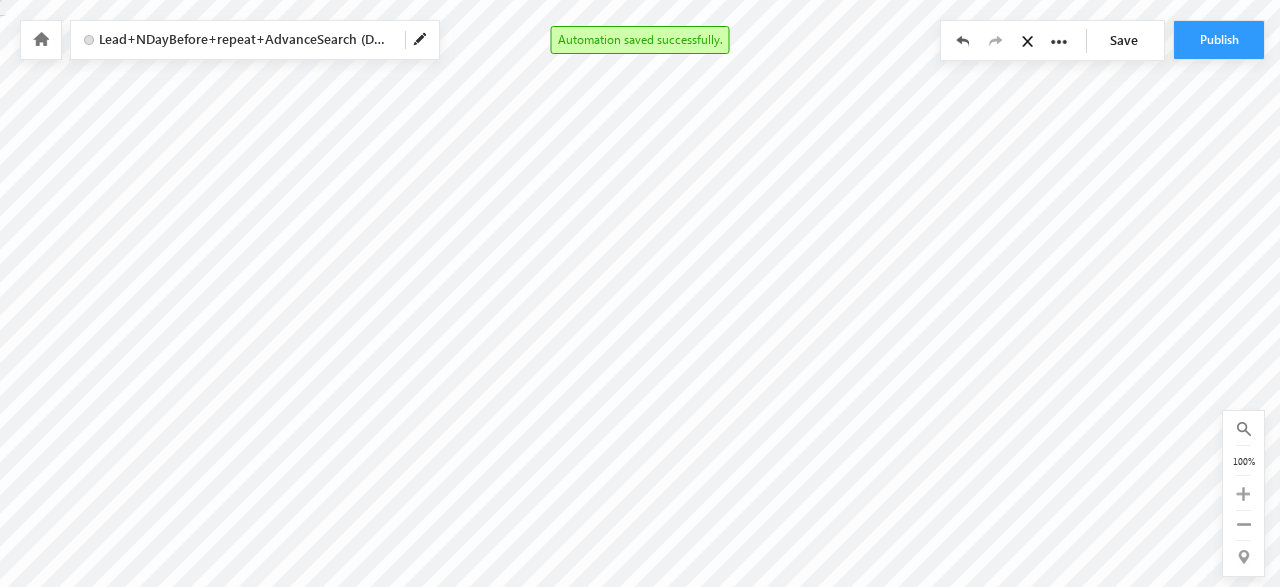 click on "Save" at bounding box center (1129, 40) 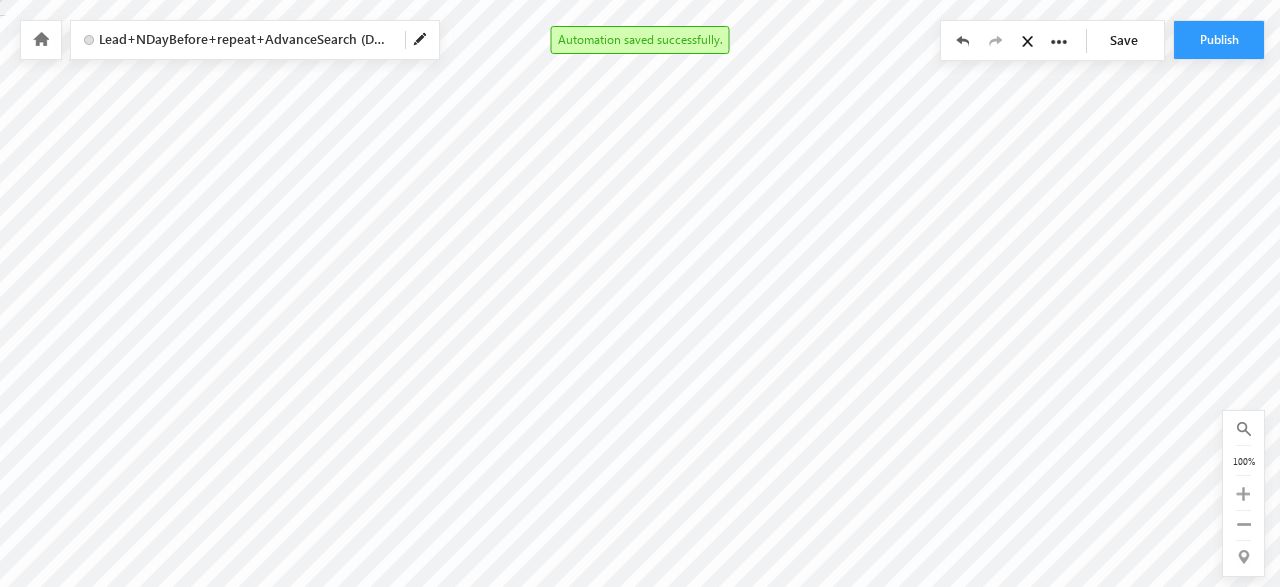 click at bounding box center [40, 39] 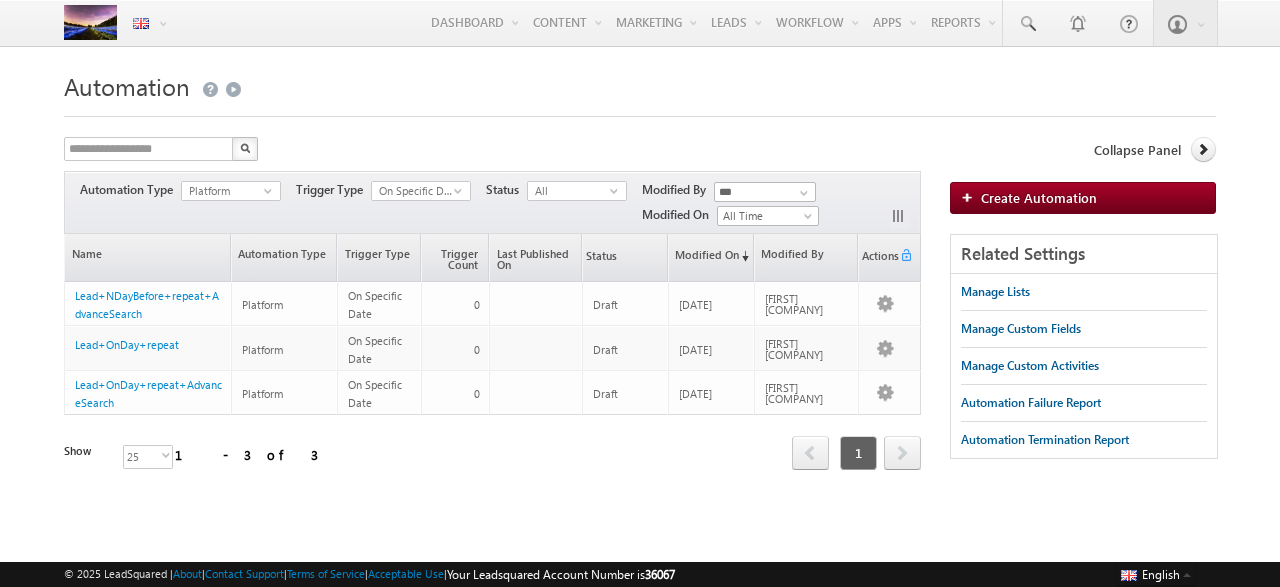 scroll, scrollTop: 0, scrollLeft: 0, axis: both 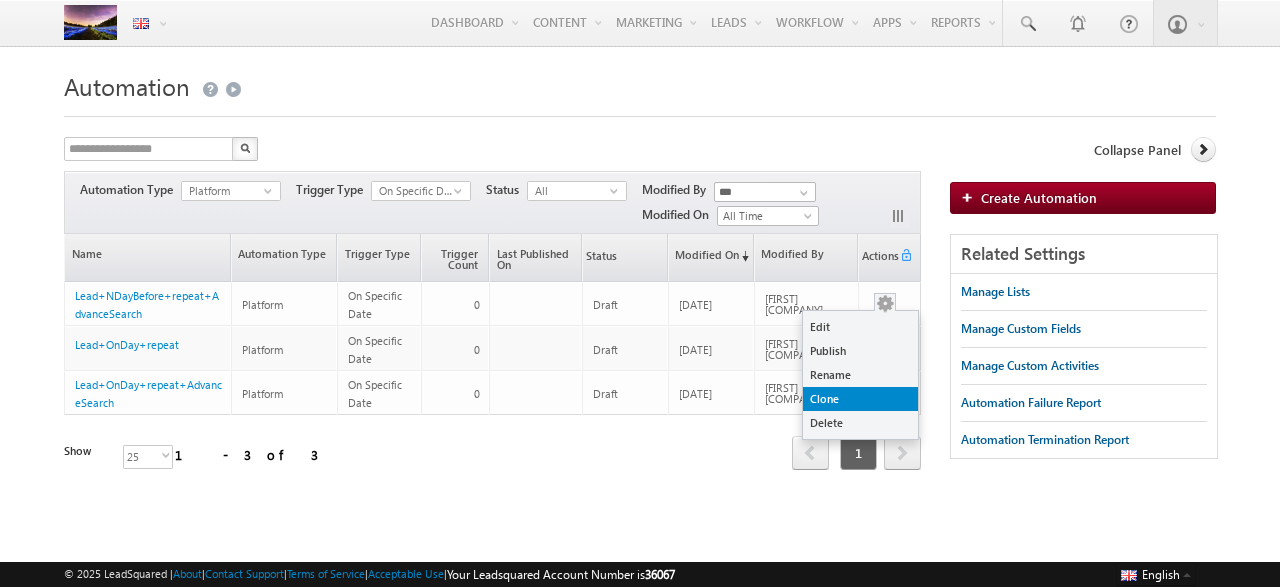click on "Clone" at bounding box center [860, 399] 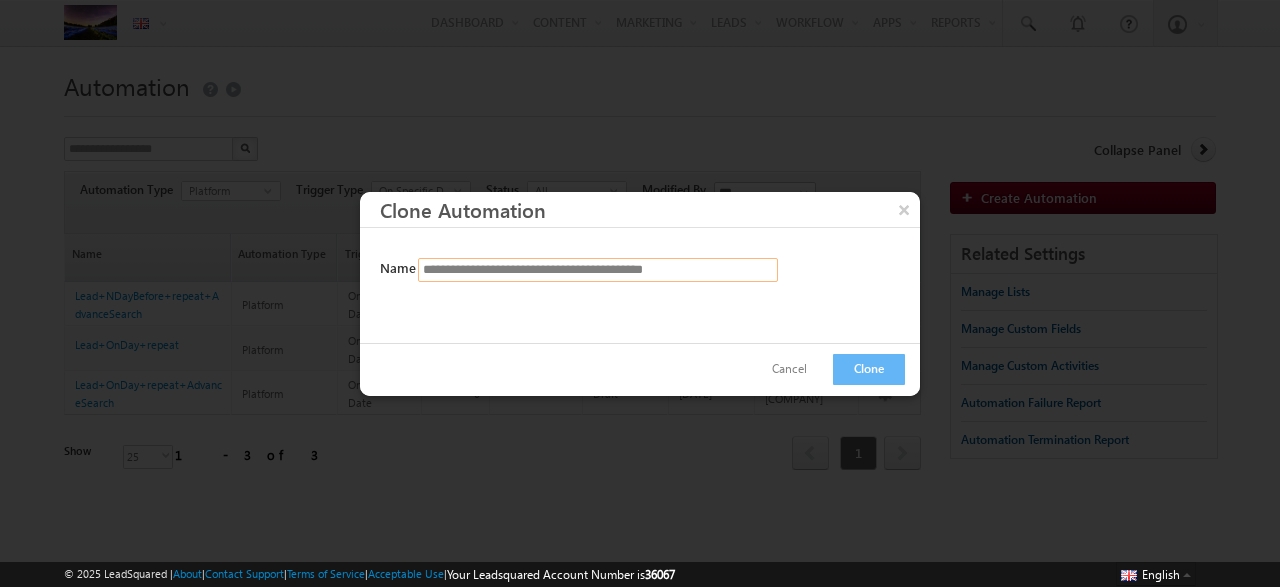 click on "**********" at bounding box center (598, 270) 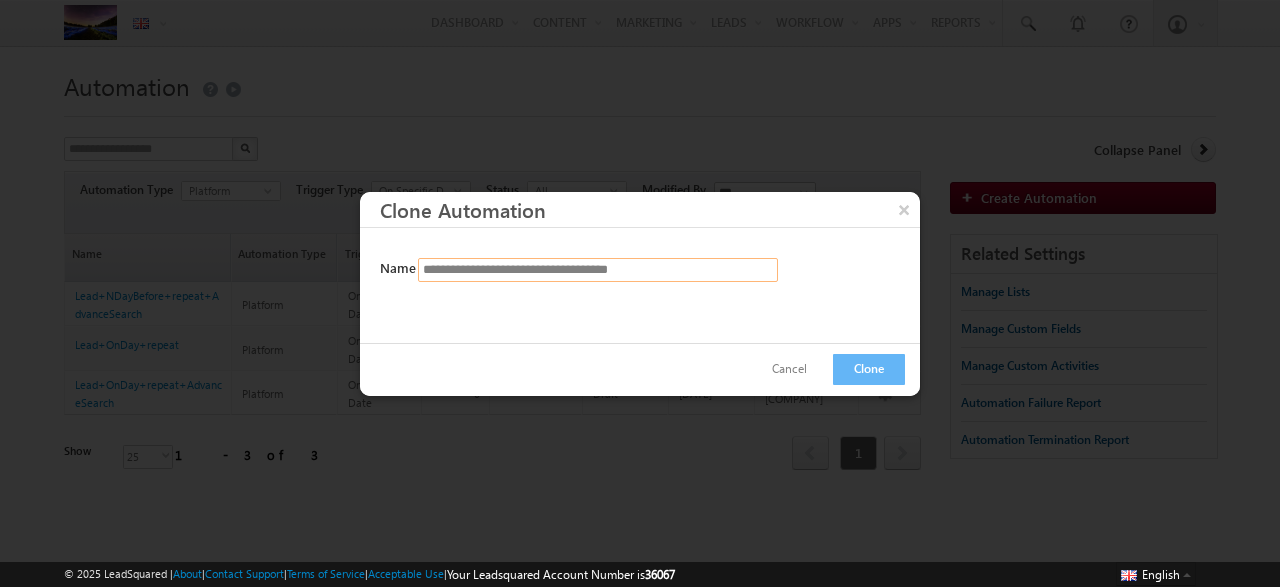 drag, startPoint x: 631, startPoint y: 269, endPoint x: 728, endPoint y: 264, distance: 97.128784 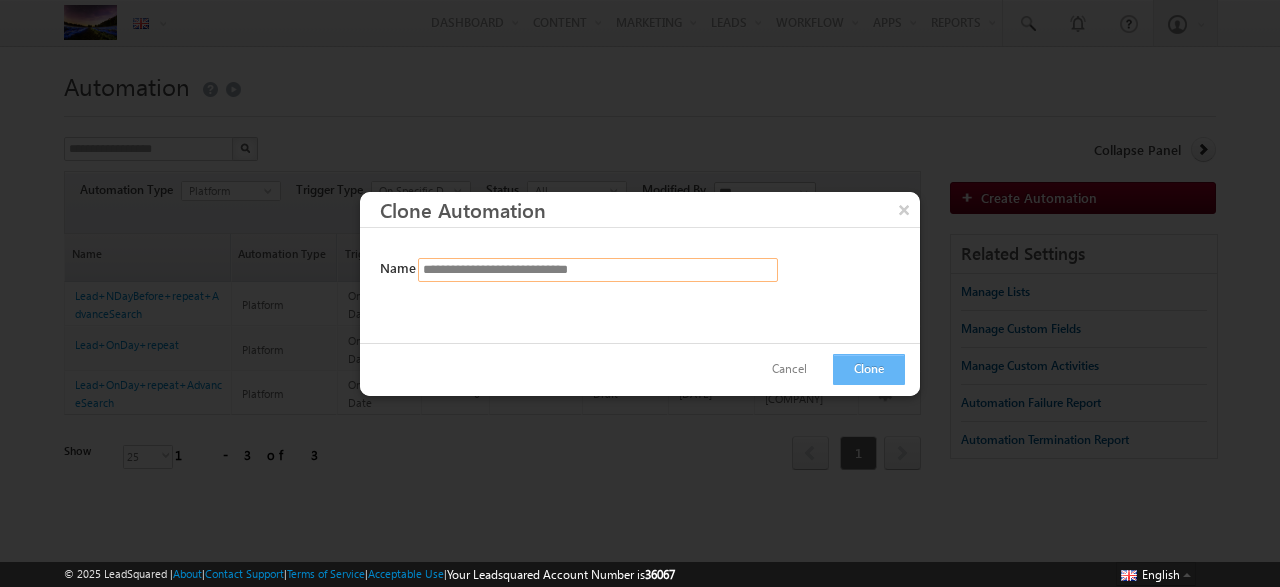 type on "**********" 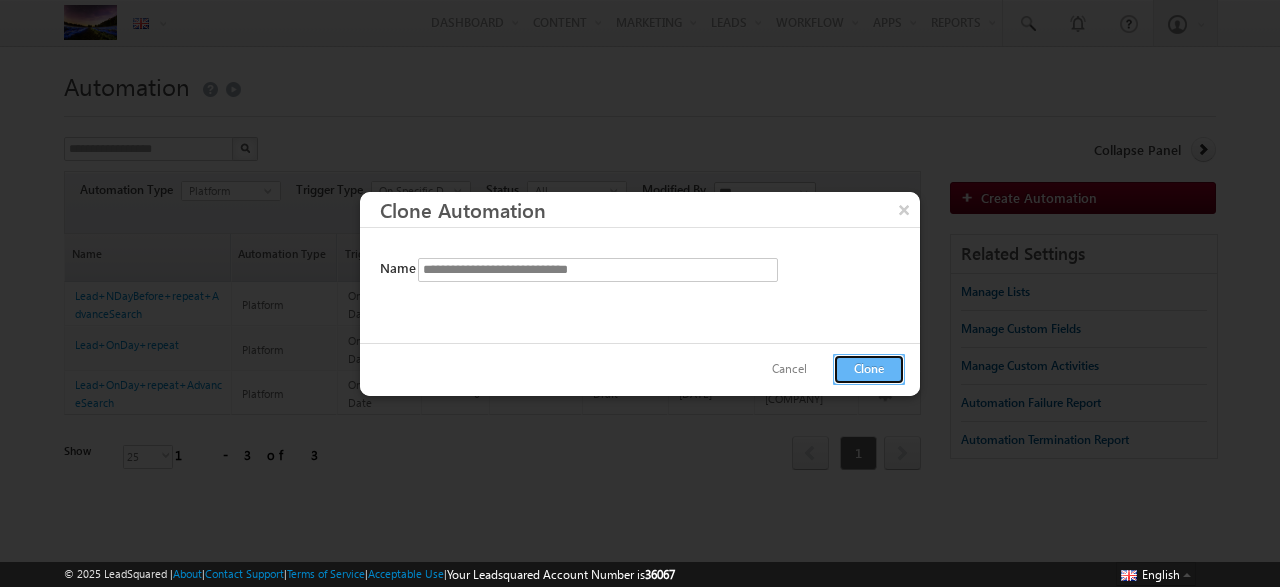 click on "Clone" at bounding box center [869, 369] 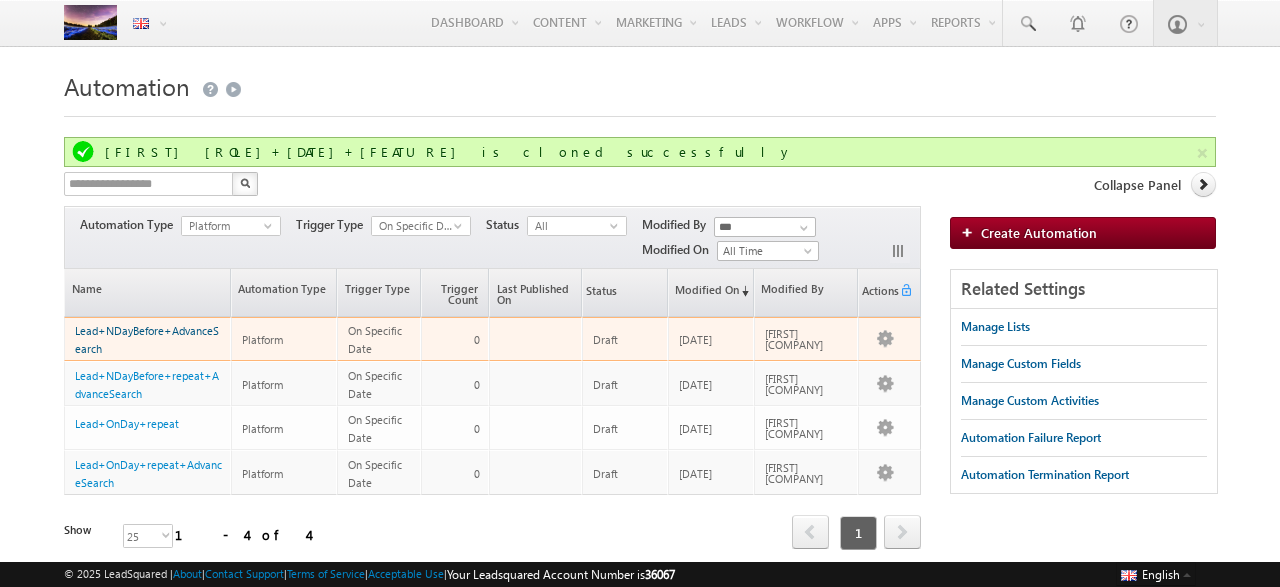click on "Lead+NDayBefore+AdvanceSearch" at bounding box center [147, 339] 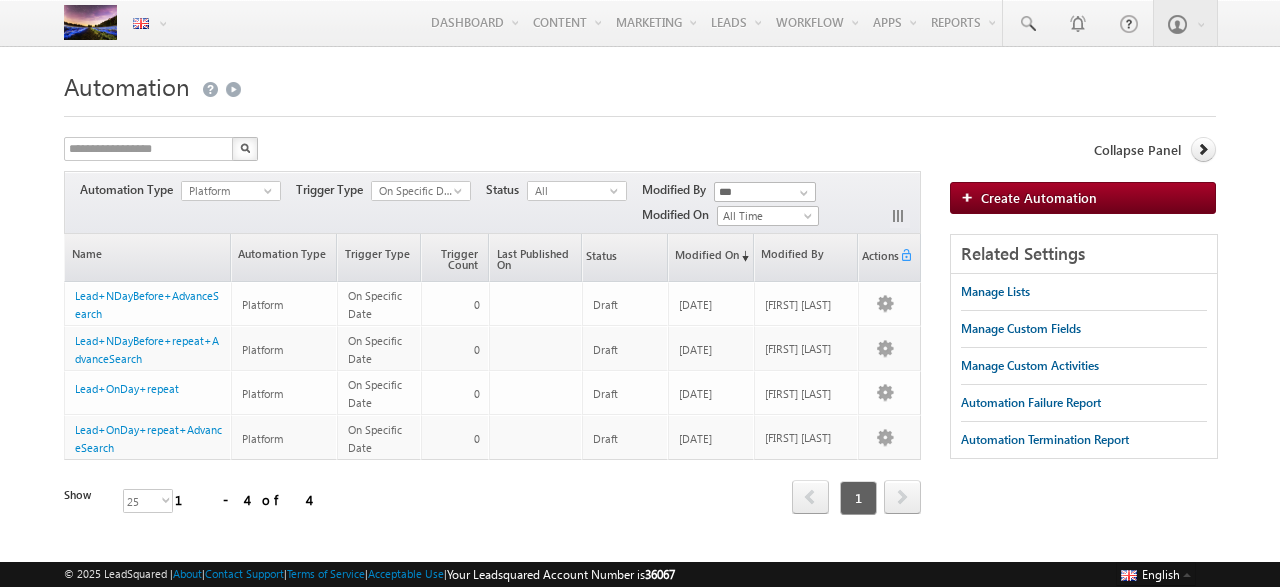 scroll, scrollTop: 0, scrollLeft: 0, axis: both 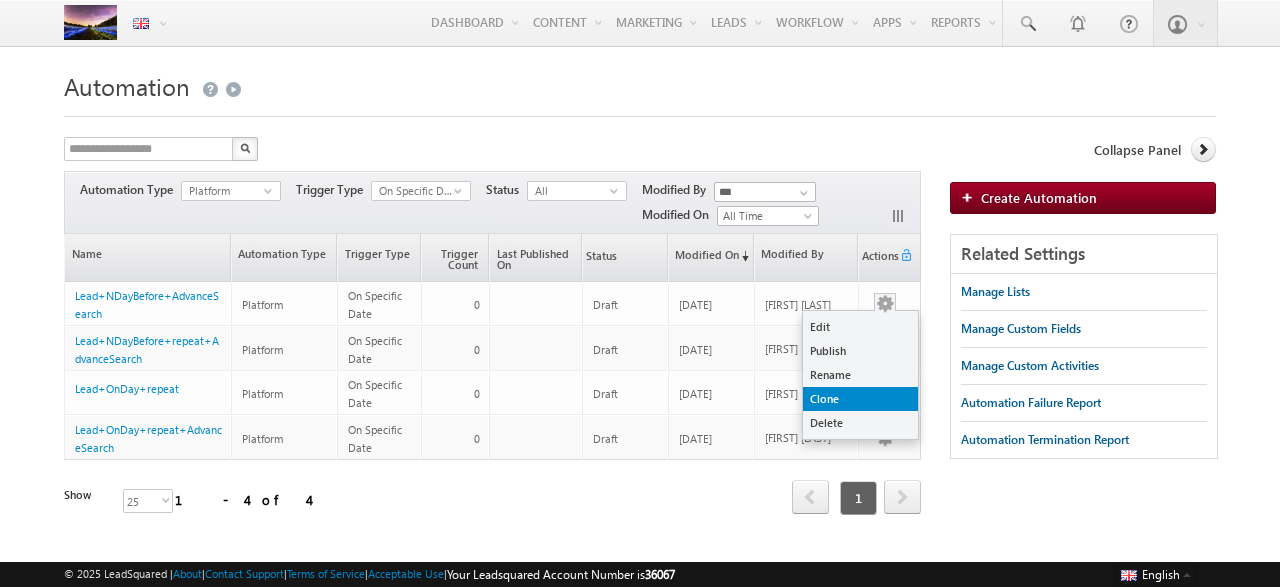 click on "Clone" at bounding box center (860, 399) 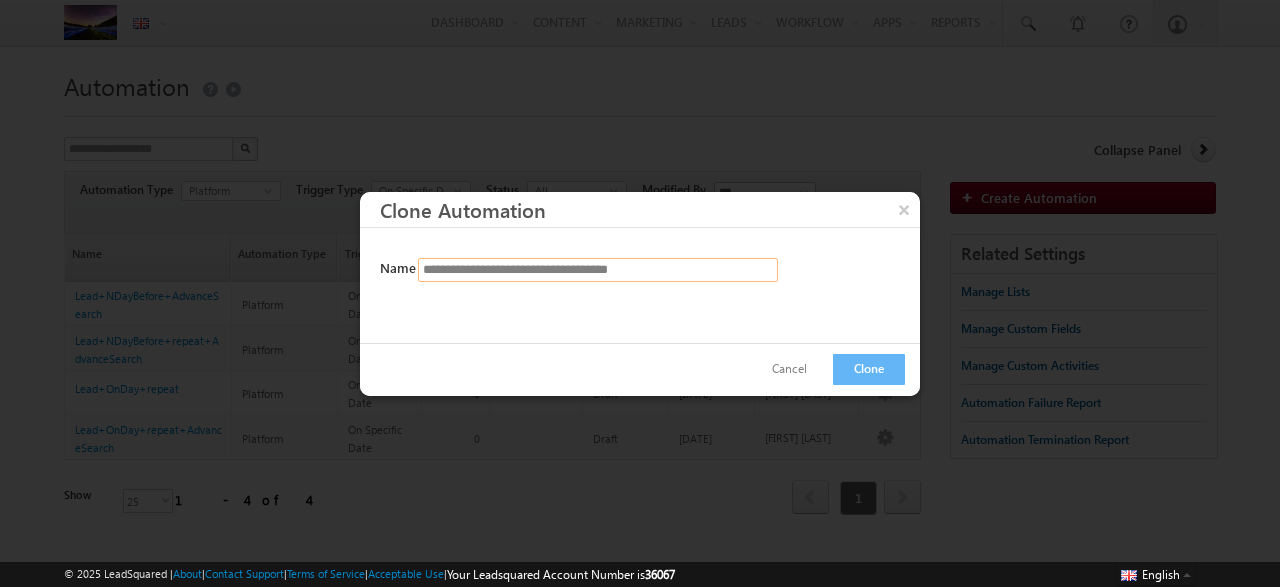 click on "**********" at bounding box center (598, 270) 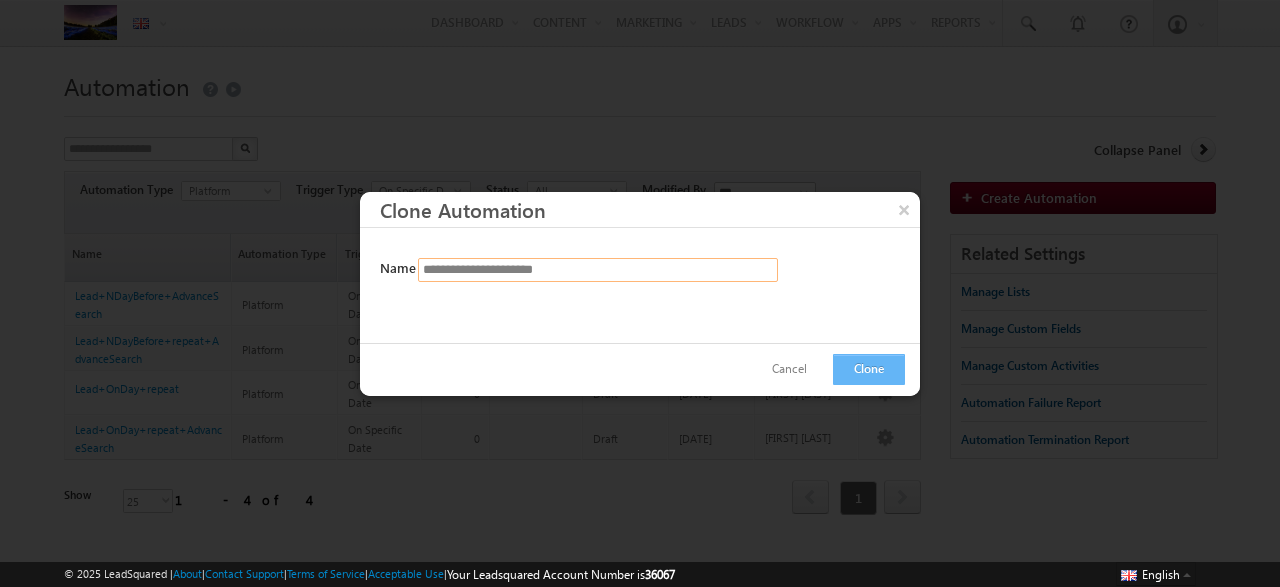 type on "**********" 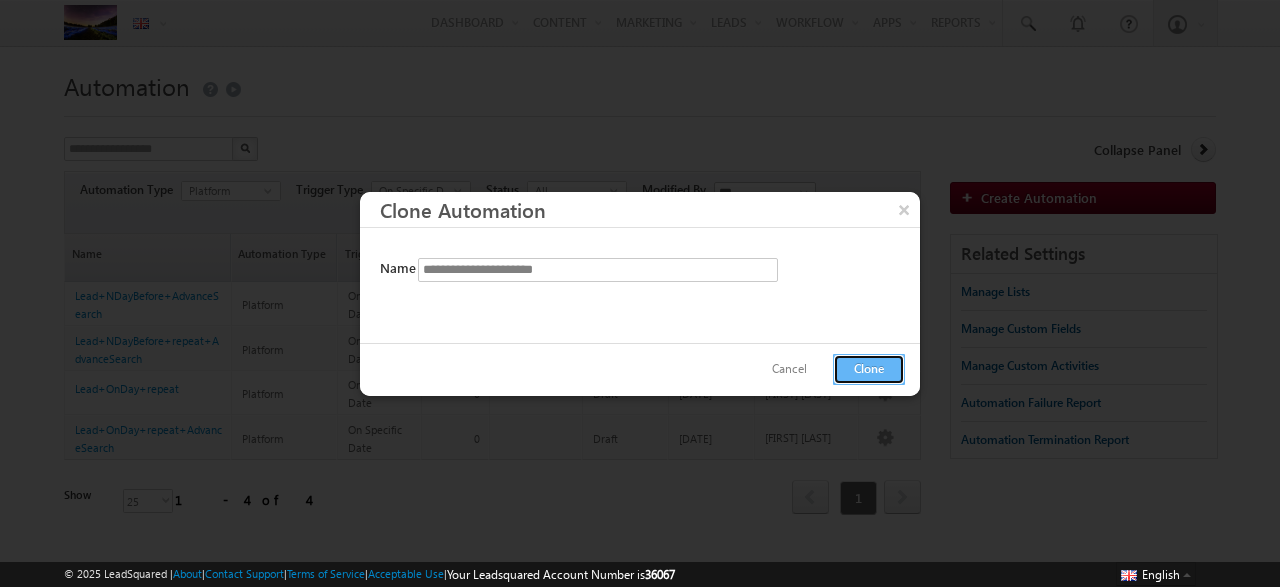 click on "Clone" at bounding box center (869, 369) 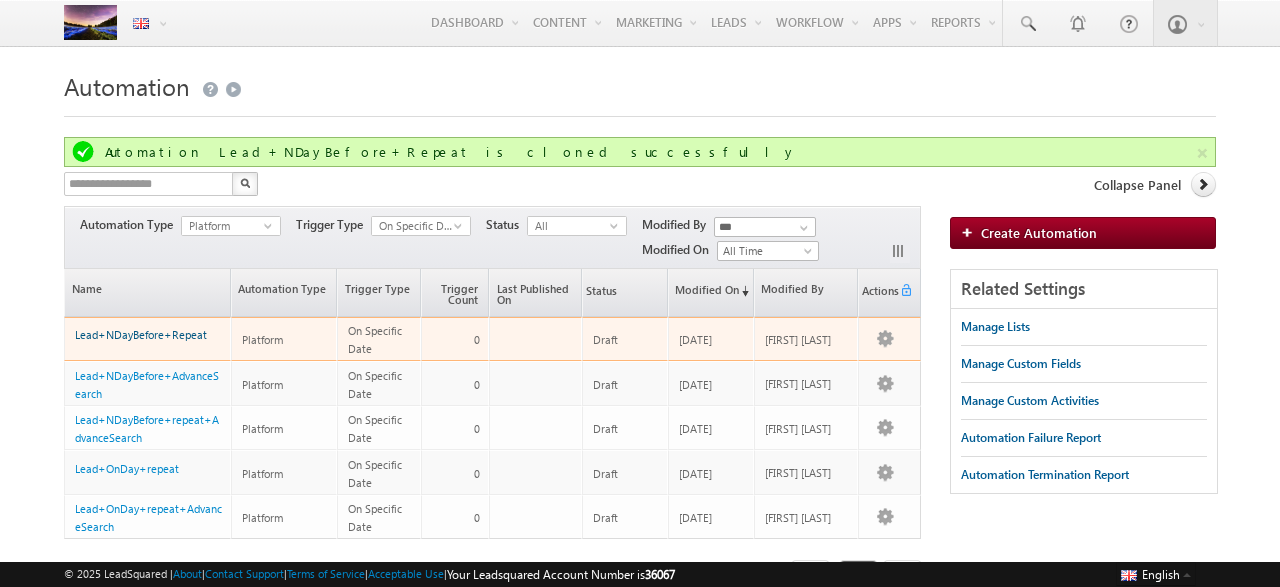 click on "Lead+NDayBefore+Repeat" at bounding box center (141, 334) 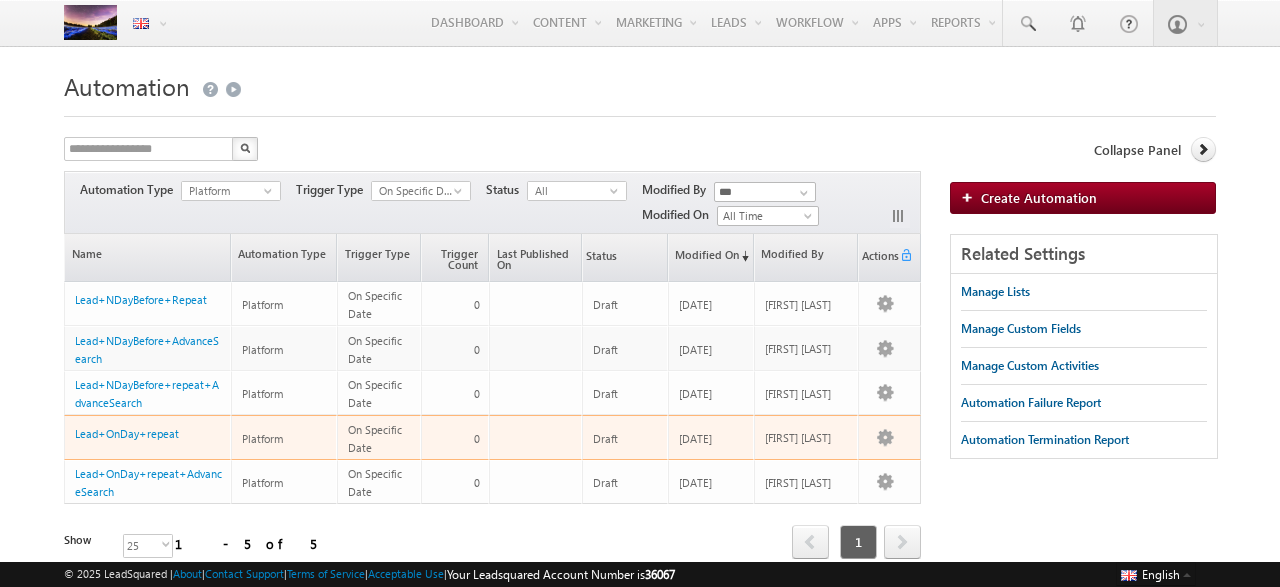 scroll, scrollTop: 0, scrollLeft: 0, axis: both 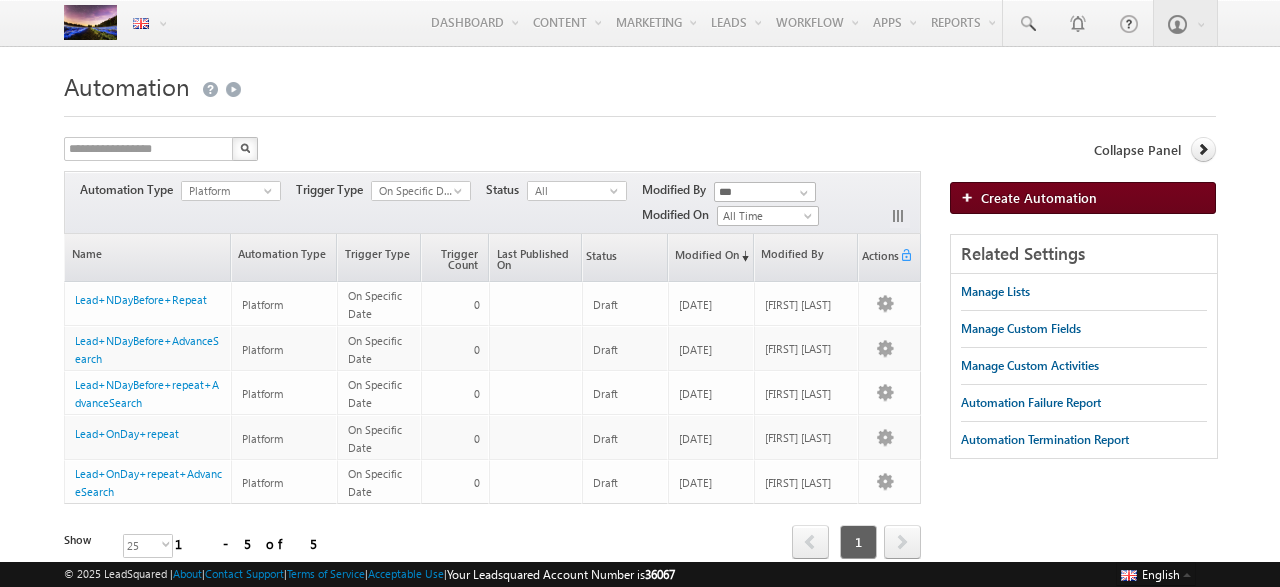 click on "Create Automation" at bounding box center [1039, 197] 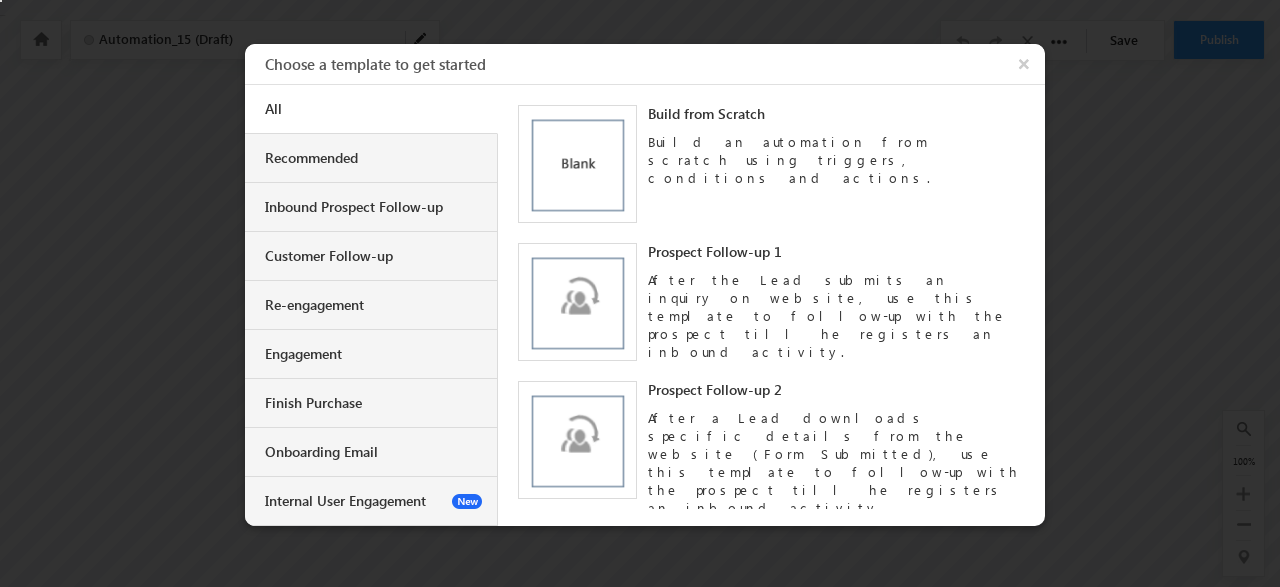scroll, scrollTop: 0, scrollLeft: 0, axis: both 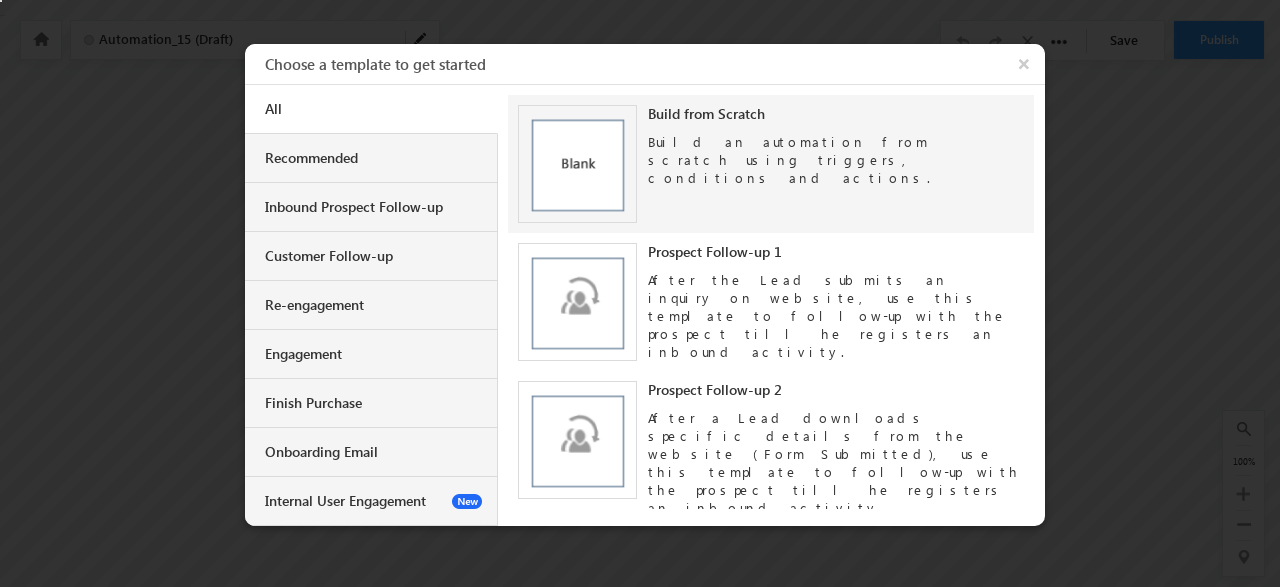 click on "Build an automation from scratch using triggers, conditions and actions." at bounding box center [836, 155] 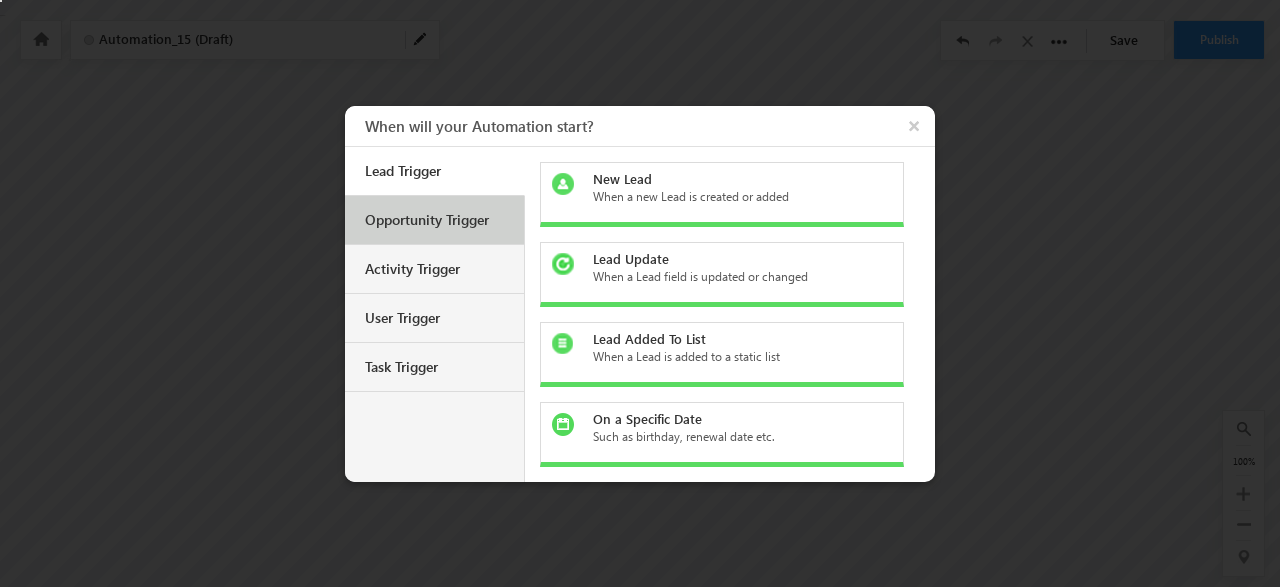 click on "Opportunity Trigger" at bounding box center (437, 220) 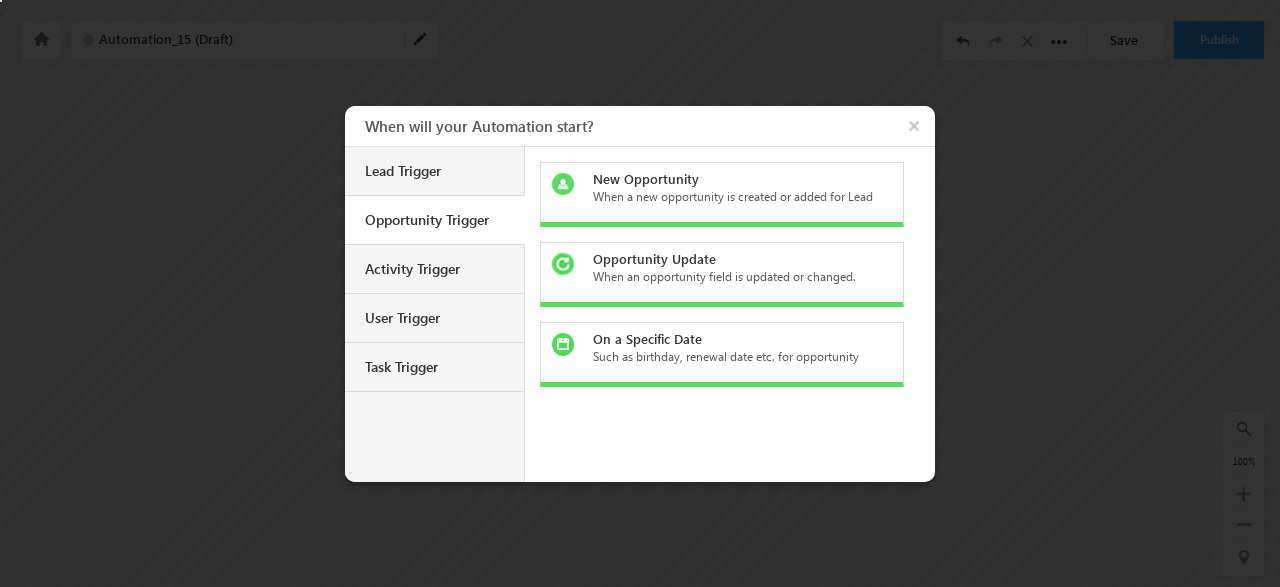 click on "Such as birthday, renewal date etc. for opportunity" at bounding box center (734, 357) 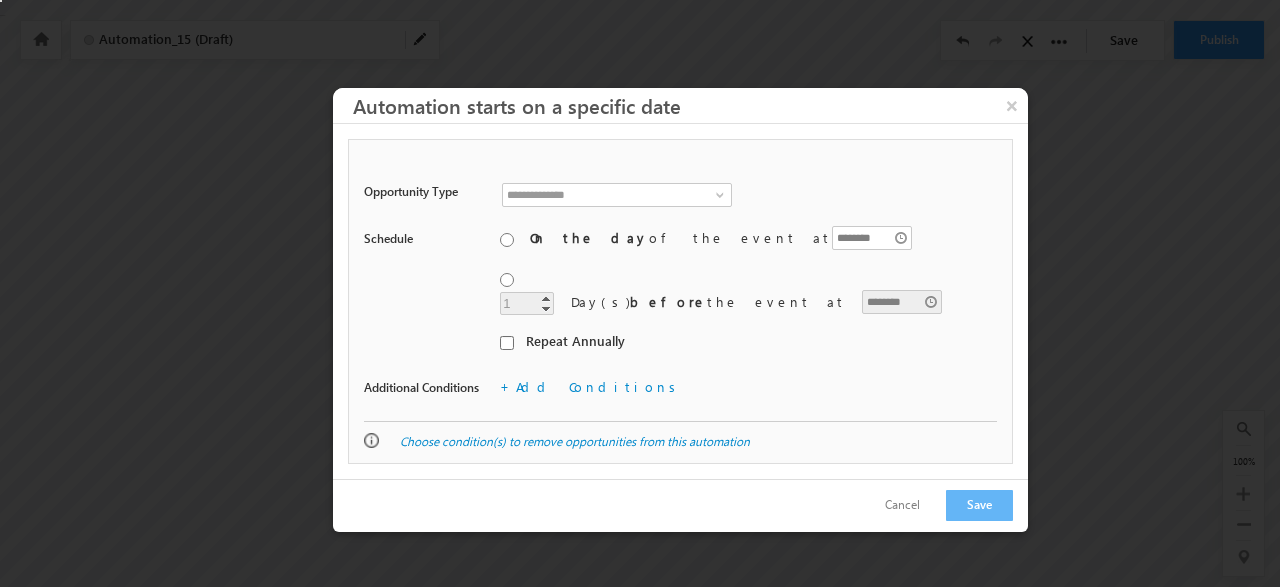 type on "********" 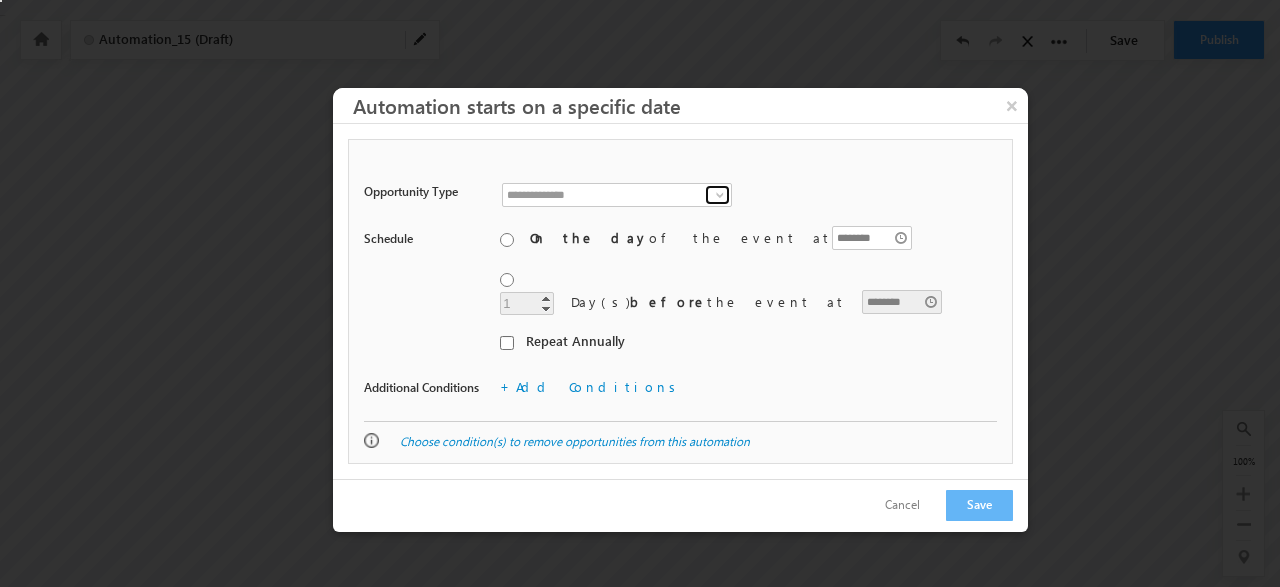 click at bounding box center (720, 195) 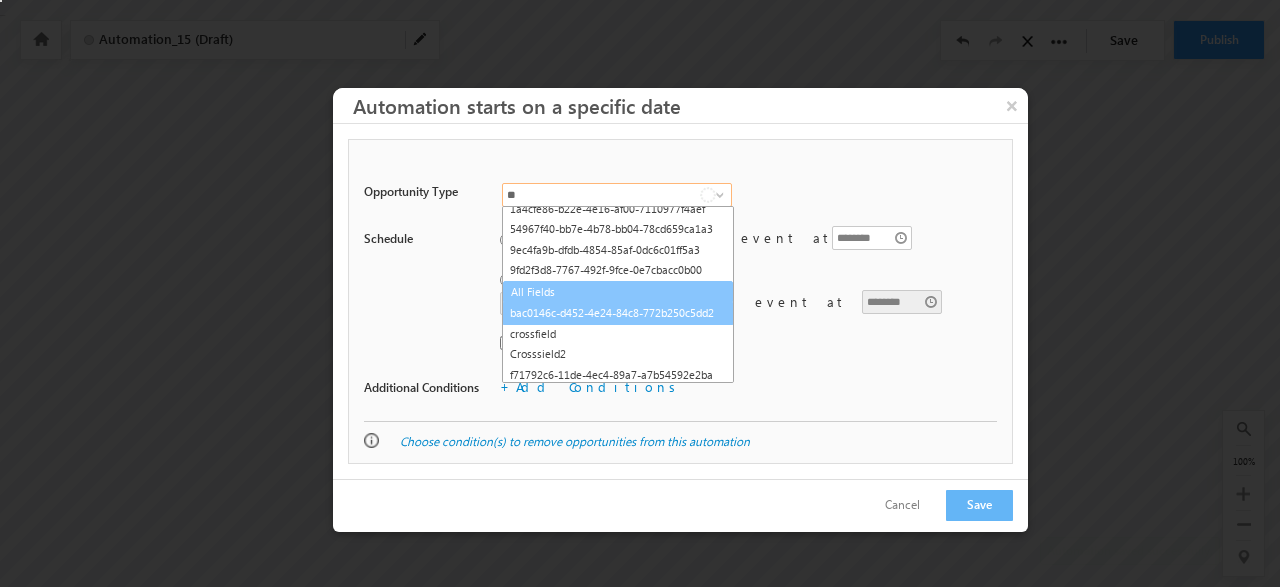 scroll, scrollTop: 0, scrollLeft: 0, axis: both 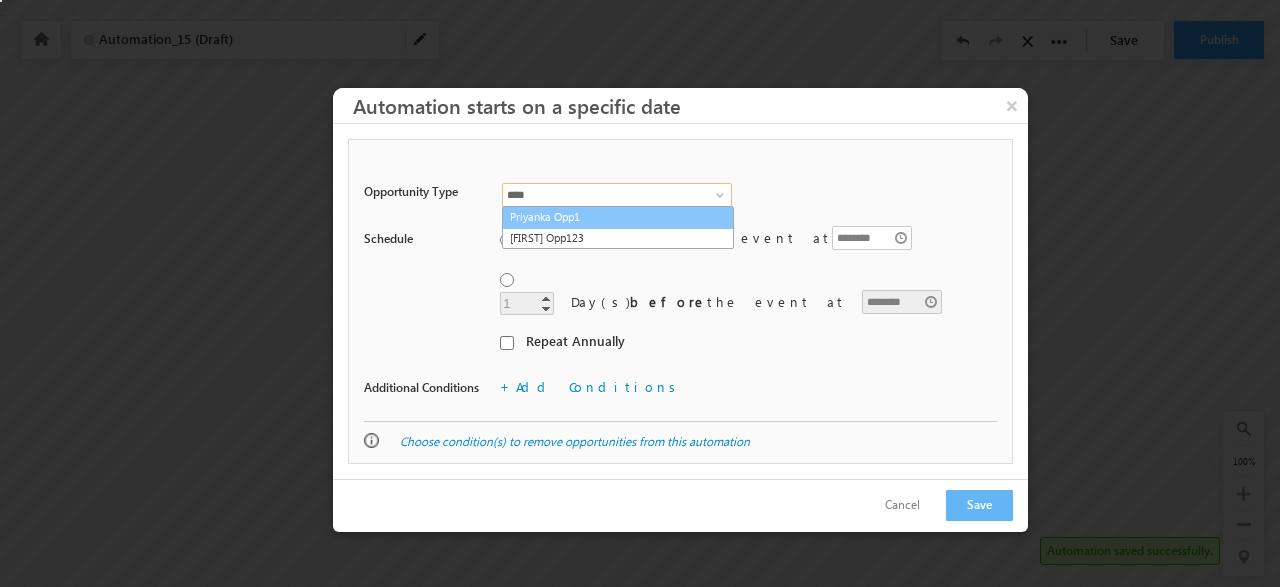 click on "Priyanka Opp1" at bounding box center [618, 217] 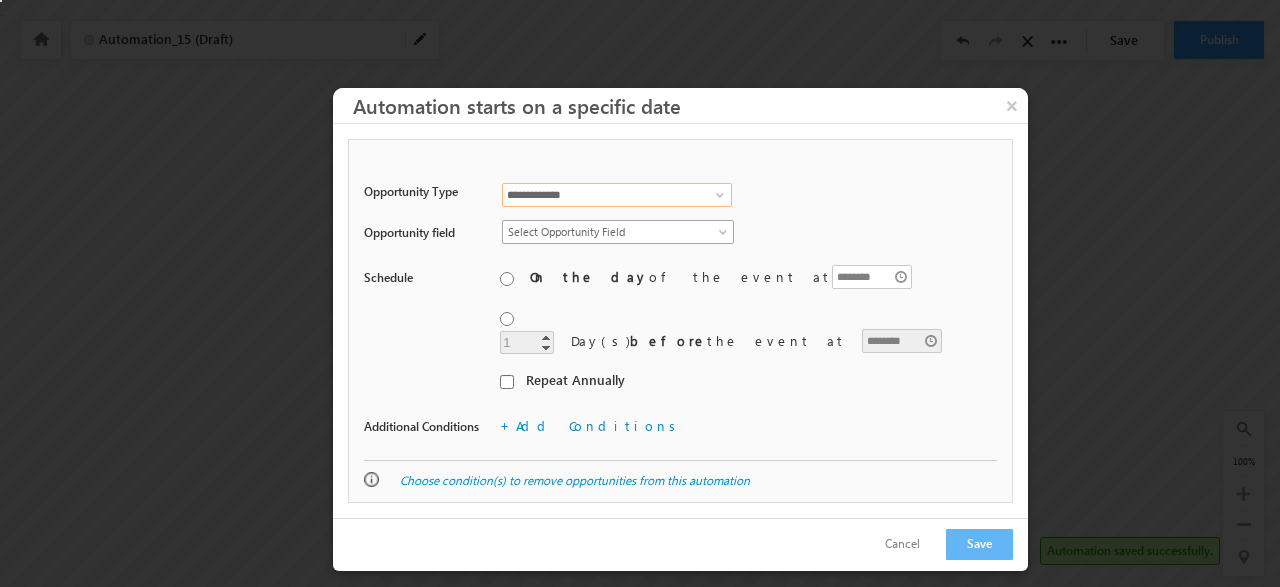 type on "**********" 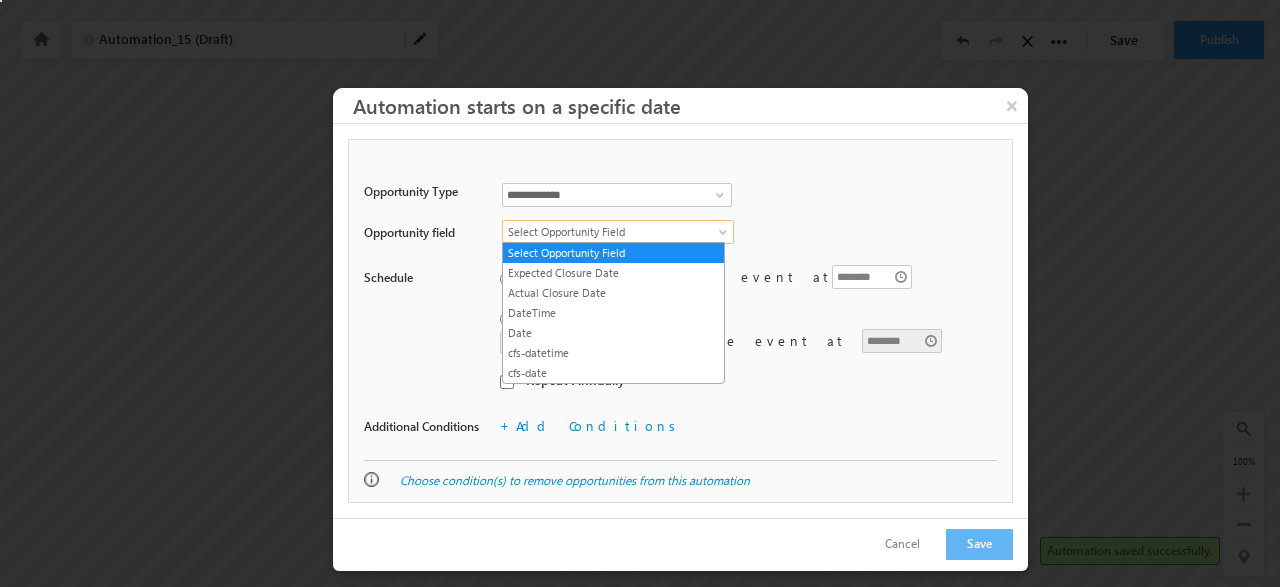 click on "Select Opportunity Field" at bounding box center [606, 232] 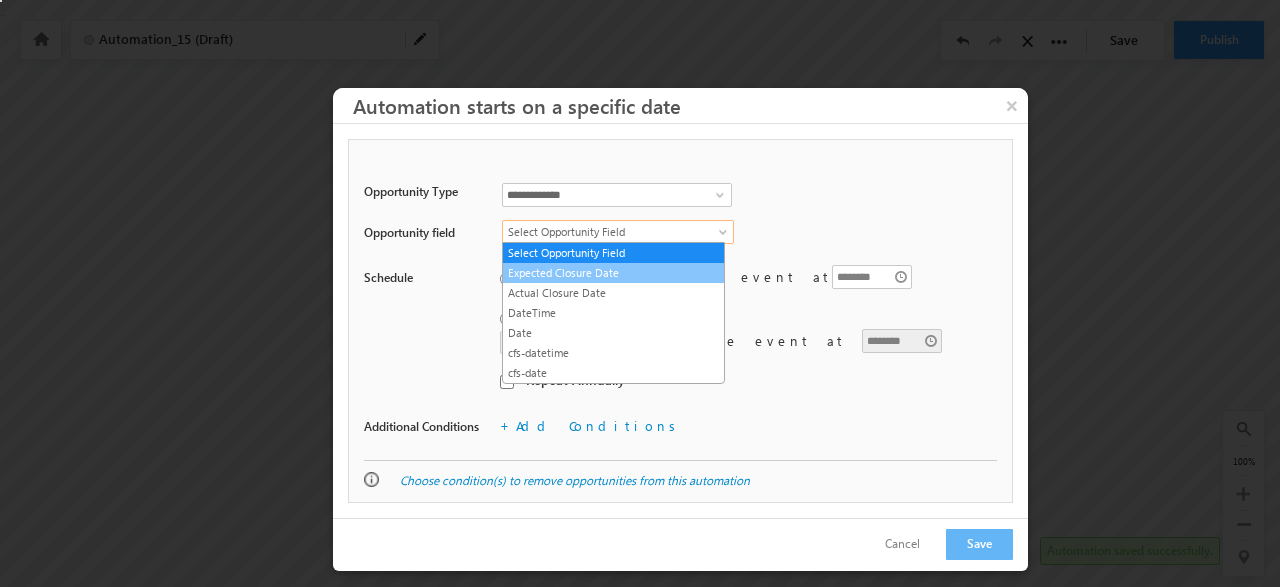 click on "Expected Closure Date" at bounding box center [613, 273] 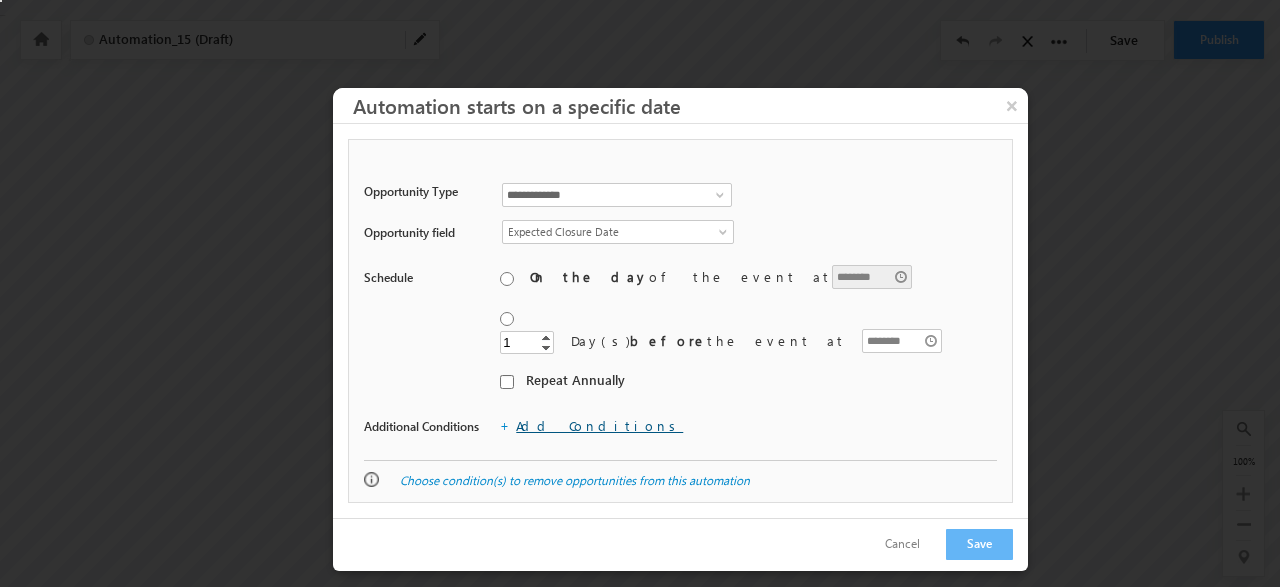 click on "Add Conditions" at bounding box center (599, 425) 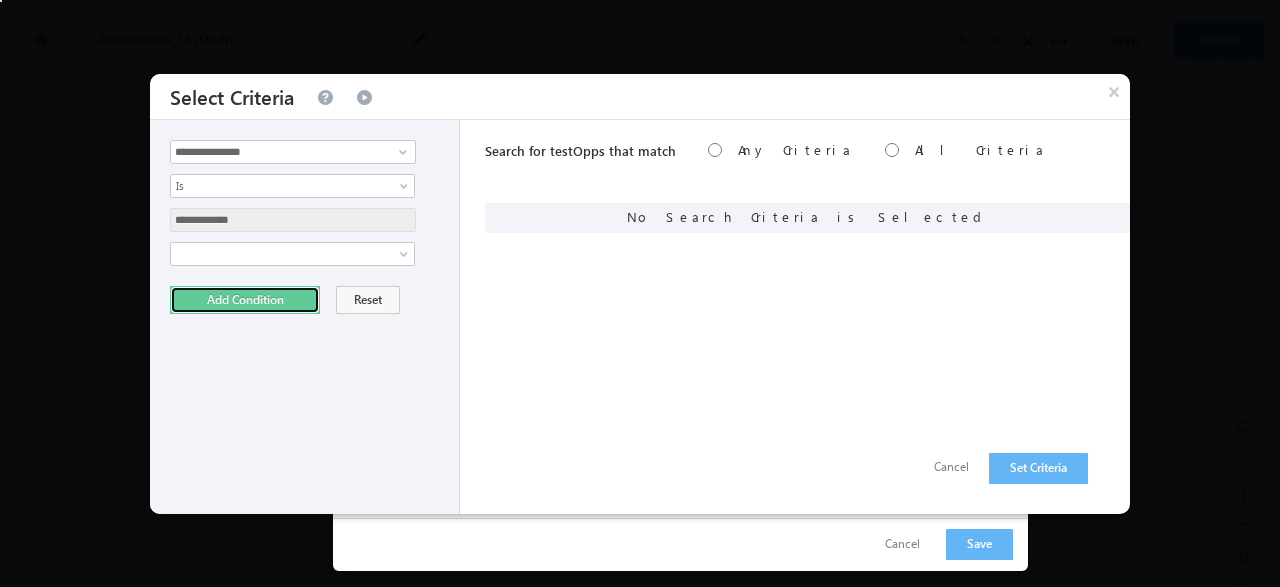 click on "Add Condition" at bounding box center (245, 300) 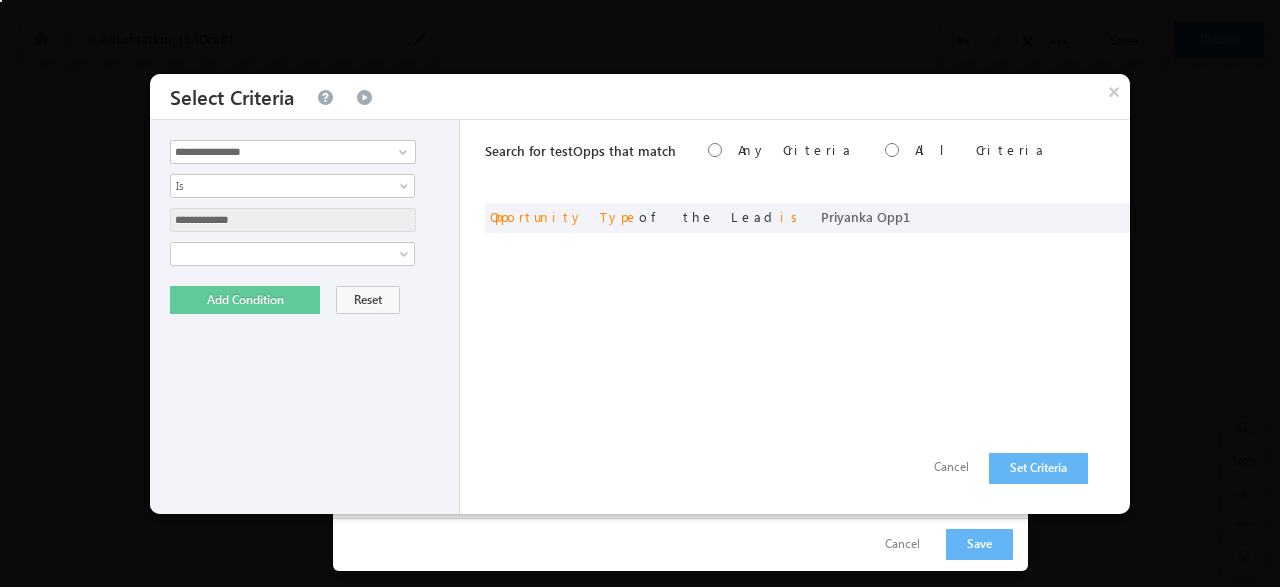 click on "**********" at bounding box center (807, 317) 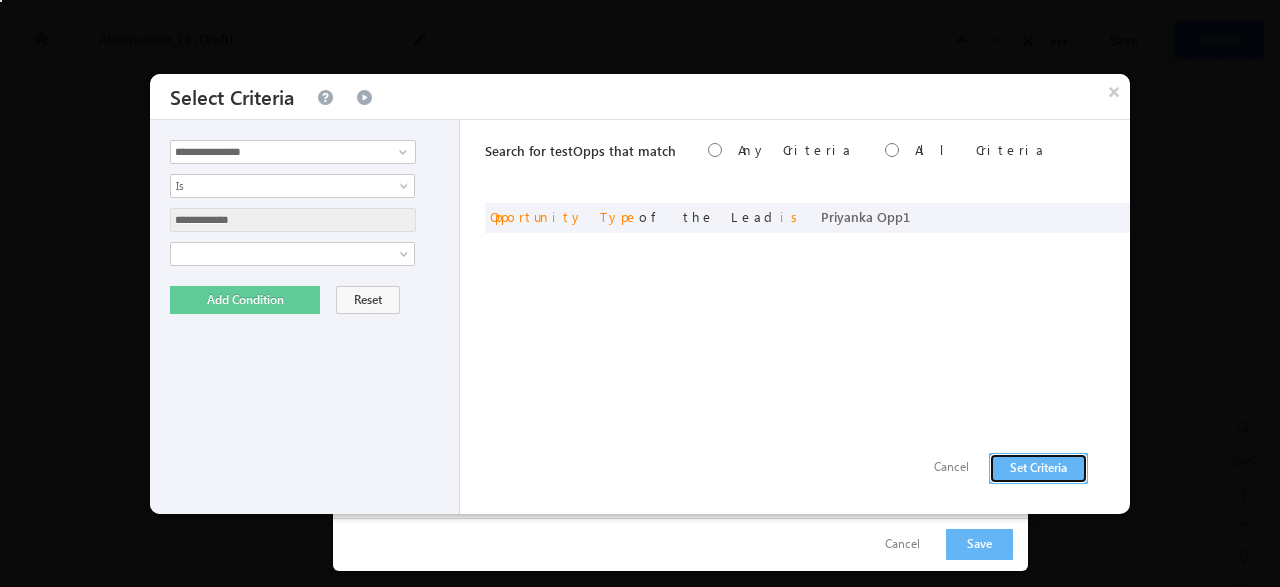 click on "Set Criteria" at bounding box center [1038, 468] 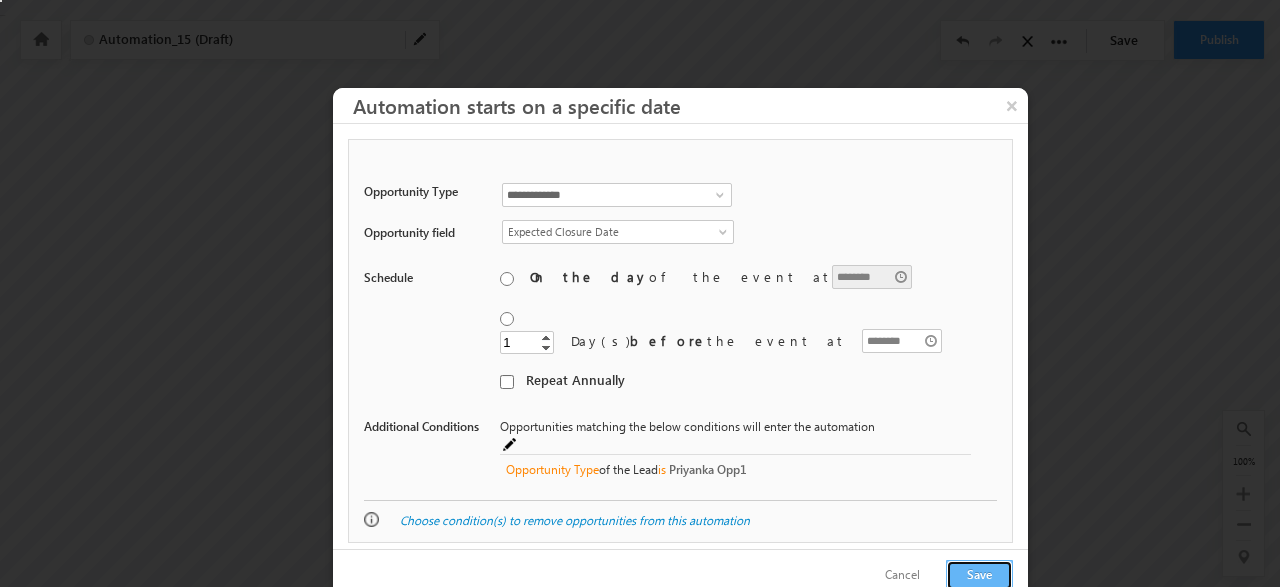 click on "Save" at bounding box center [979, 575] 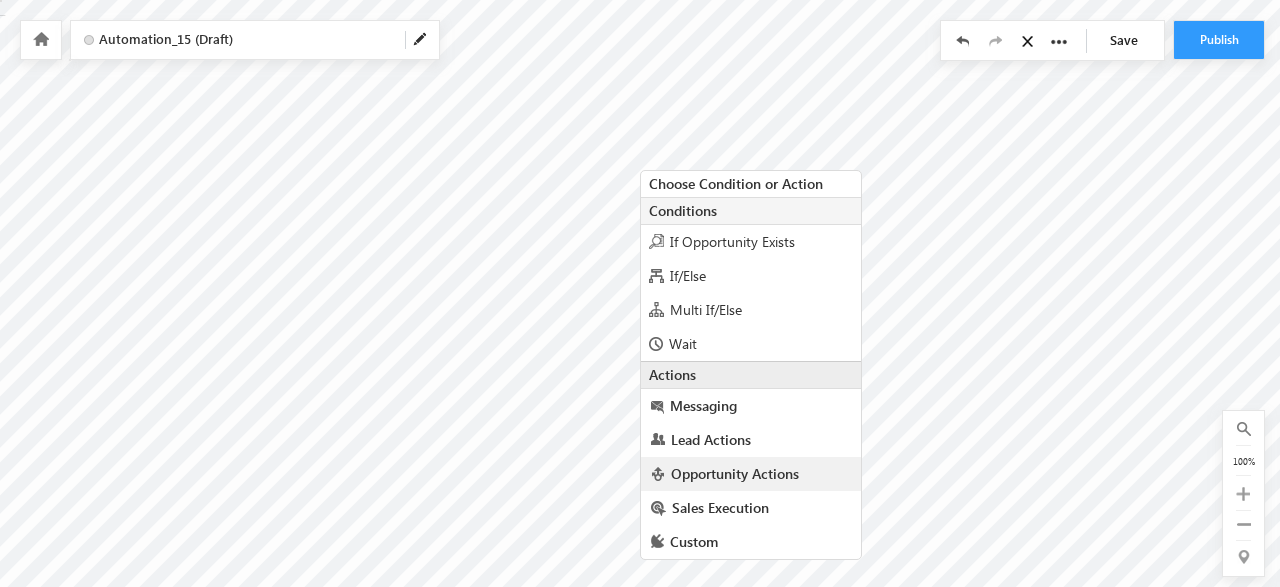 click on "Opportunity Actions" at bounding box center (735, 473) 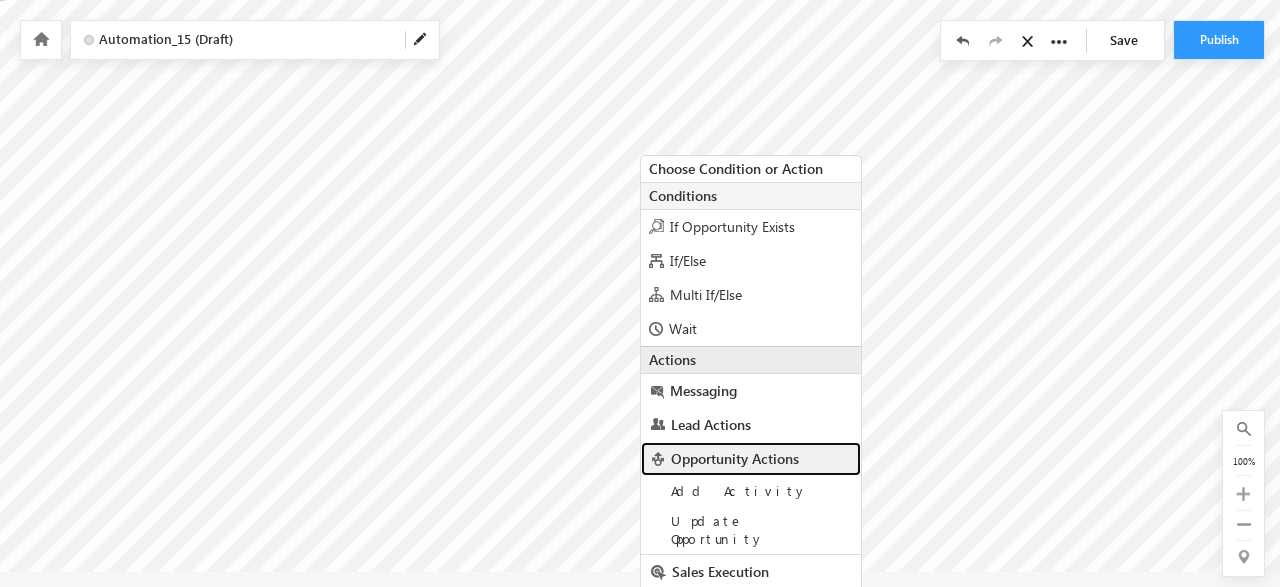 scroll, scrollTop: 37, scrollLeft: 0, axis: vertical 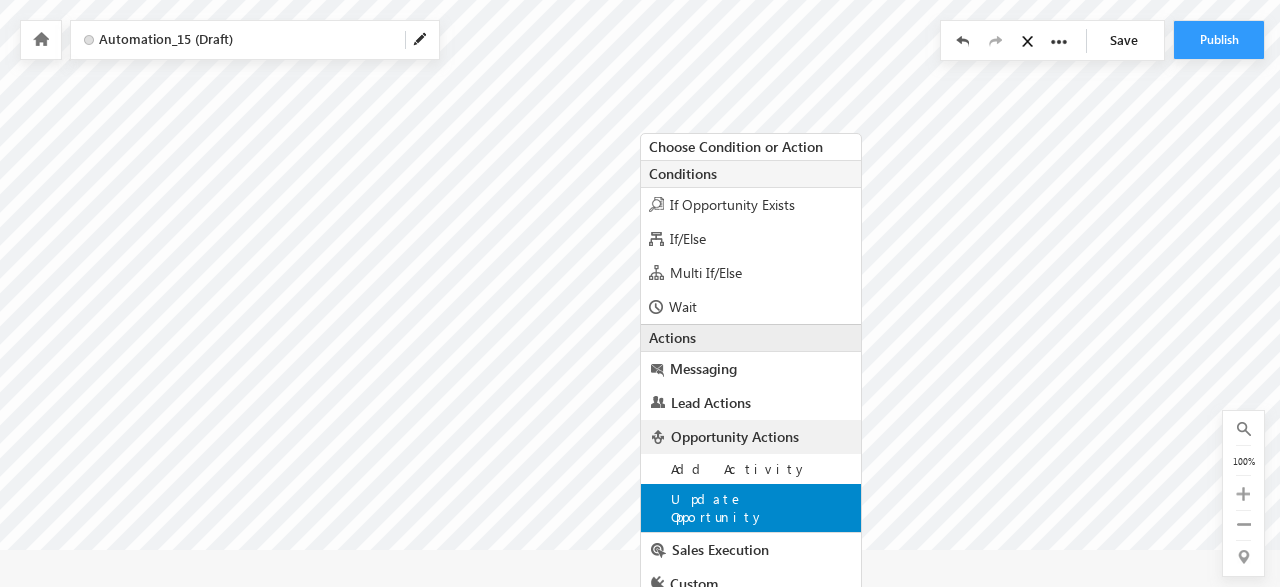 click on "Update Opportunity" at bounding box center (718, 507) 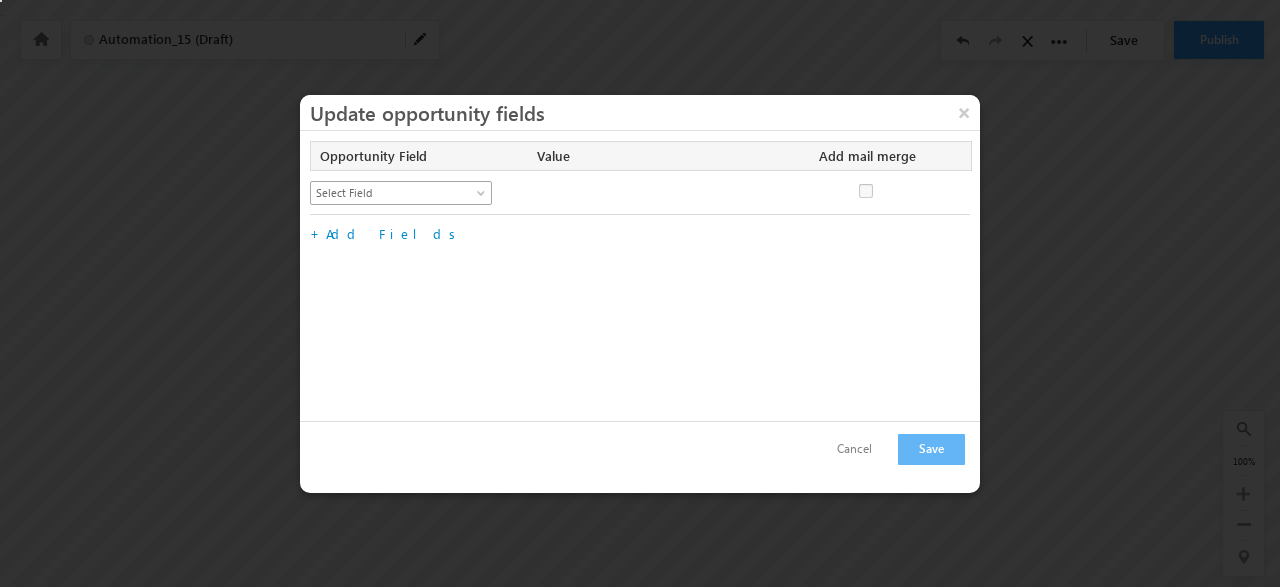 click on "Select Field" at bounding box center [392, 193] 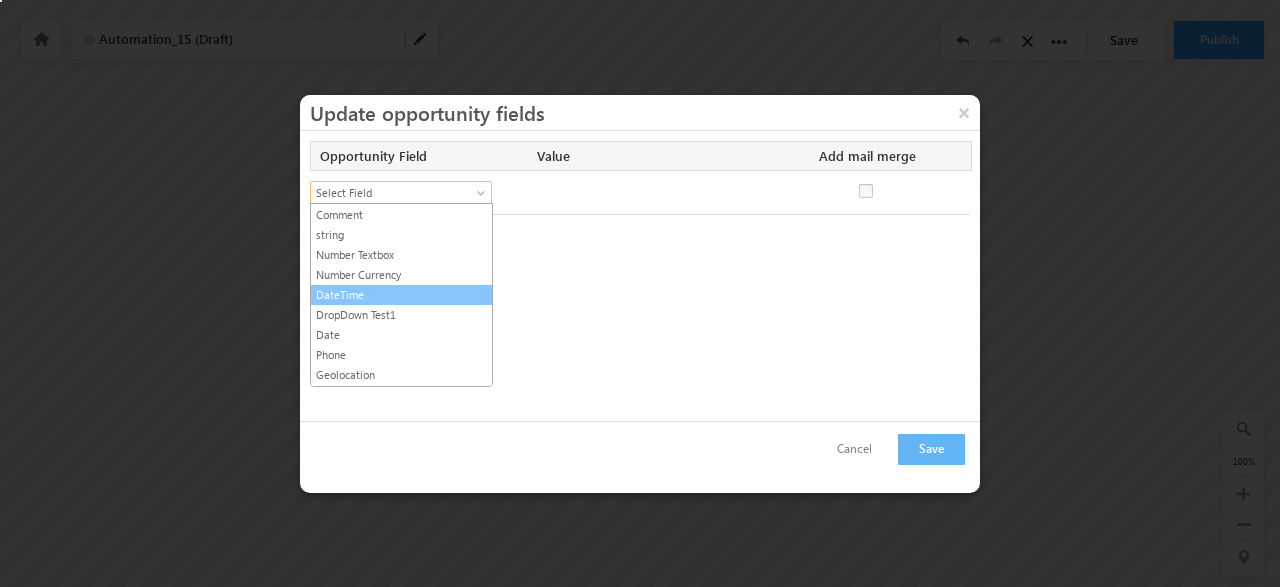 scroll, scrollTop: 420, scrollLeft: 0, axis: vertical 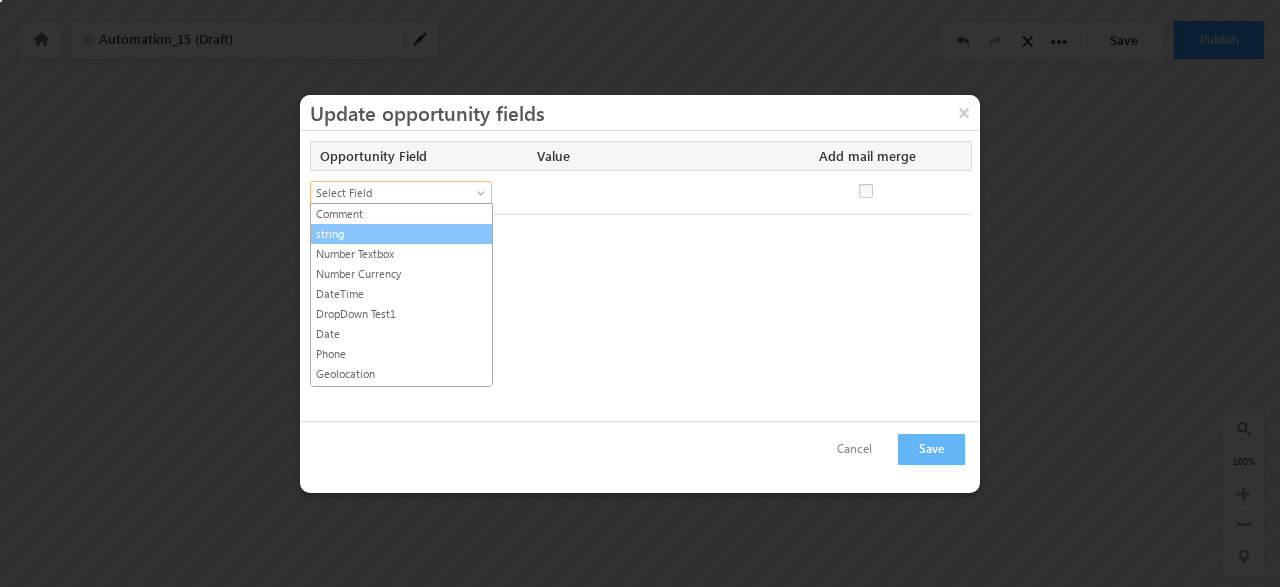 click on "string" at bounding box center (401, 234) 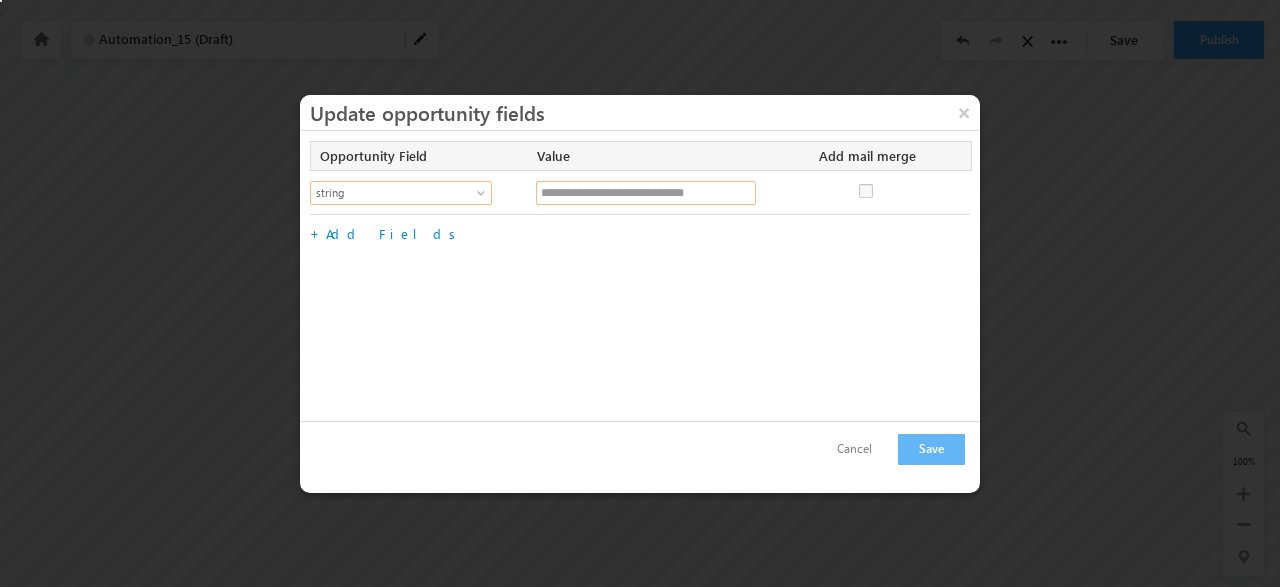 click at bounding box center [646, 193] 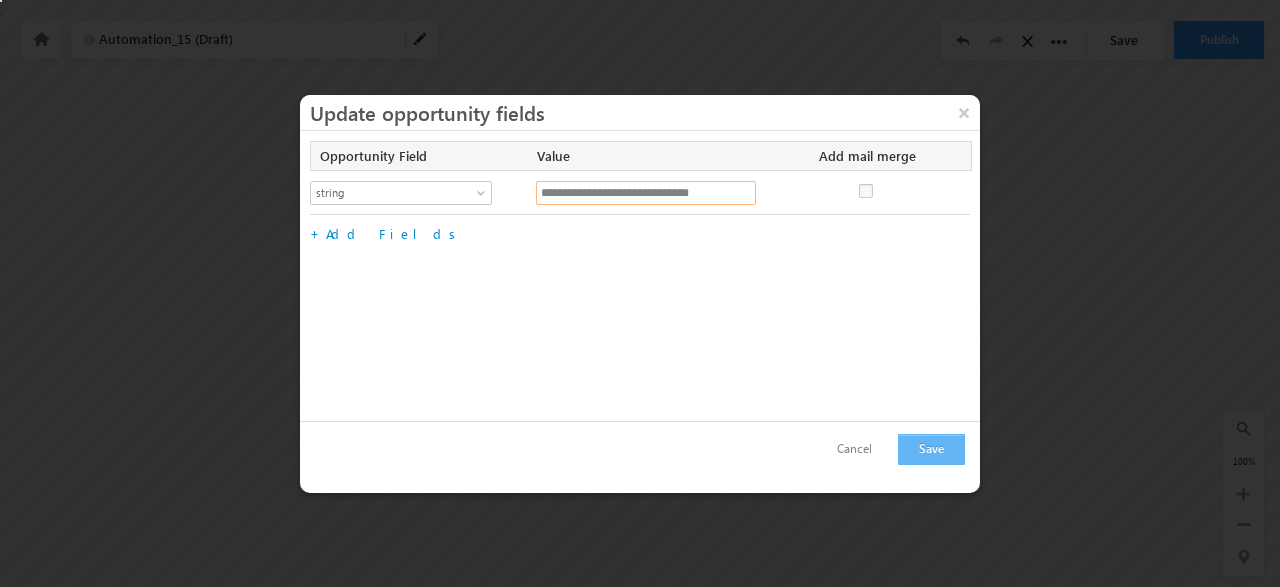 type on "**********" 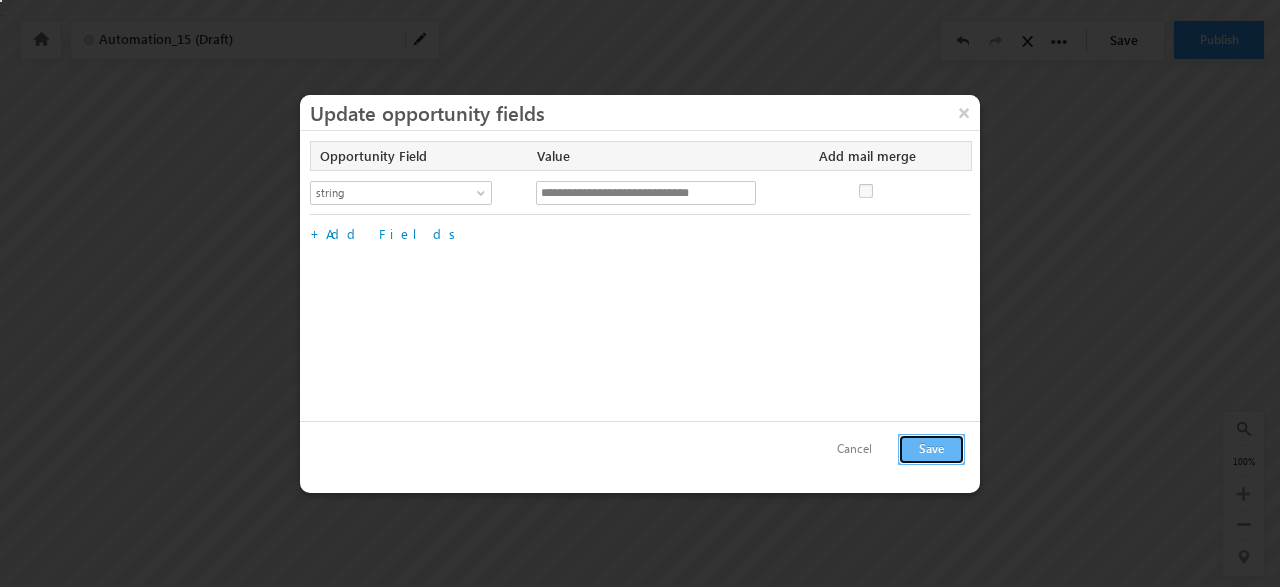 click on "Save" at bounding box center (931, 449) 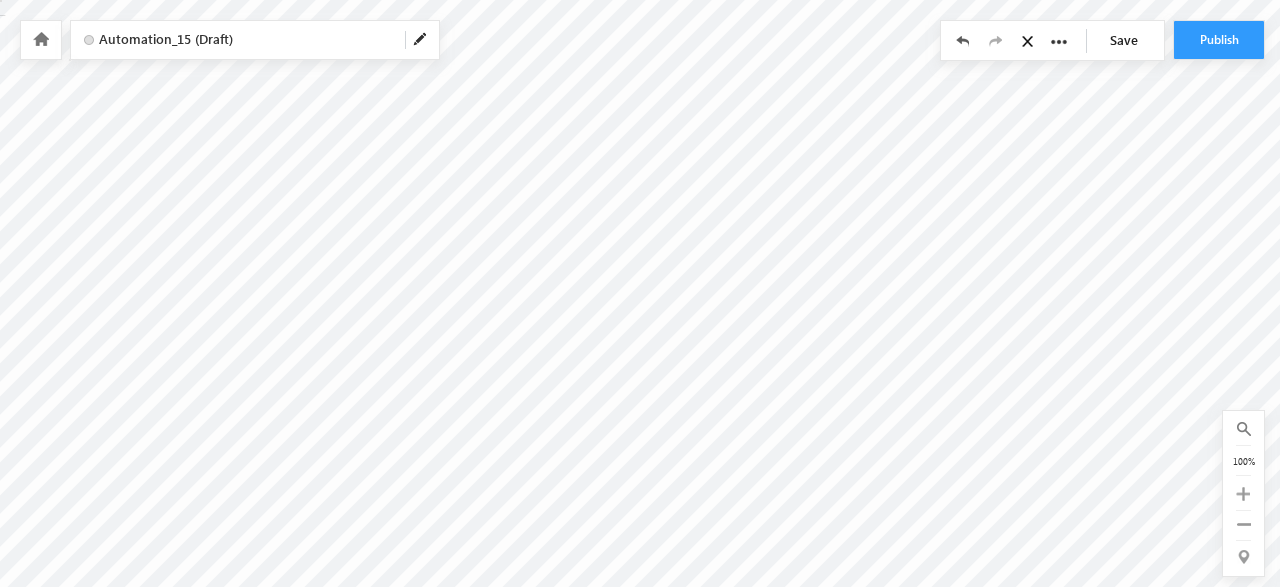 click on "Save" at bounding box center (1129, 40) 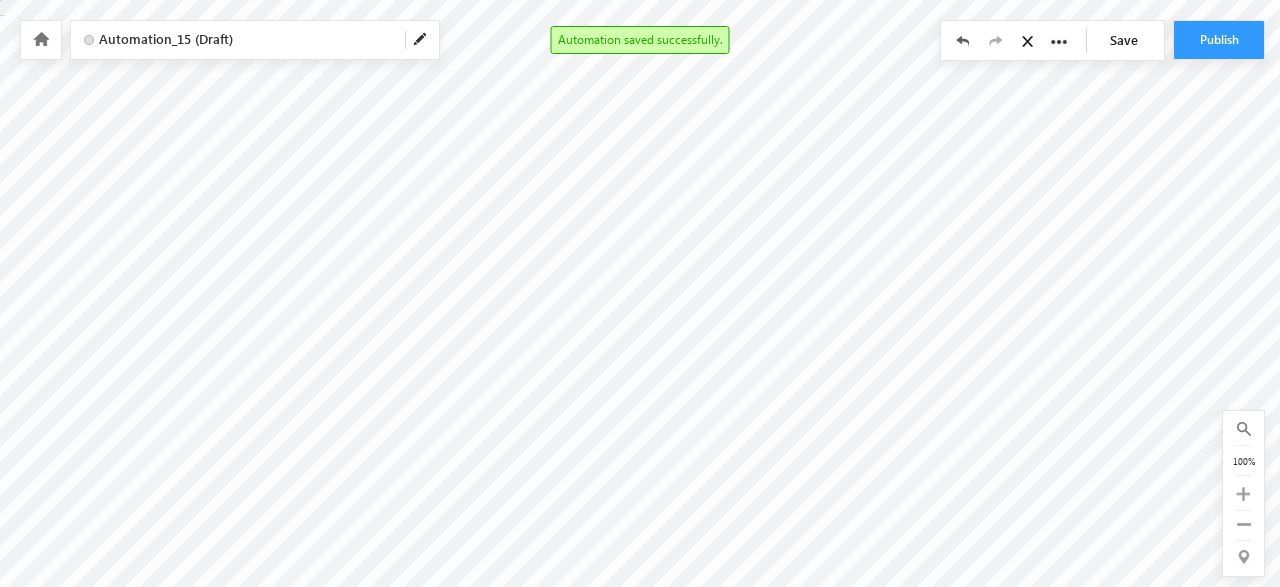click at bounding box center [421, 40] 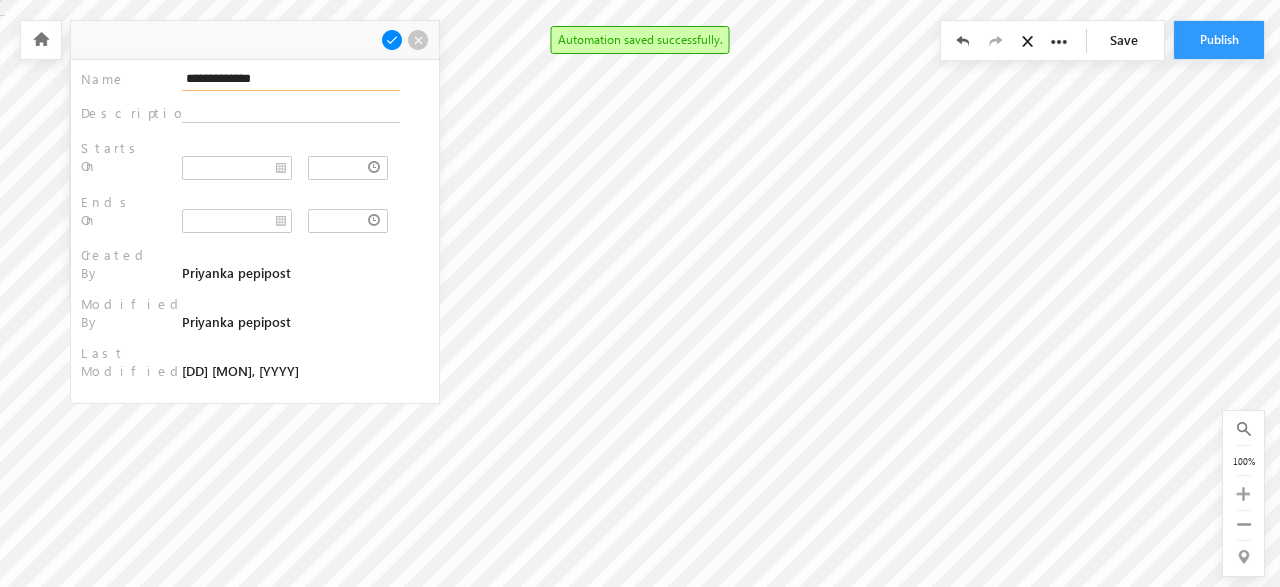 click on "**********" at bounding box center (291, 79) 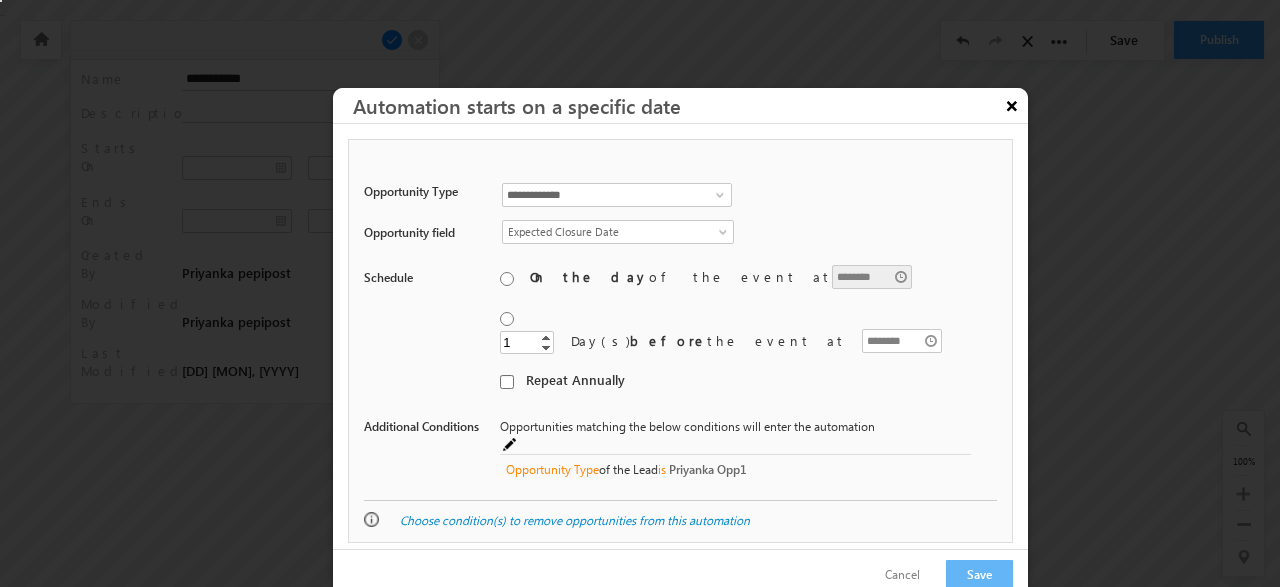 click on "×" at bounding box center (1012, 105) 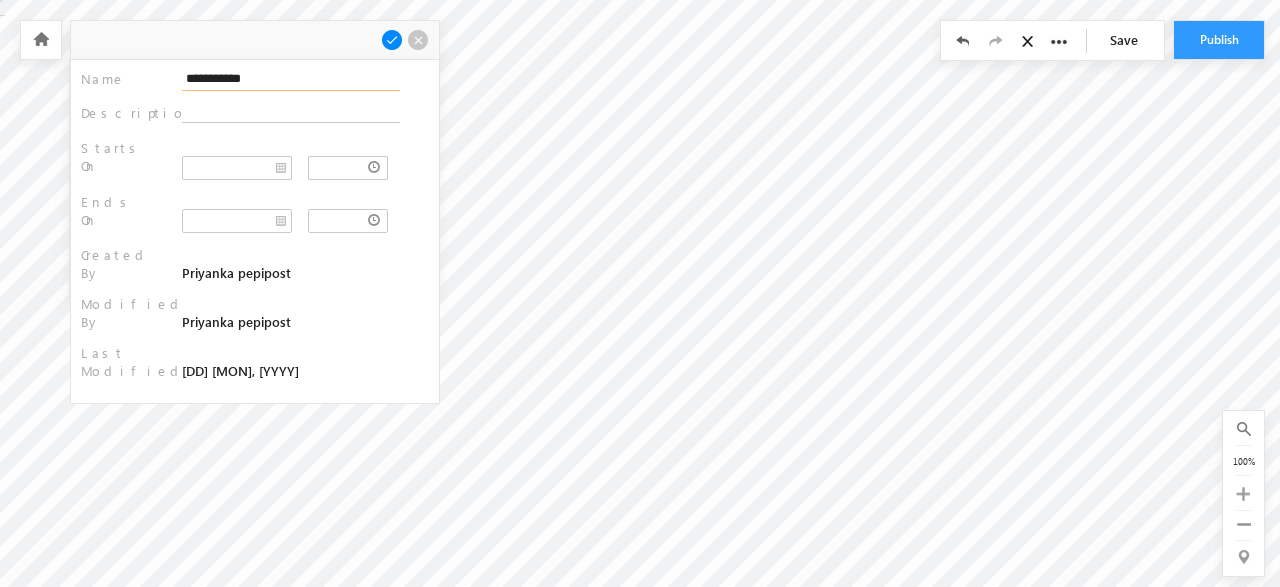 click on "**********" at bounding box center [291, 79] 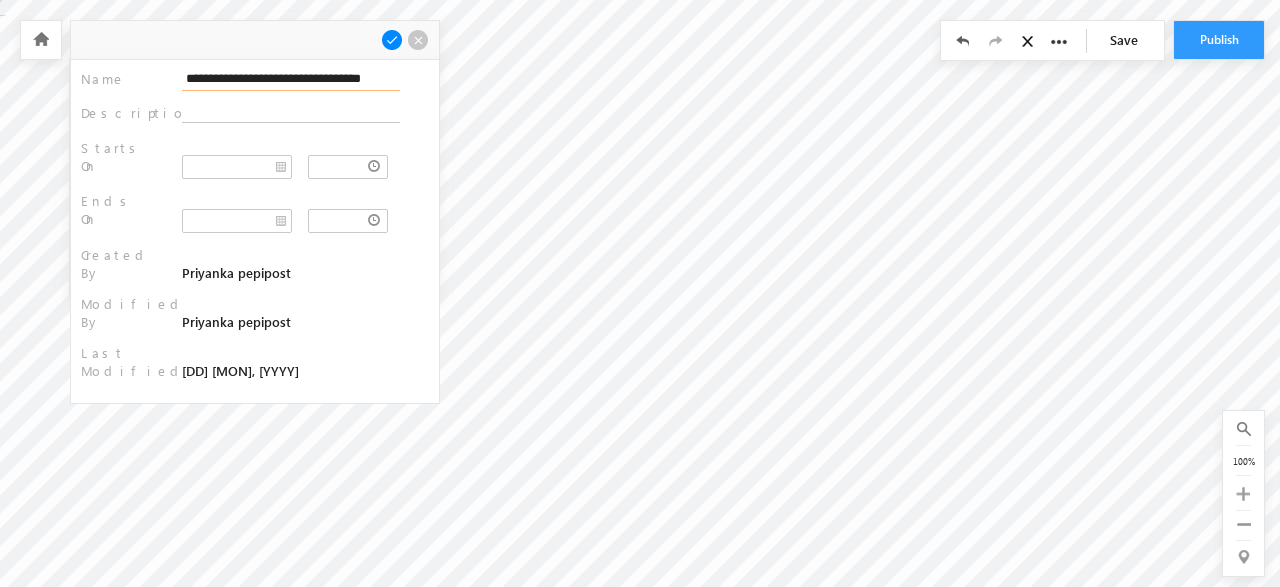 scroll, scrollTop: 0, scrollLeft: 41, axis: horizontal 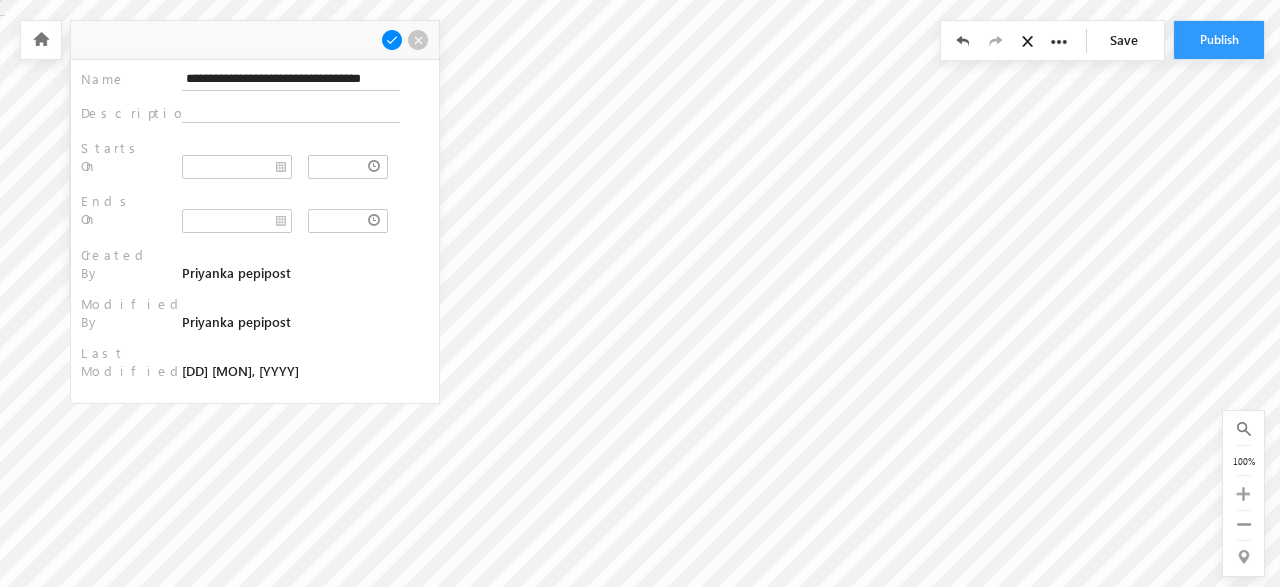 click at bounding box center (392, 40) 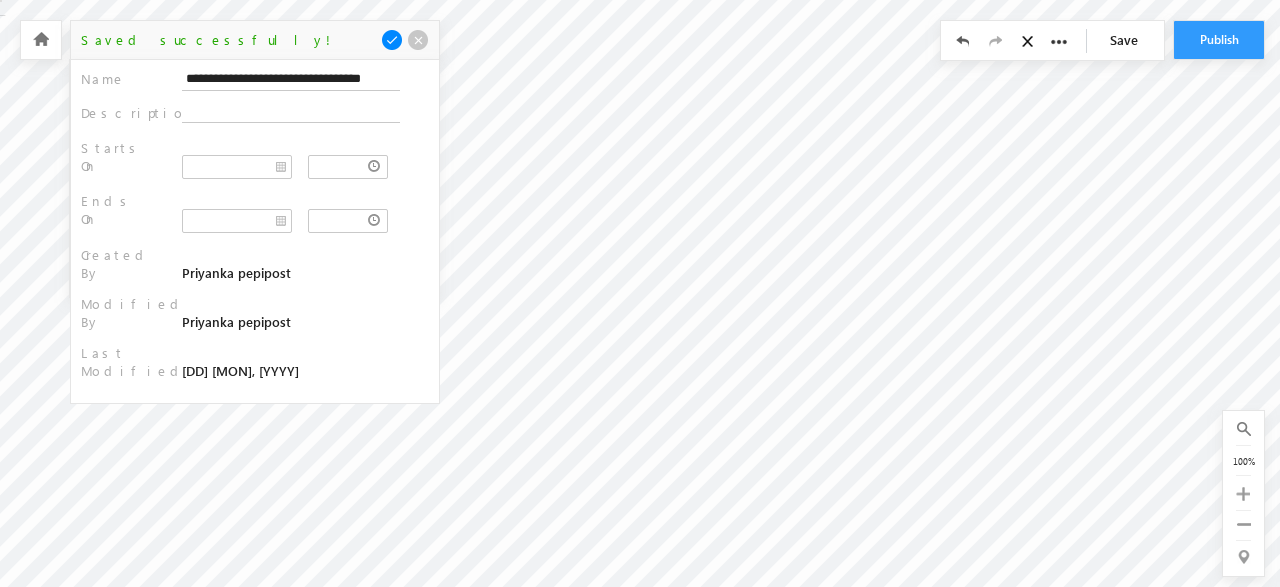 click on "Save" at bounding box center (1129, 40) 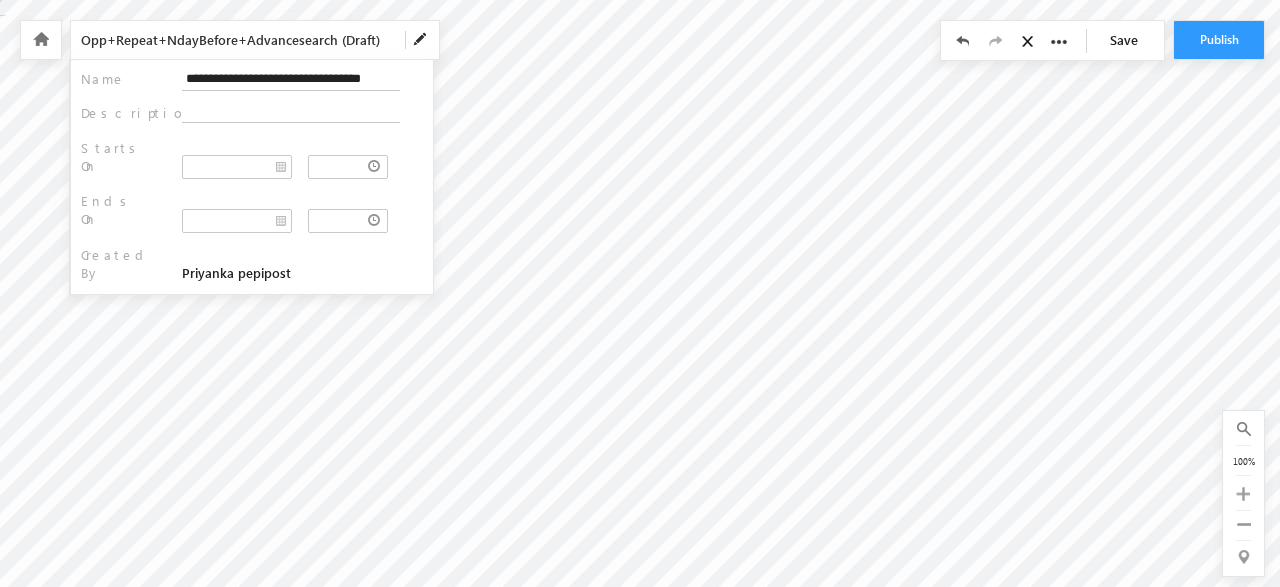 scroll, scrollTop: 0, scrollLeft: 41, axis: horizontal 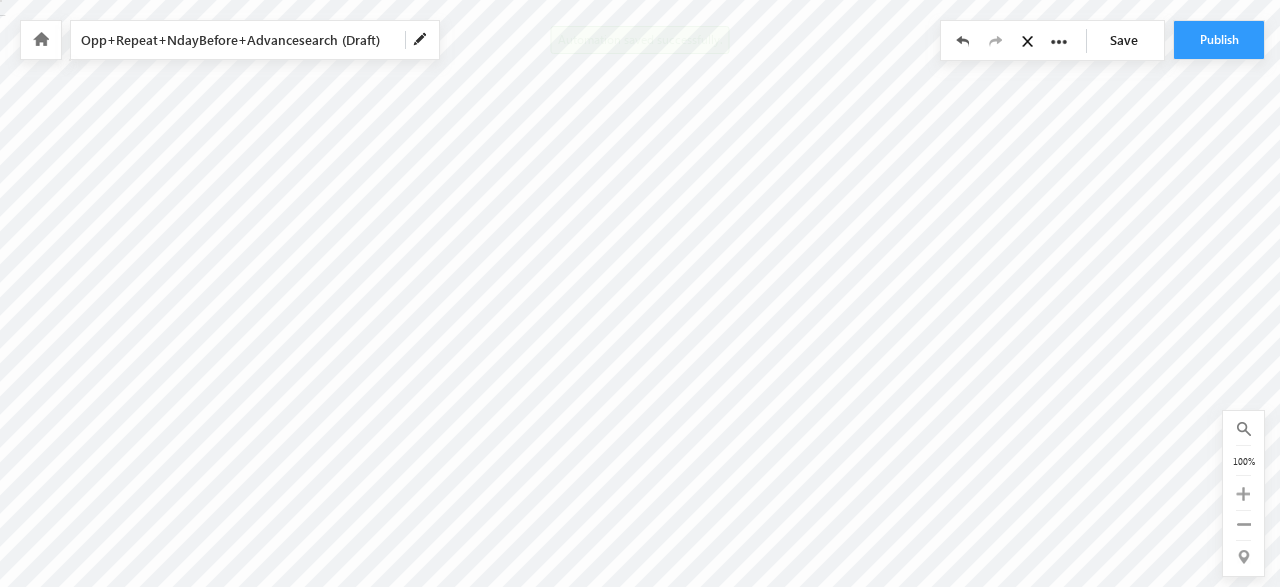 click on "Save" at bounding box center (1129, 40) 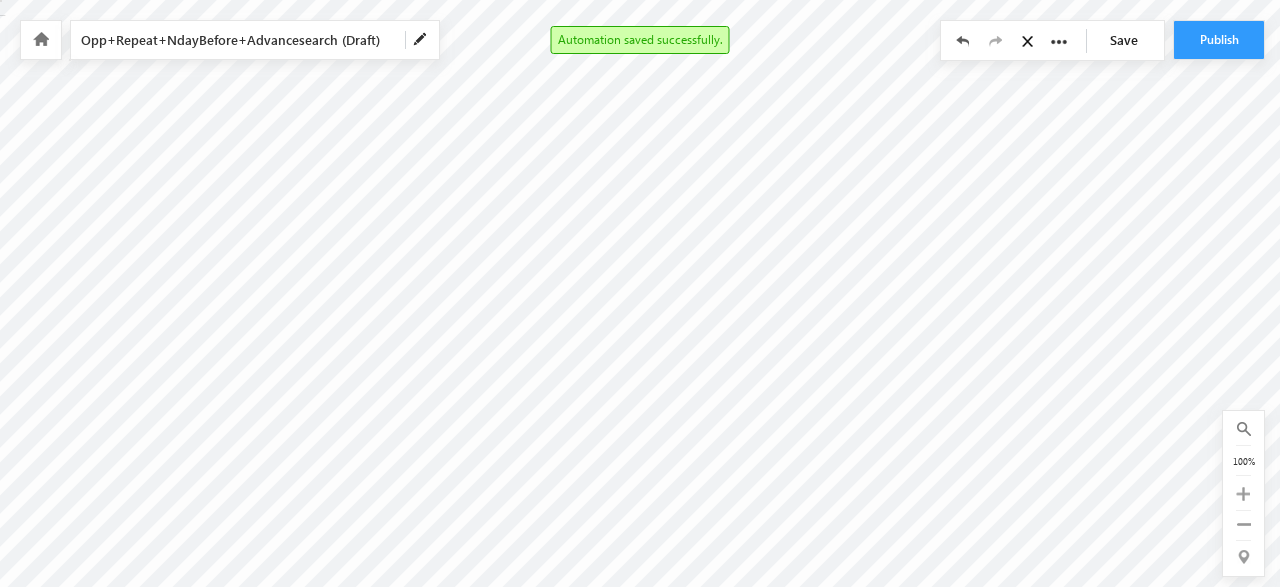 click at bounding box center [40, 39] 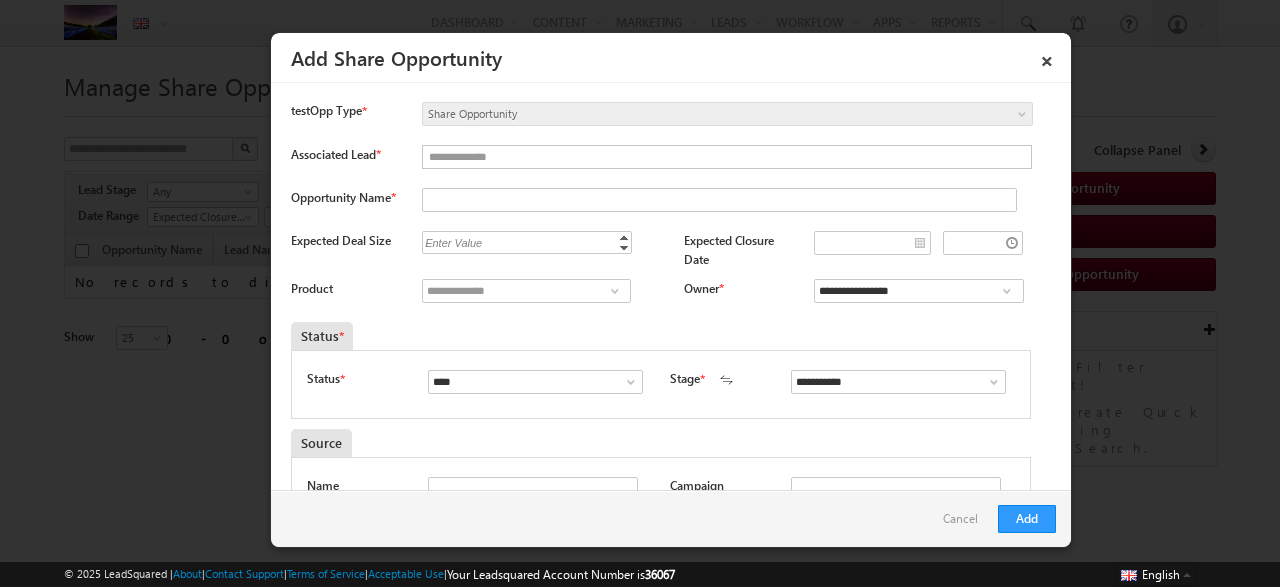 scroll, scrollTop: 0, scrollLeft: 0, axis: both 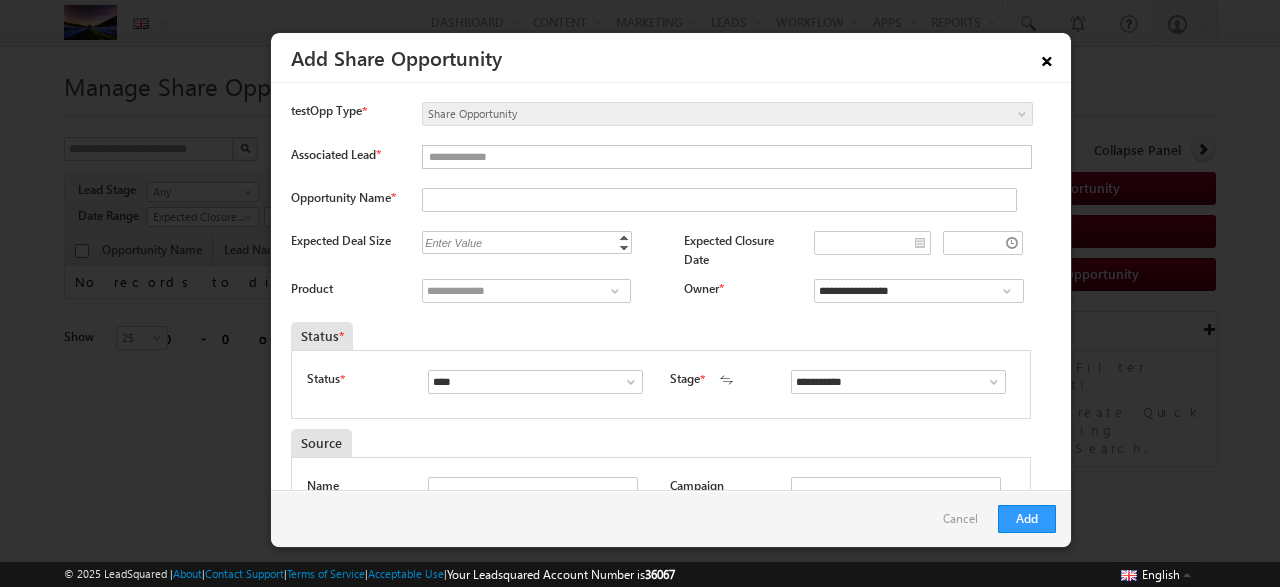 click on "×" at bounding box center (1047, 57) 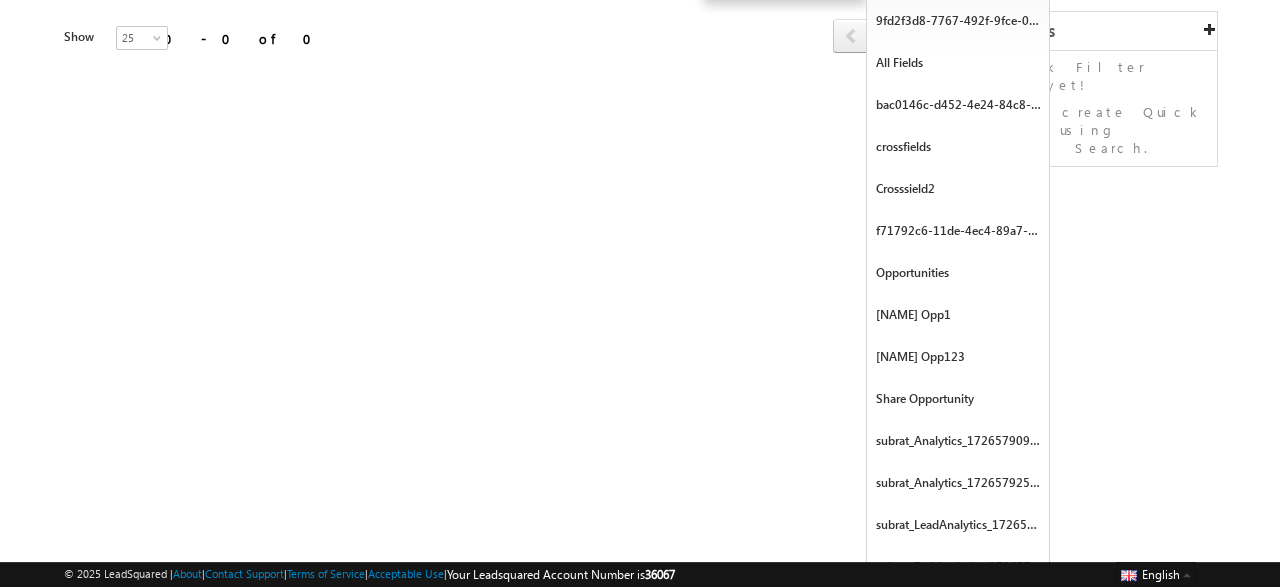 scroll, scrollTop: 300, scrollLeft: 0, axis: vertical 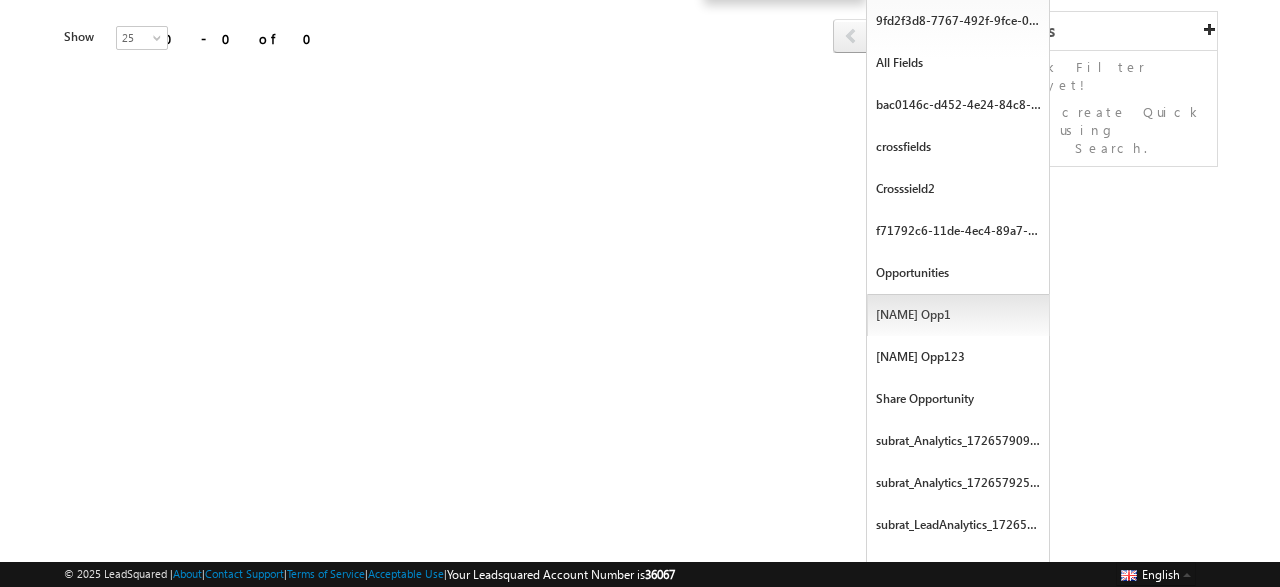 click on "[NAME] Opp1" at bounding box center [958, 315] 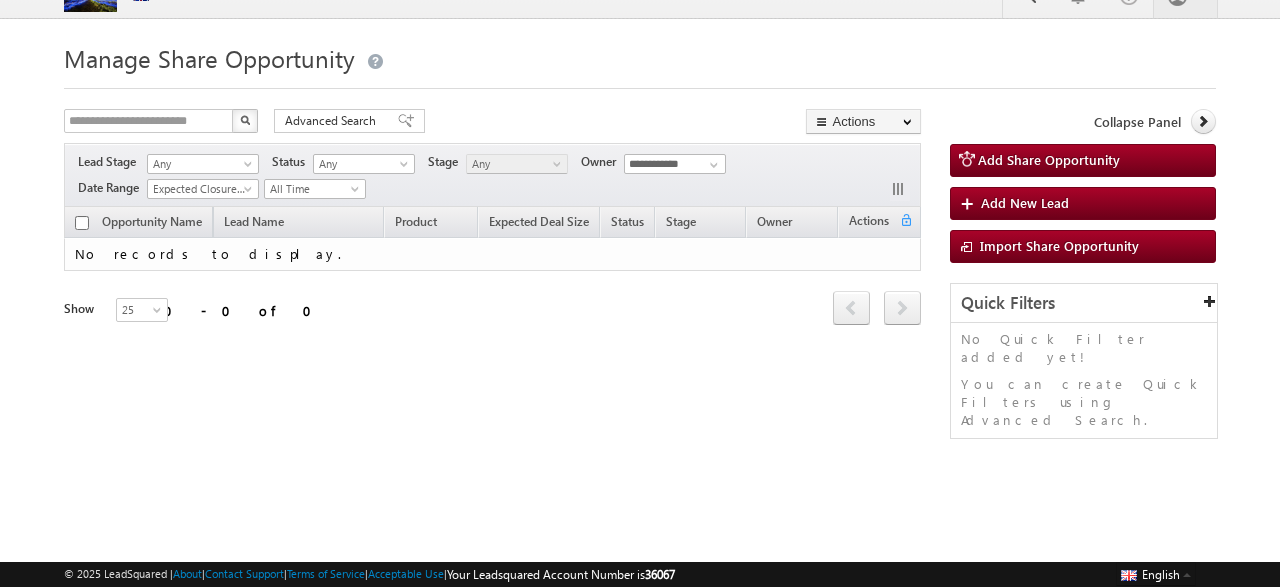 scroll, scrollTop: 28, scrollLeft: 0, axis: vertical 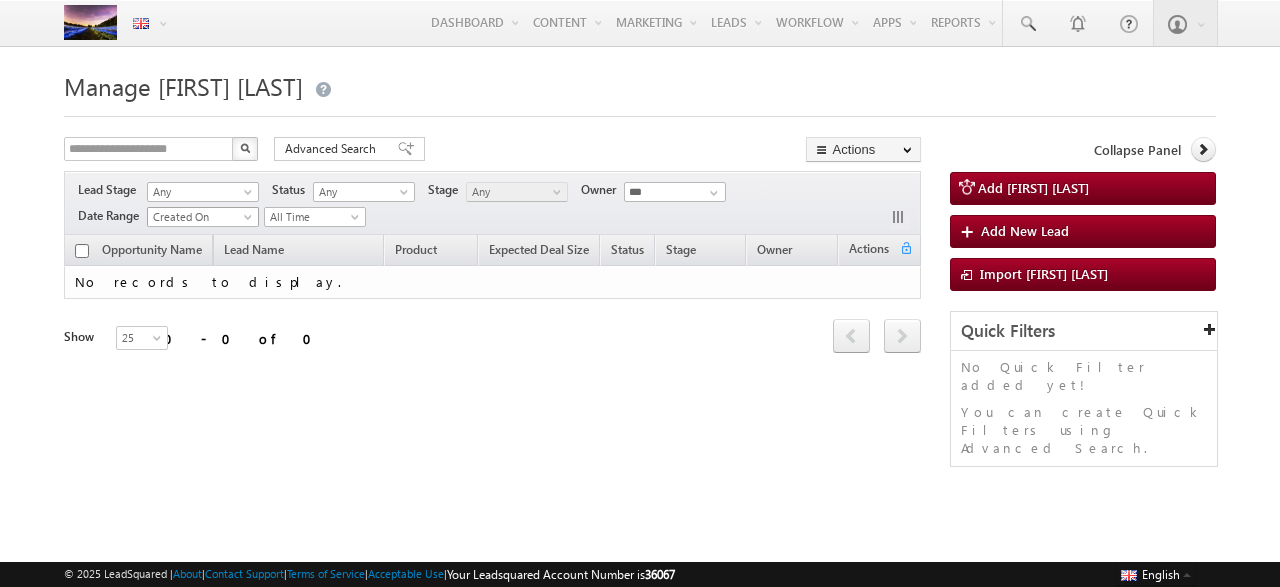 click on "Created On" at bounding box center (200, 217) 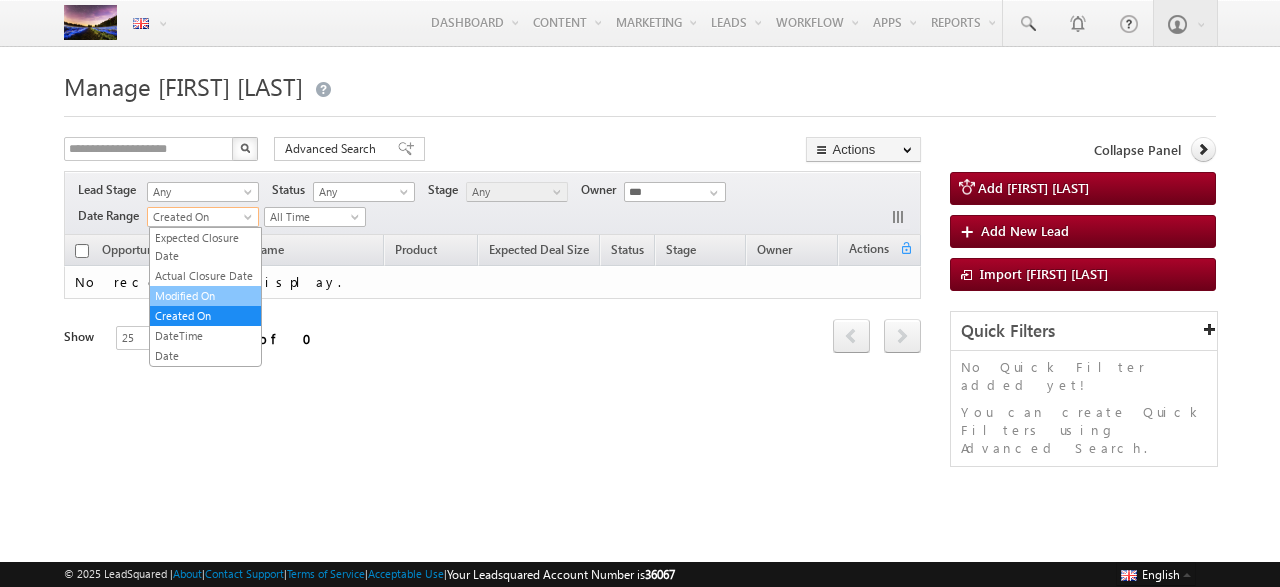 click on "Modified On" at bounding box center (205, 296) 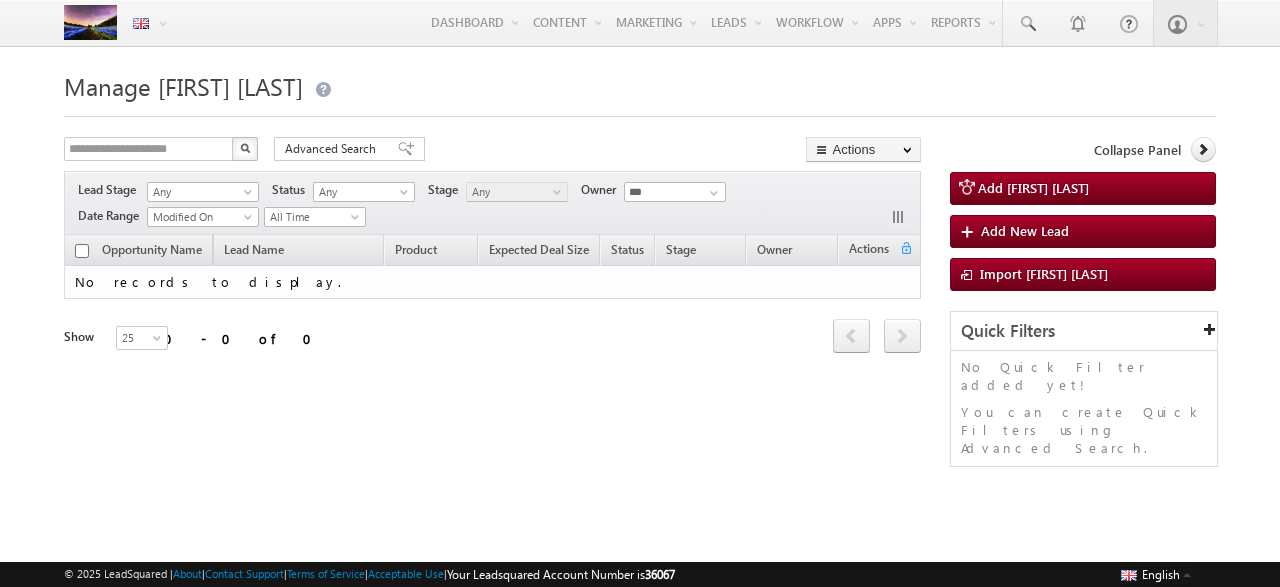 scroll, scrollTop: 0, scrollLeft: 0, axis: both 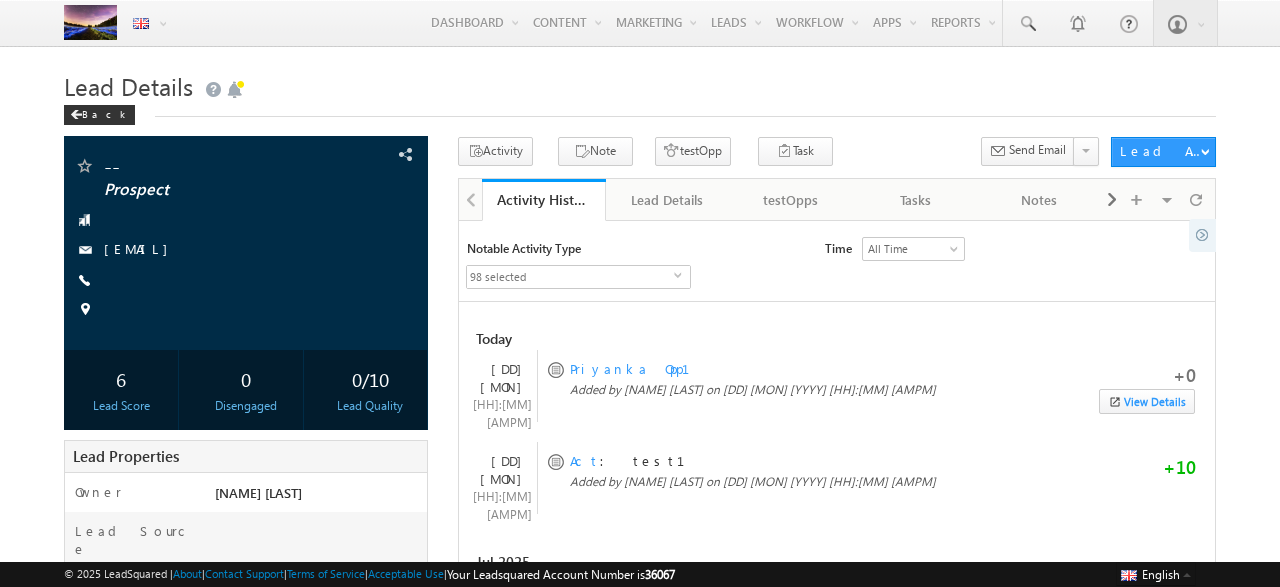 click on "98 selected" at bounding box center [570, 277] 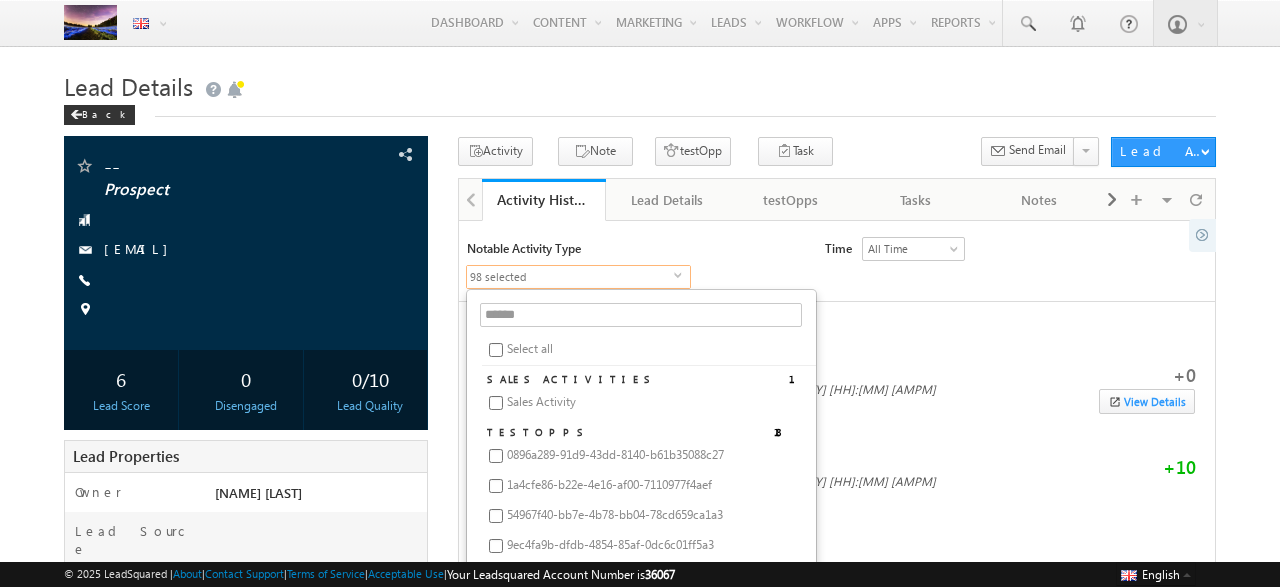 click on "Select all" at bounding box center (651, 352) 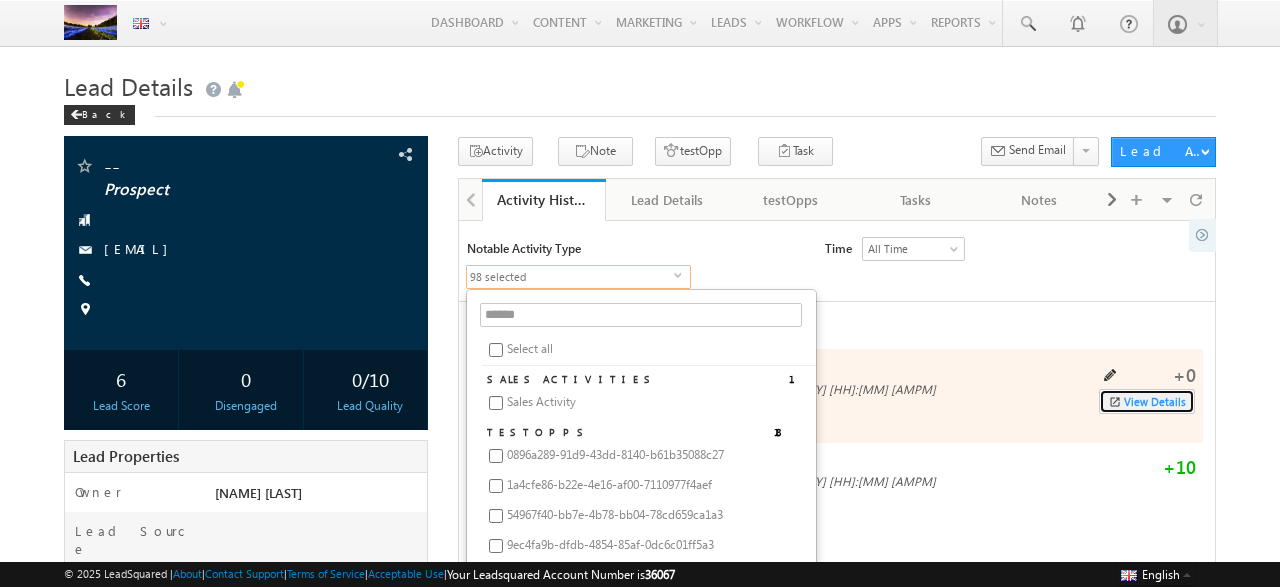 click on "View Details" at bounding box center [1147, 401] 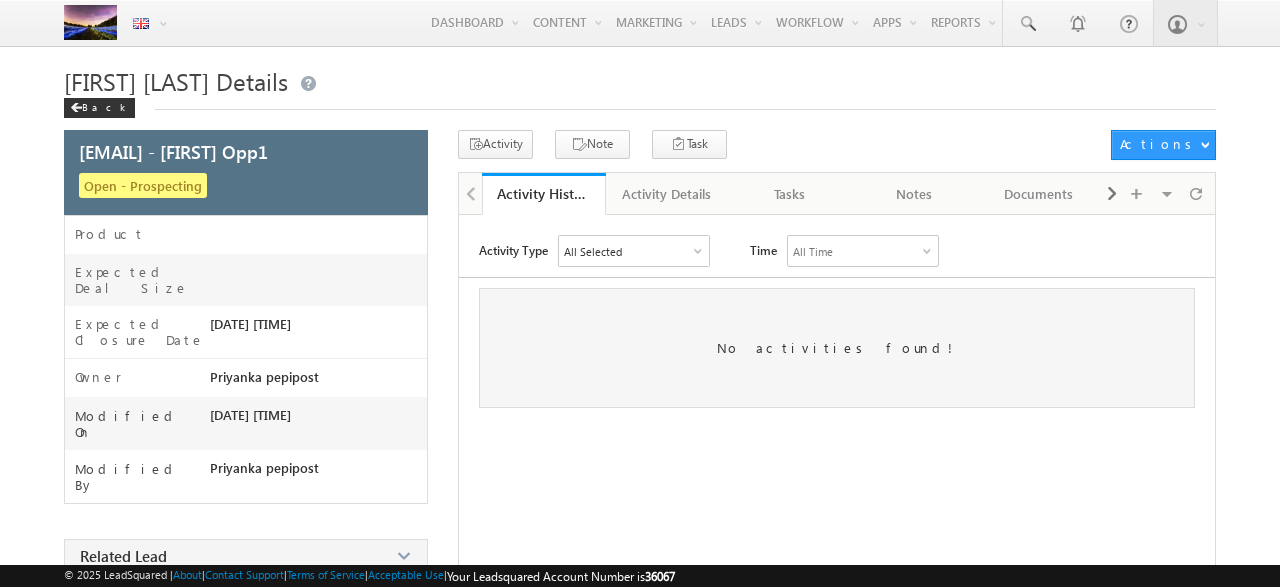 scroll, scrollTop: 0, scrollLeft: 0, axis: both 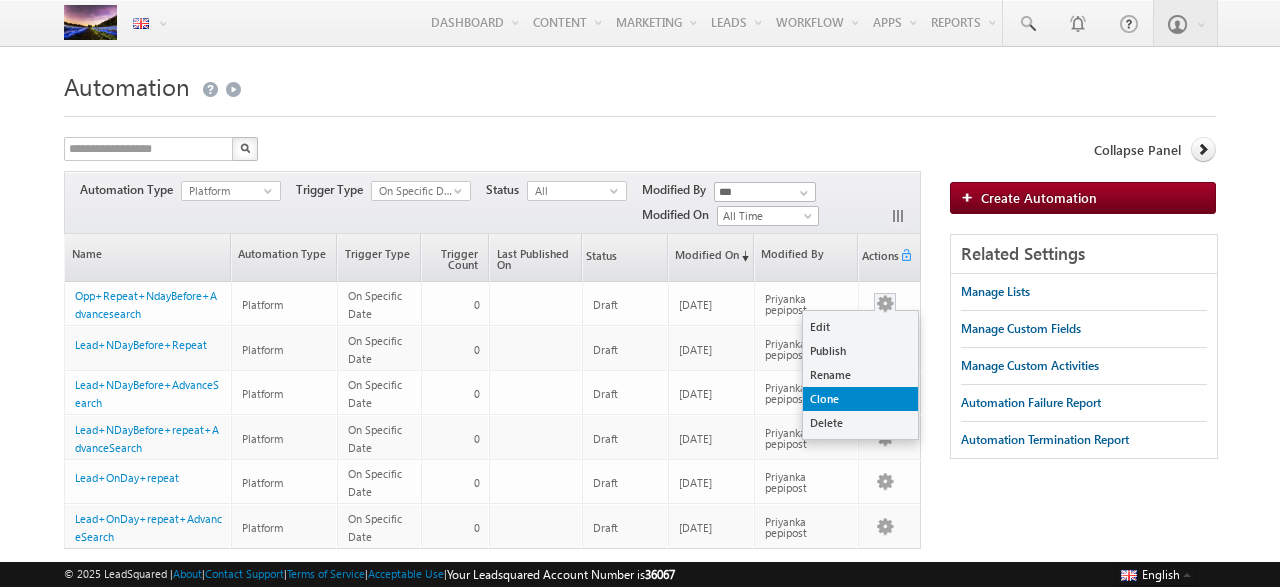 click on "Clone" at bounding box center [860, 399] 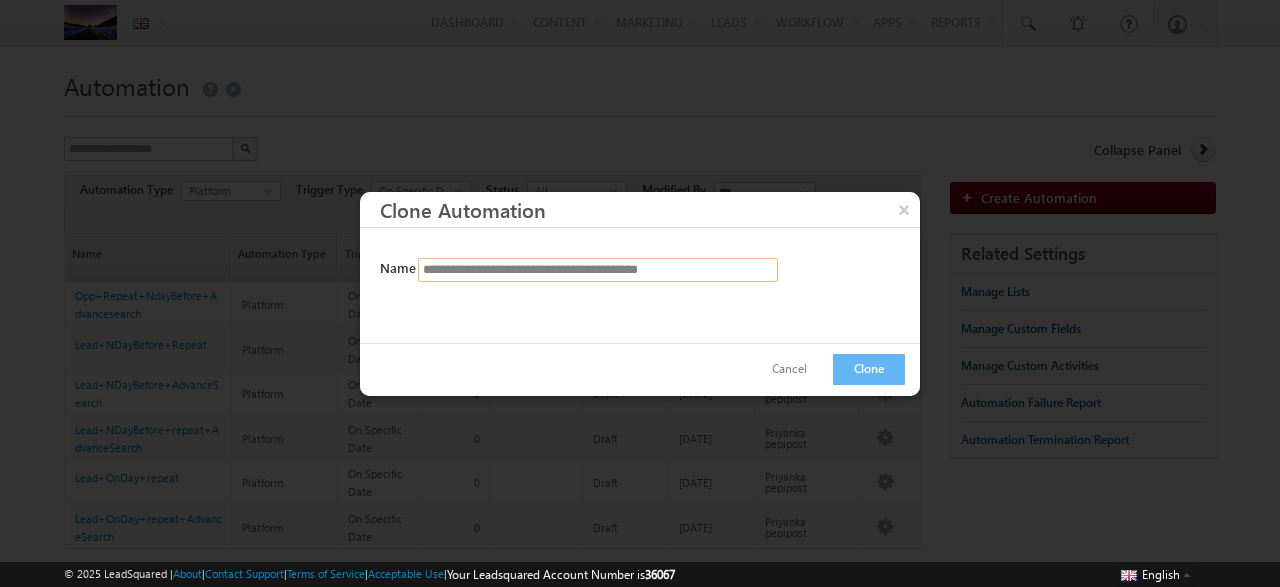 drag, startPoint x: 583, startPoint y: 271, endPoint x: 741, endPoint y: 275, distance: 158.05063 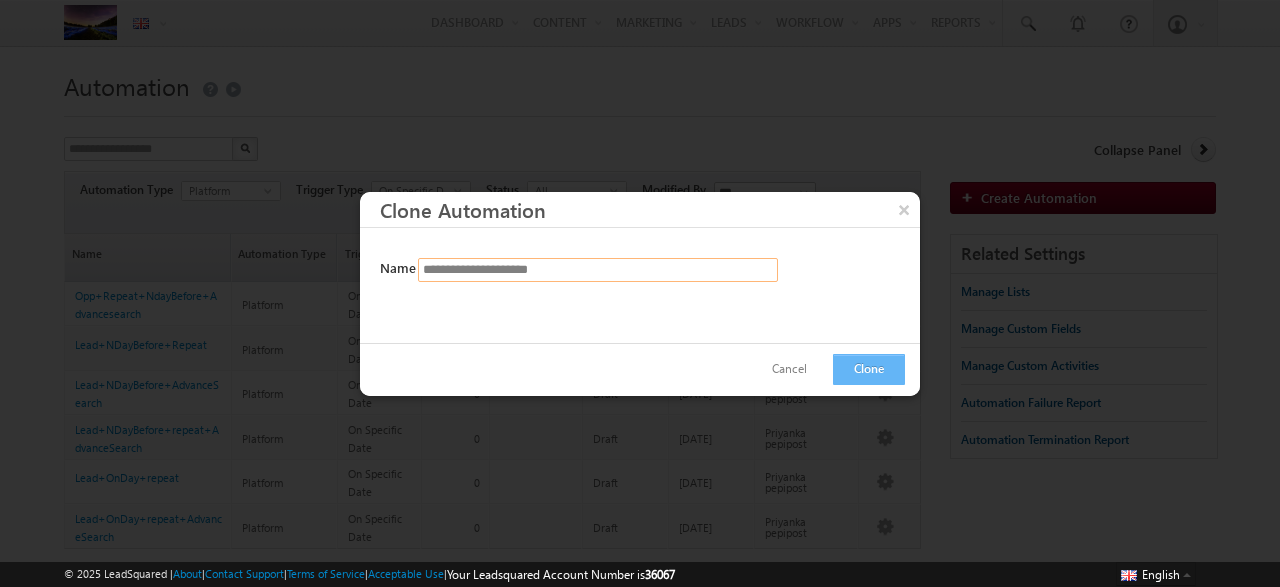 type on "**********" 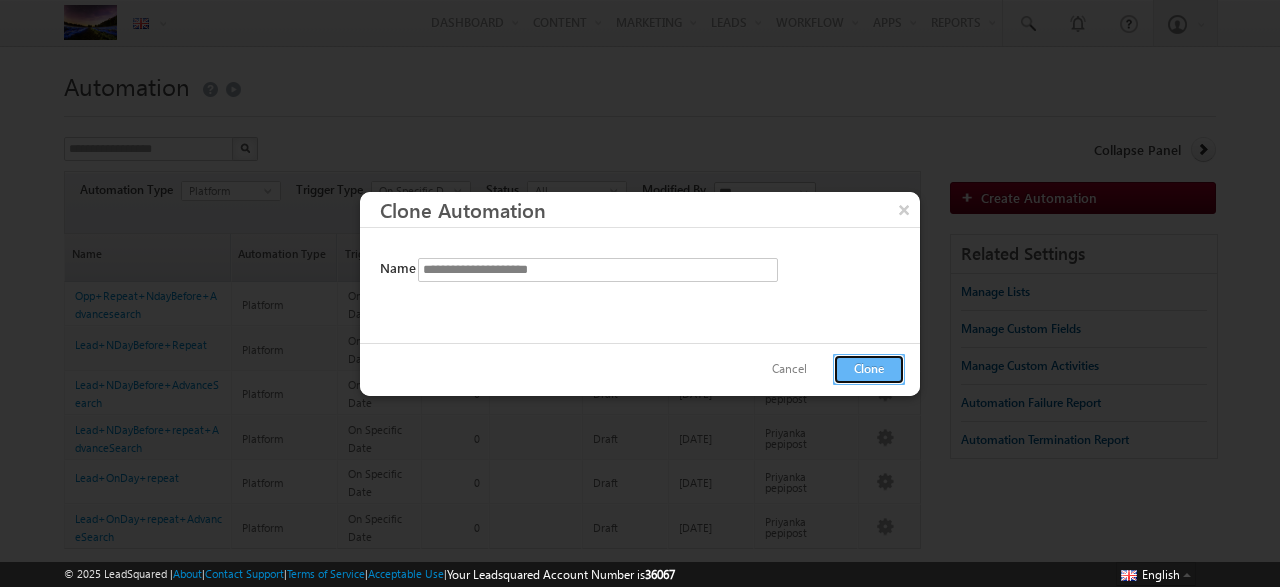 click on "Clone" at bounding box center [869, 369] 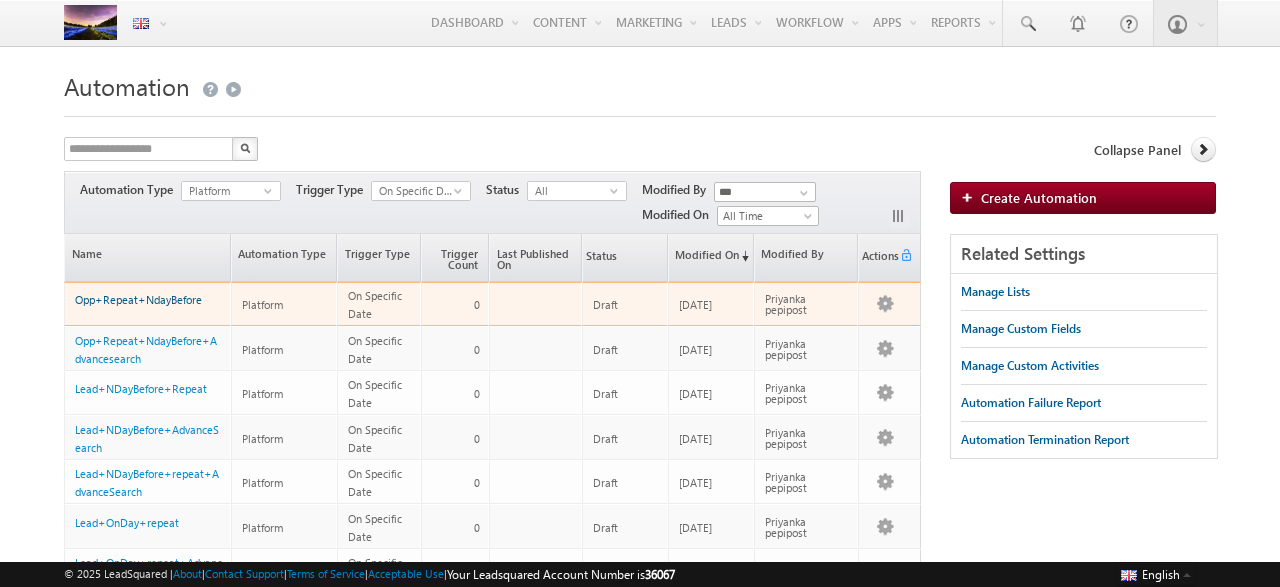 click on "Opp+Repeat+NdayBefore" at bounding box center [138, 299] 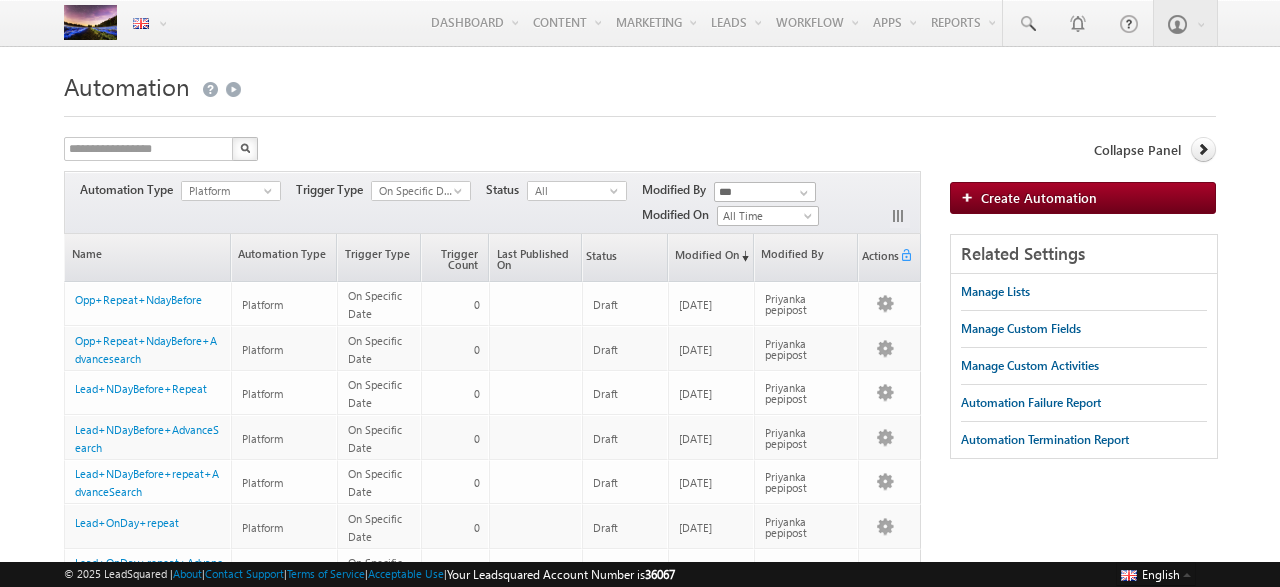 scroll, scrollTop: 0, scrollLeft: 0, axis: both 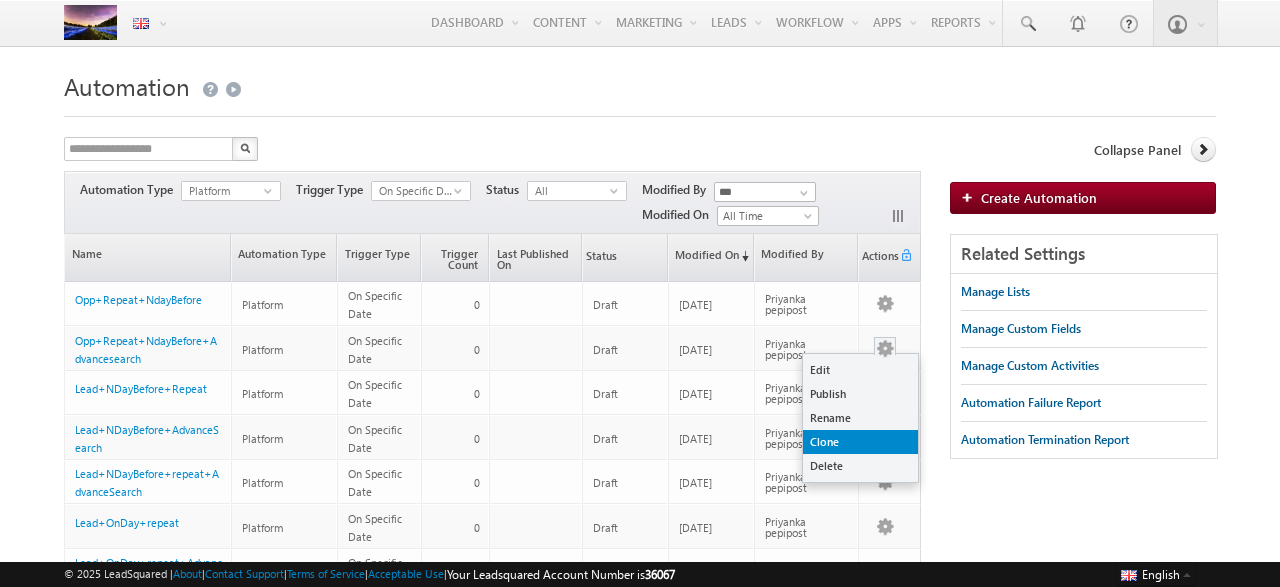 click on "Clone" at bounding box center (860, 442) 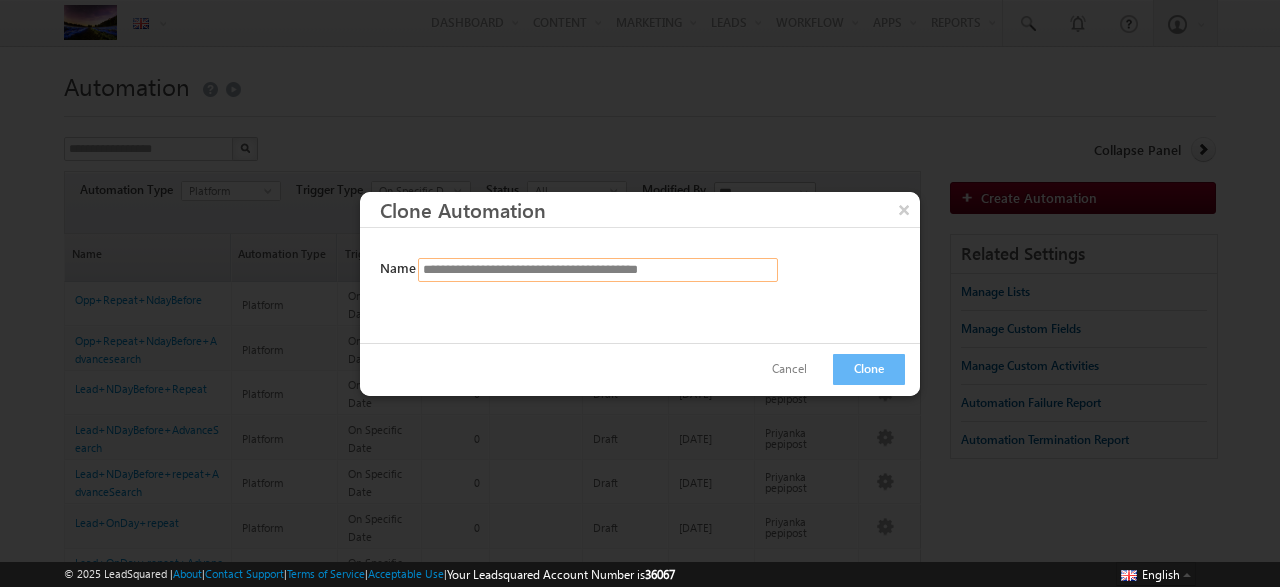 click on "**********" at bounding box center [598, 270] 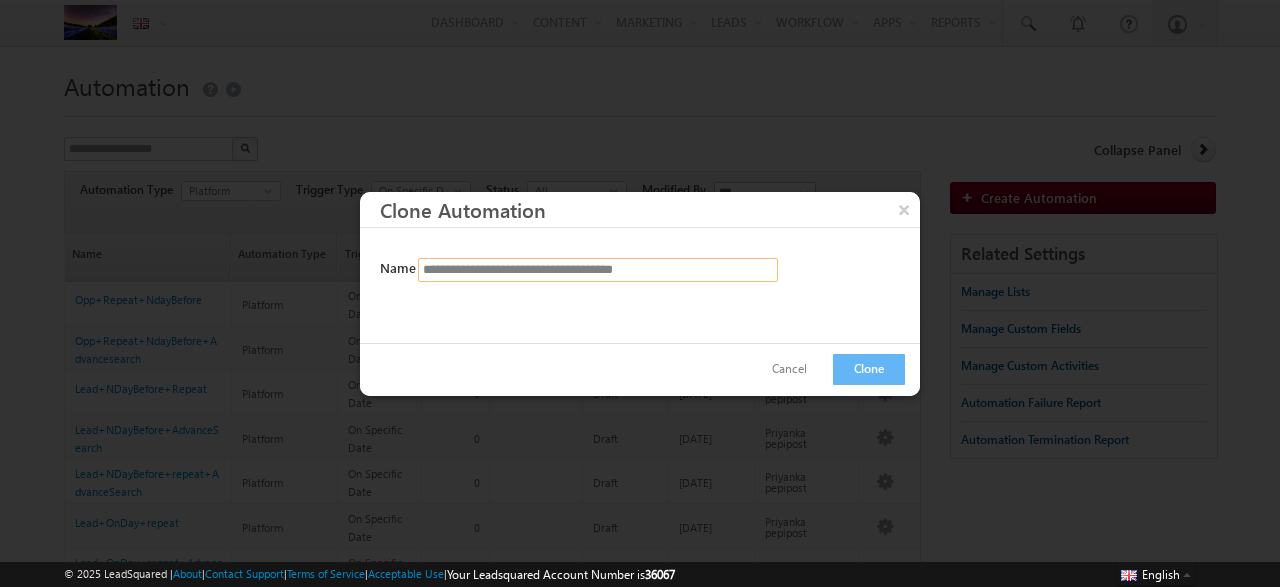 drag, startPoint x: 645, startPoint y: 271, endPoint x: 745, endPoint y: 277, distance: 100.17984 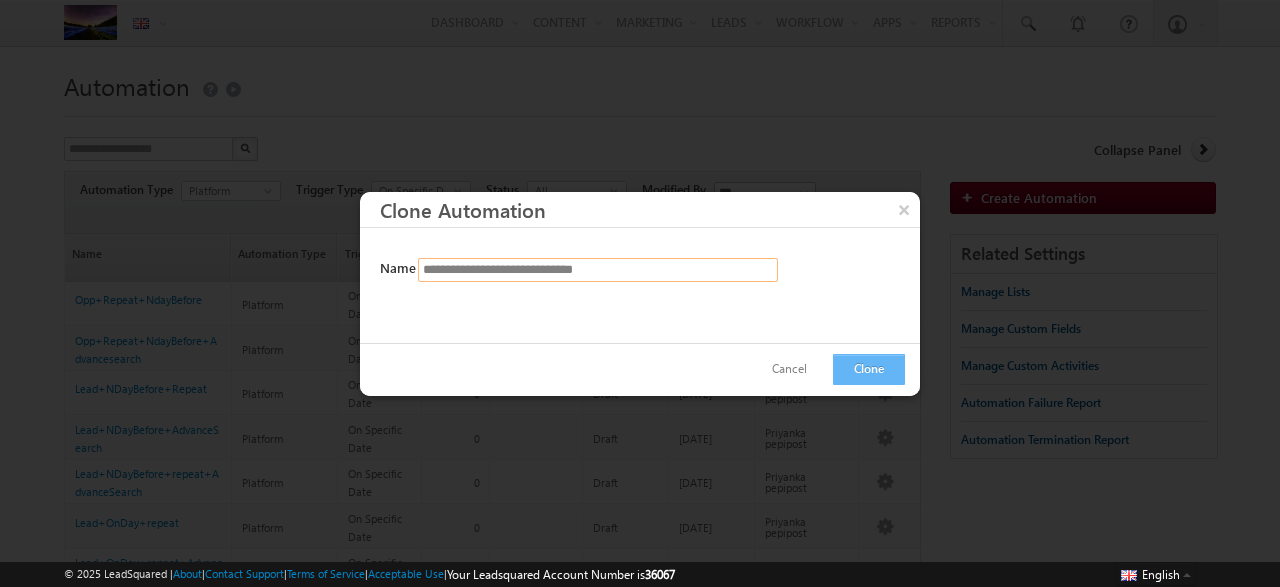 type on "**********" 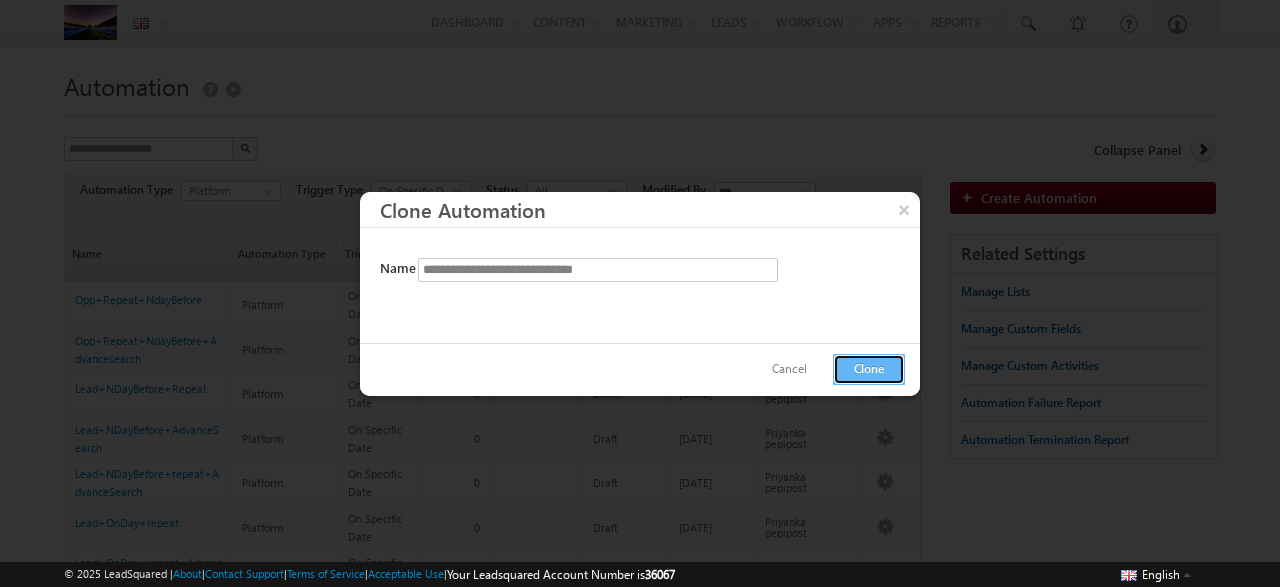 click on "Clone" at bounding box center [869, 369] 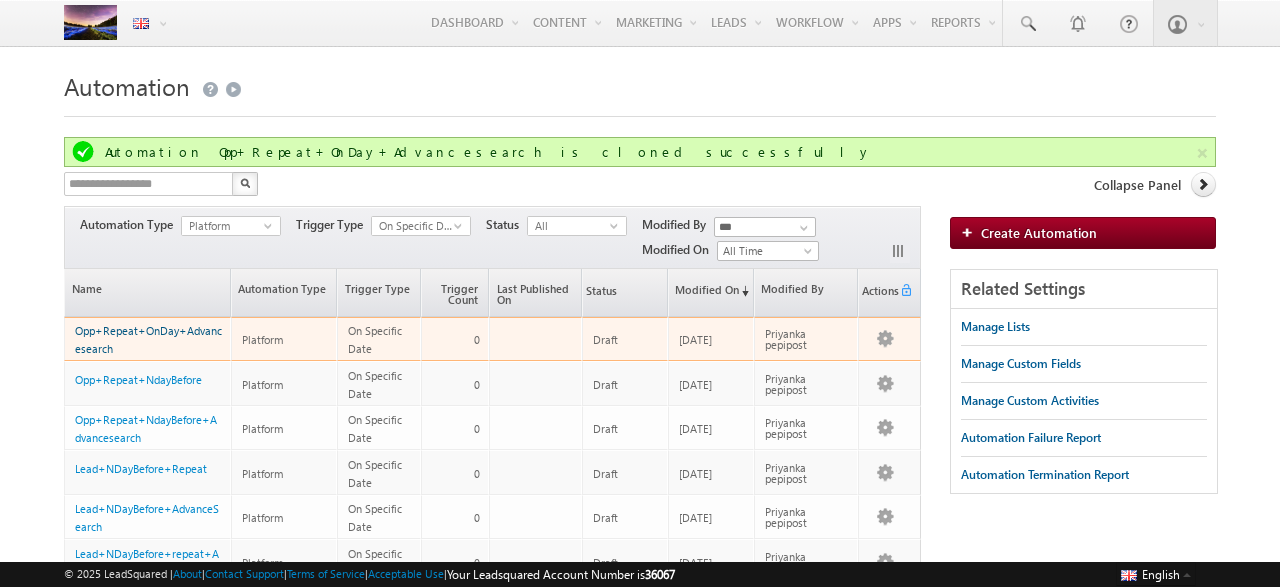 click on "Opp+Repeat+OnDay+Advancesearch" at bounding box center [148, 339] 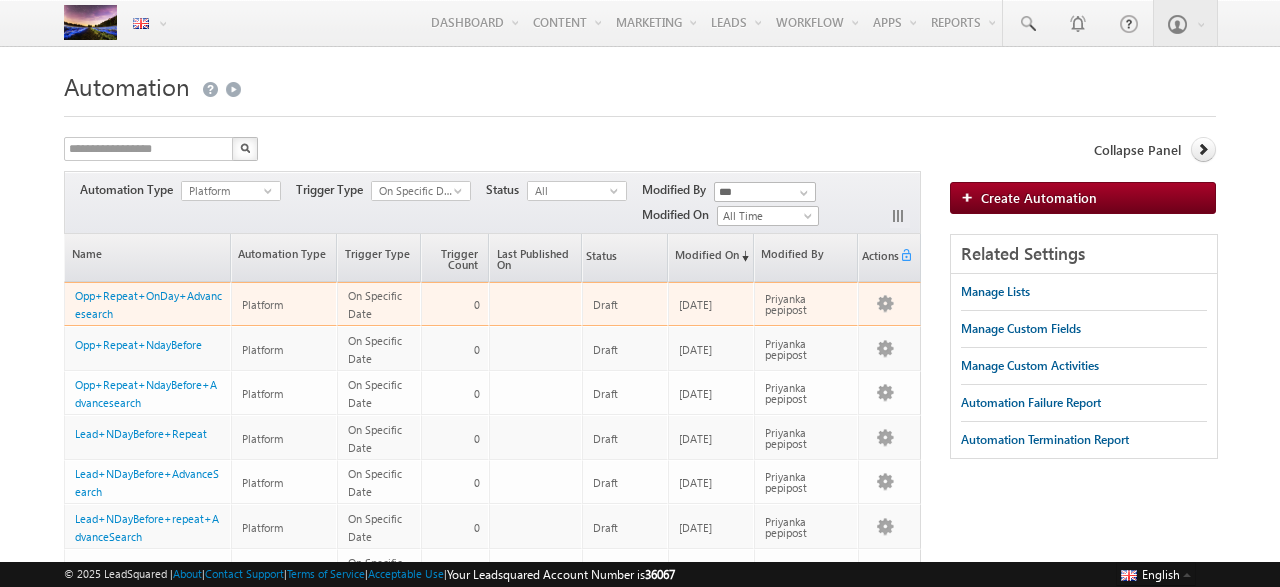 scroll, scrollTop: 0, scrollLeft: 0, axis: both 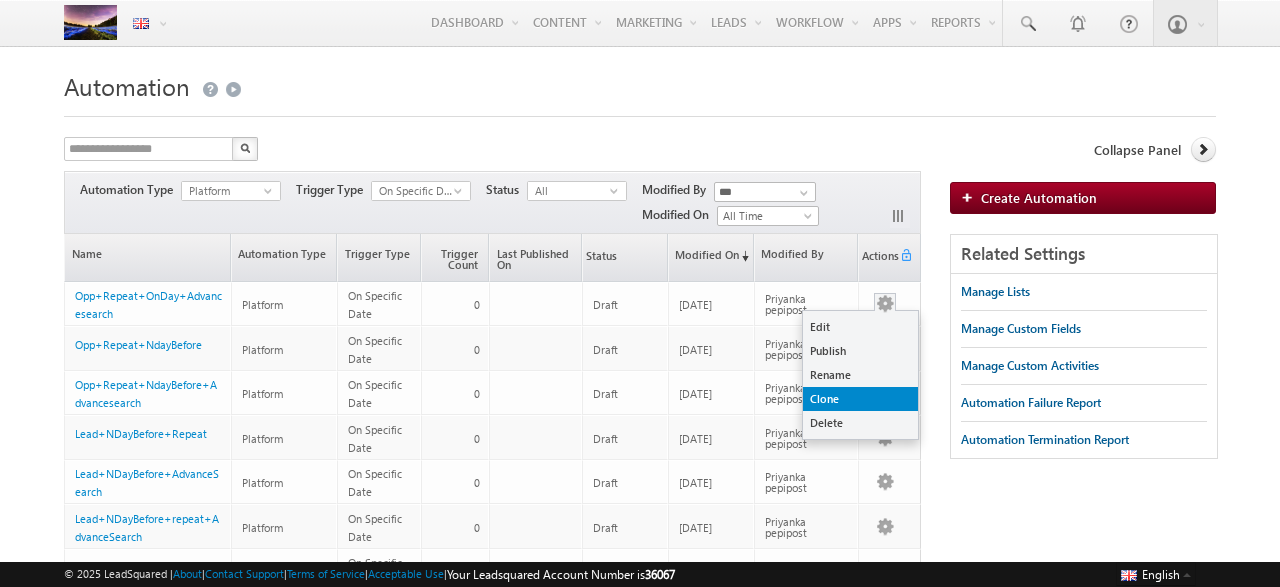 click on "Clone" at bounding box center [860, 399] 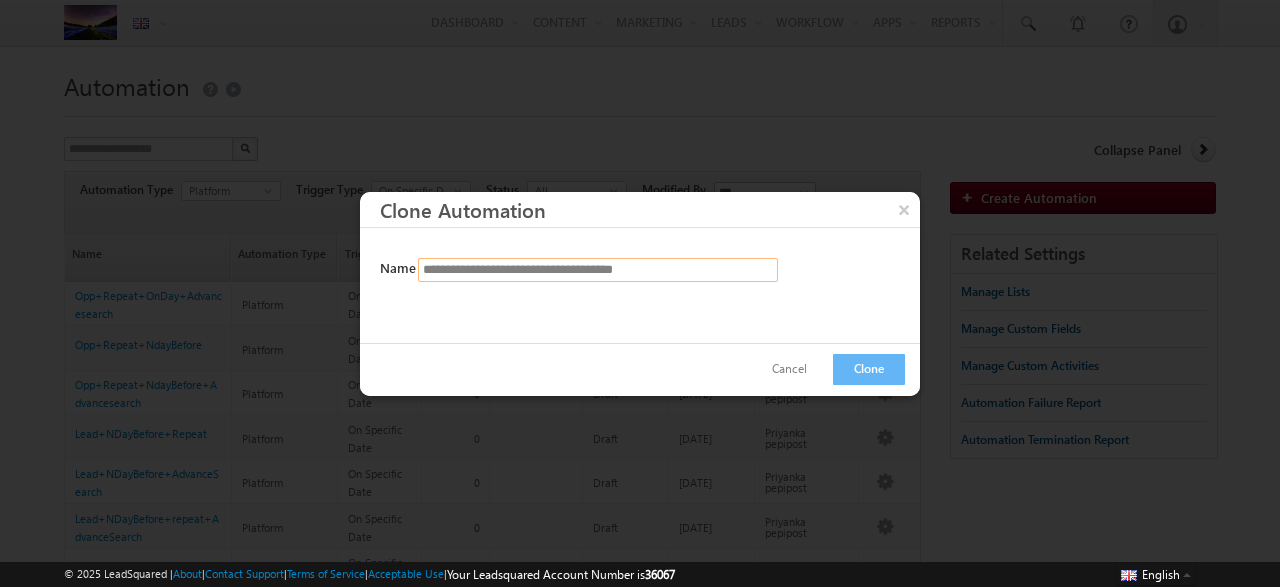 drag, startPoint x: 551, startPoint y: 269, endPoint x: 698, endPoint y: 276, distance: 147.16656 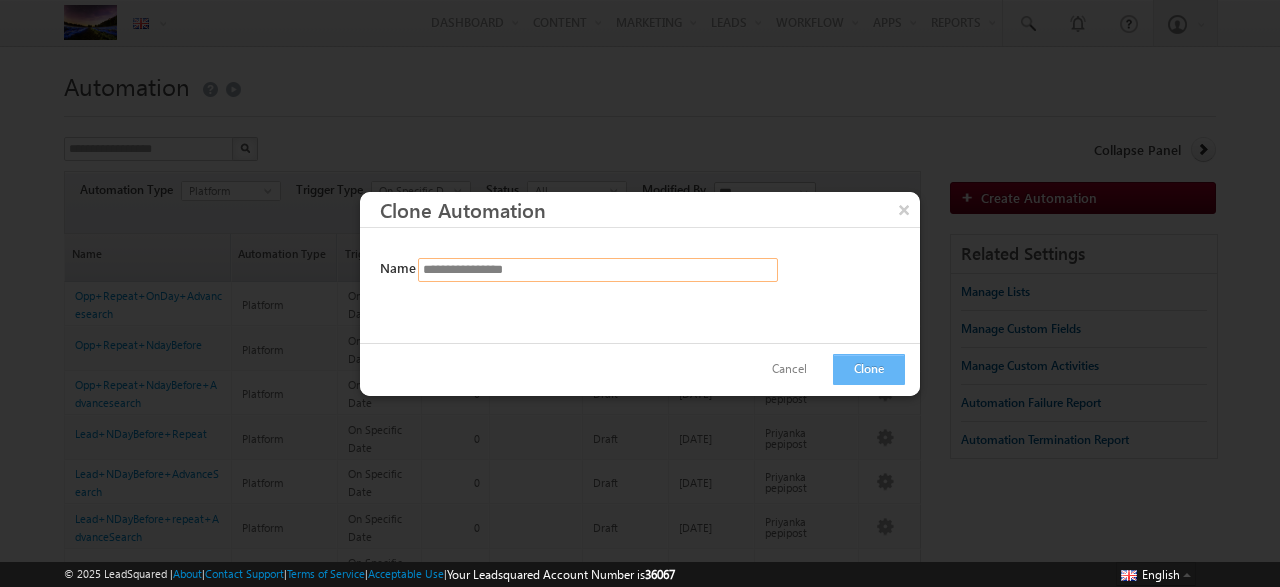 type on "**********" 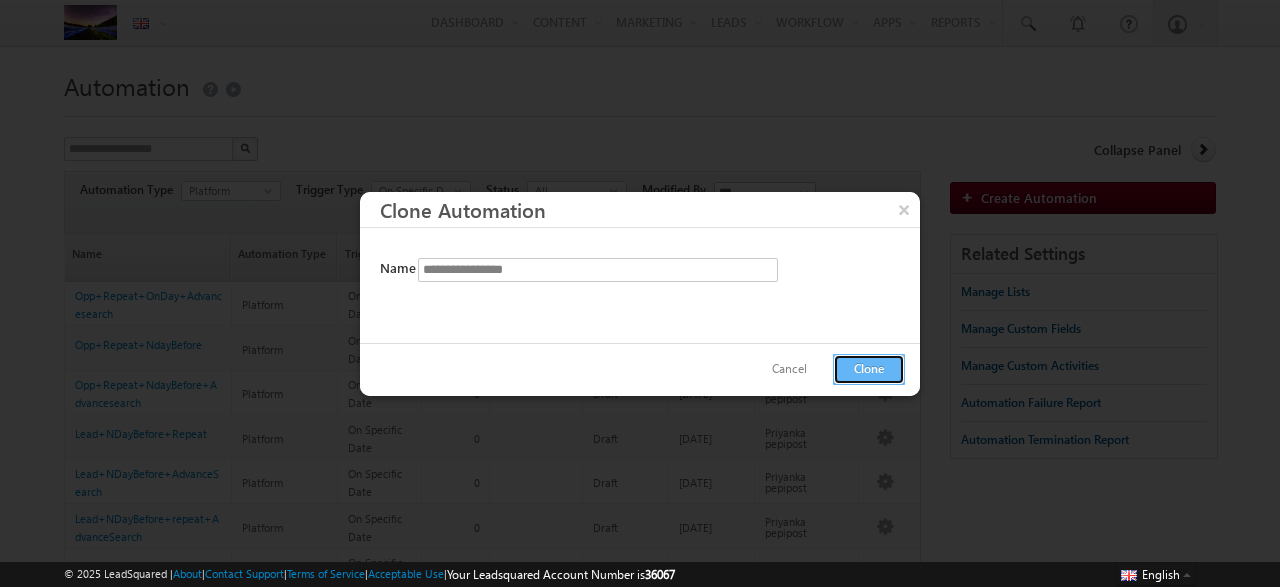 click on "Clone" at bounding box center (869, 369) 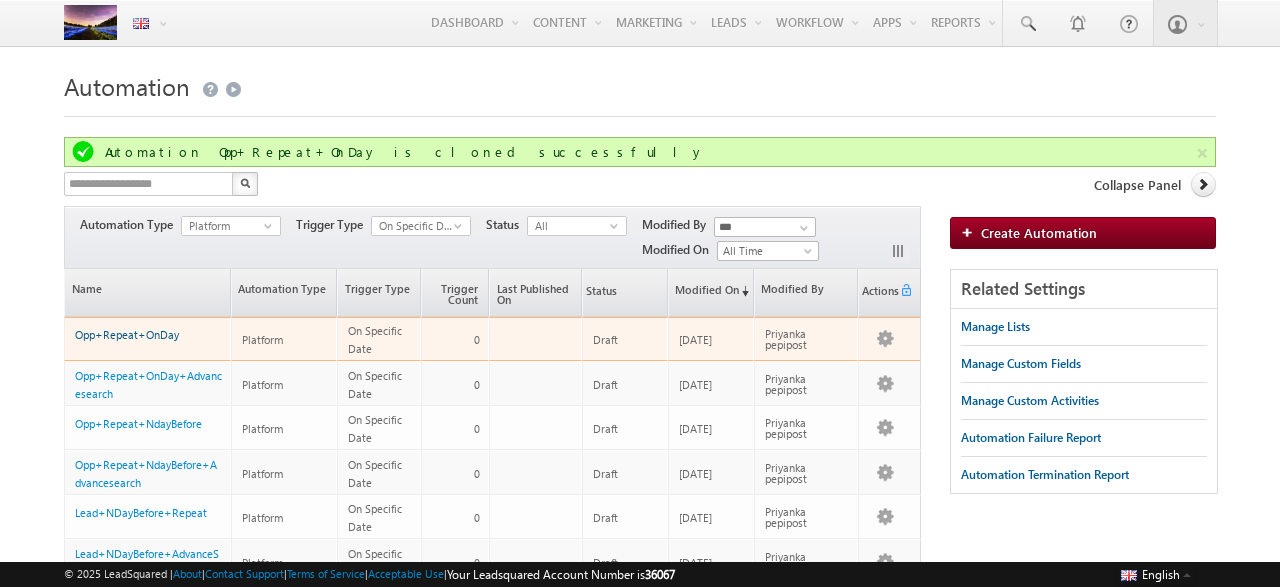 click on "Opp+Repeat+OnDay" at bounding box center [127, 334] 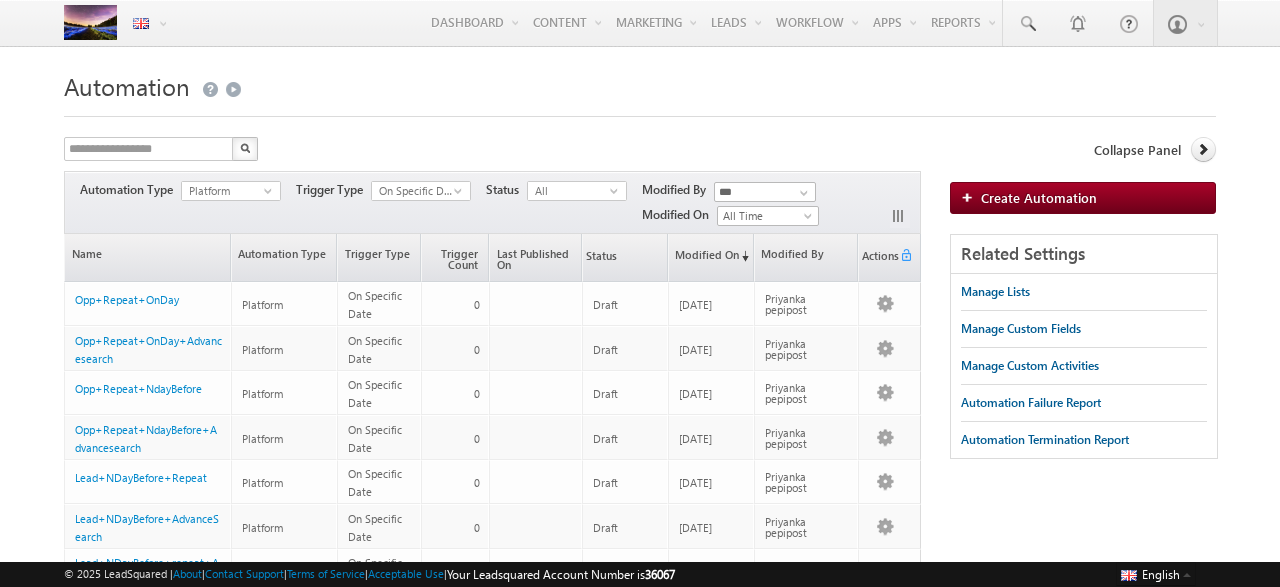scroll, scrollTop: 0, scrollLeft: 0, axis: both 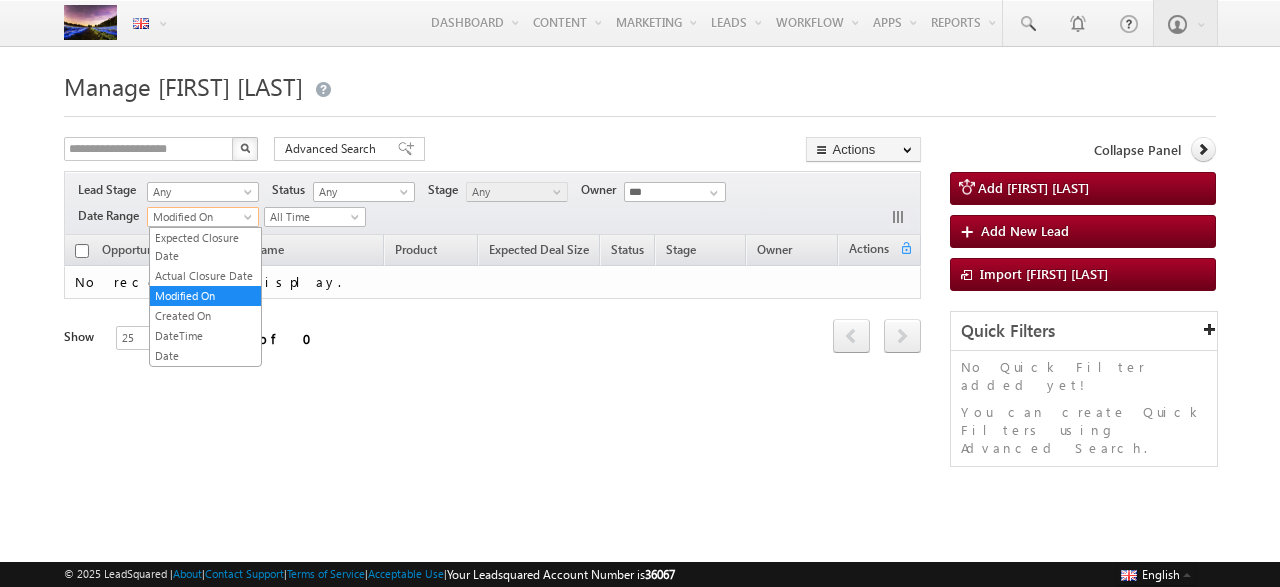 click on "Modified On" at bounding box center (200, 217) 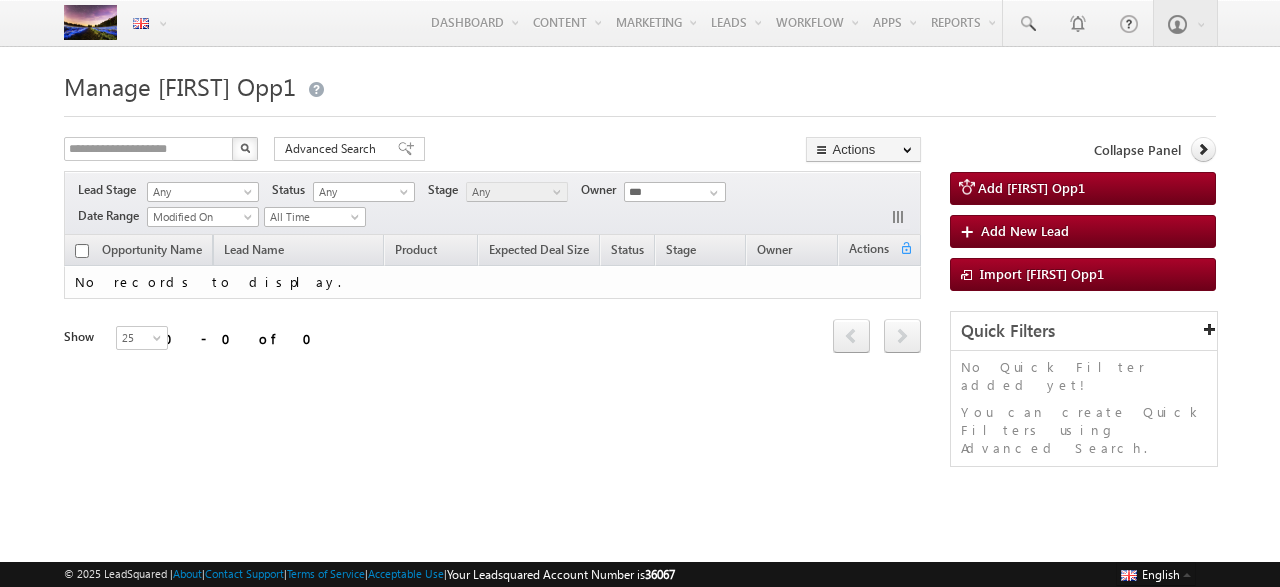 scroll, scrollTop: 0, scrollLeft: 0, axis: both 